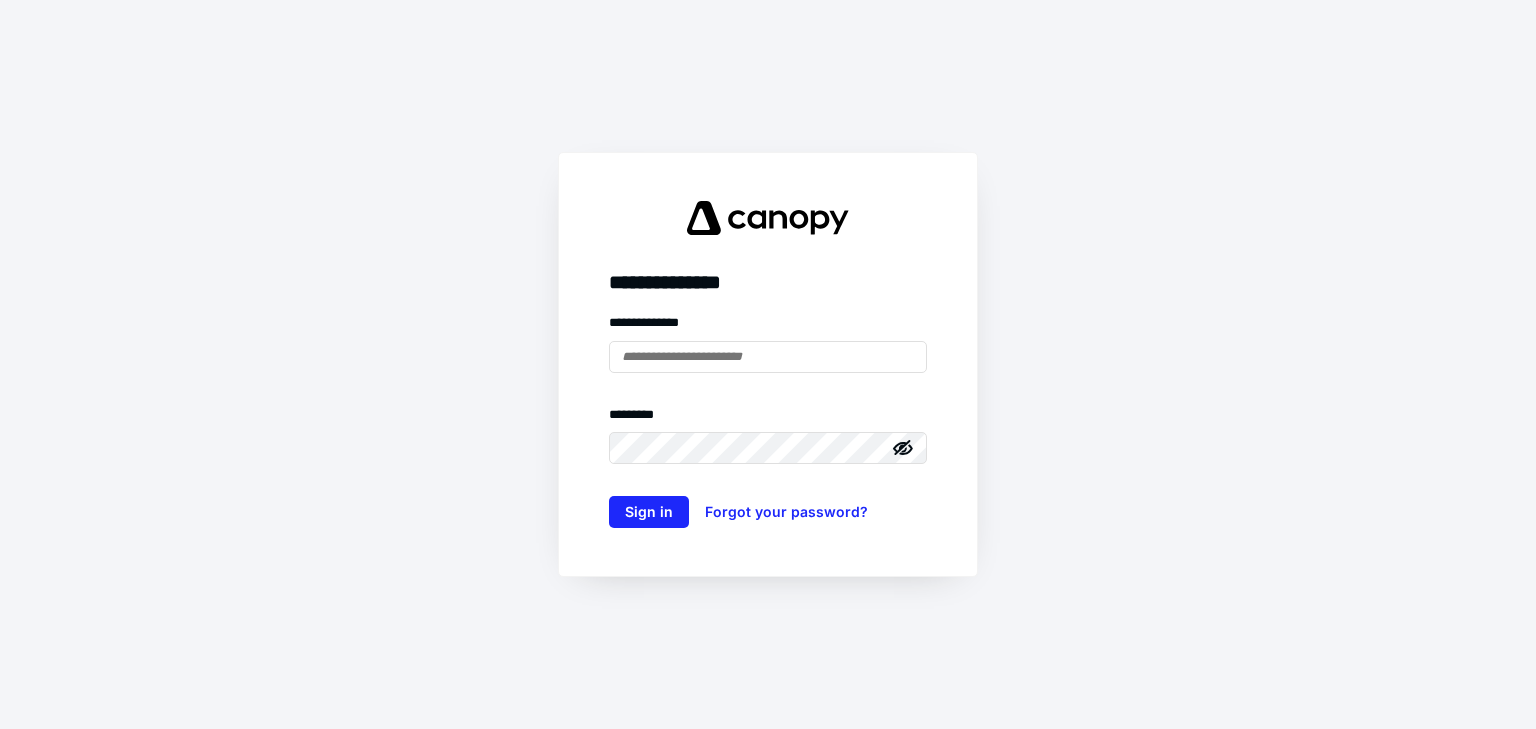 scroll, scrollTop: 0, scrollLeft: 0, axis: both 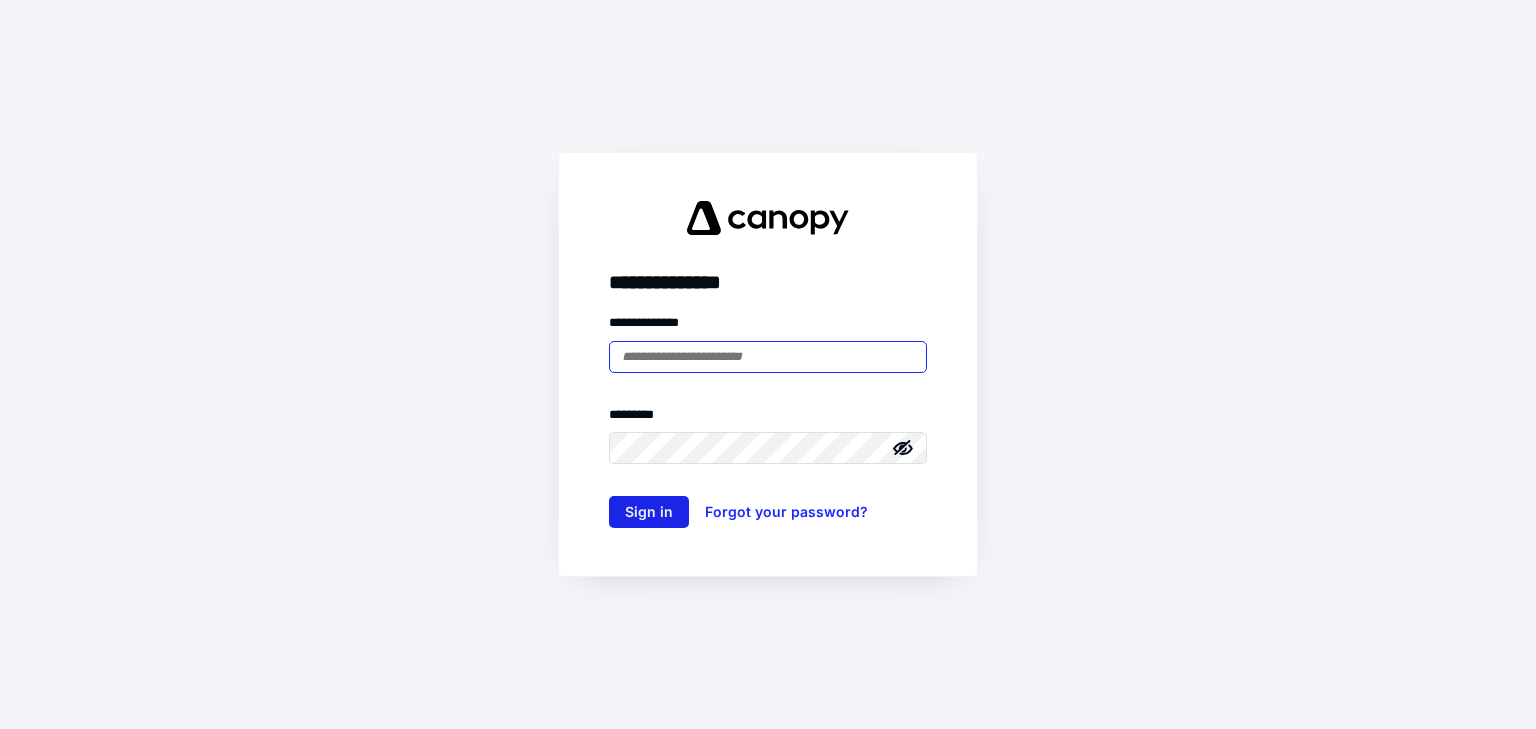 type on "**********" 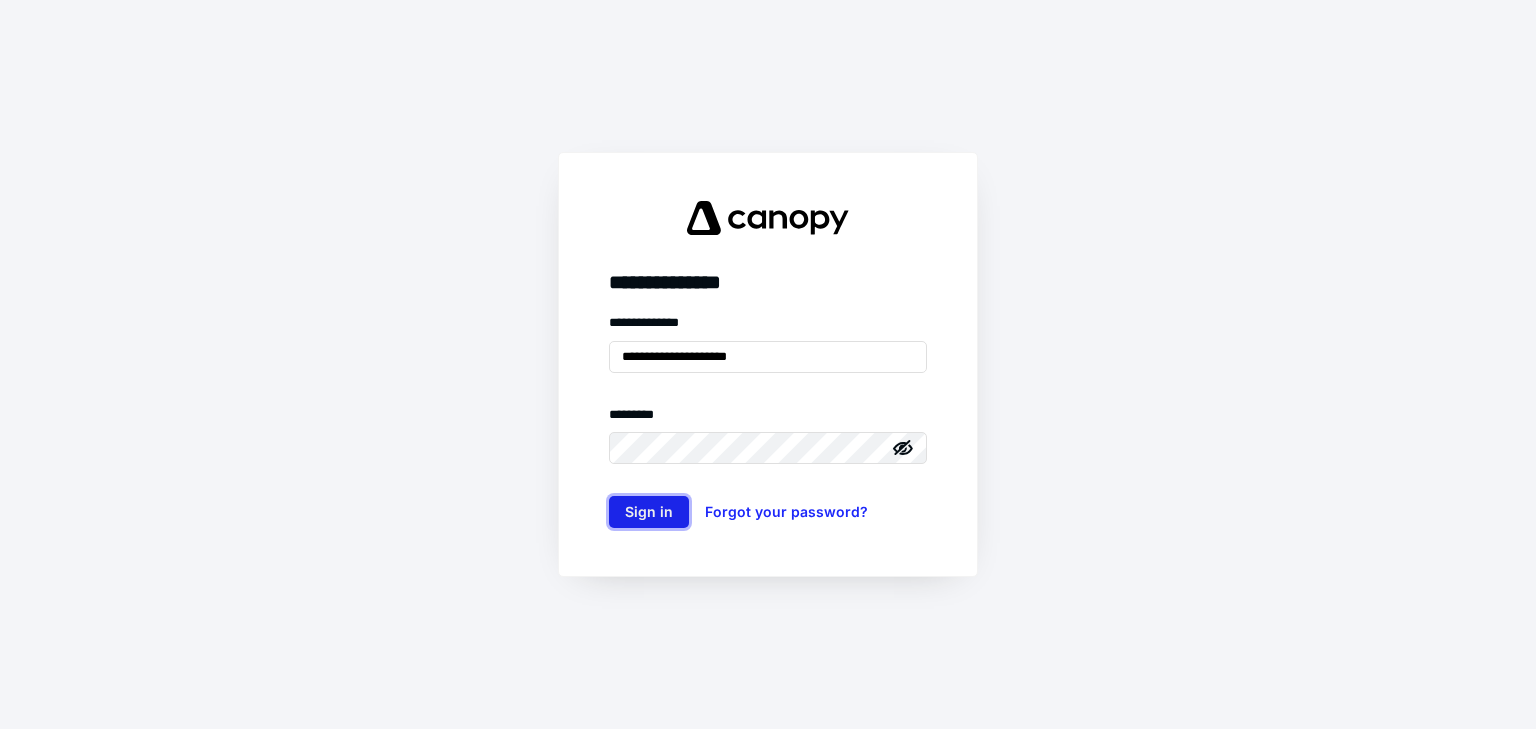 click on "Sign in" at bounding box center [649, 512] 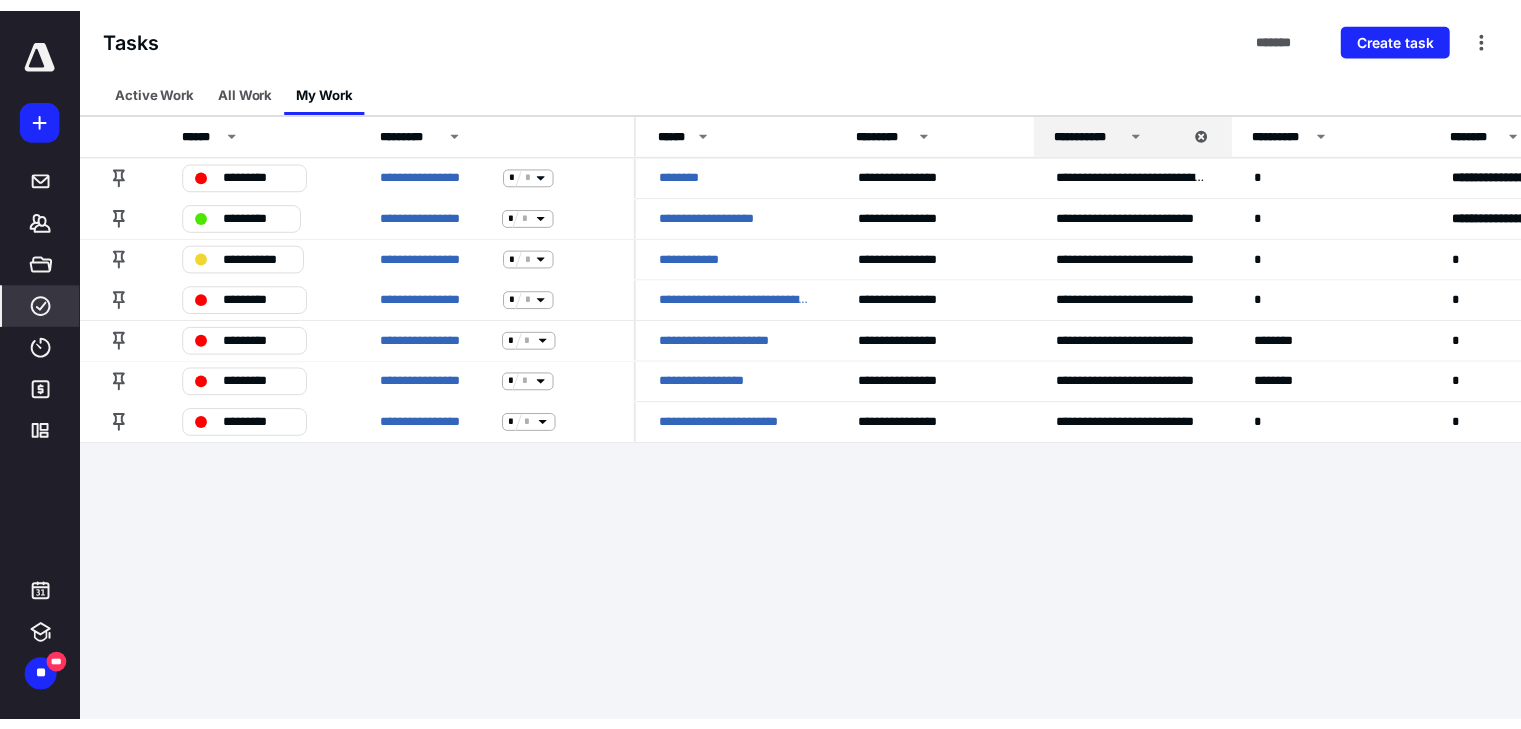 scroll, scrollTop: 0, scrollLeft: 0, axis: both 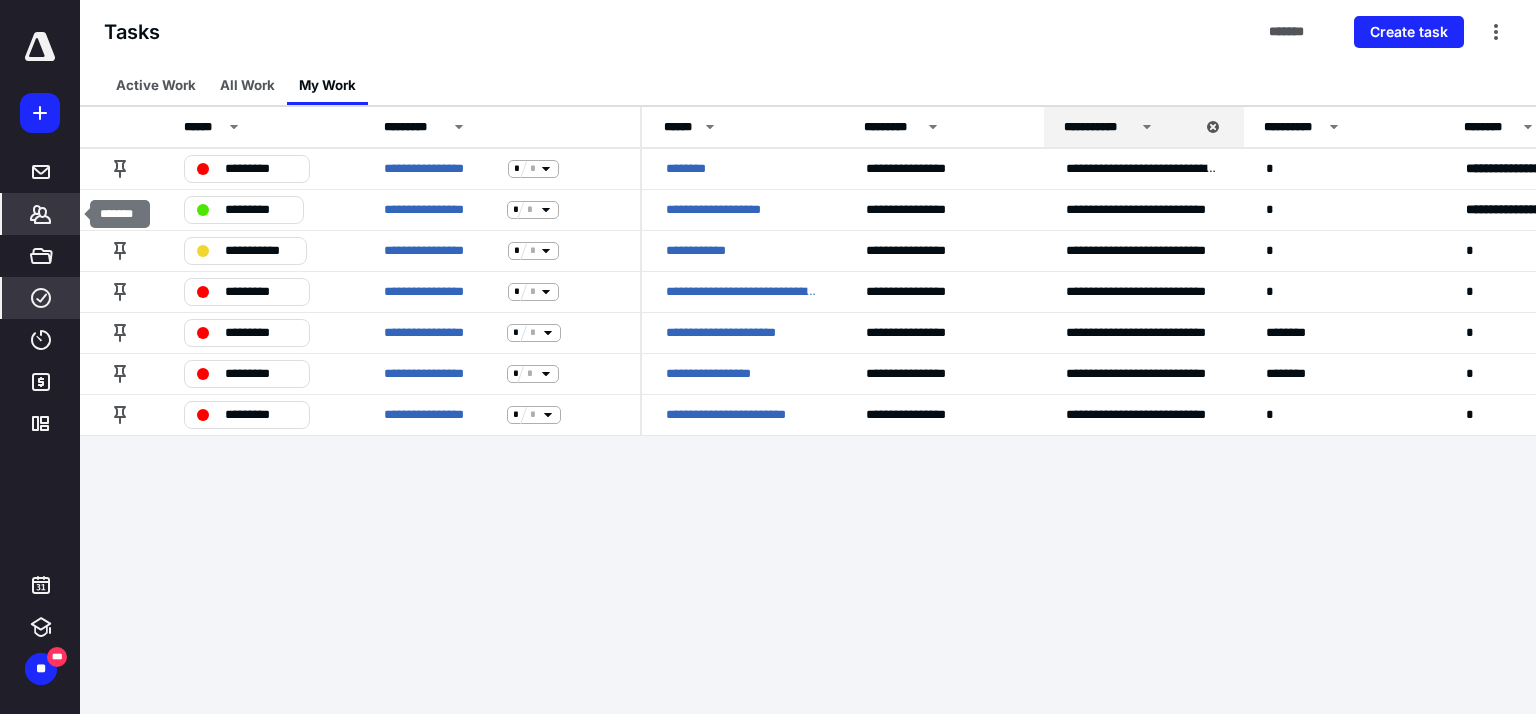 click 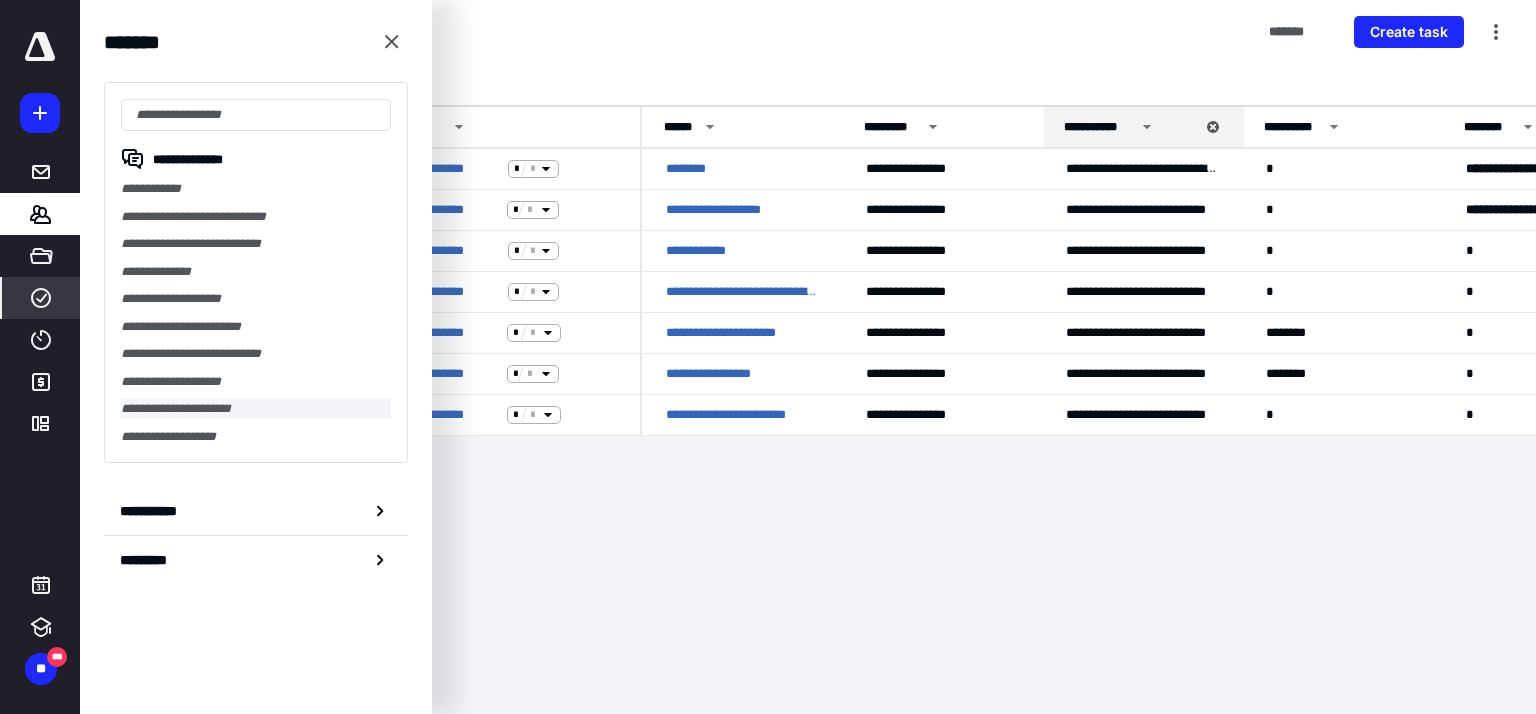click on "**********" at bounding box center [256, 409] 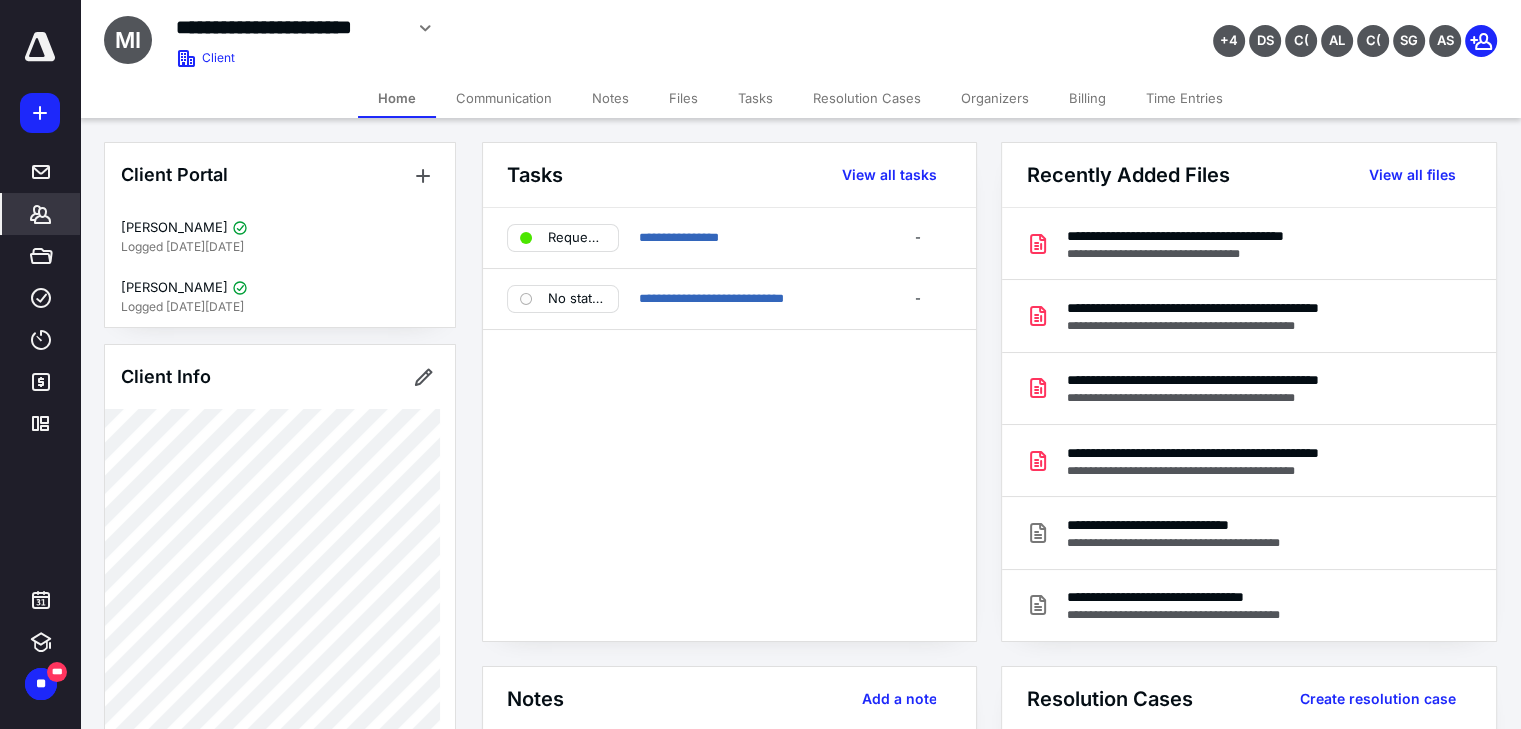 click on "Tasks" at bounding box center (755, 98) 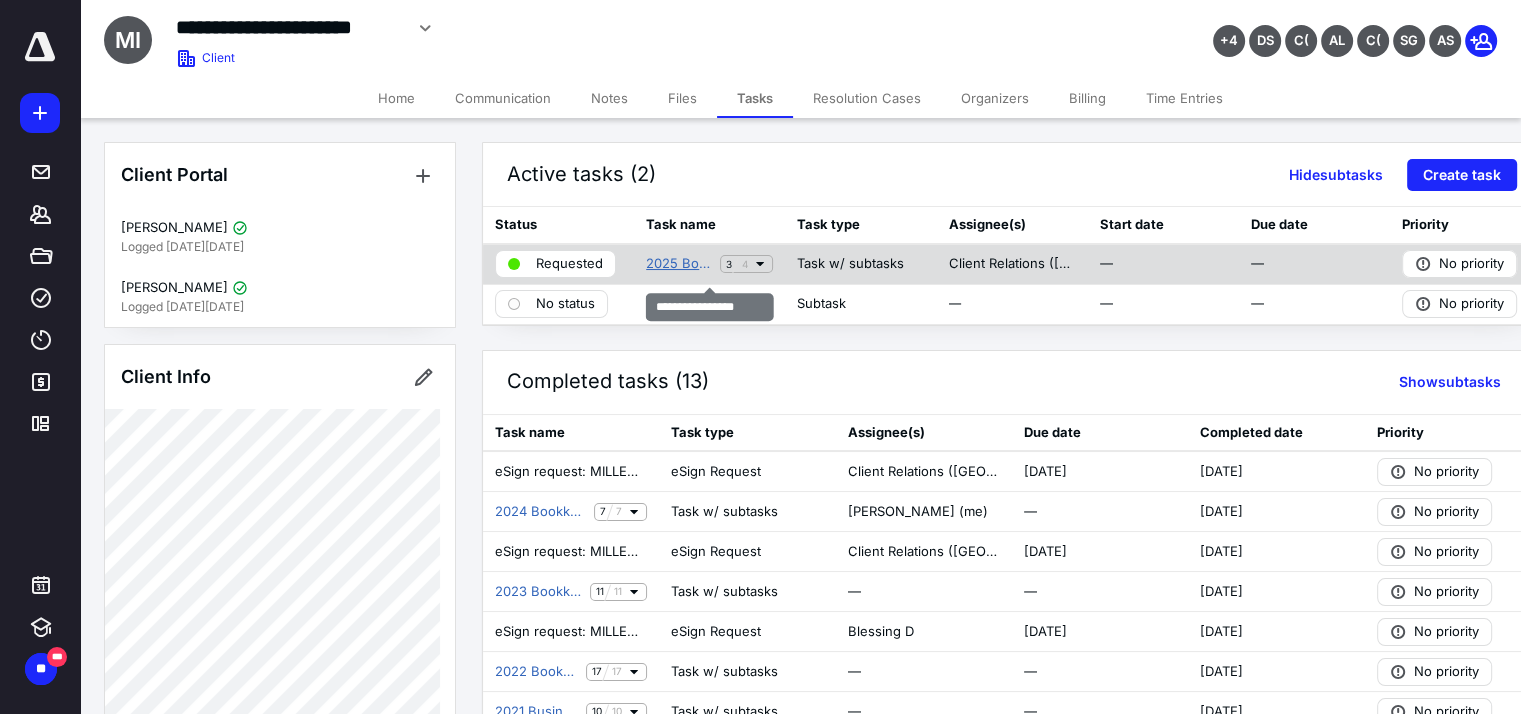 click on "2025 Bookkeeping" at bounding box center [679, 264] 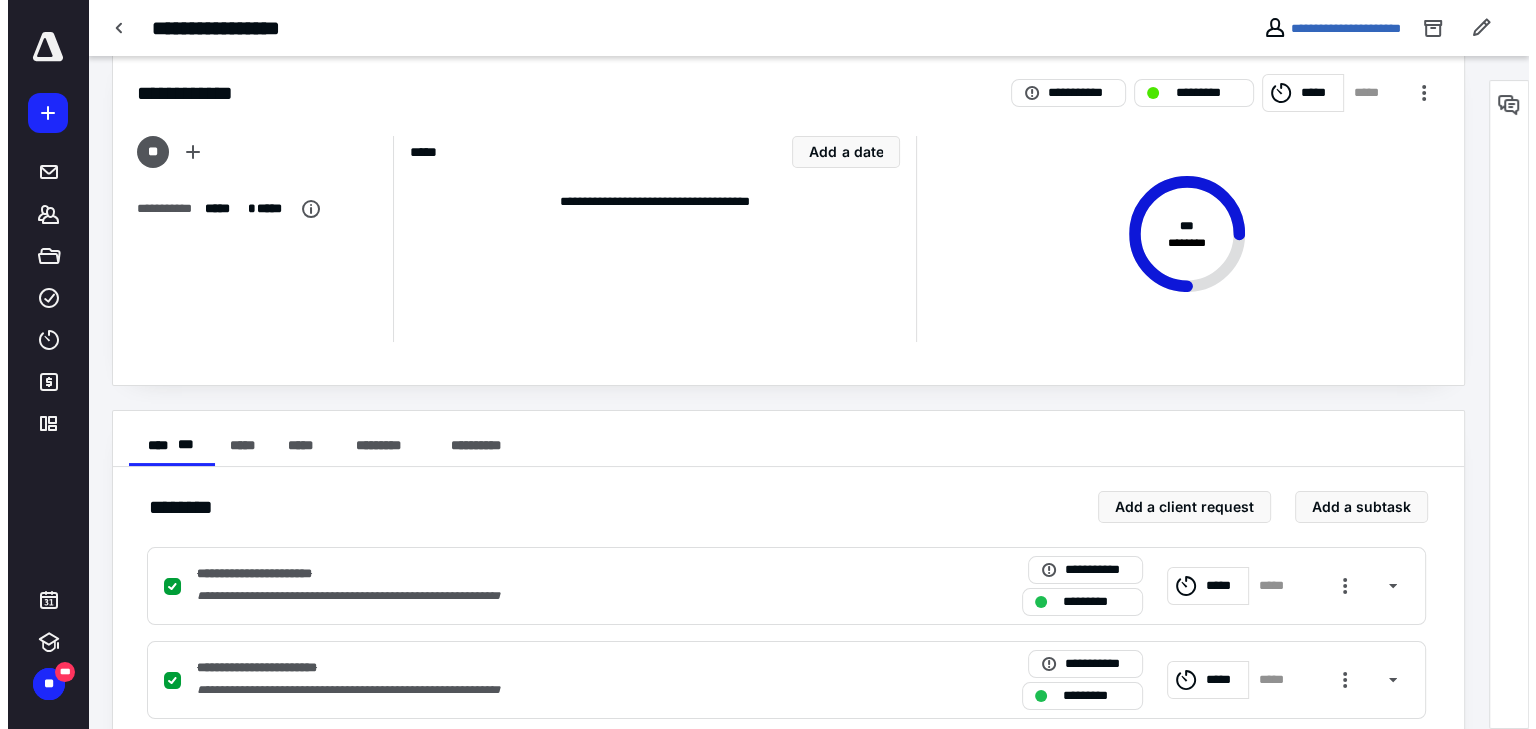 scroll, scrollTop: 0, scrollLeft: 0, axis: both 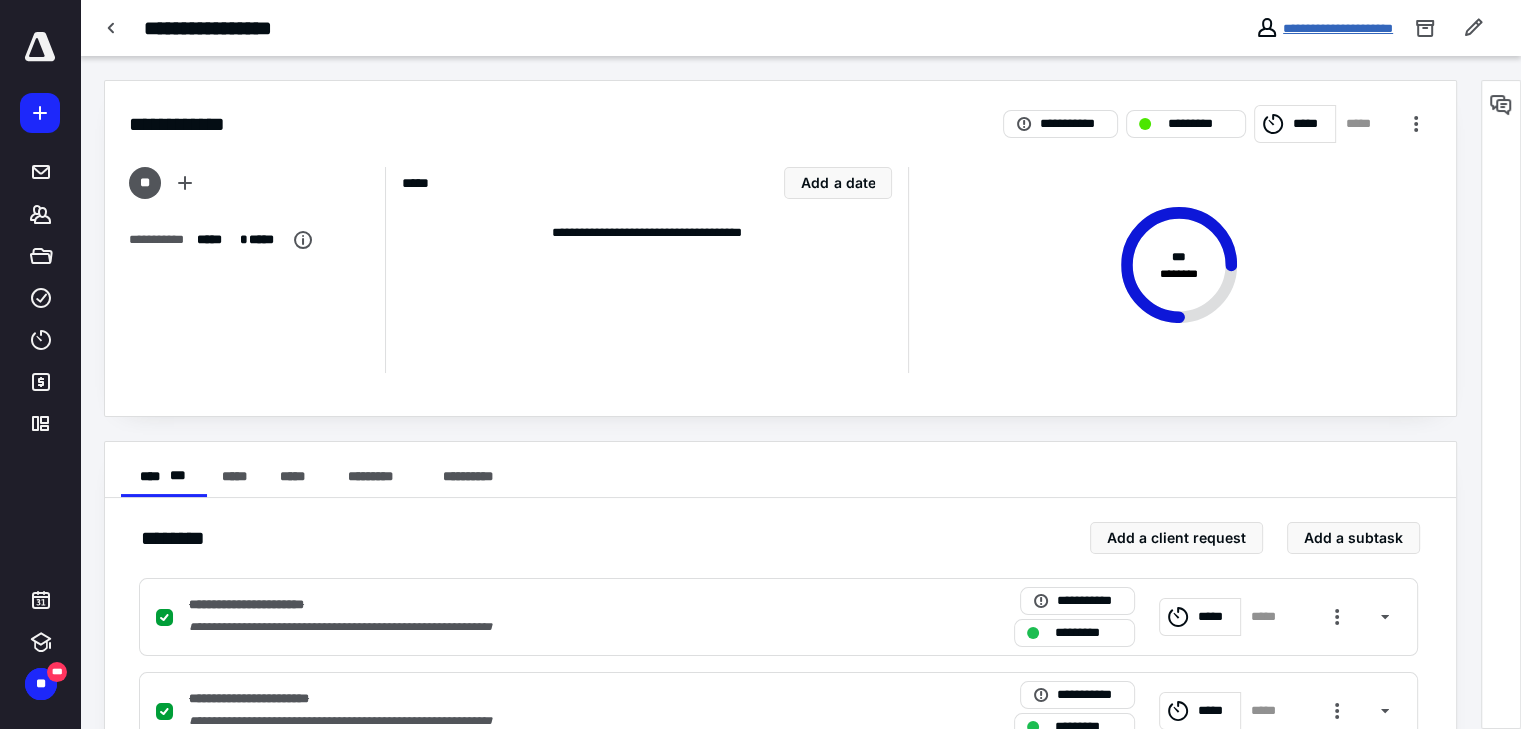 click on "**********" at bounding box center (1338, 28) 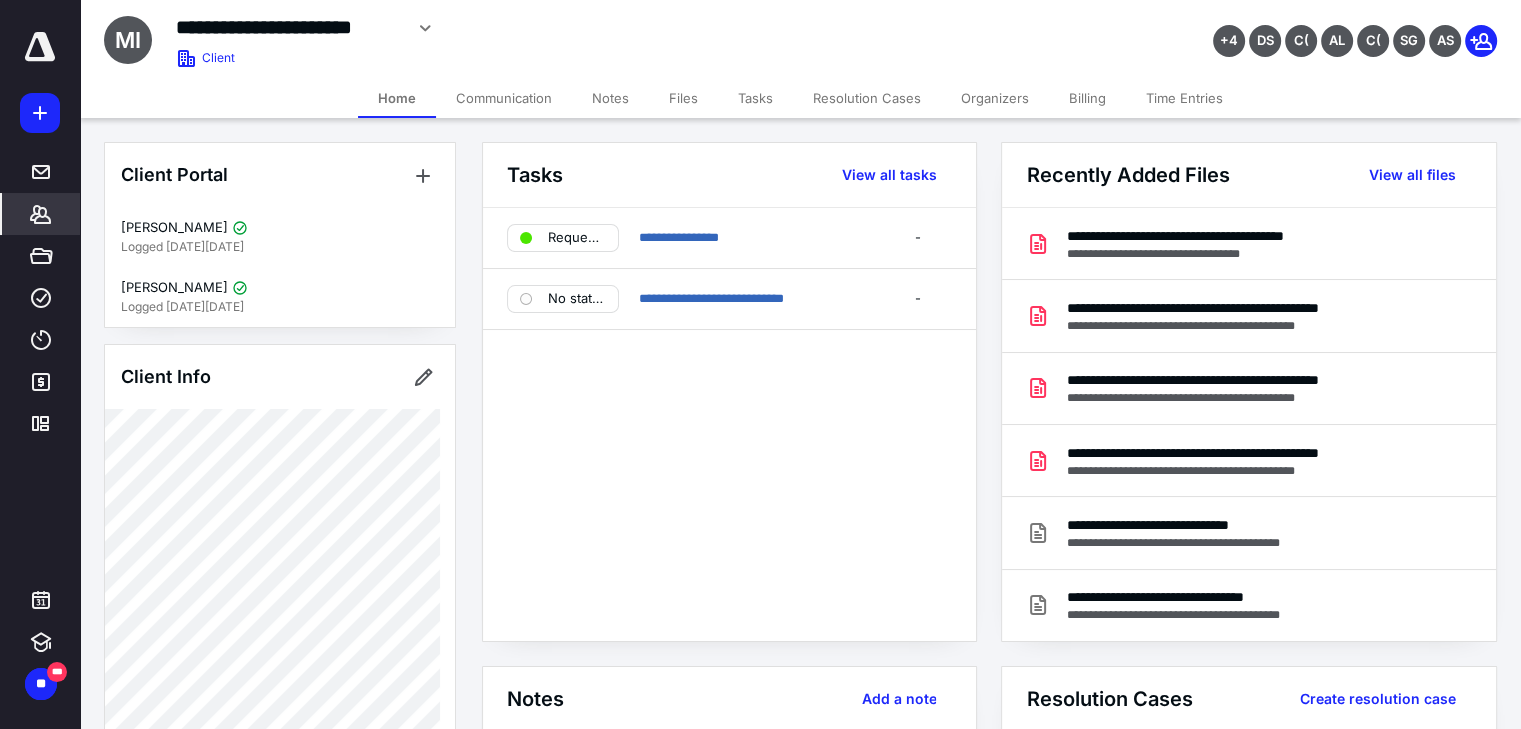 click on "Files" at bounding box center (683, 98) 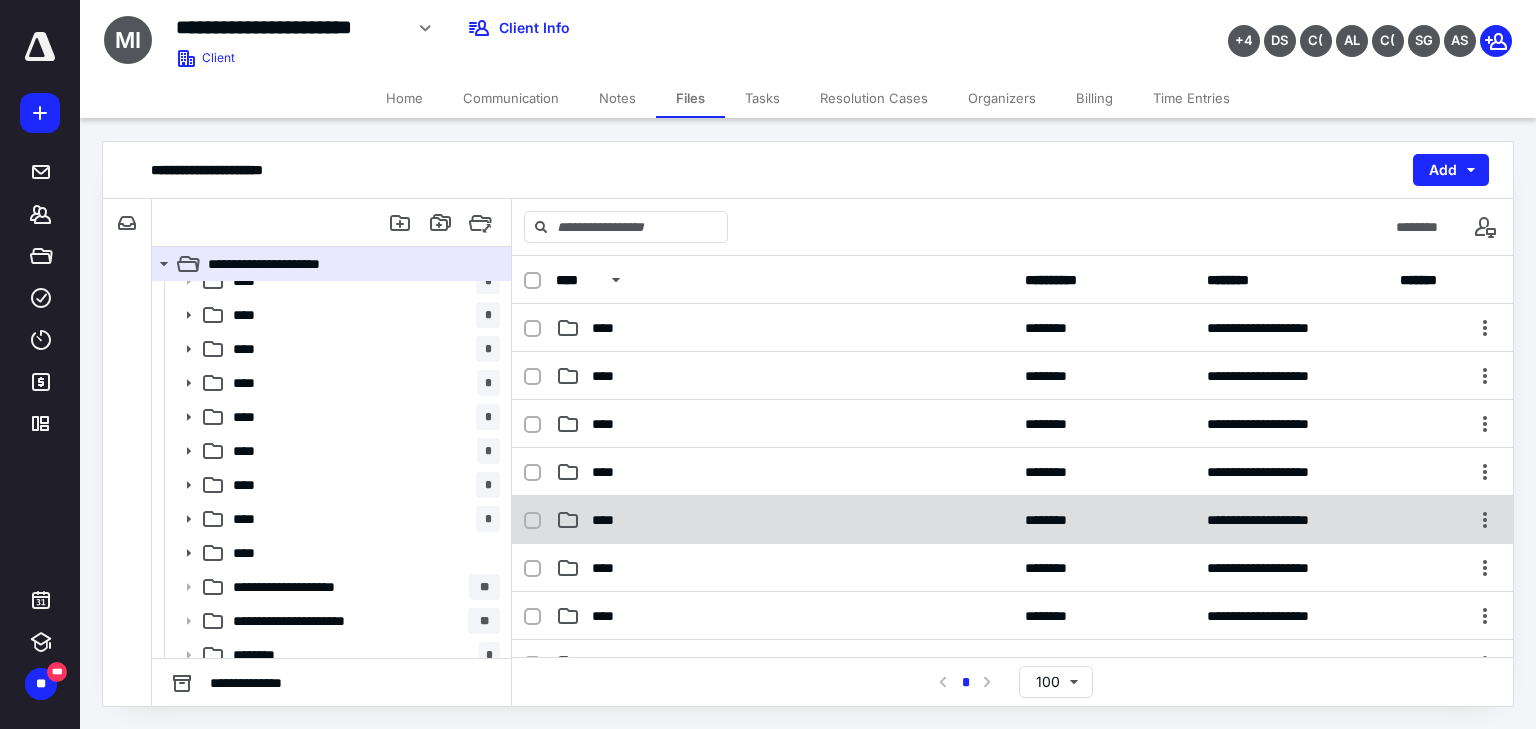 scroll, scrollTop: 442, scrollLeft: 0, axis: vertical 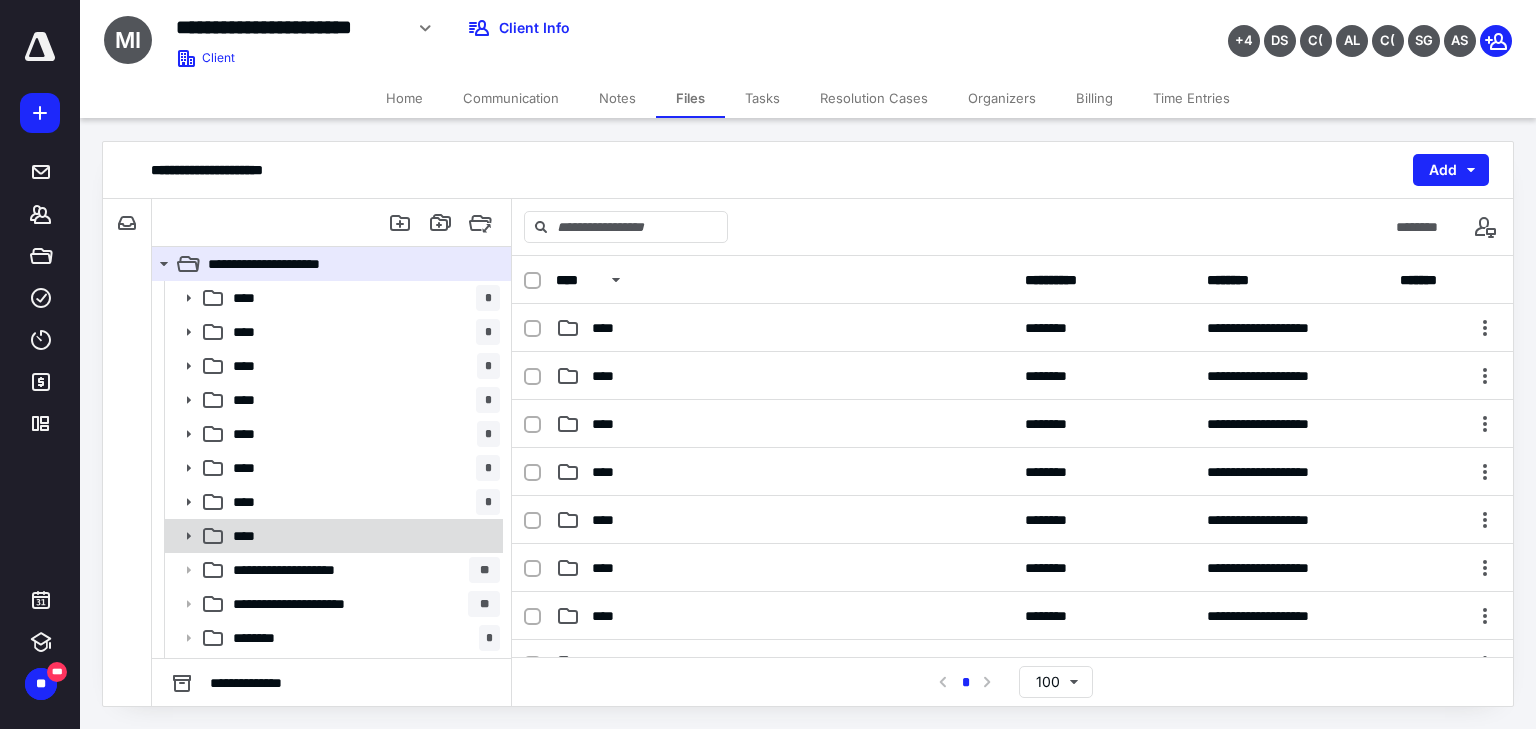 click on "****" at bounding box center (362, 536) 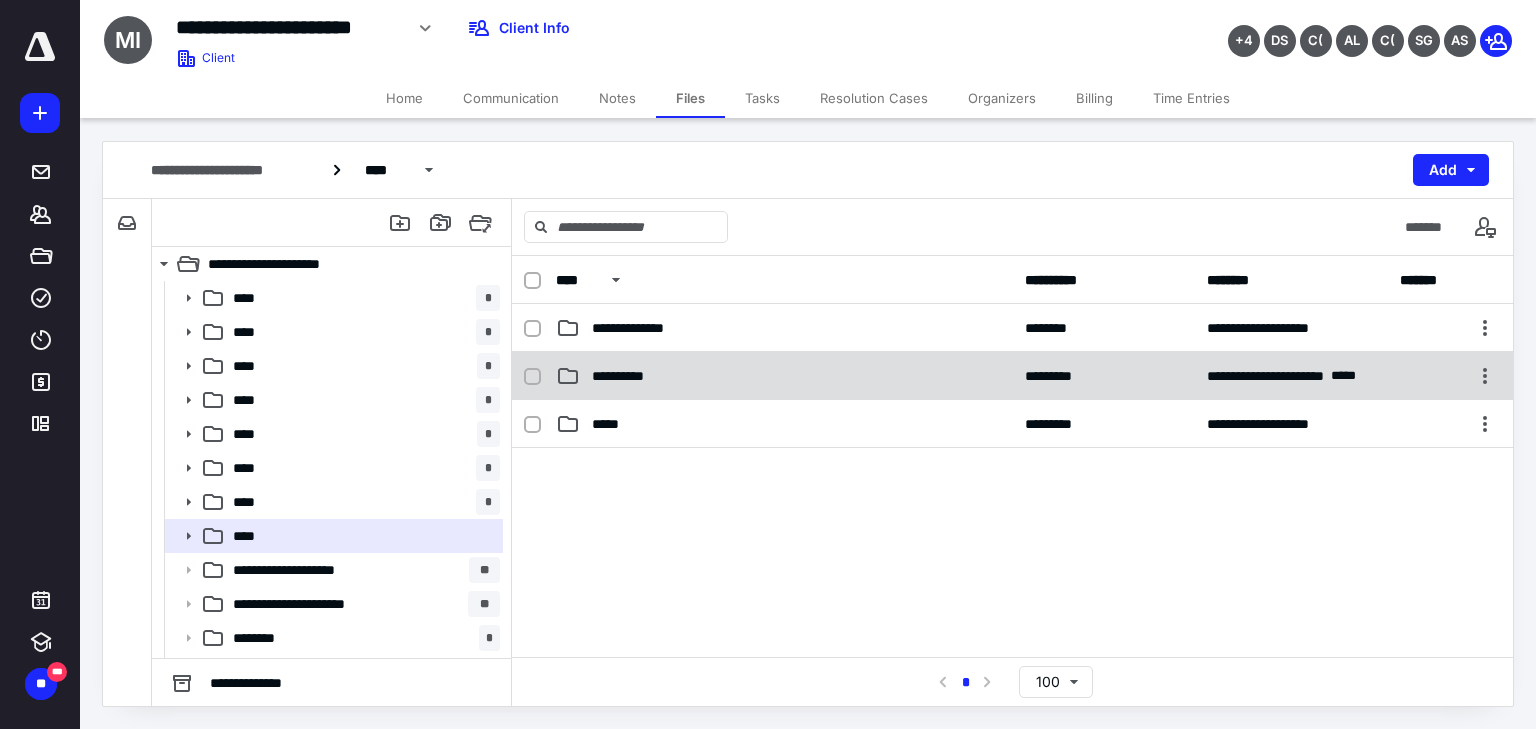 click on "**********" at bounding box center (784, 376) 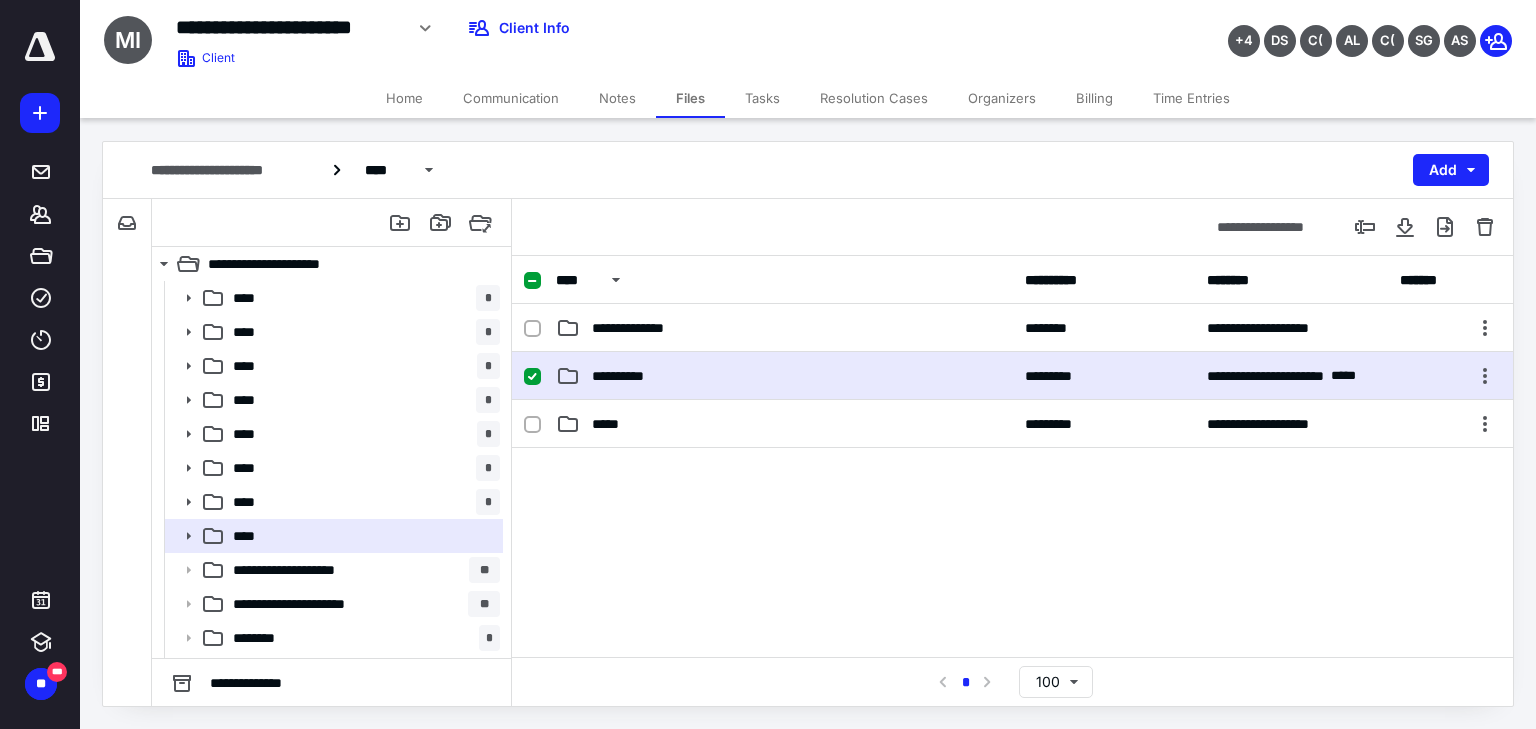click on "**********" at bounding box center [784, 376] 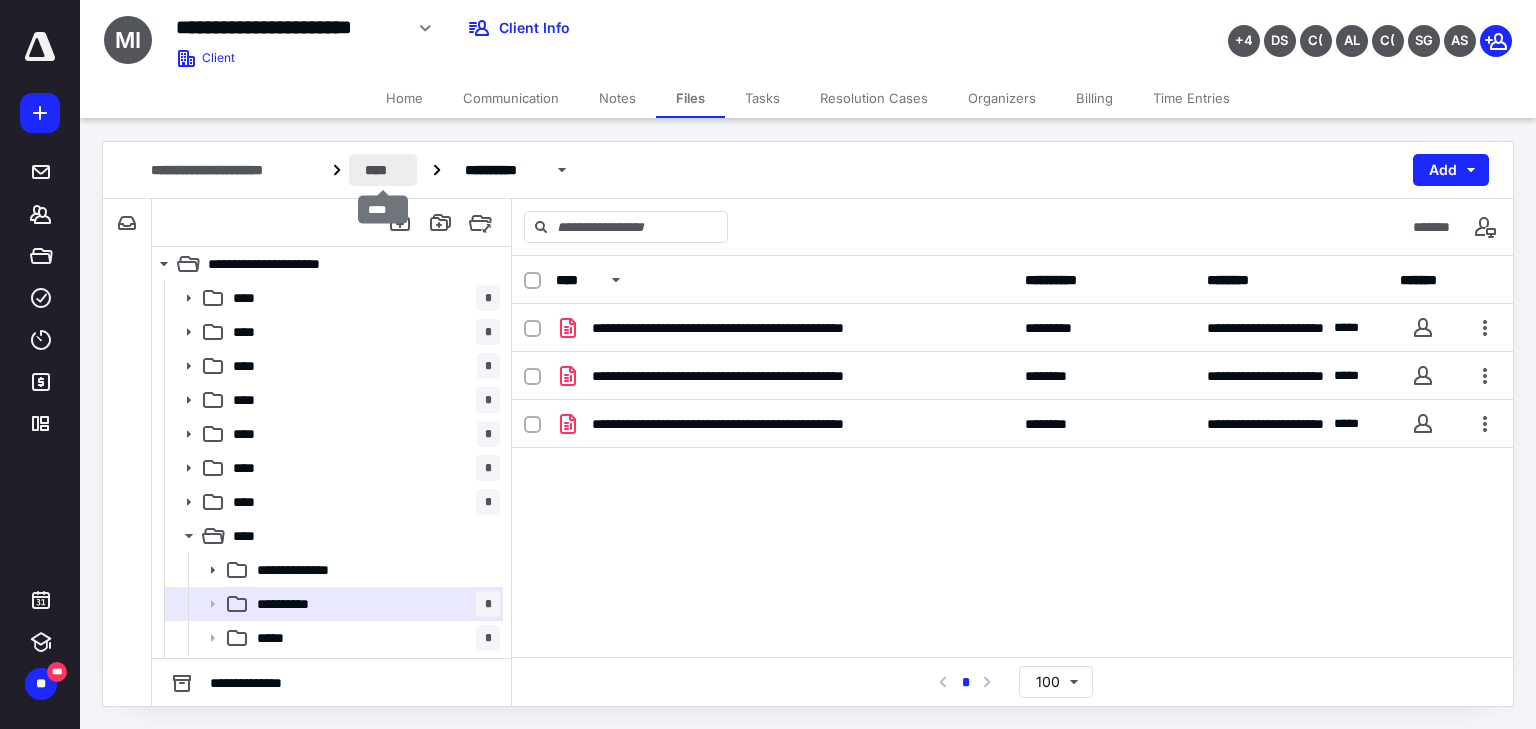 click on "****" at bounding box center [382, 170] 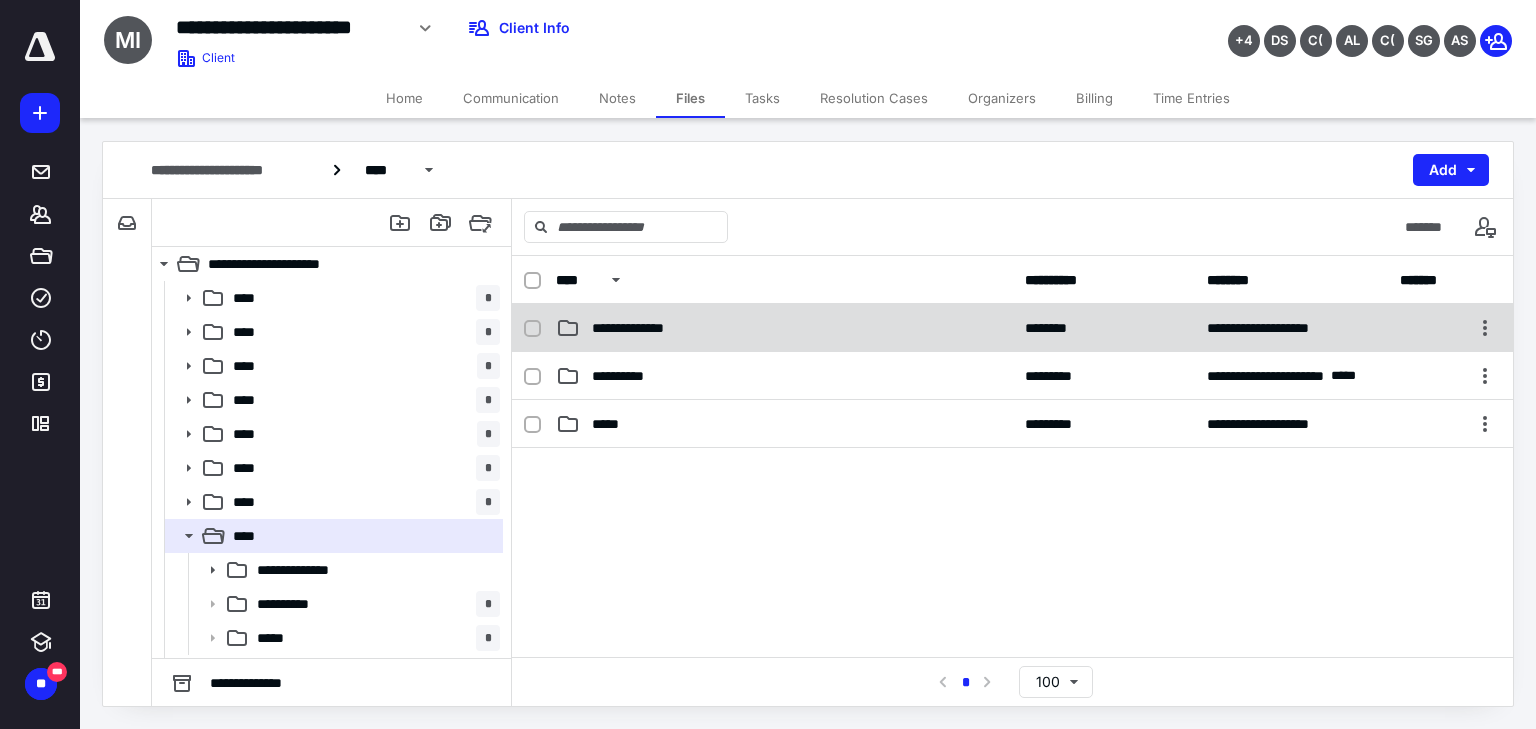 click on "**********" at bounding box center [784, 328] 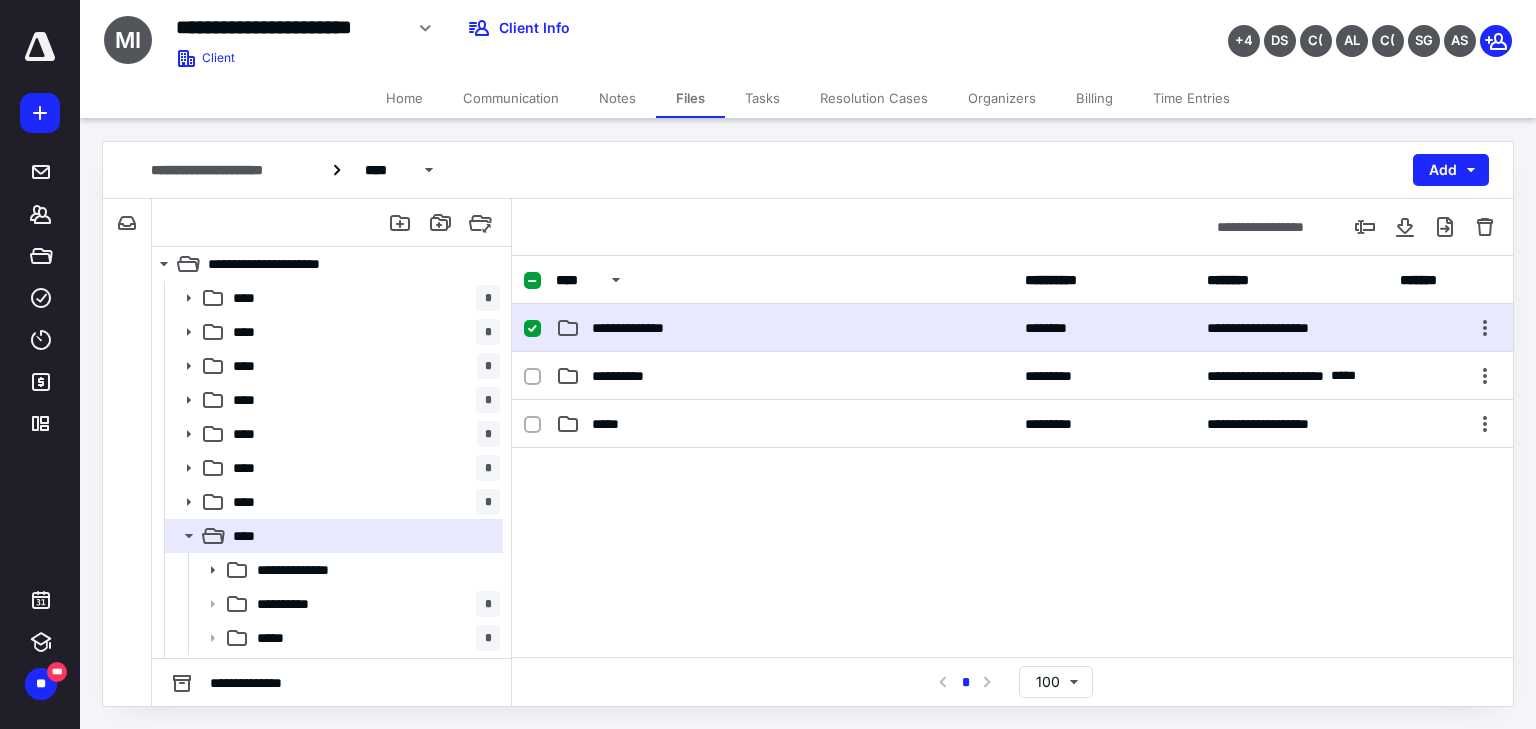 click on "**********" at bounding box center (784, 328) 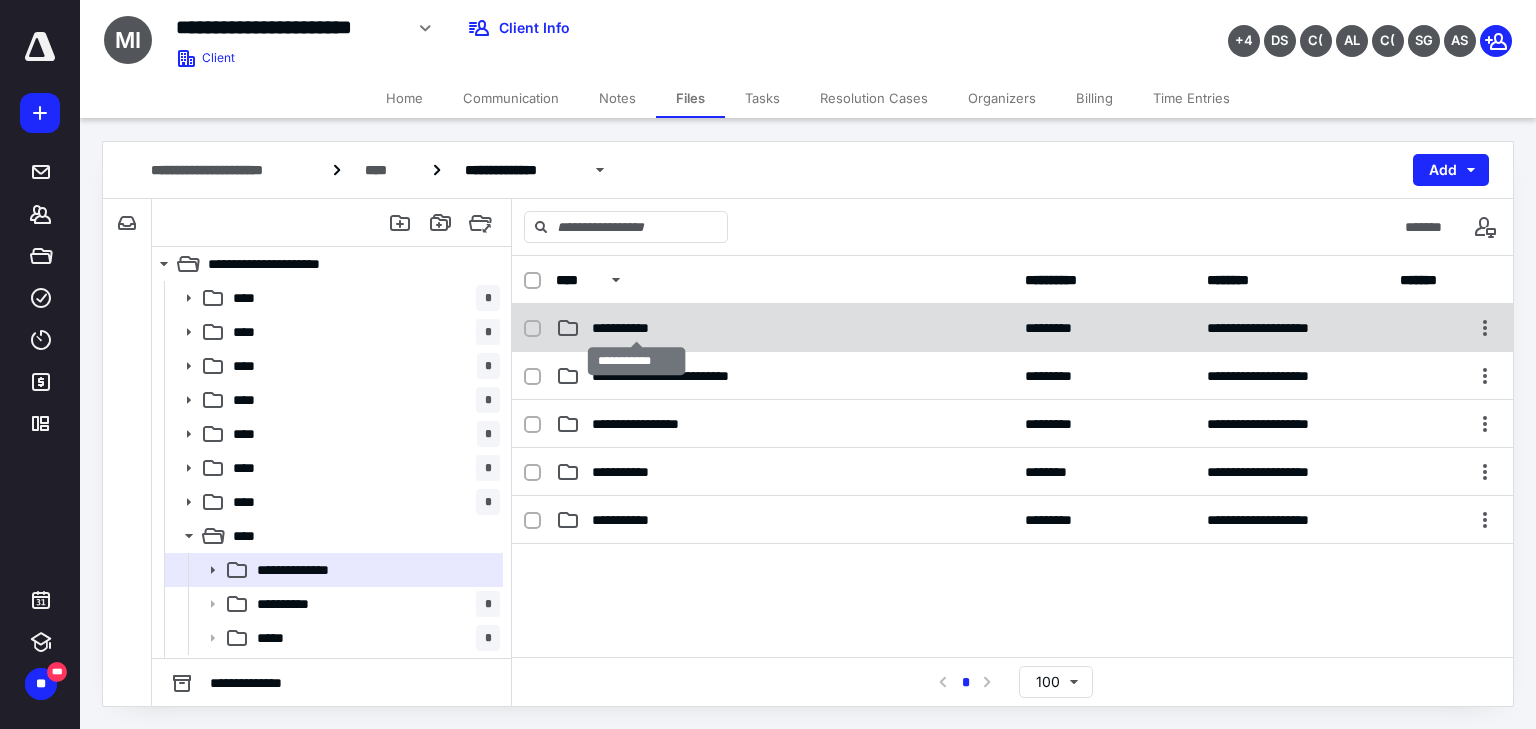 click on "**********" at bounding box center (637, 328) 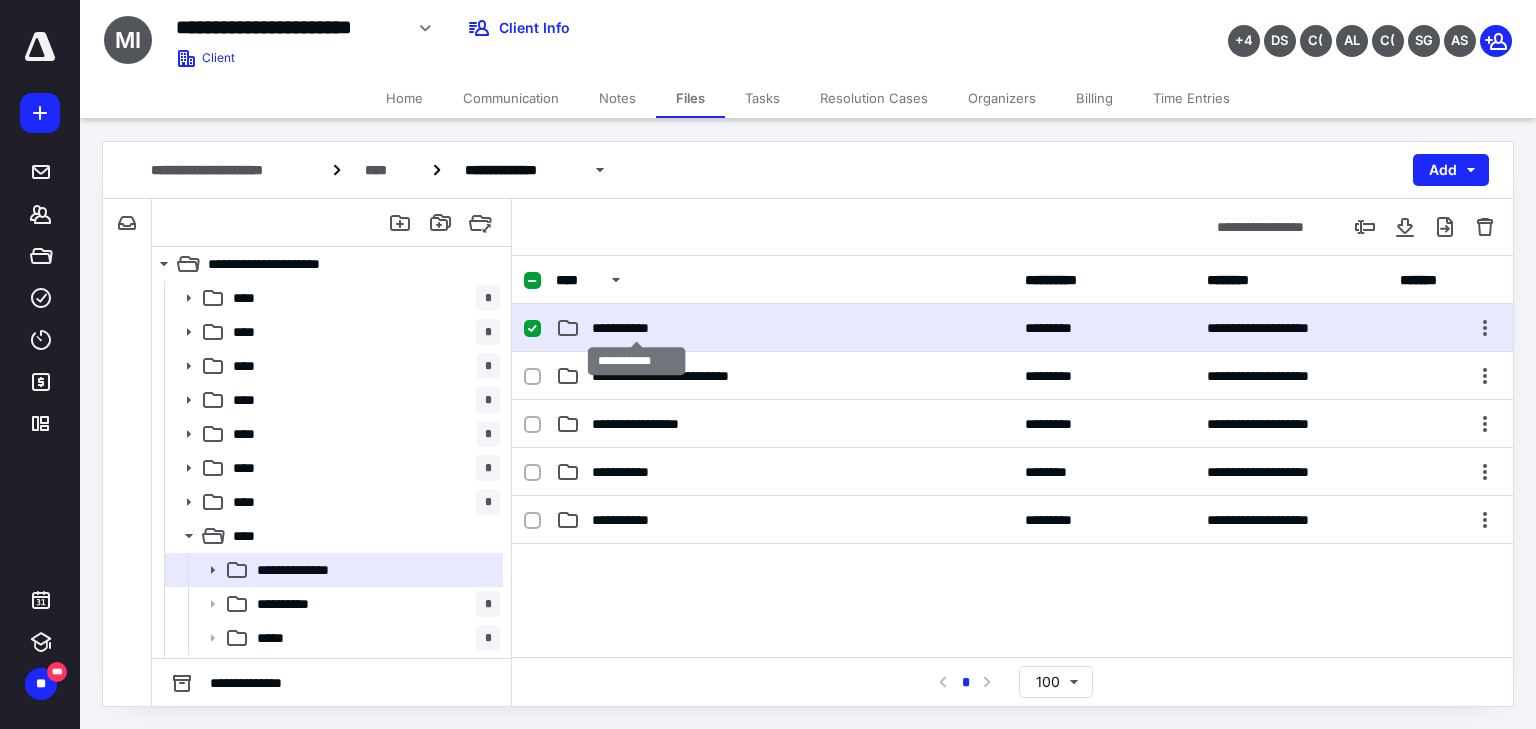 click on "**********" at bounding box center (637, 328) 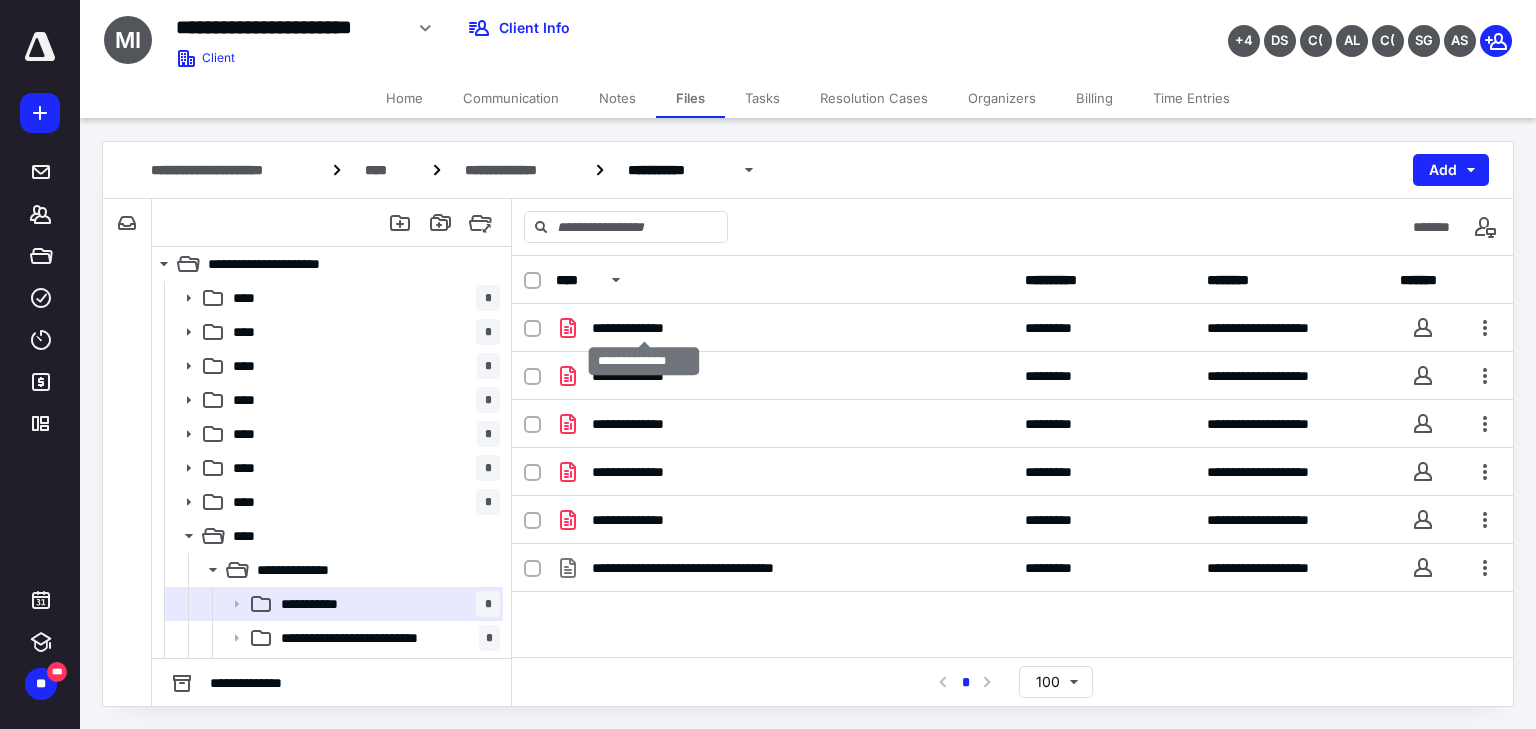 click on "**********" at bounding box center [644, 328] 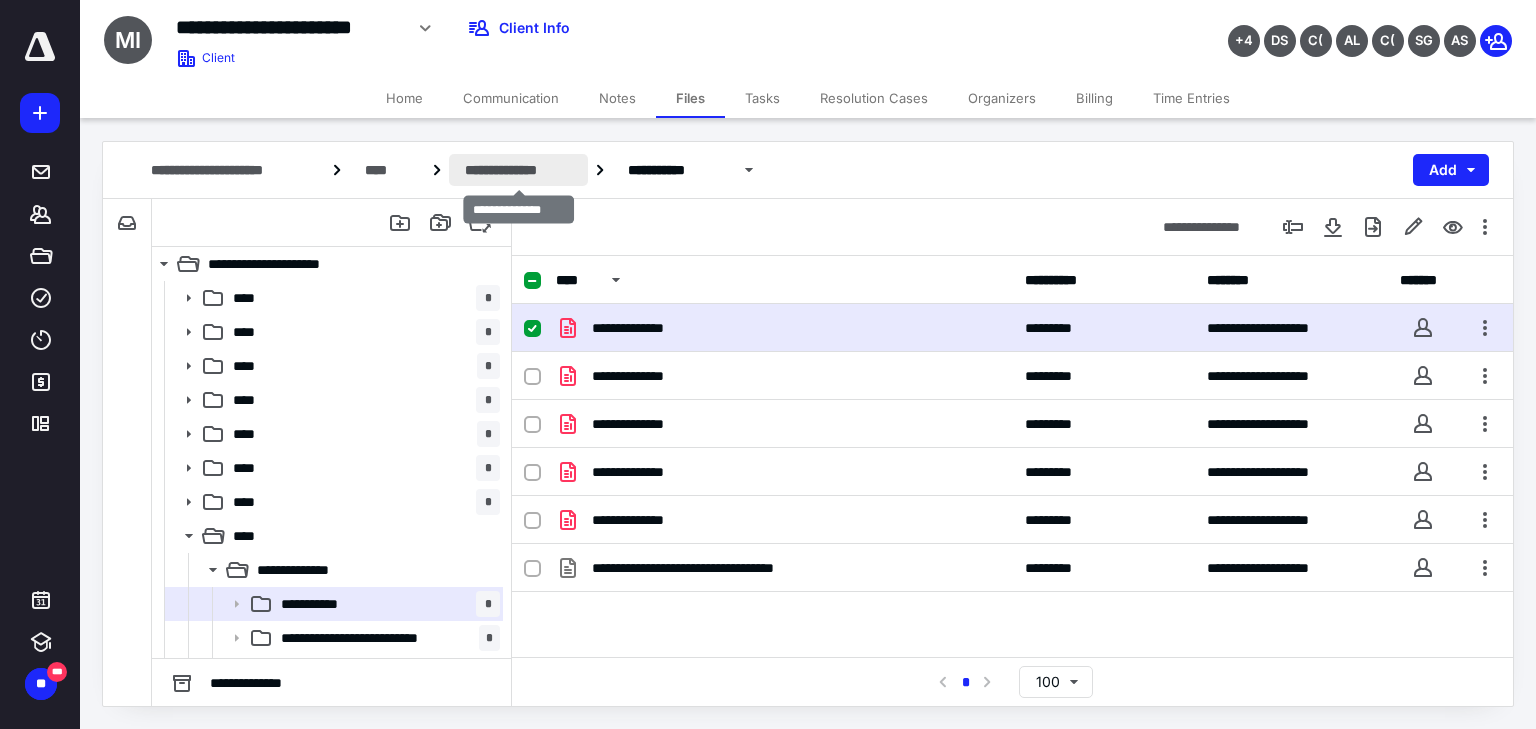 click on "**********" at bounding box center [518, 170] 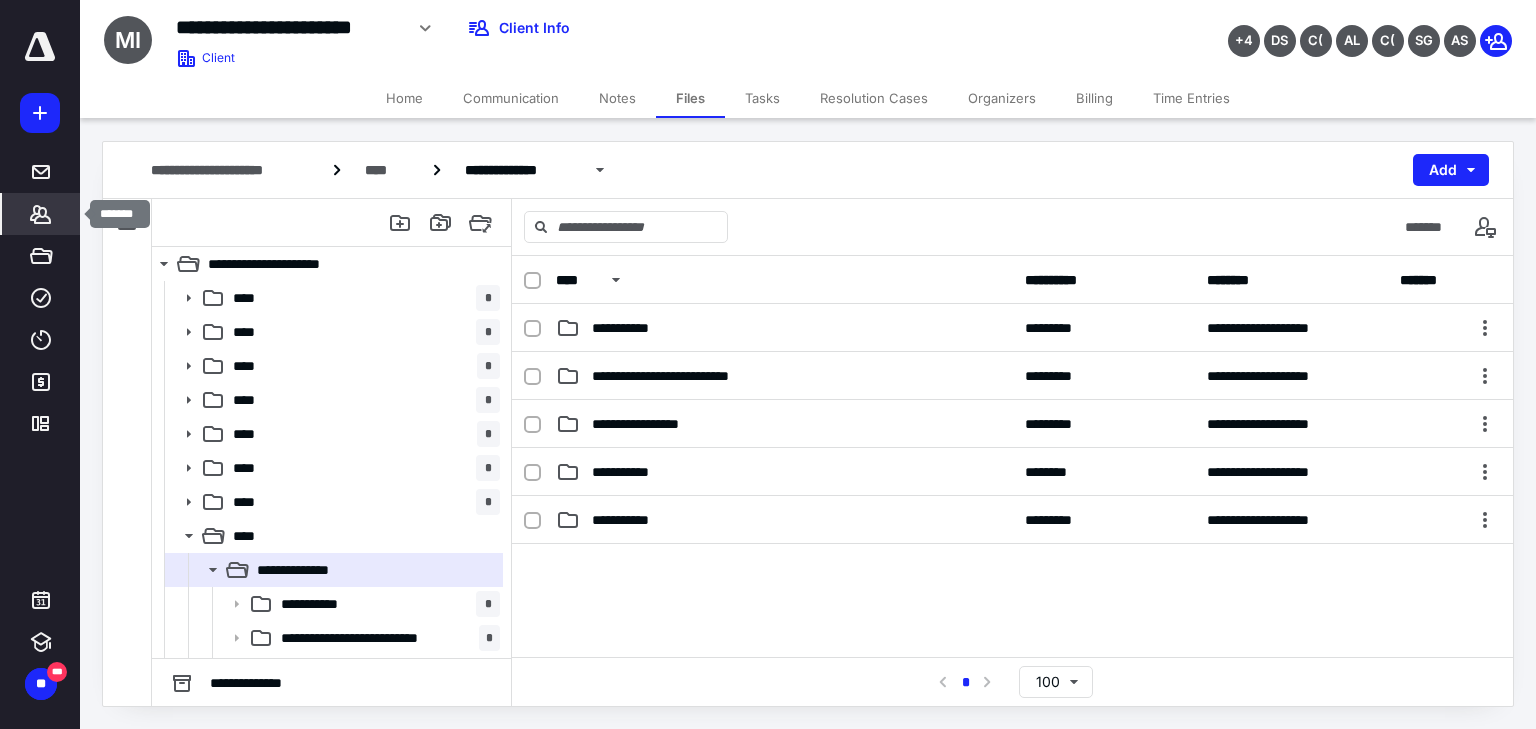 click 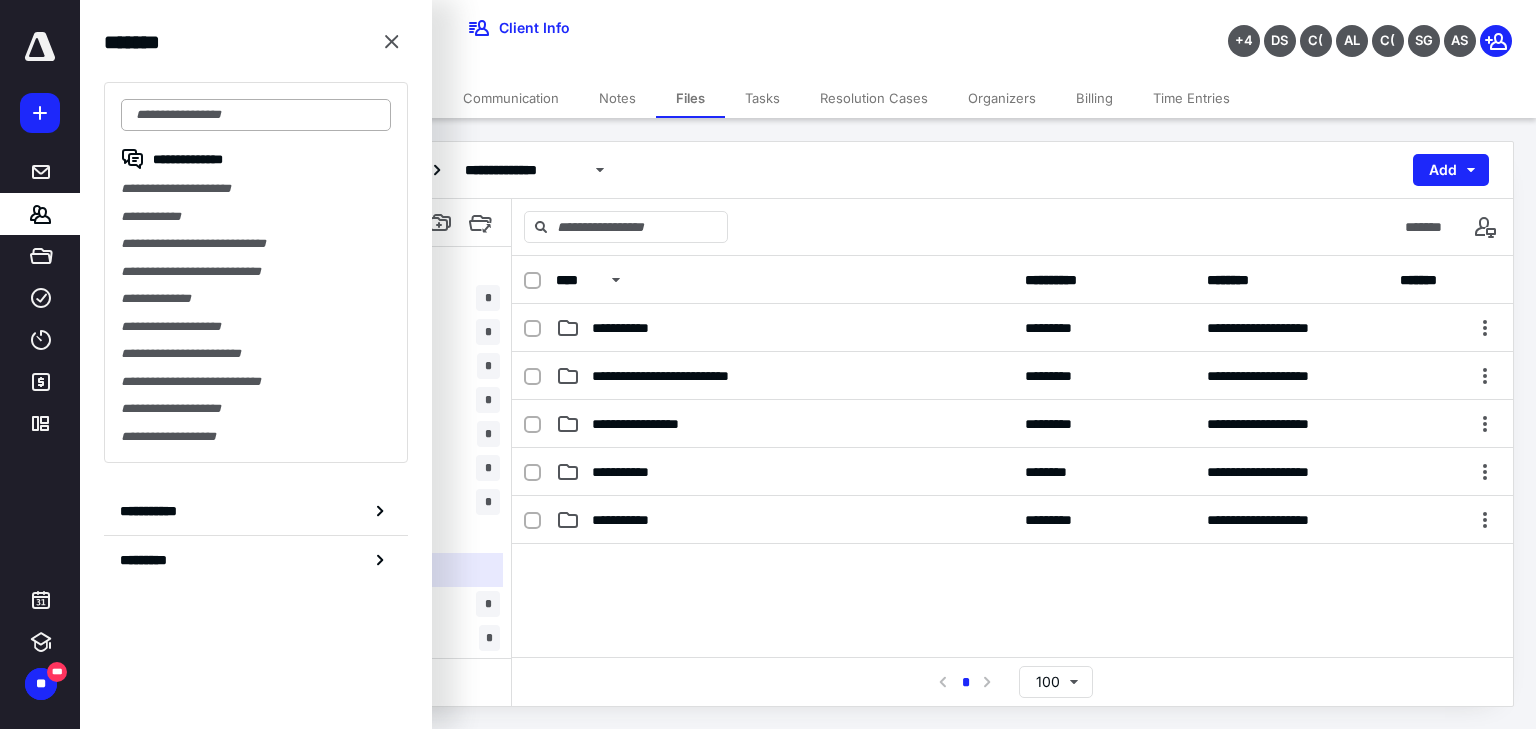 click at bounding box center [256, 115] 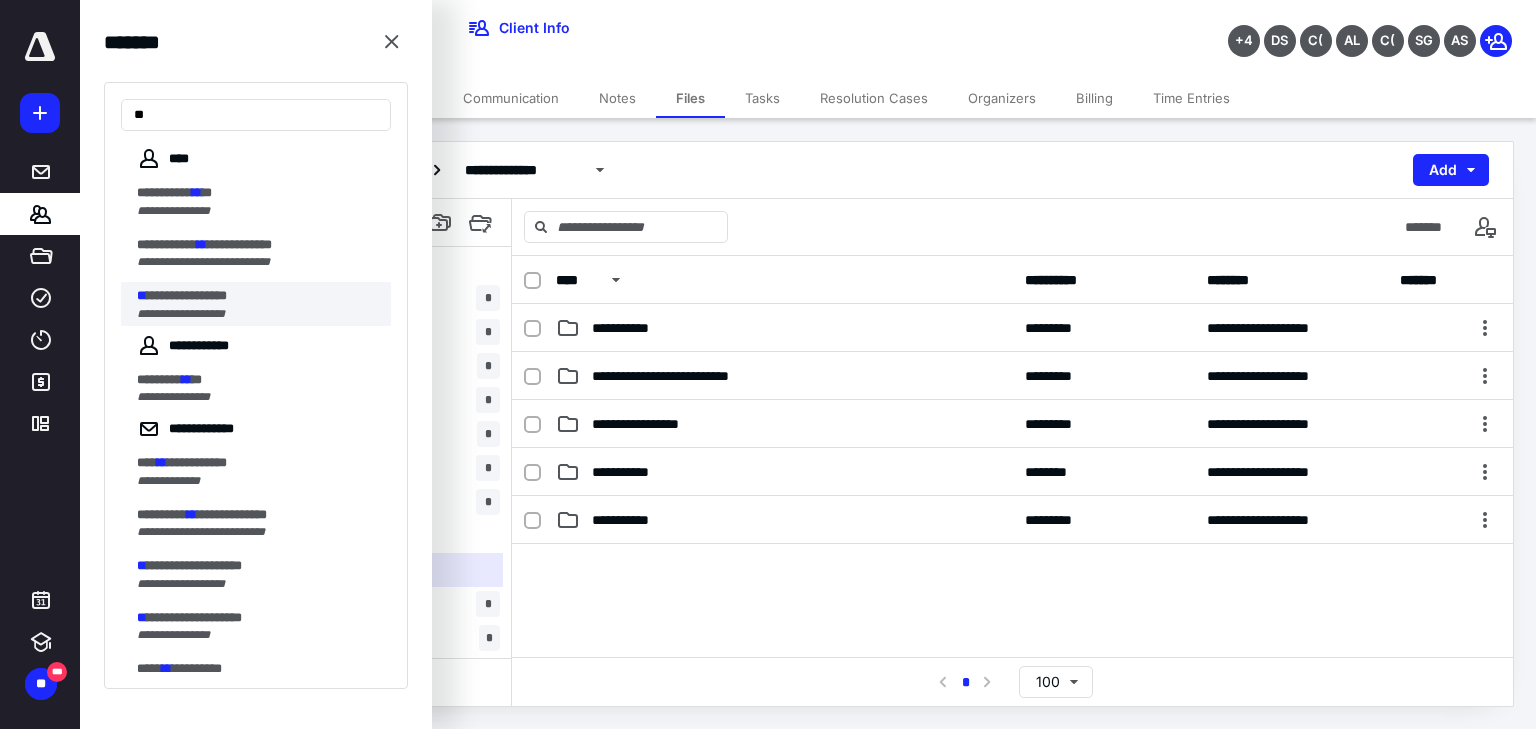 type on "**" 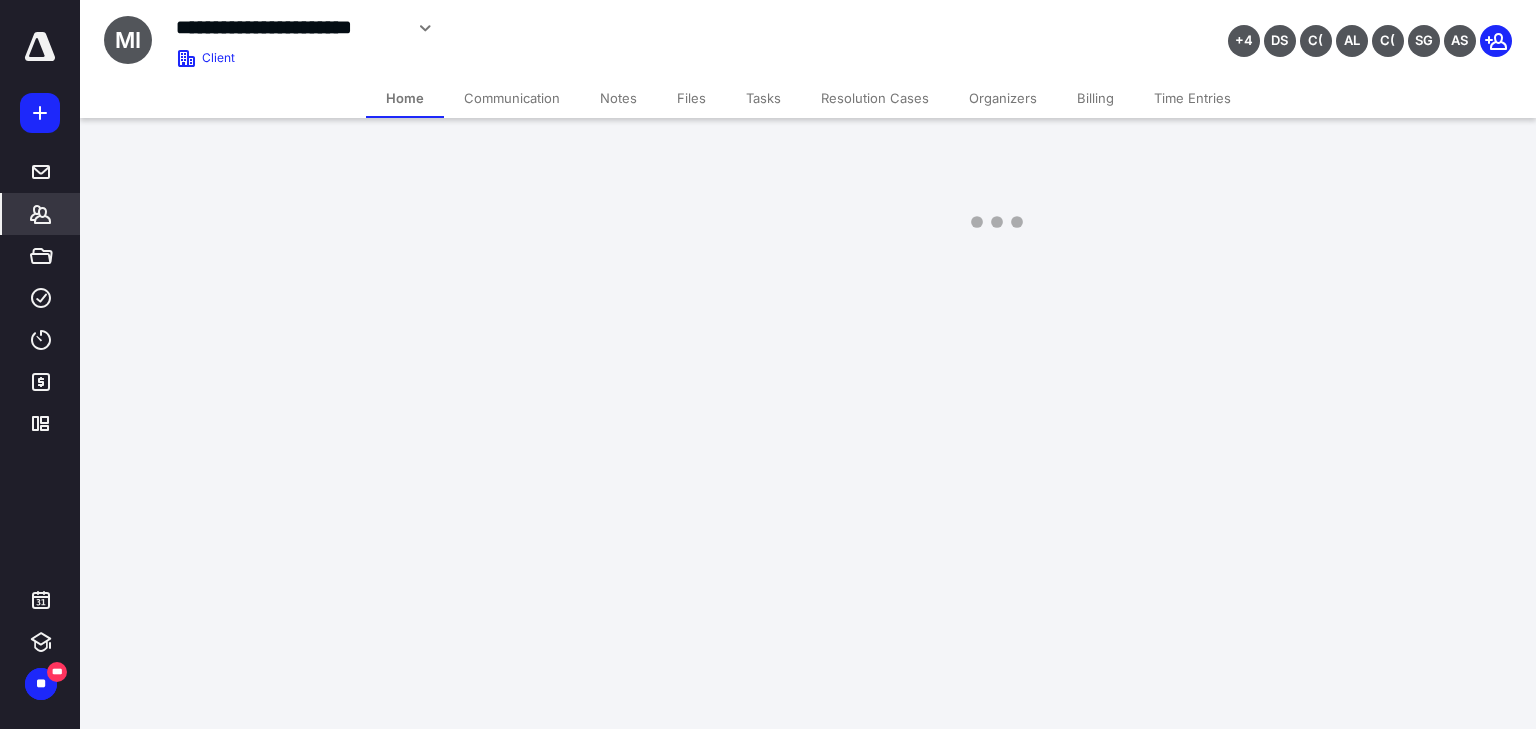 click on "Files" at bounding box center [691, 98] 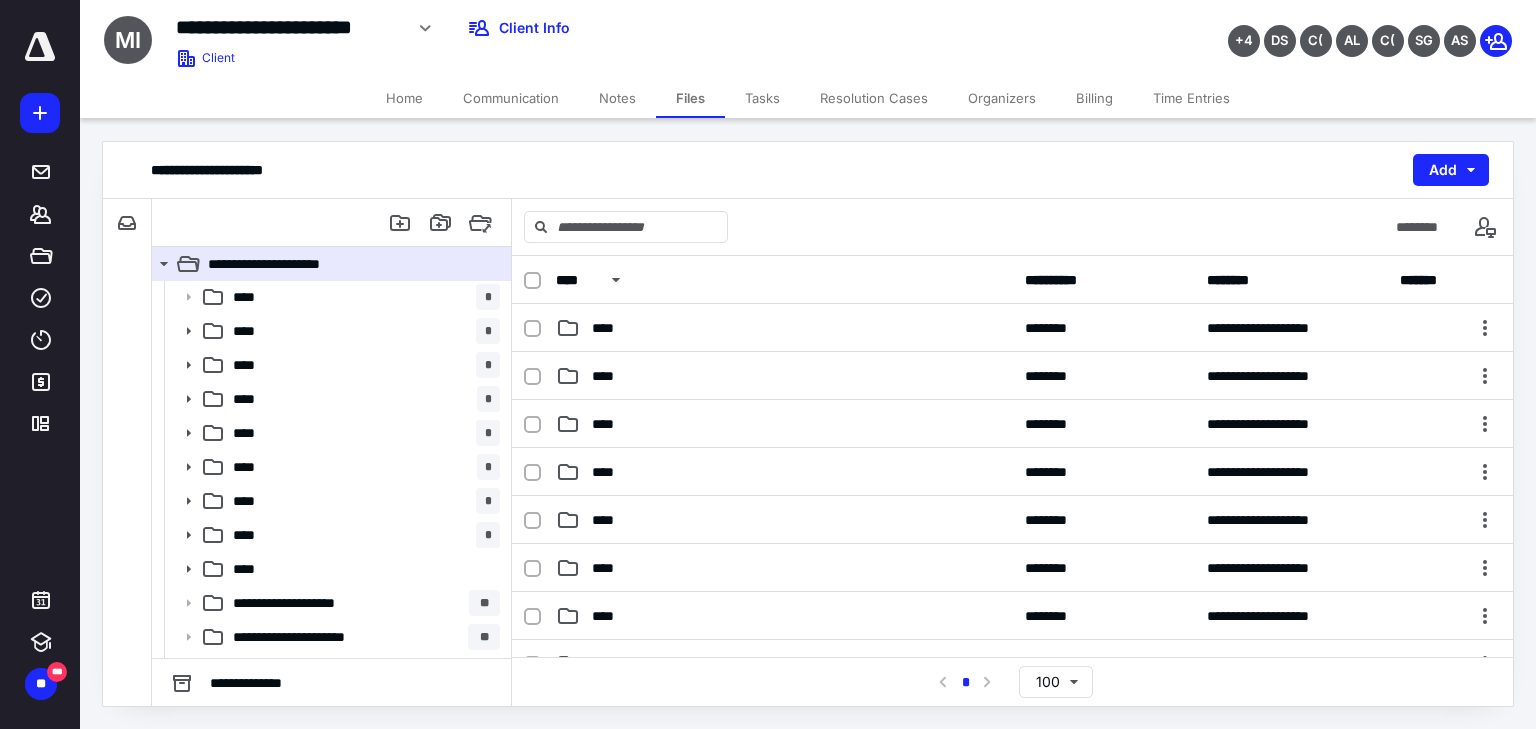 scroll, scrollTop: 412, scrollLeft: 0, axis: vertical 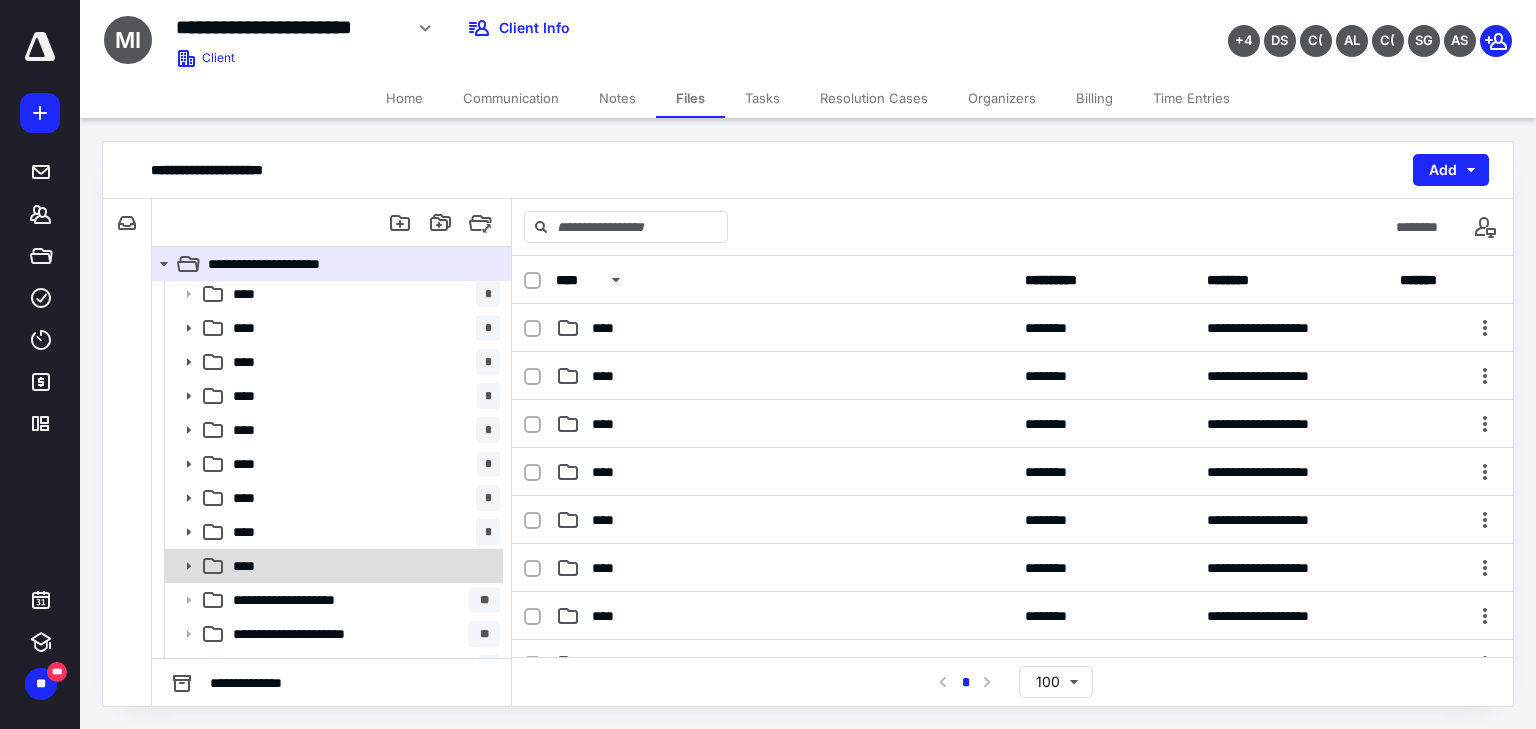 click on "****" at bounding box center (362, 566) 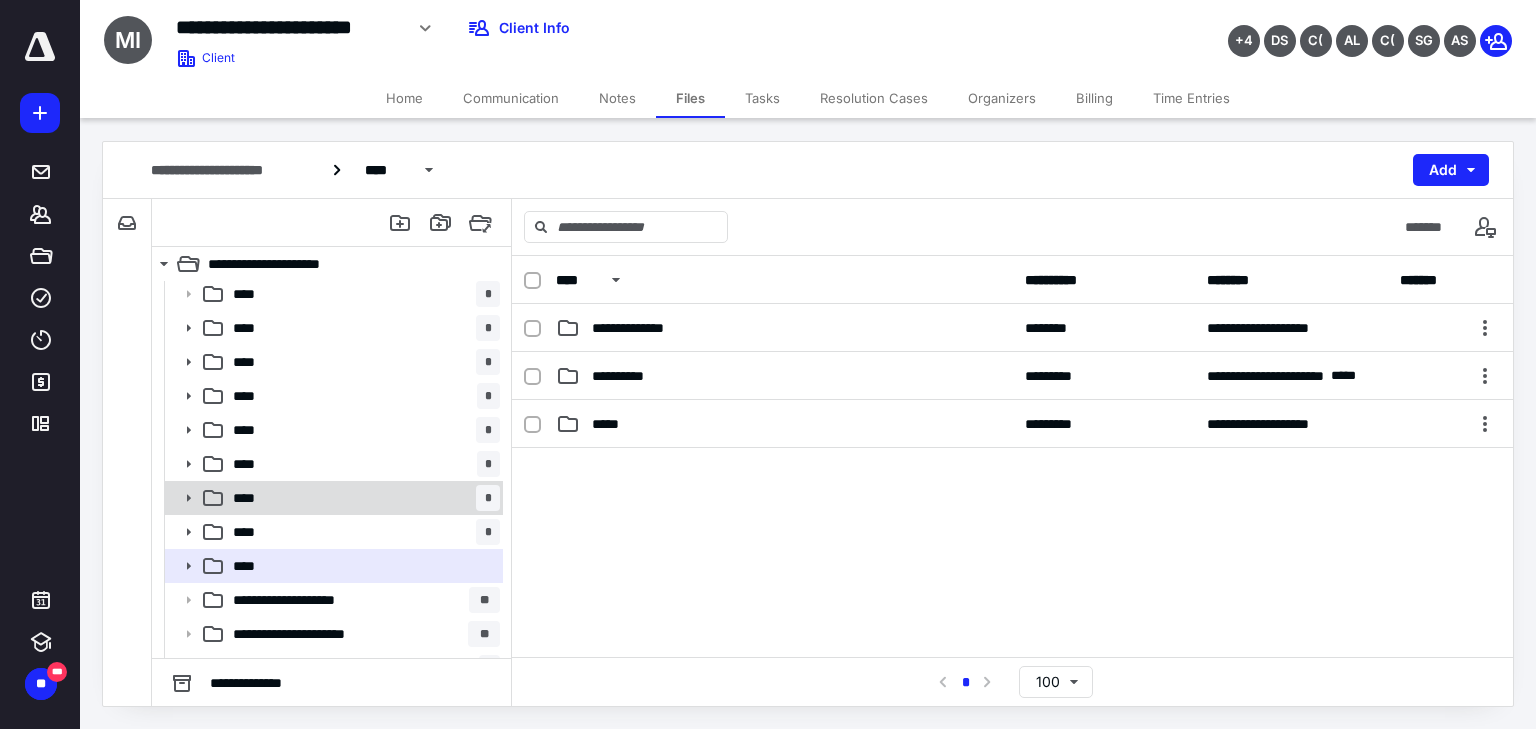 click on "**** *" at bounding box center (362, 498) 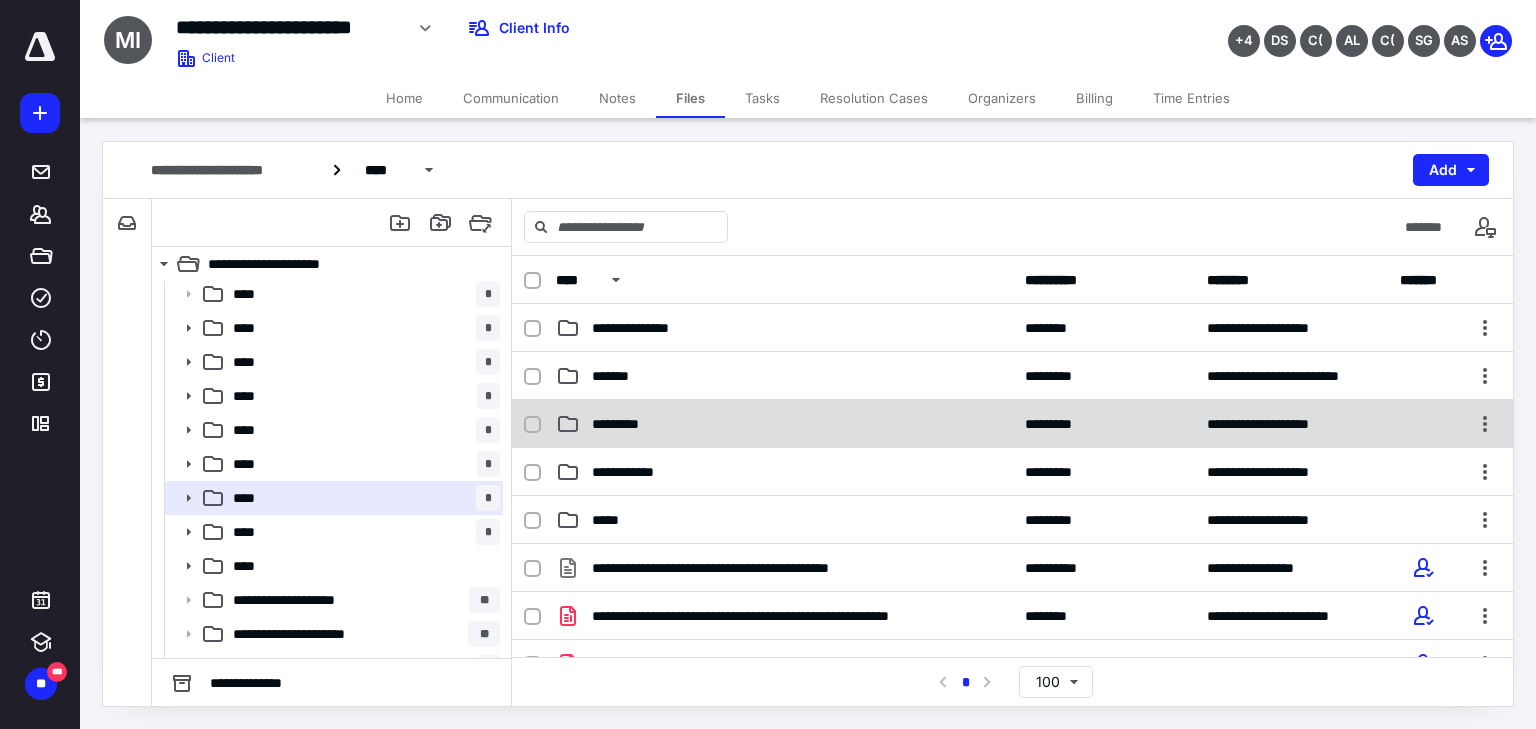 click on "*********" at bounding box center [784, 424] 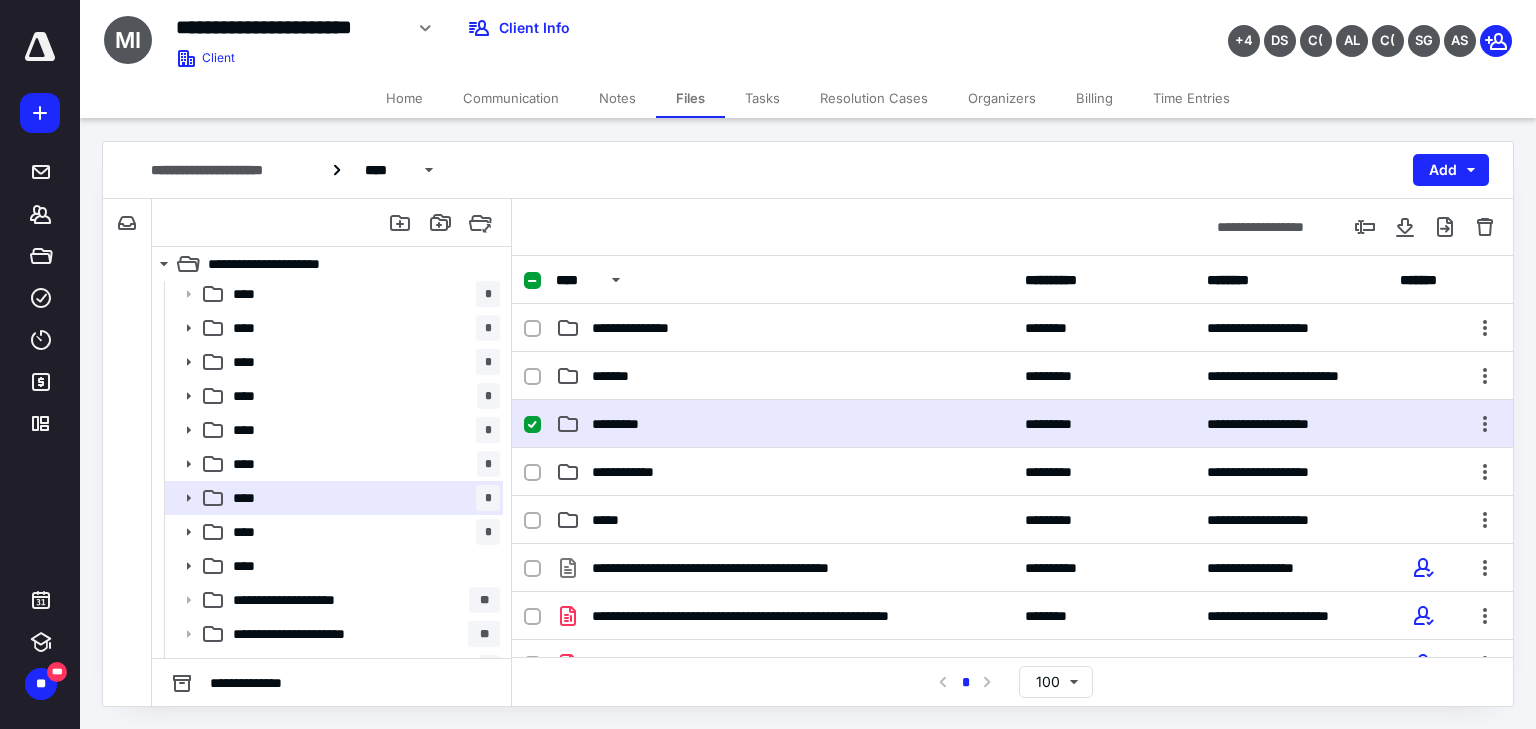 click on "*********" at bounding box center (784, 424) 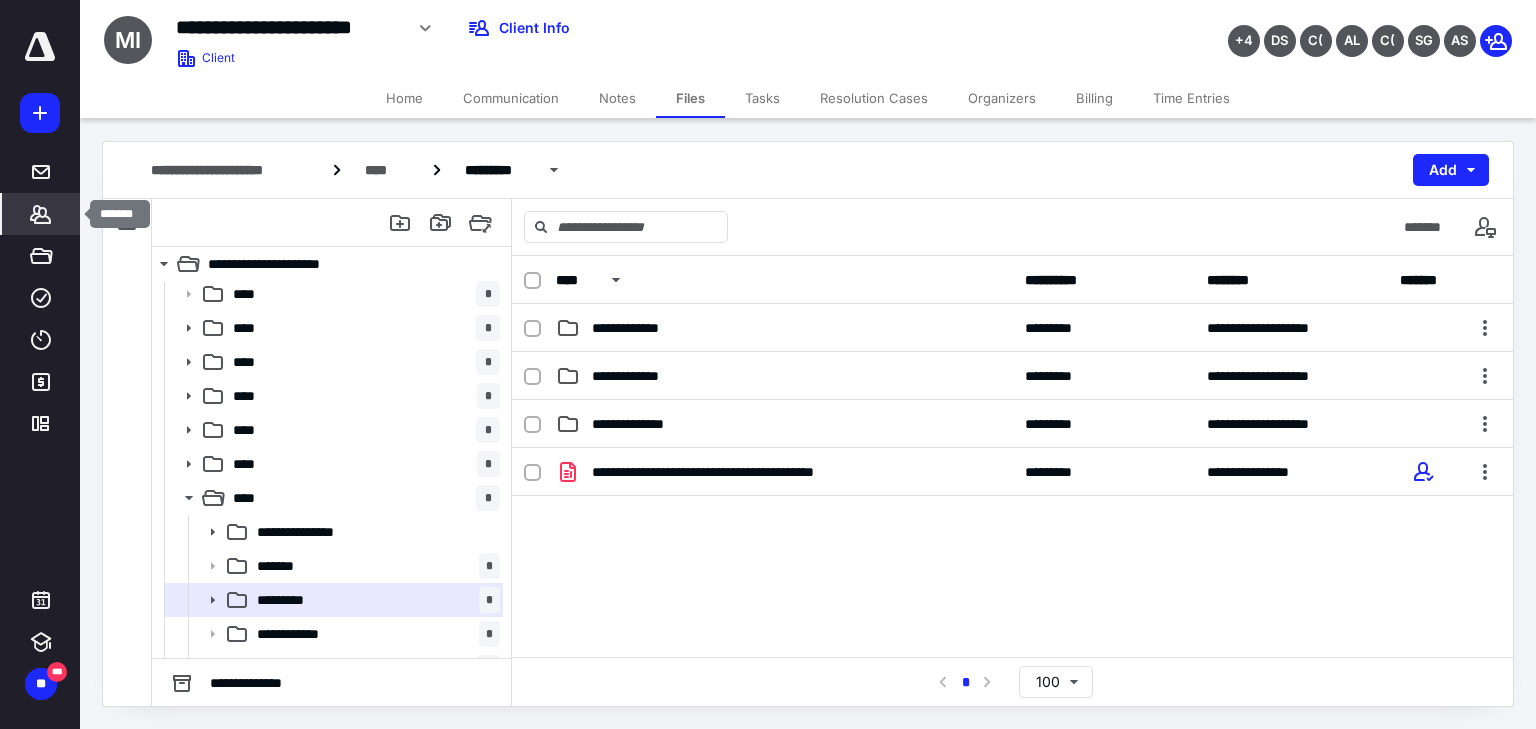click on "*******" at bounding box center (41, 214) 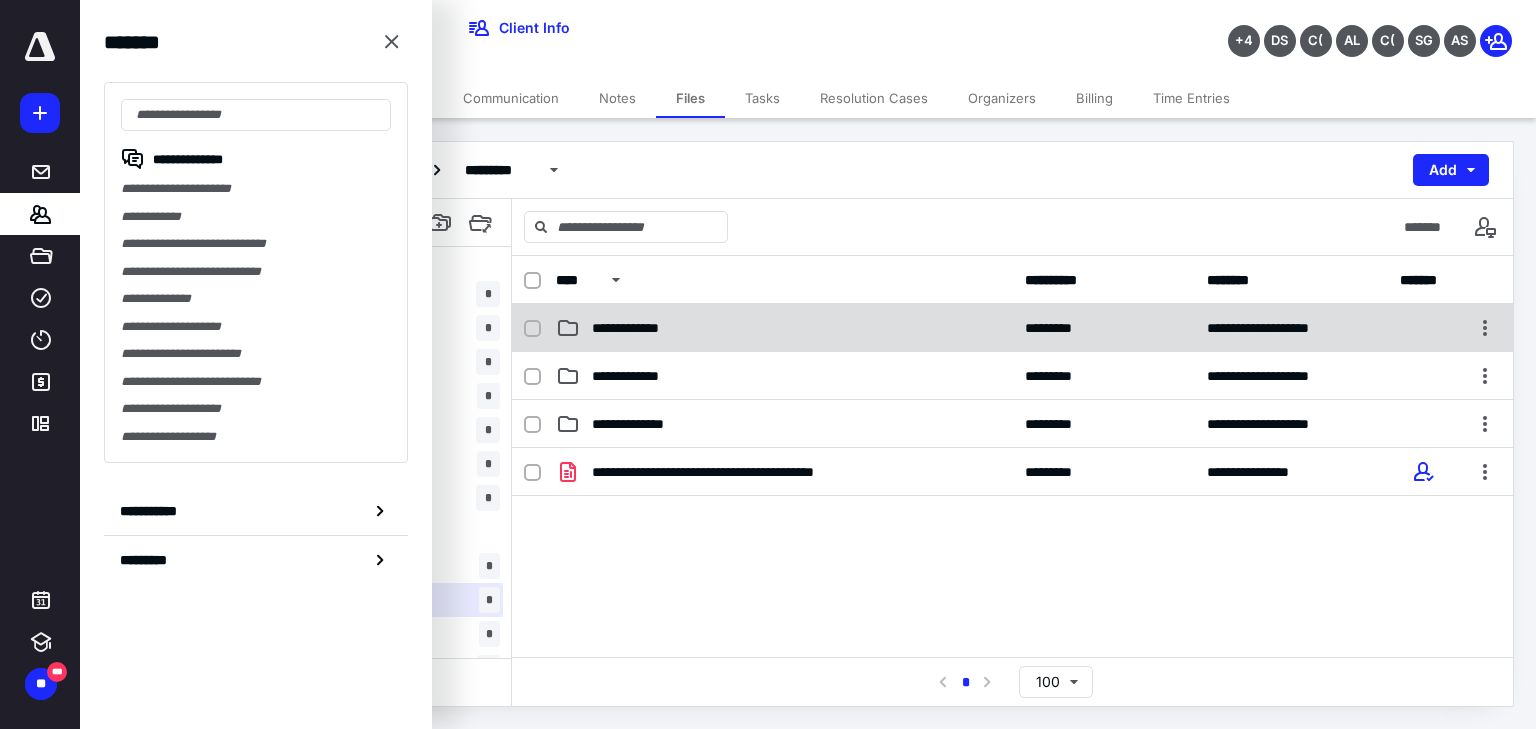 click on "**********" at bounding box center [1012, 328] 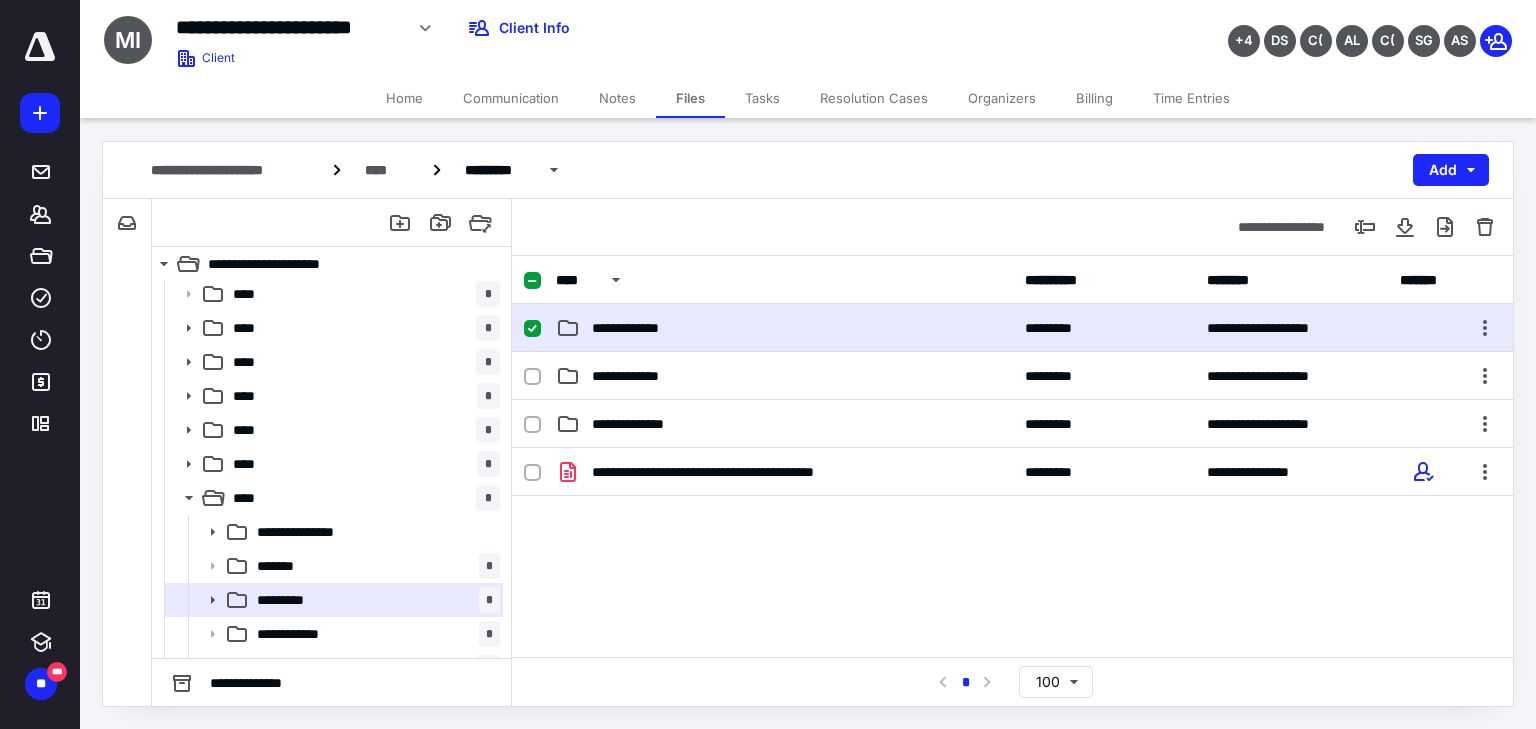 click on "**********" at bounding box center [1012, 328] 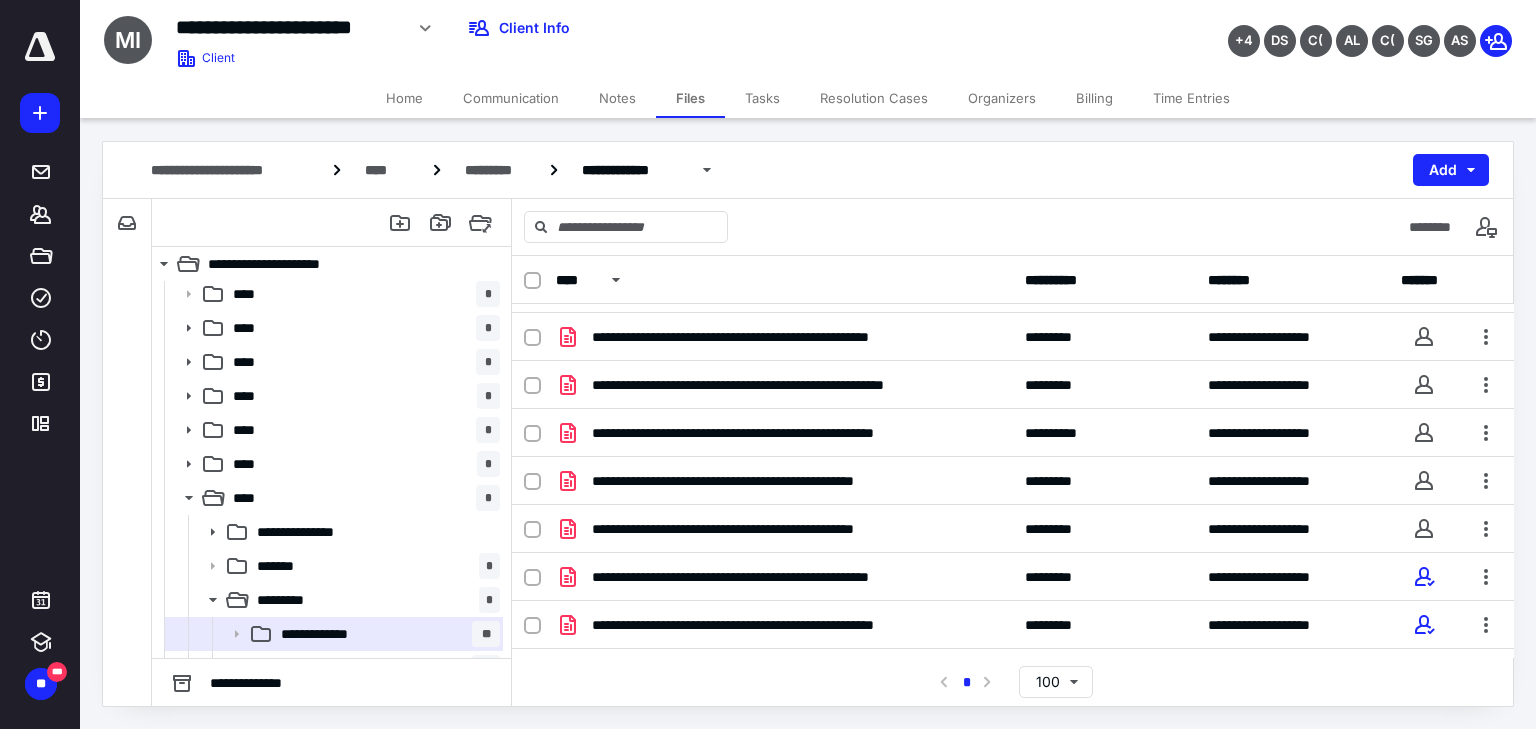 scroll, scrollTop: 458, scrollLeft: 0, axis: vertical 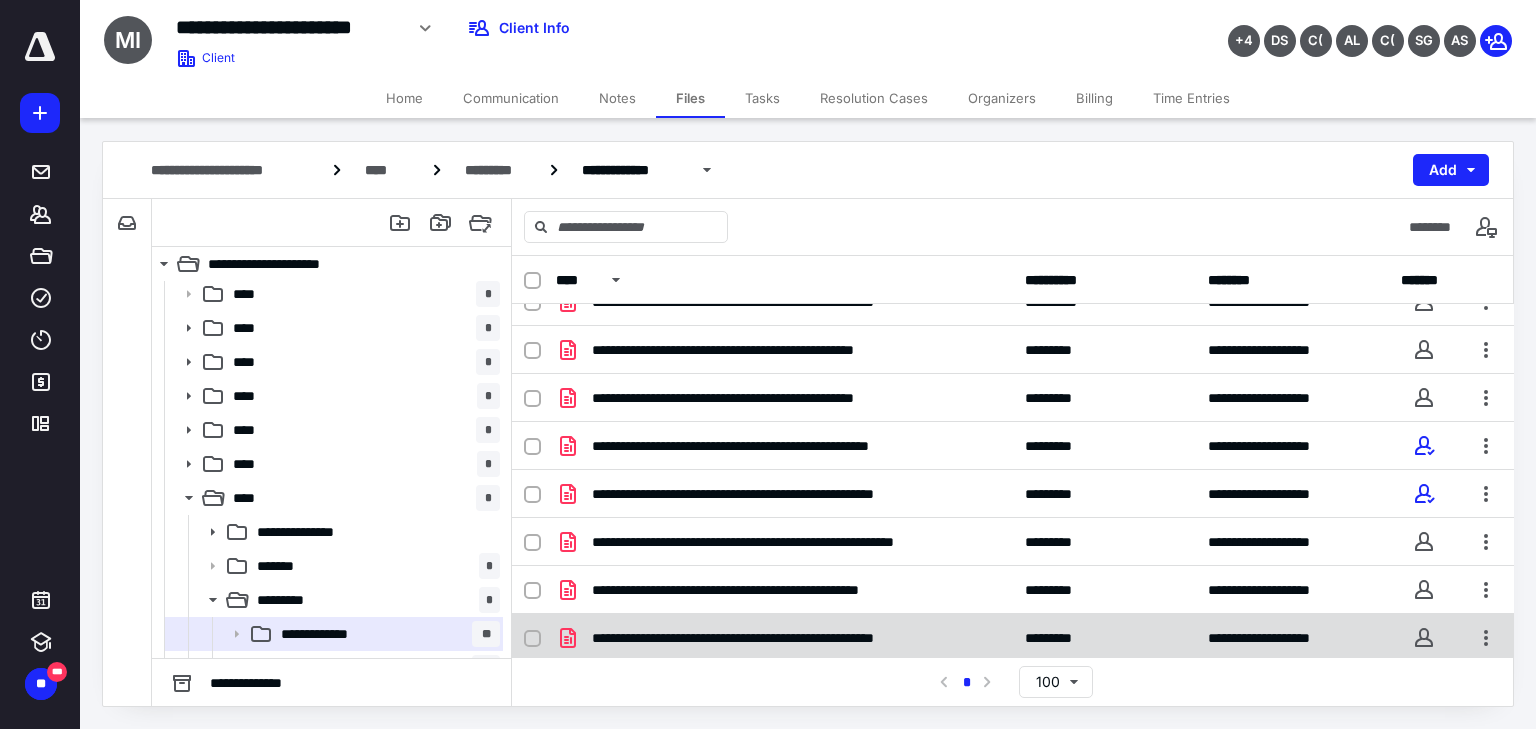 click on "**********" at bounding box center [1013, 638] 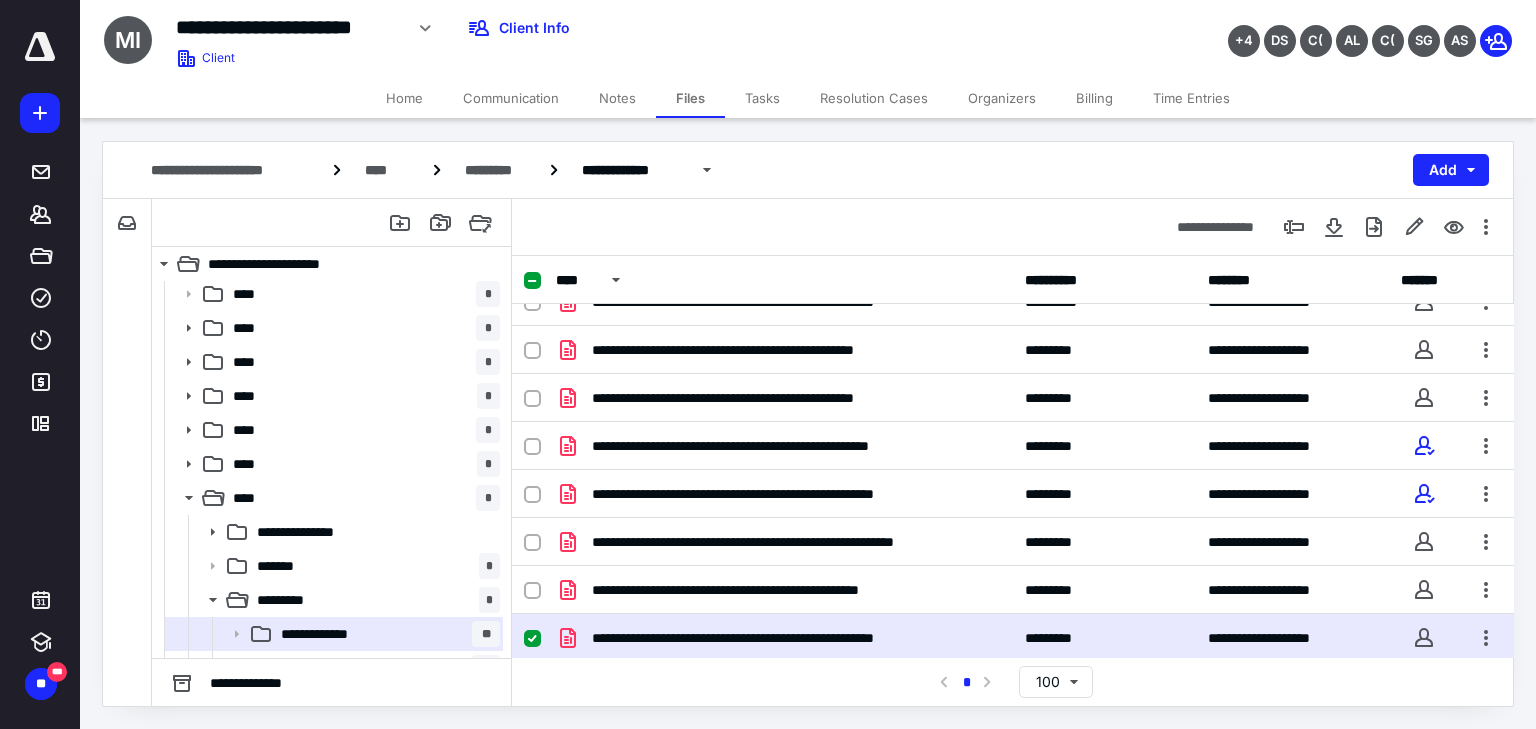 click on "**********" at bounding box center (1013, 638) 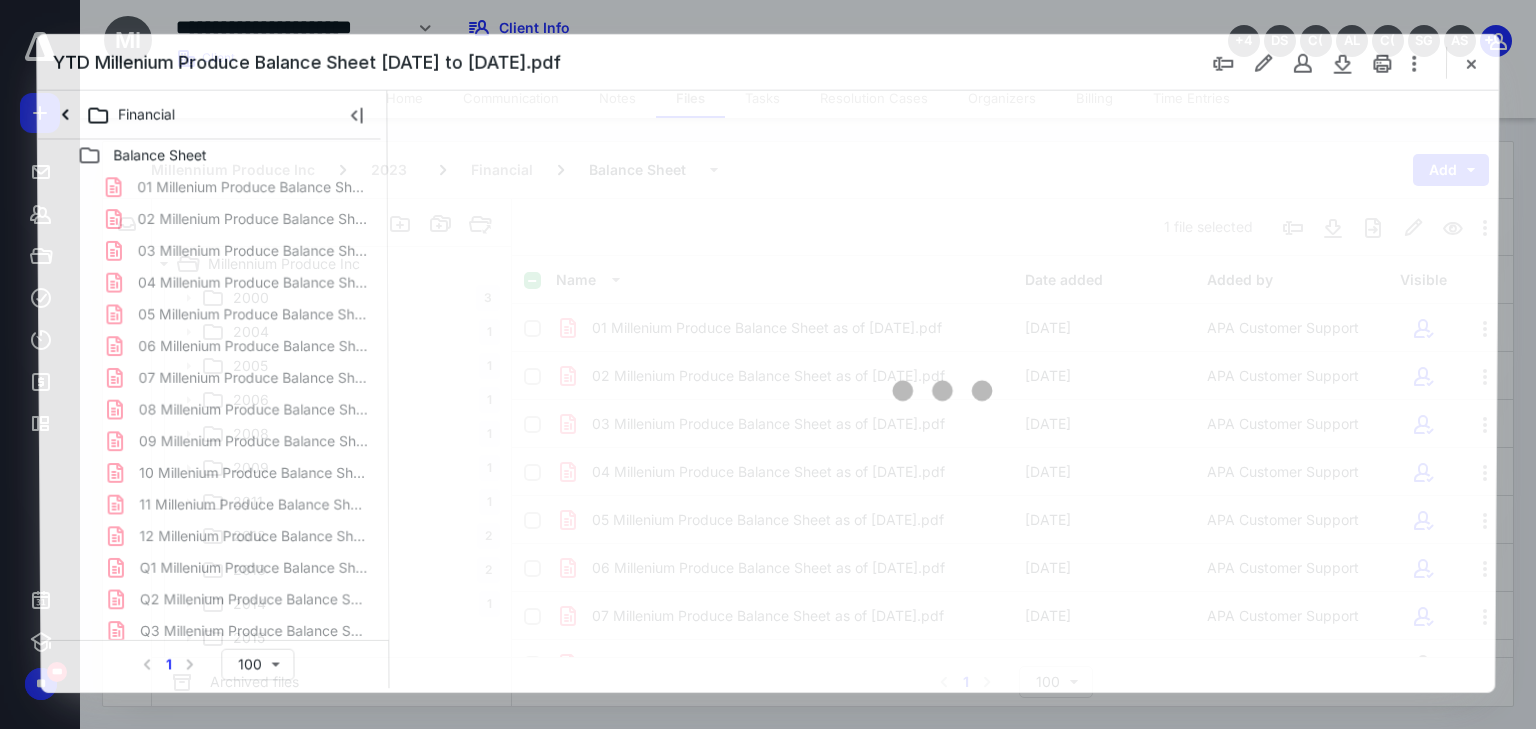 scroll, scrollTop: 412, scrollLeft: 0, axis: vertical 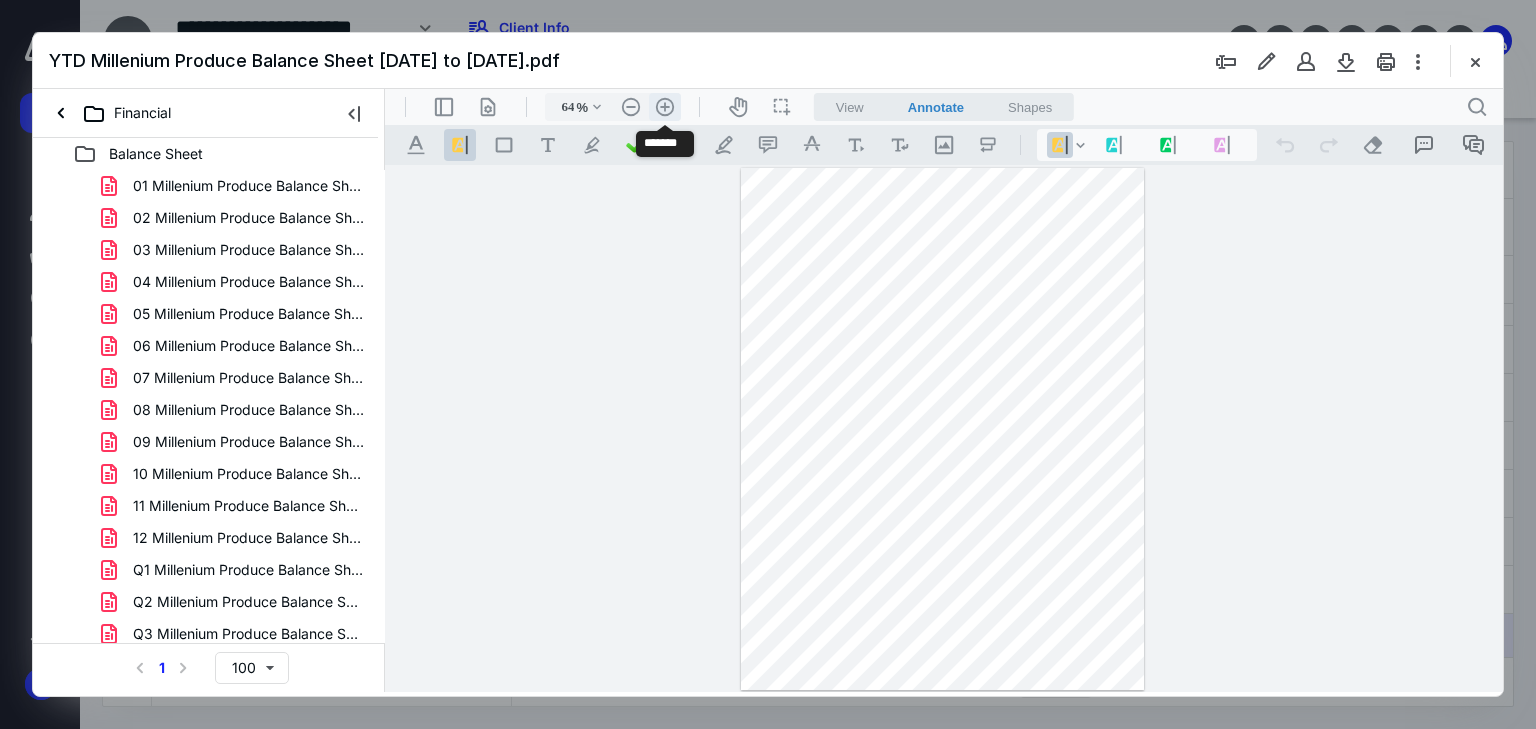 click on ".cls-1{fill:#abb0c4;} icon - header - zoom - in - line" at bounding box center (665, 107) 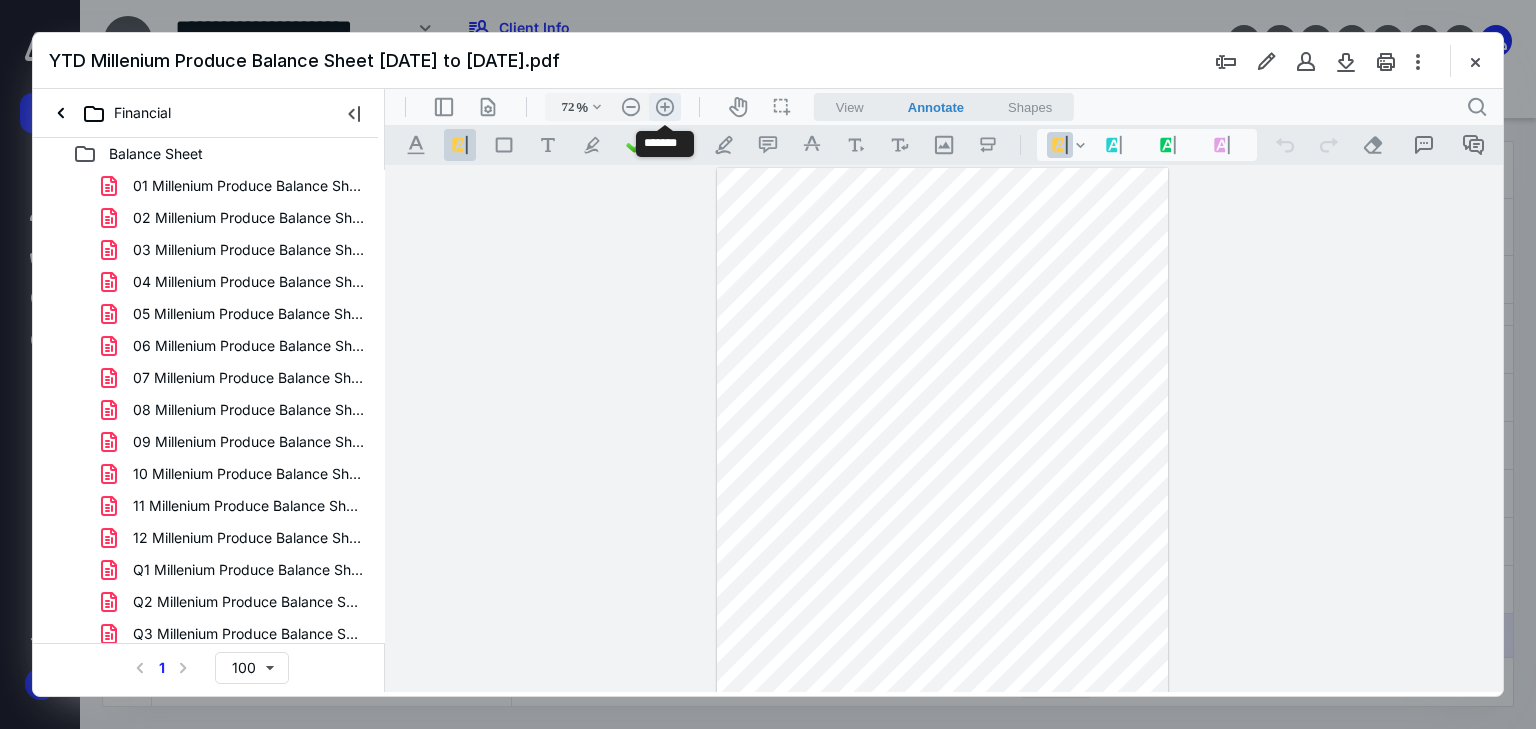 scroll, scrollTop: 26, scrollLeft: 0, axis: vertical 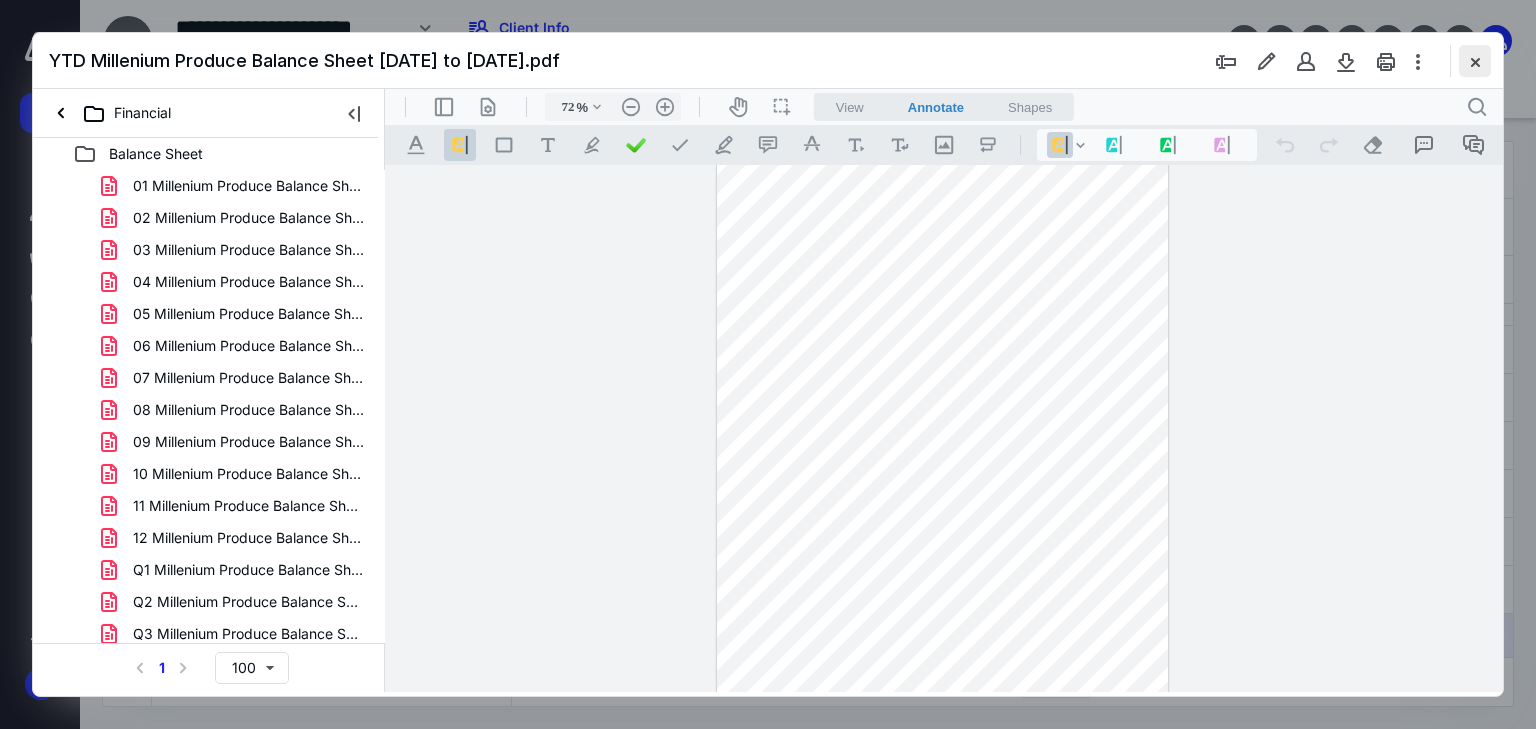 click at bounding box center (1475, 61) 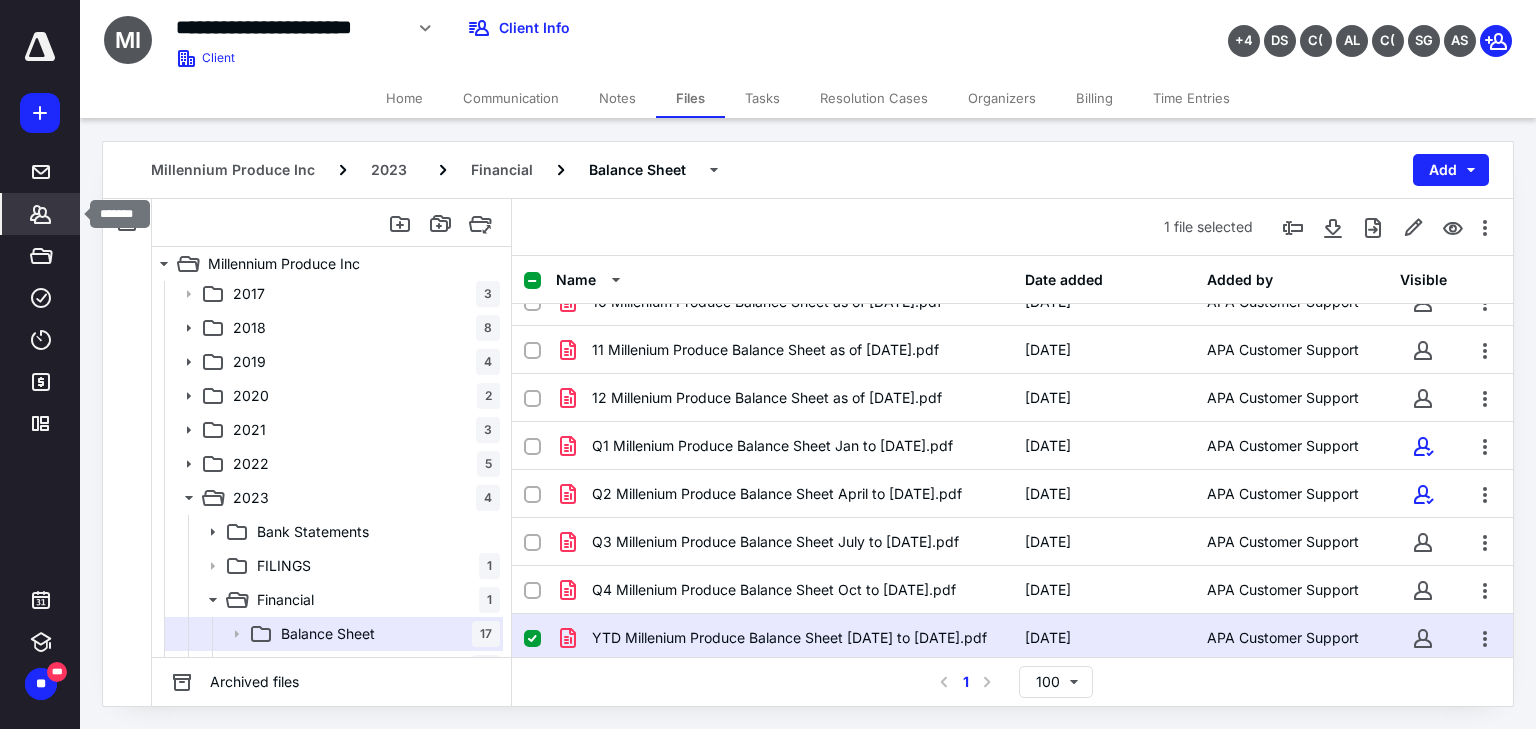 click 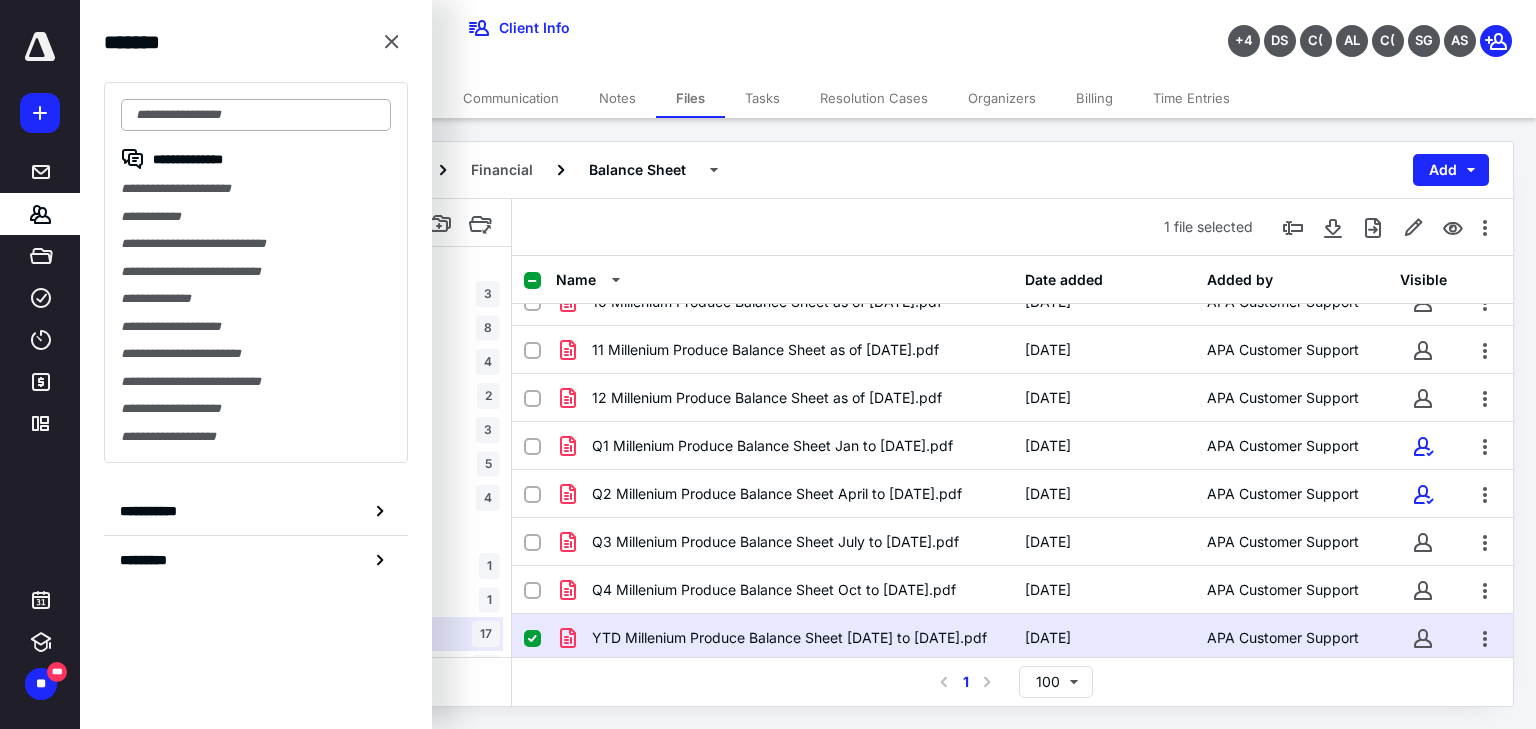 click at bounding box center (256, 115) 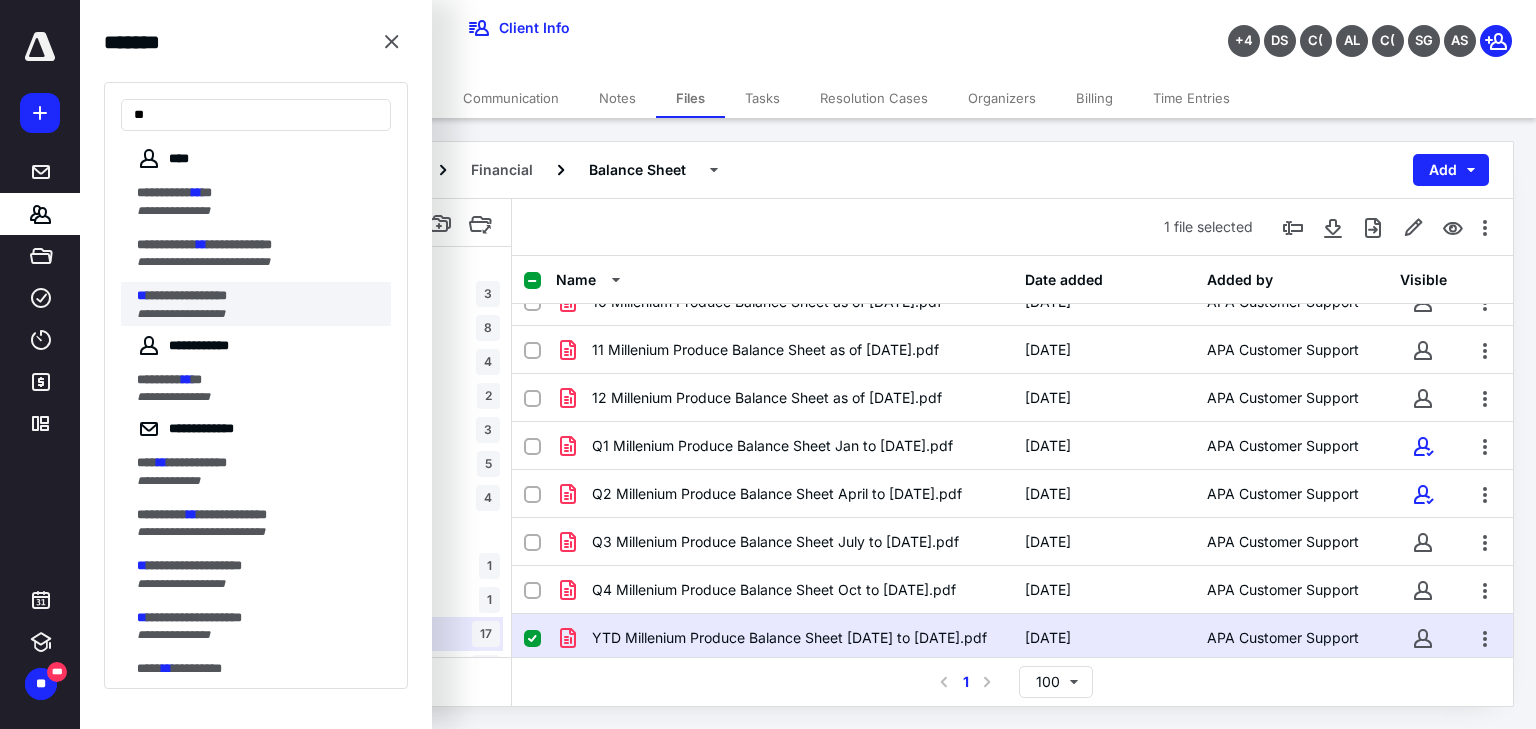 type on "**" 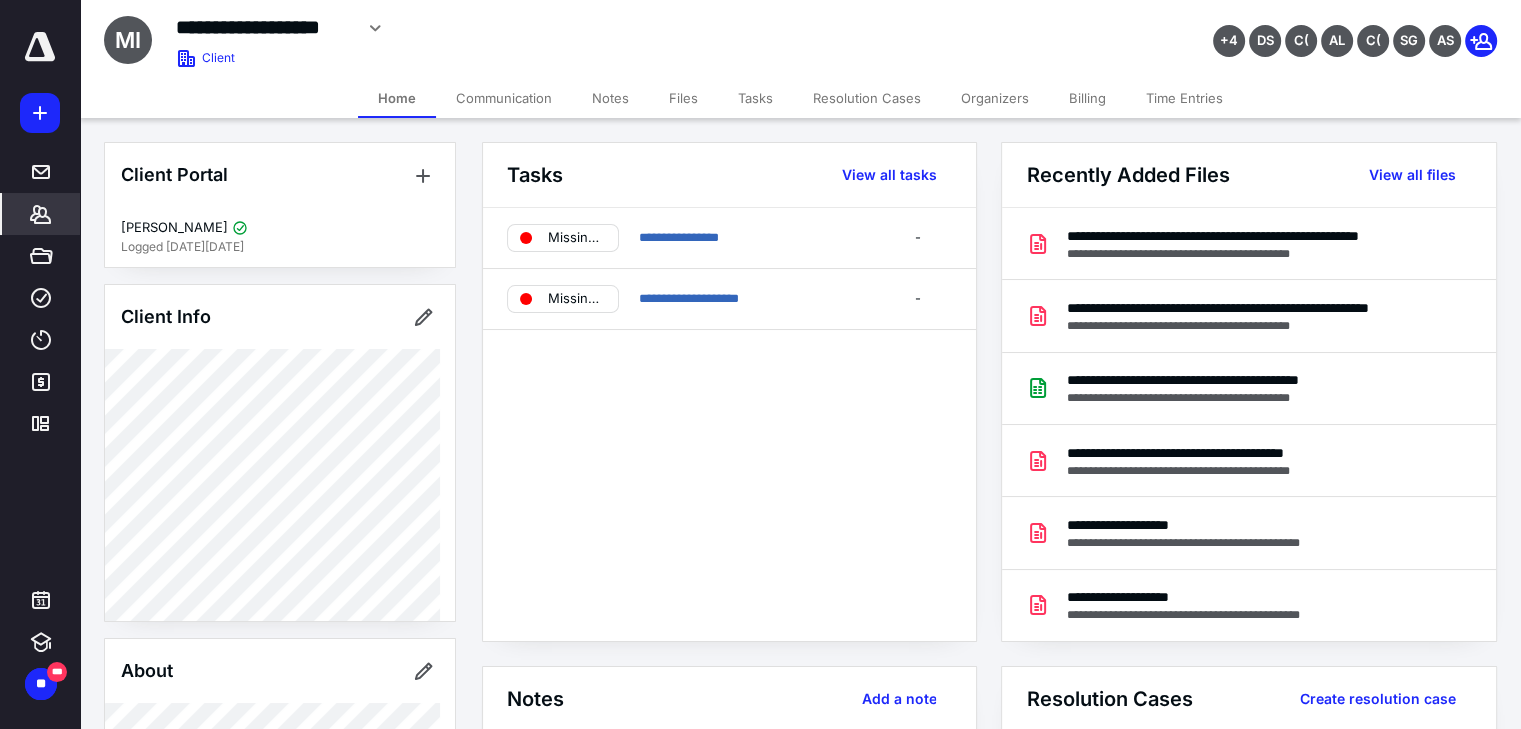 click on "Files" at bounding box center (683, 98) 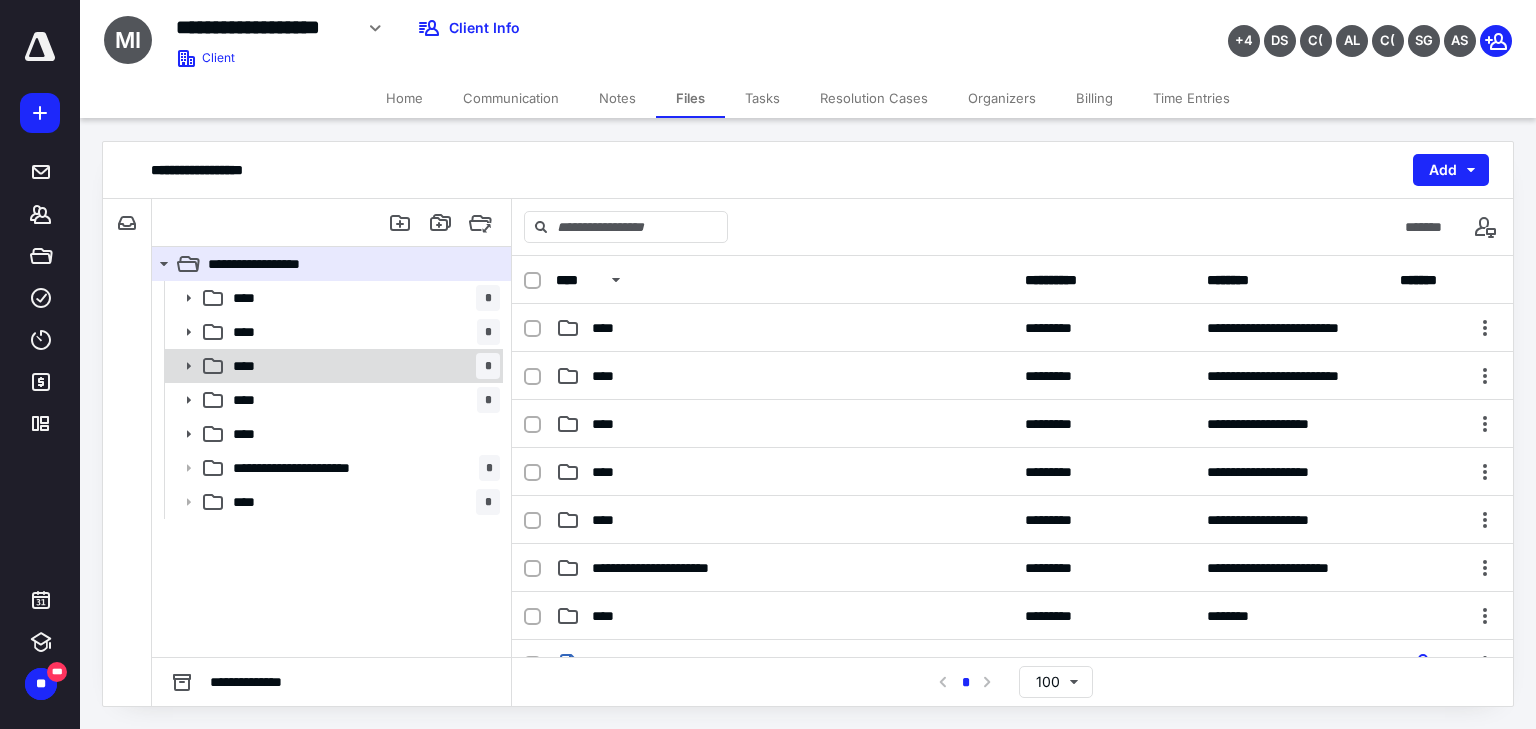click on "**** *" at bounding box center (362, 366) 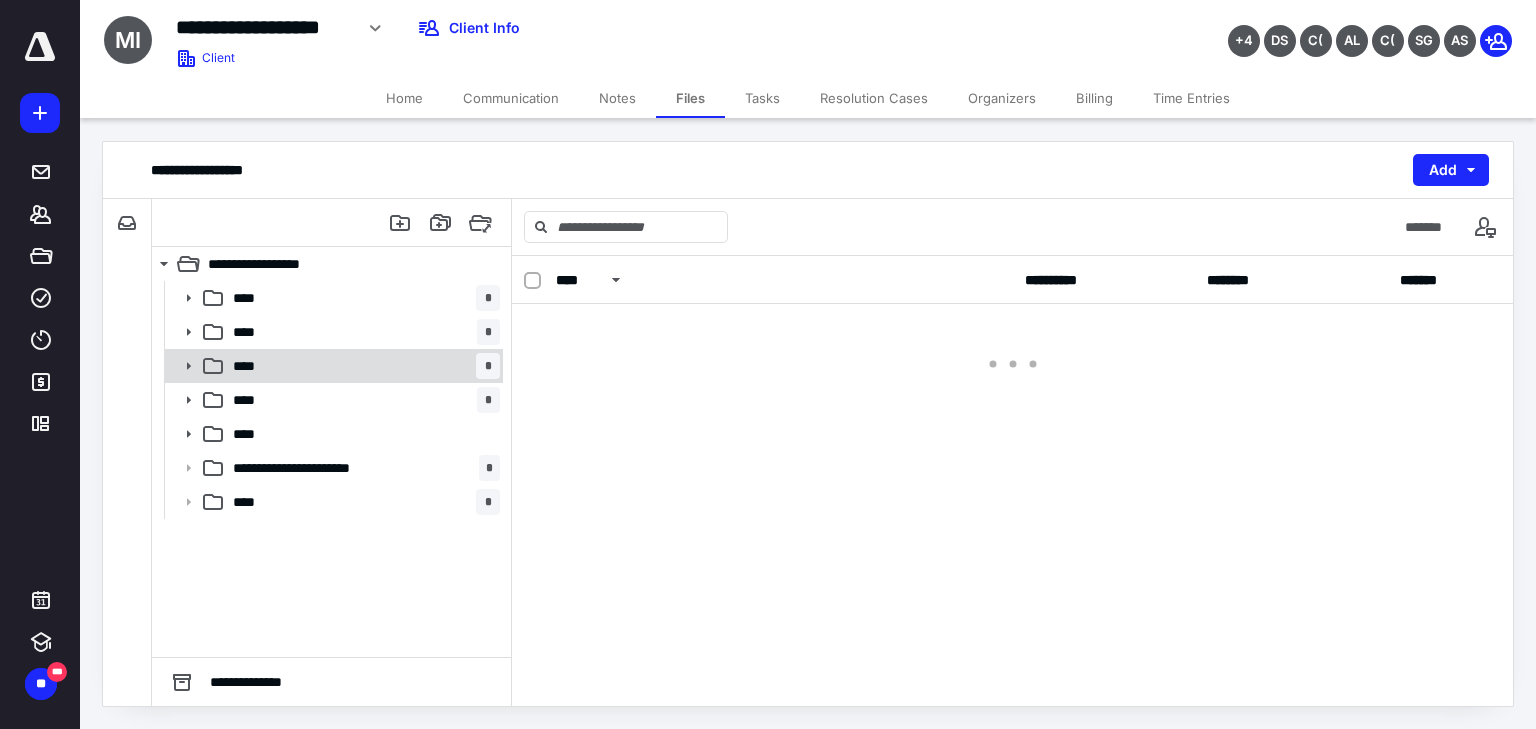 click on "**** *" at bounding box center (362, 366) 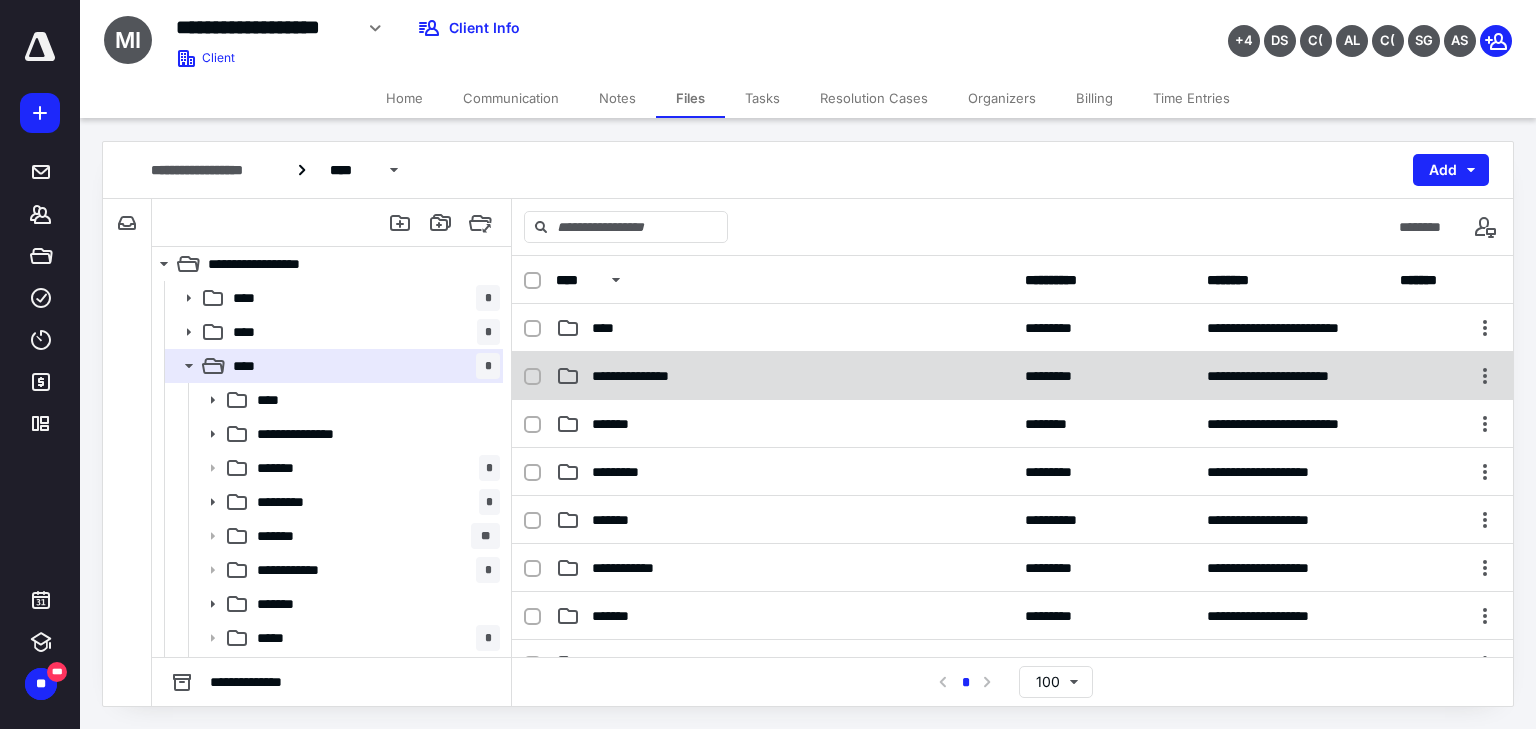 click on "**********" at bounding box center [1012, 376] 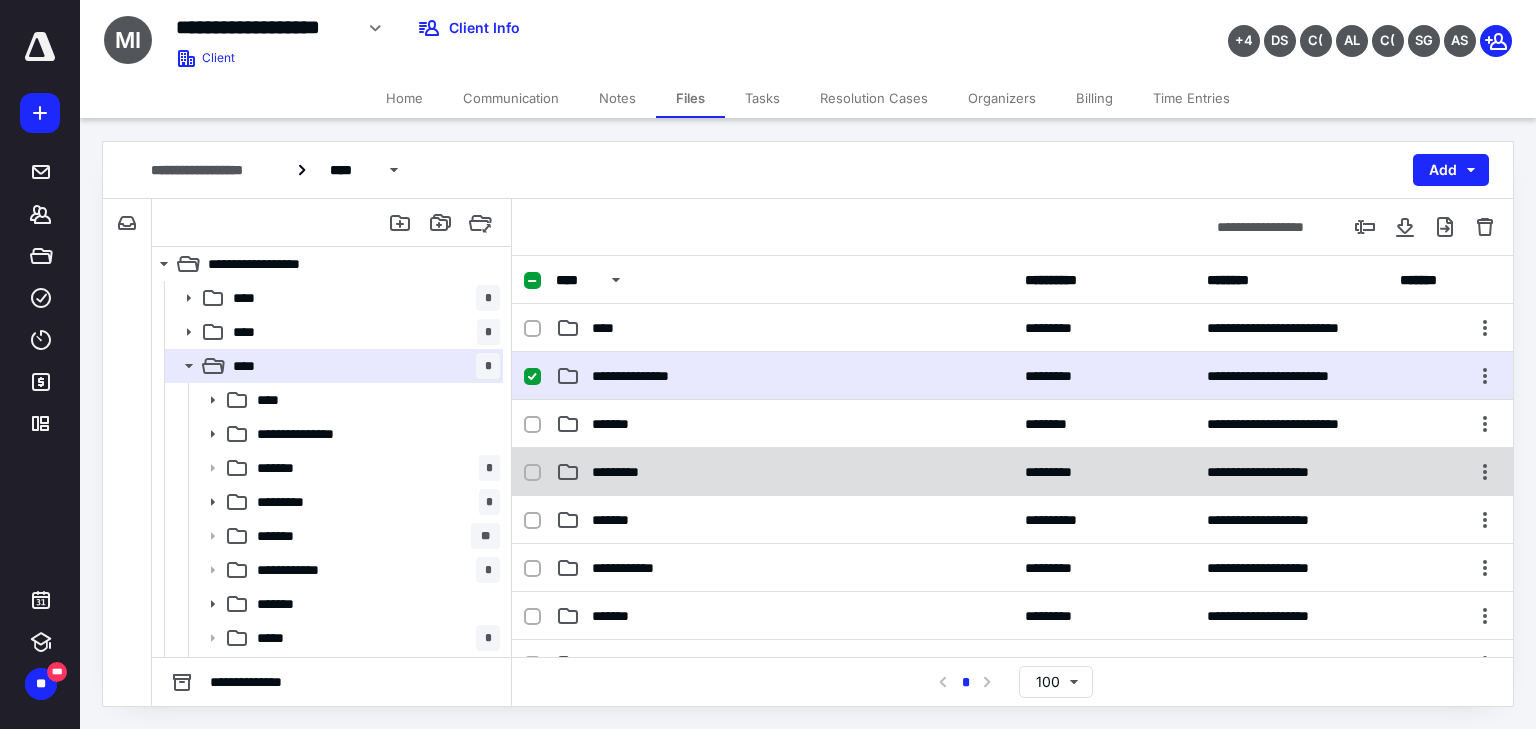 click on "**********" at bounding box center [1012, 472] 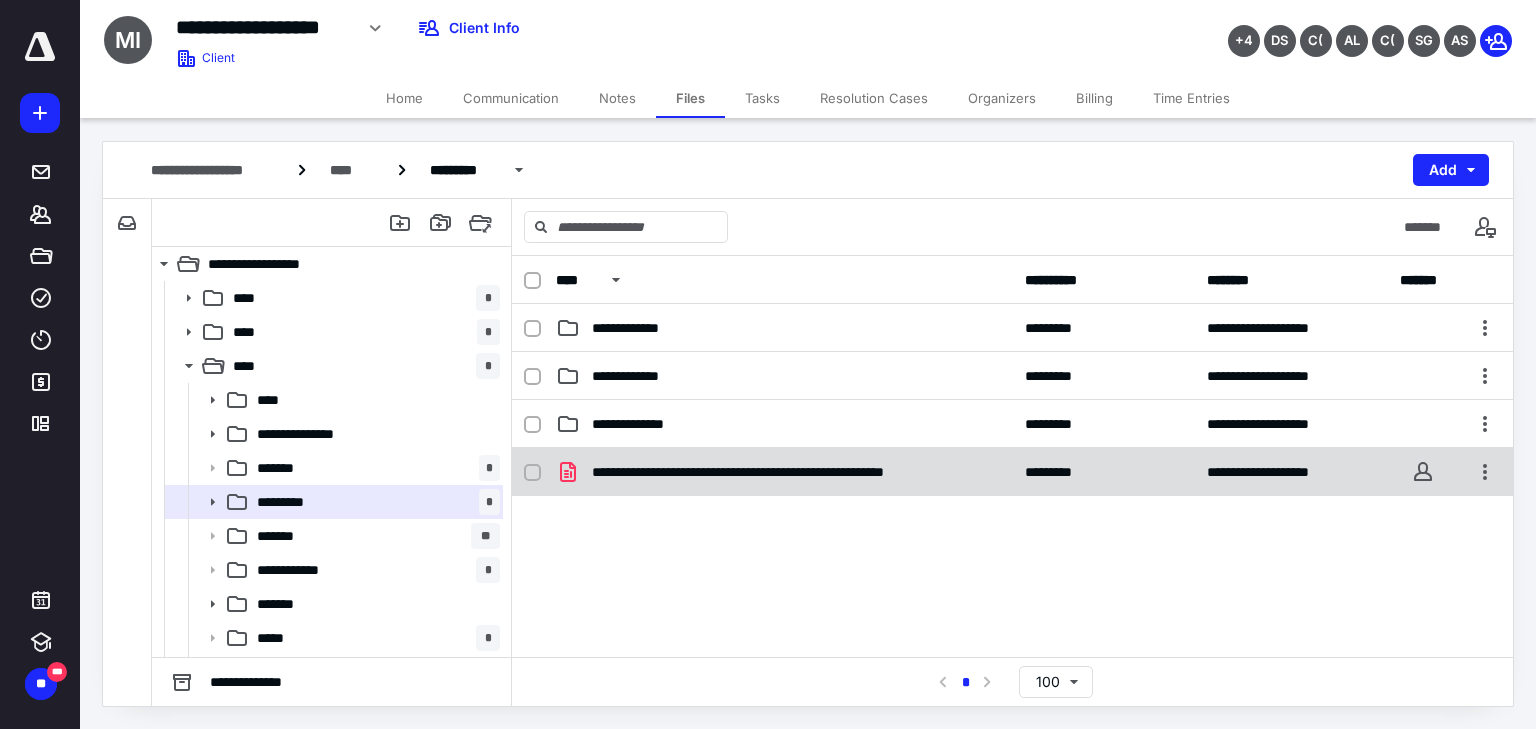 click on "**********" at bounding box center [784, 472] 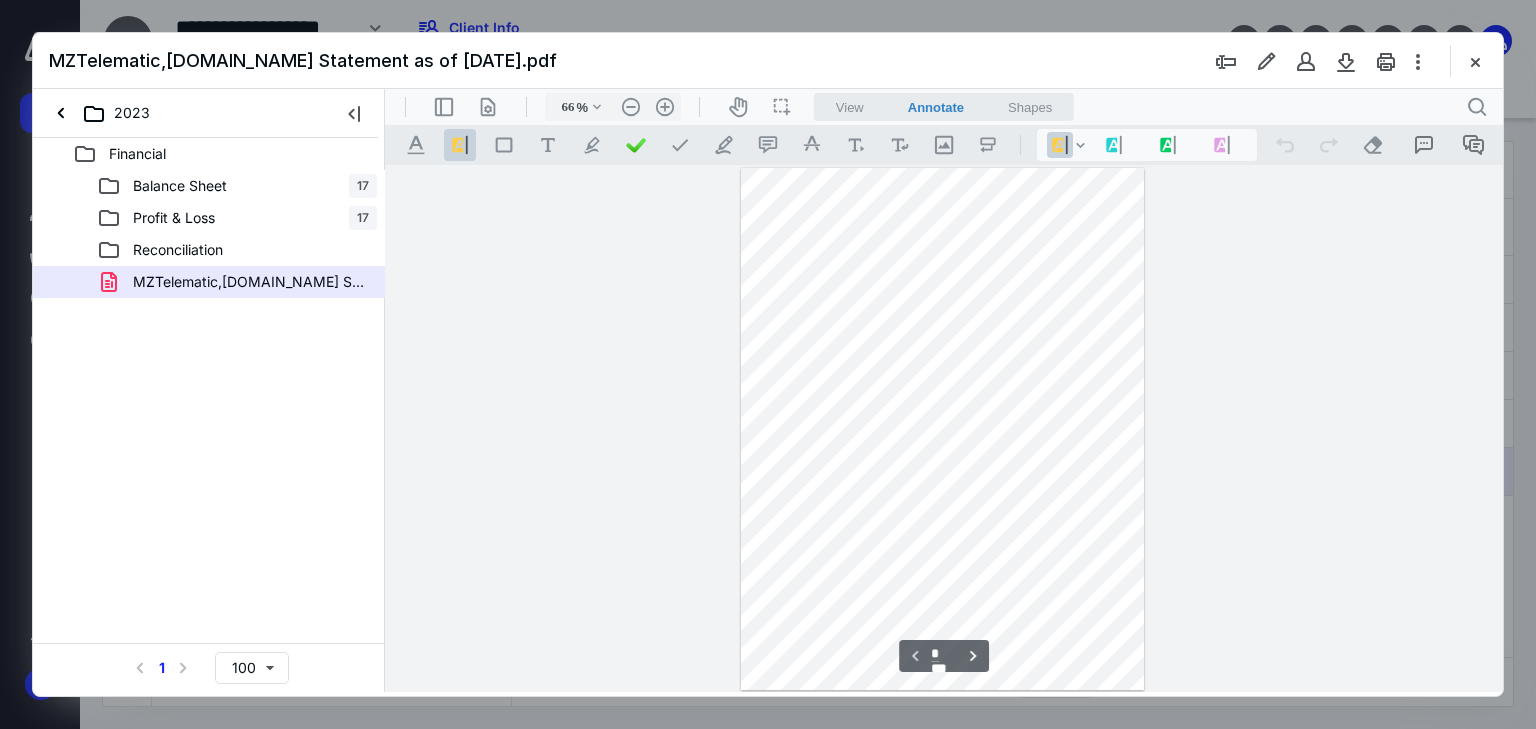 scroll, scrollTop: 0, scrollLeft: 0, axis: both 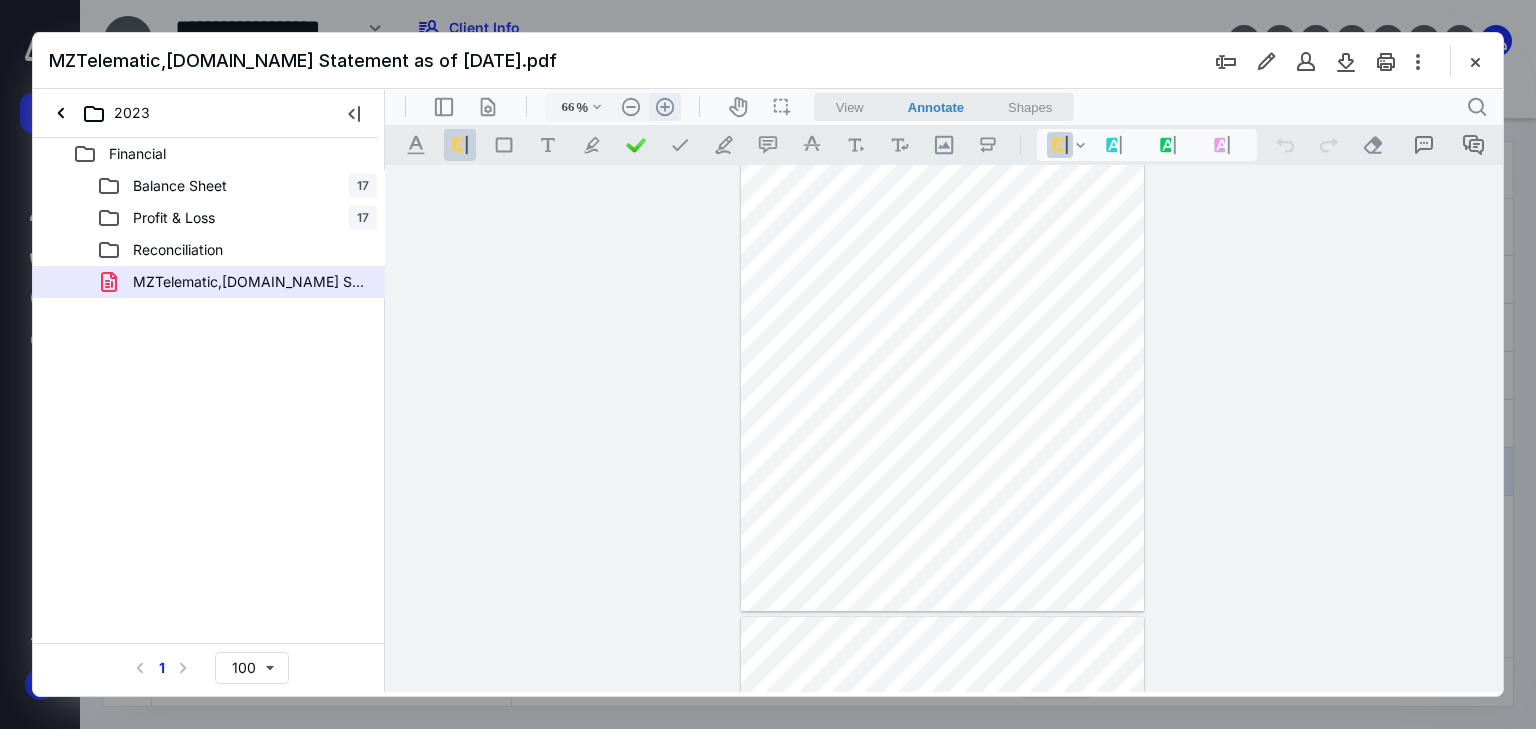 click on ".cls-1{fill:#abb0c4;} icon - header - zoom - in - line" at bounding box center [665, 107] 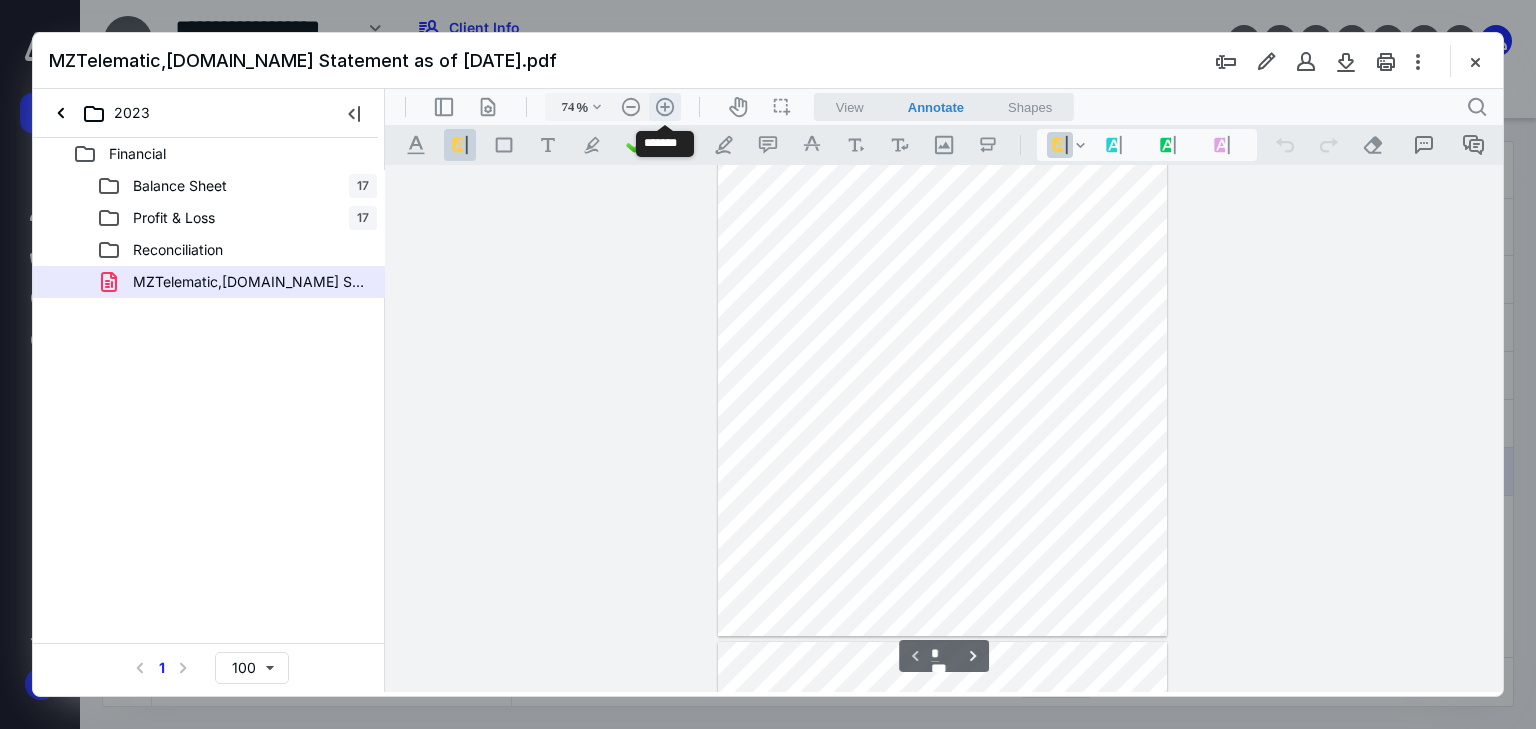 click on ".cls-1{fill:#abb0c4;} icon - header - zoom - in - line" at bounding box center [665, 107] 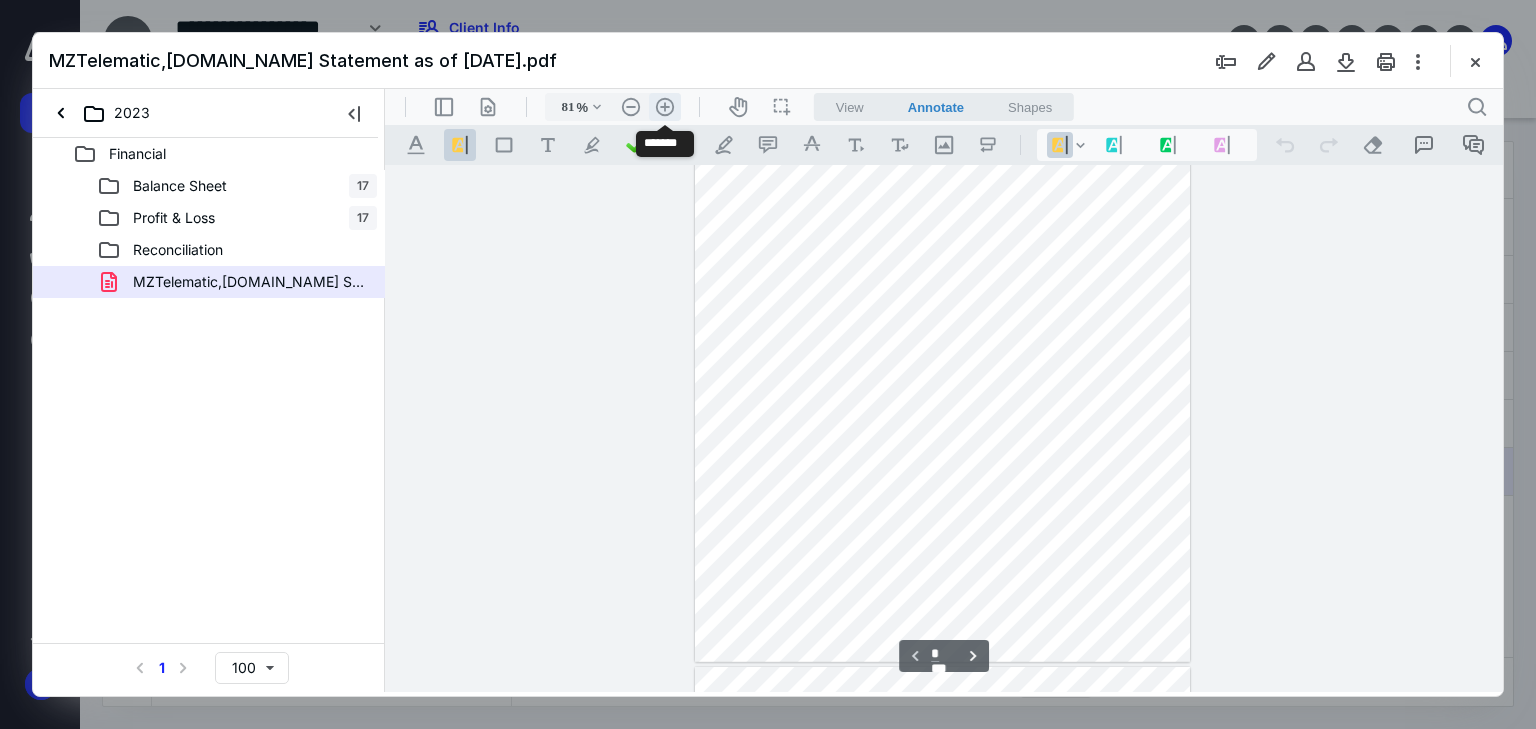 click on ".cls-1{fill:#abb0c4;} icon - header - zoom - in - line" at bounding box center [665, 107] 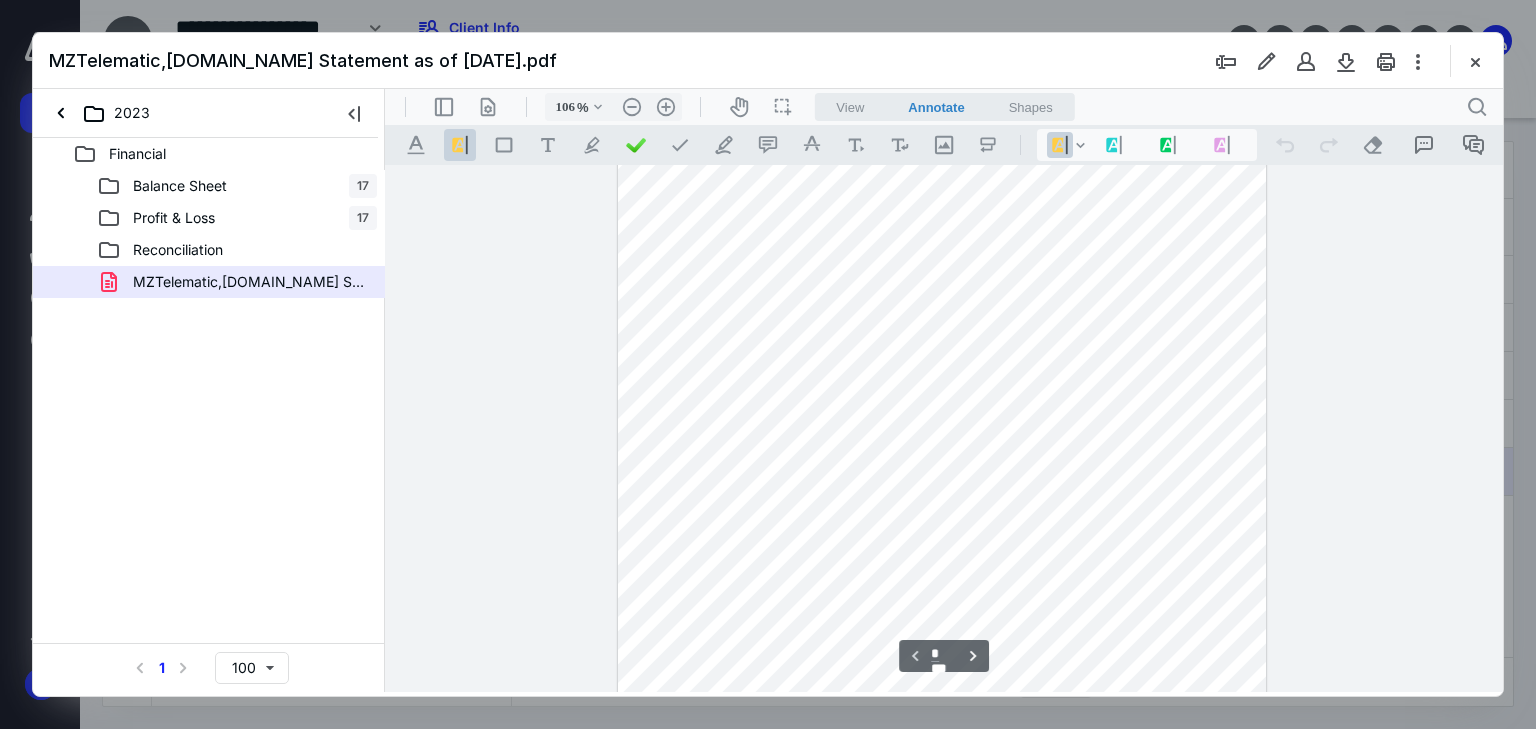 click at bounding box center (942, 325) 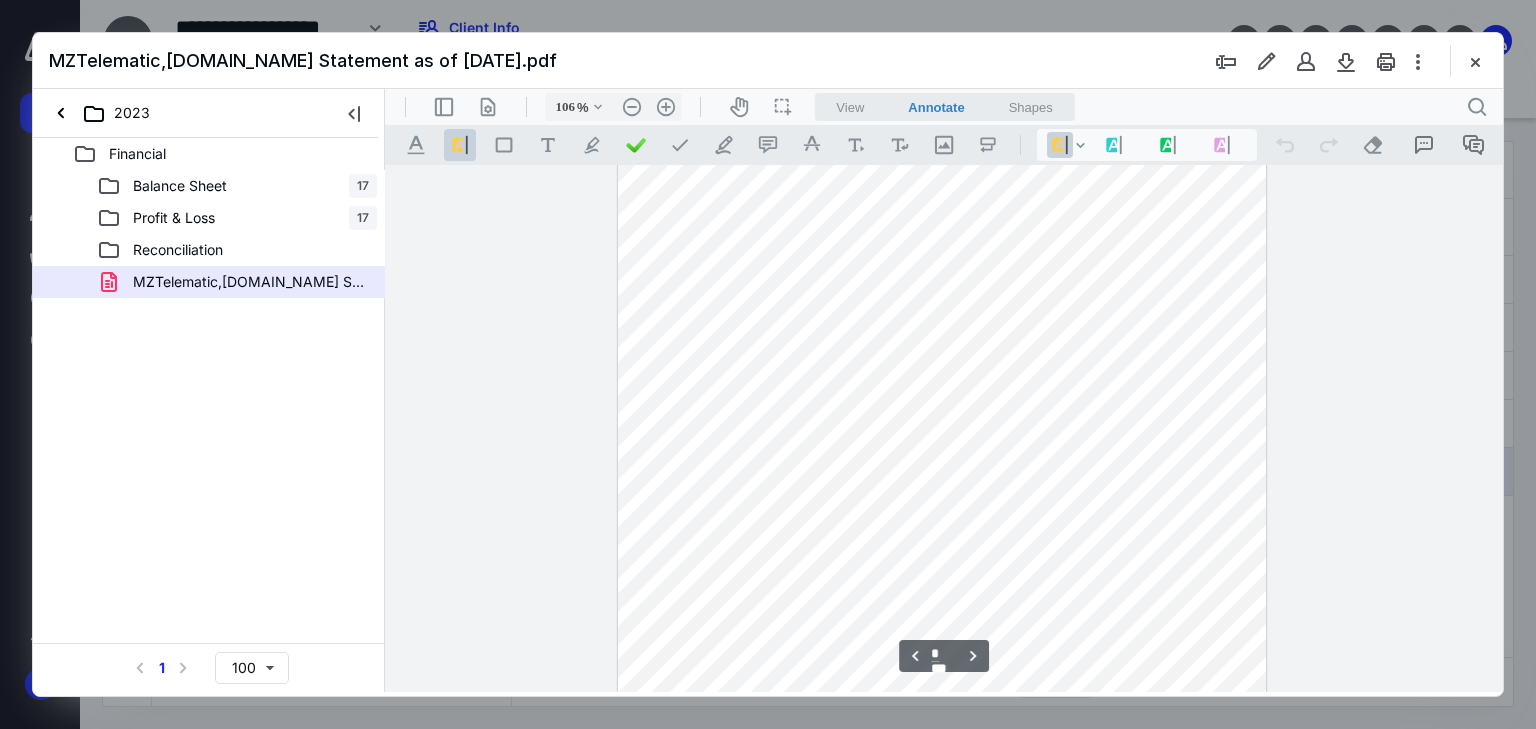 scroll, scrollTop: 2784, scrollLeft: 0, axis: vertical 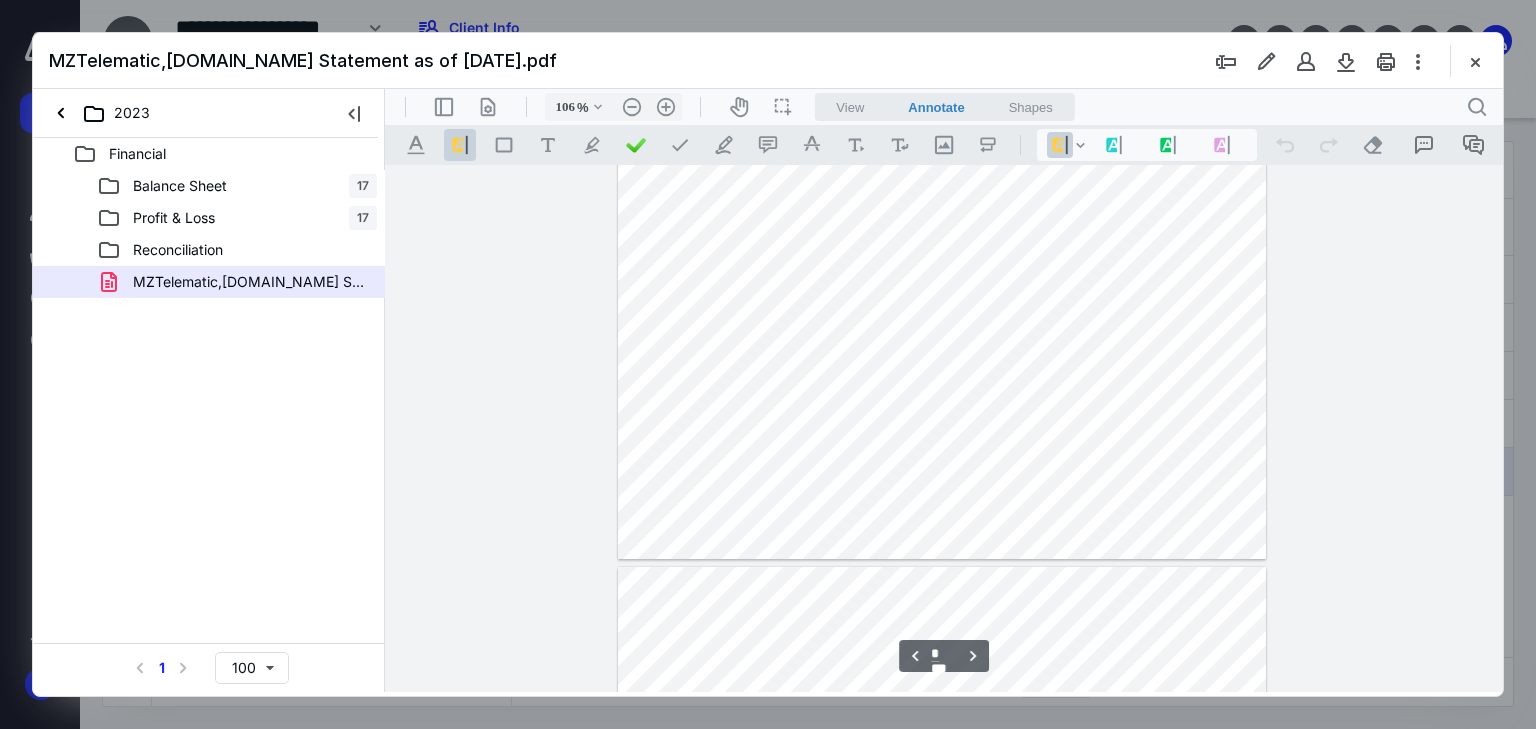 type on "*" 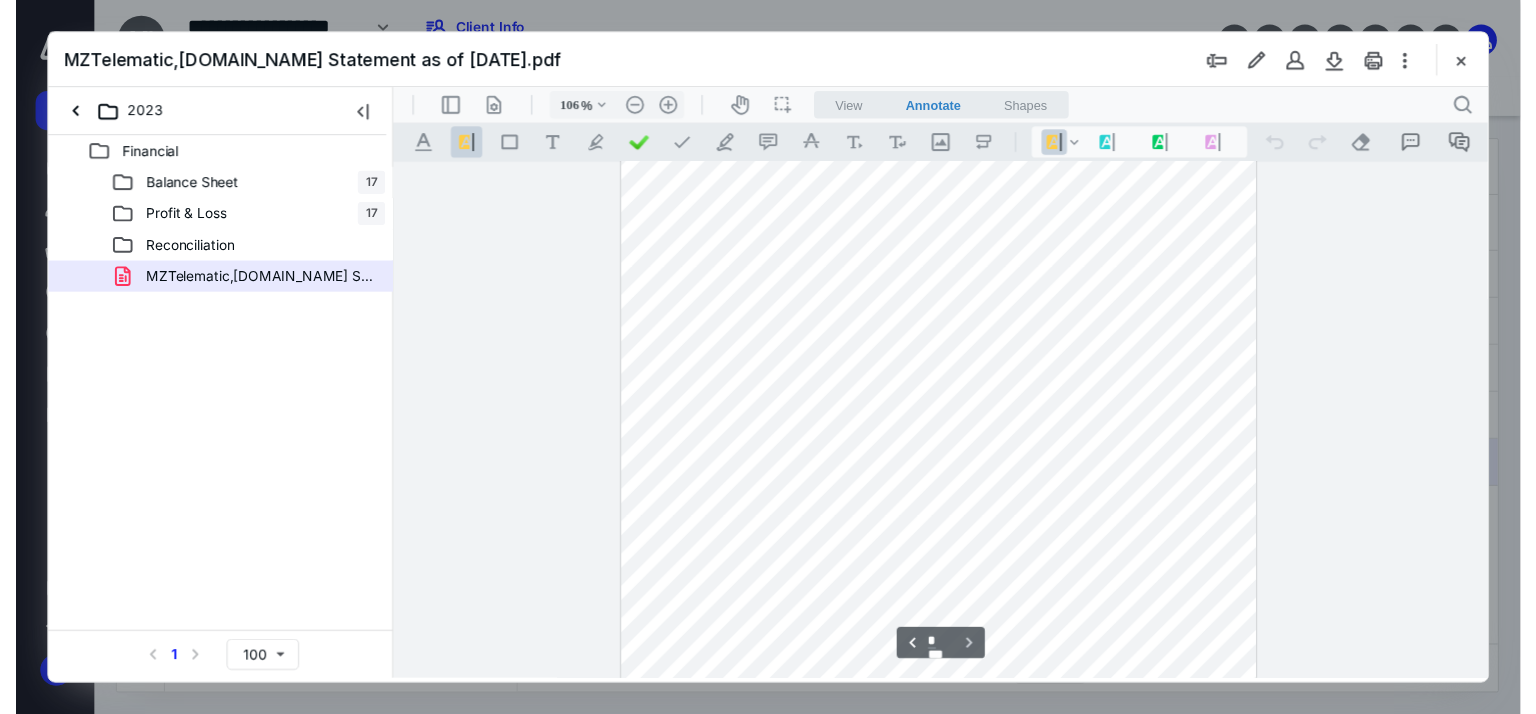 scroll, scrollTop: 3707, scrollLeft: 0, axis: vertical 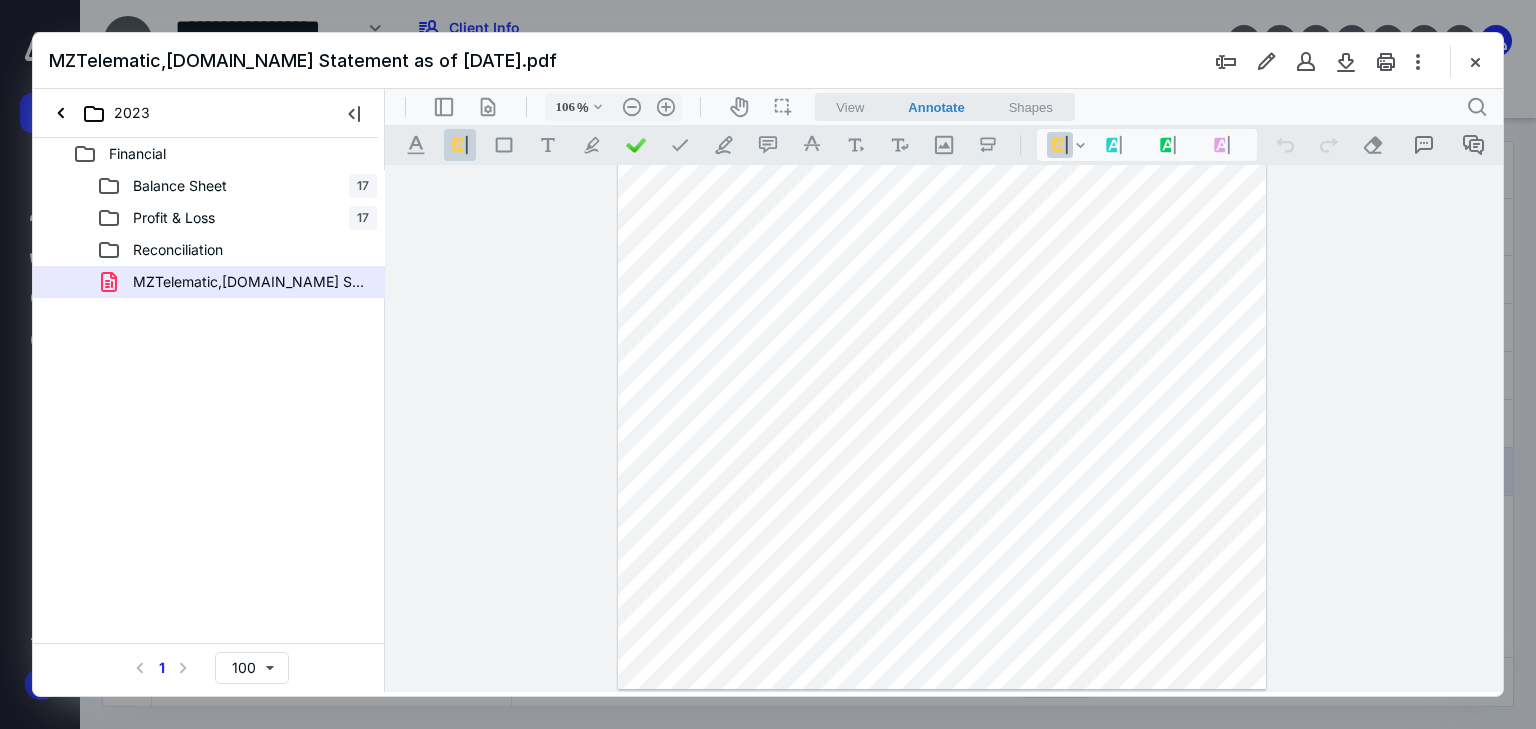 click at bounding box center (942, 270) 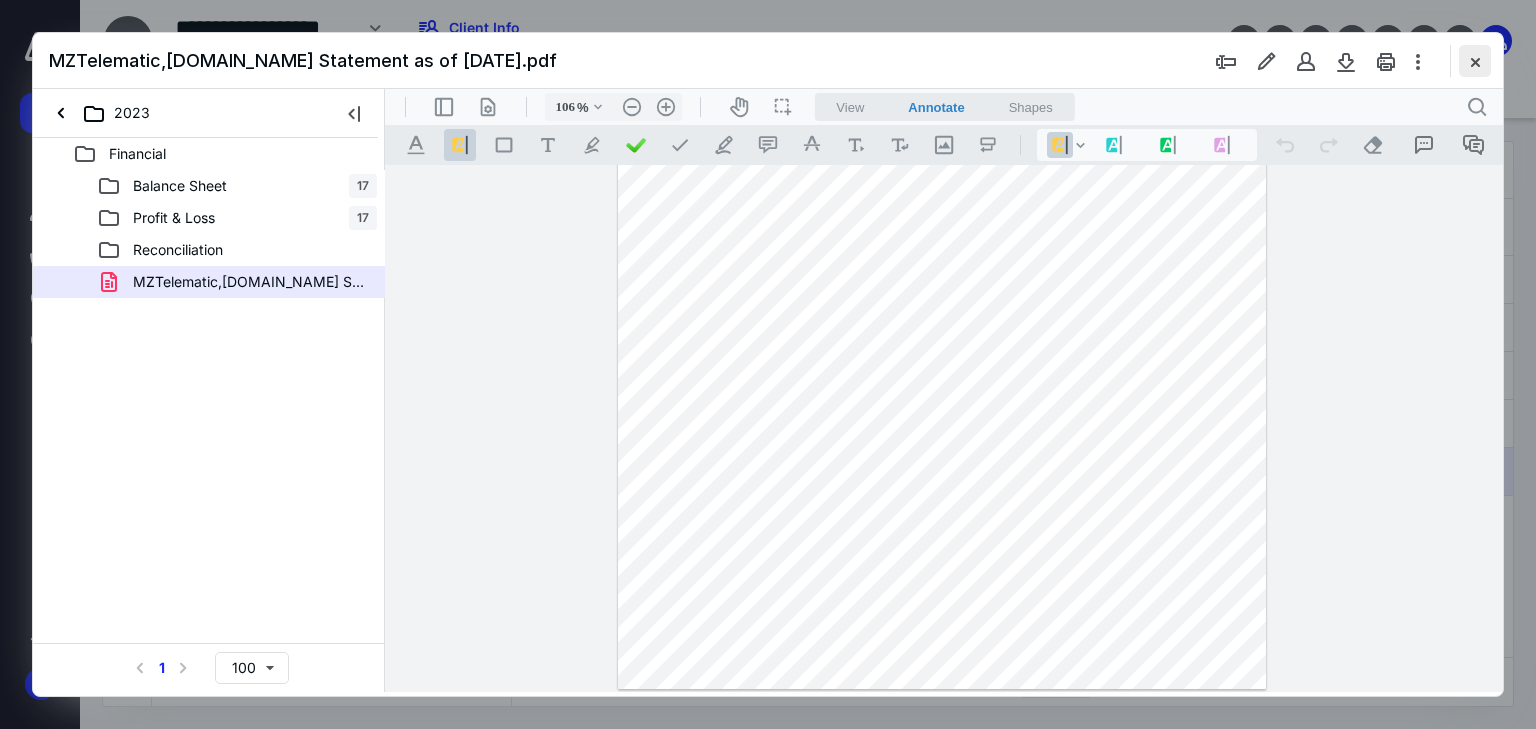 click at bounding box center (1475, 61) 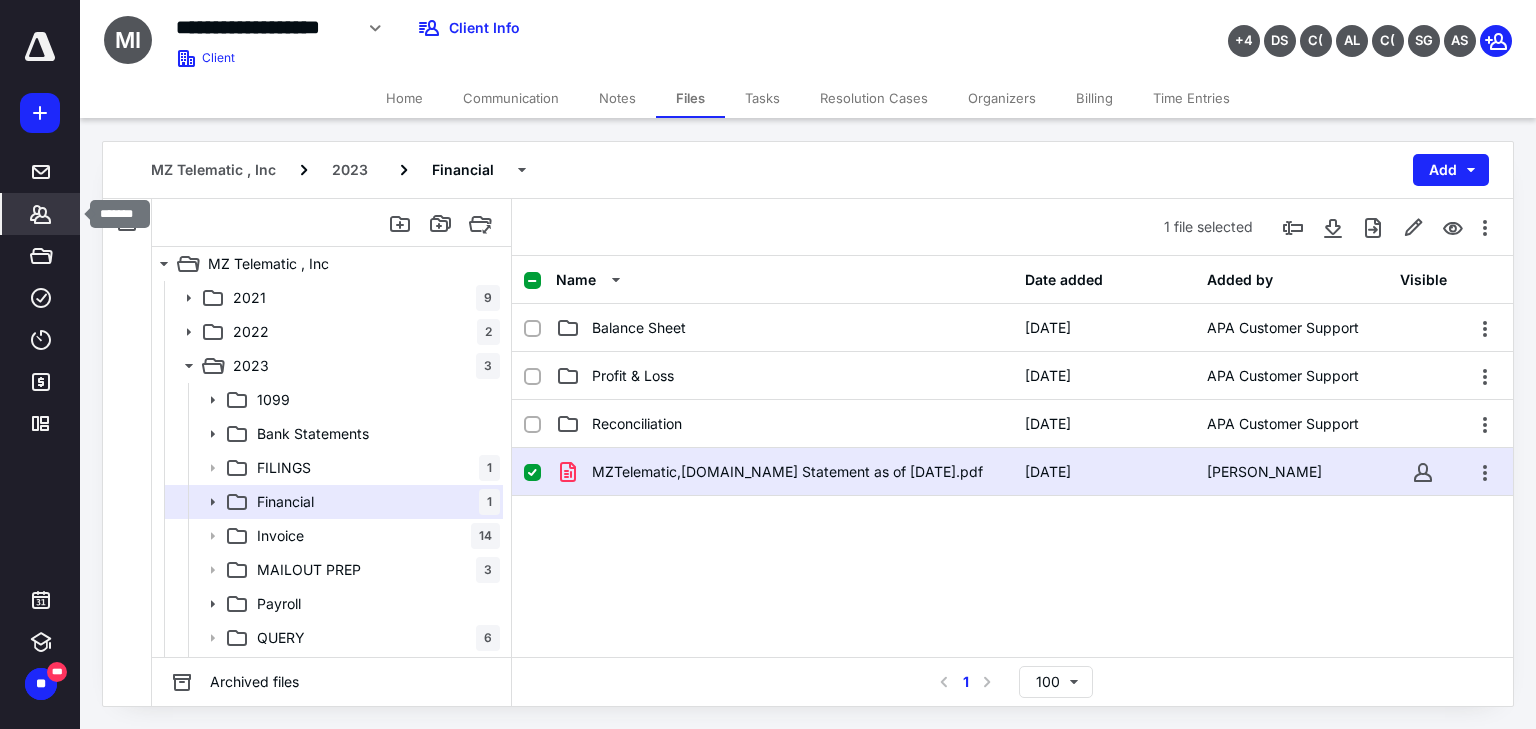 click on "*******" at bounding box center [41, 214] 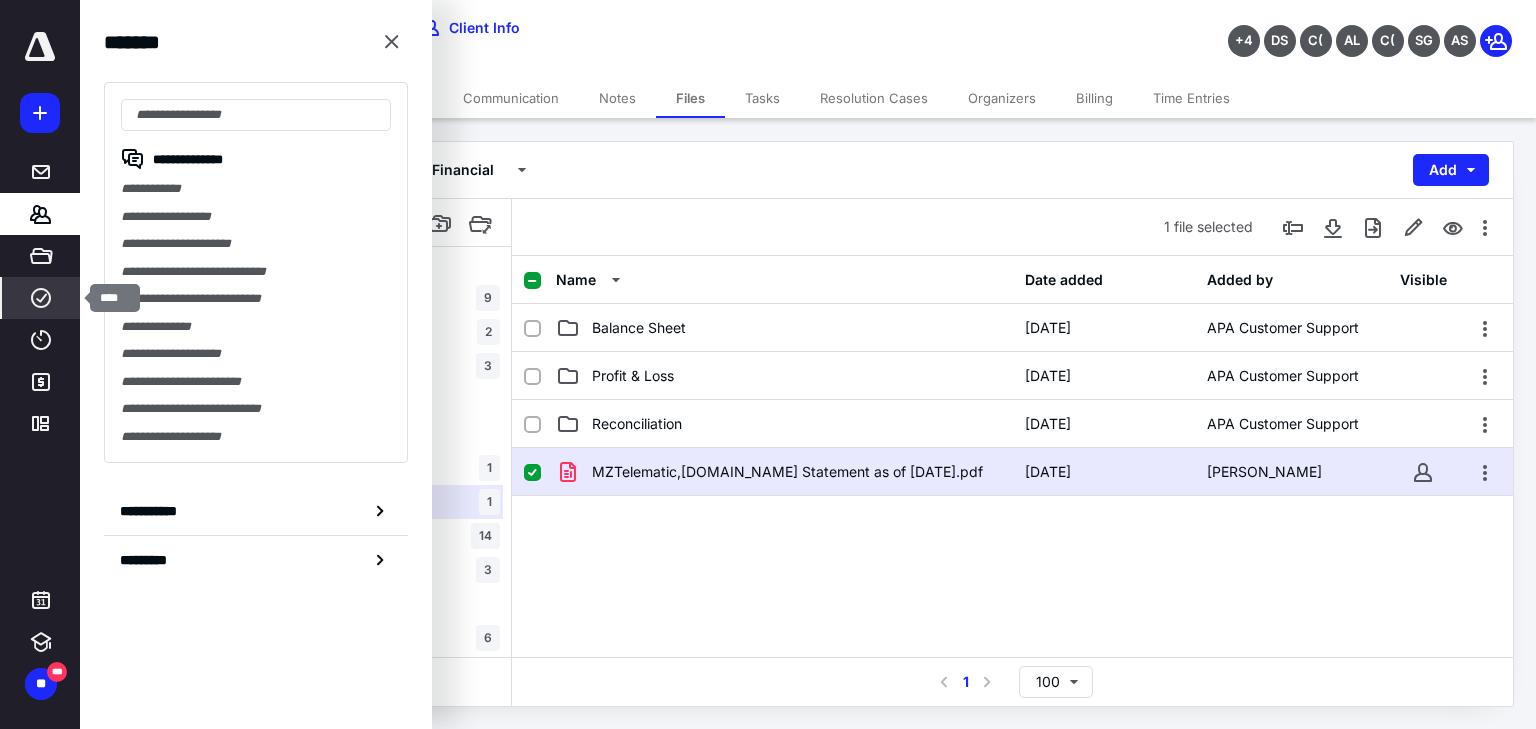 click on "****" at bounding box center (41, 298) 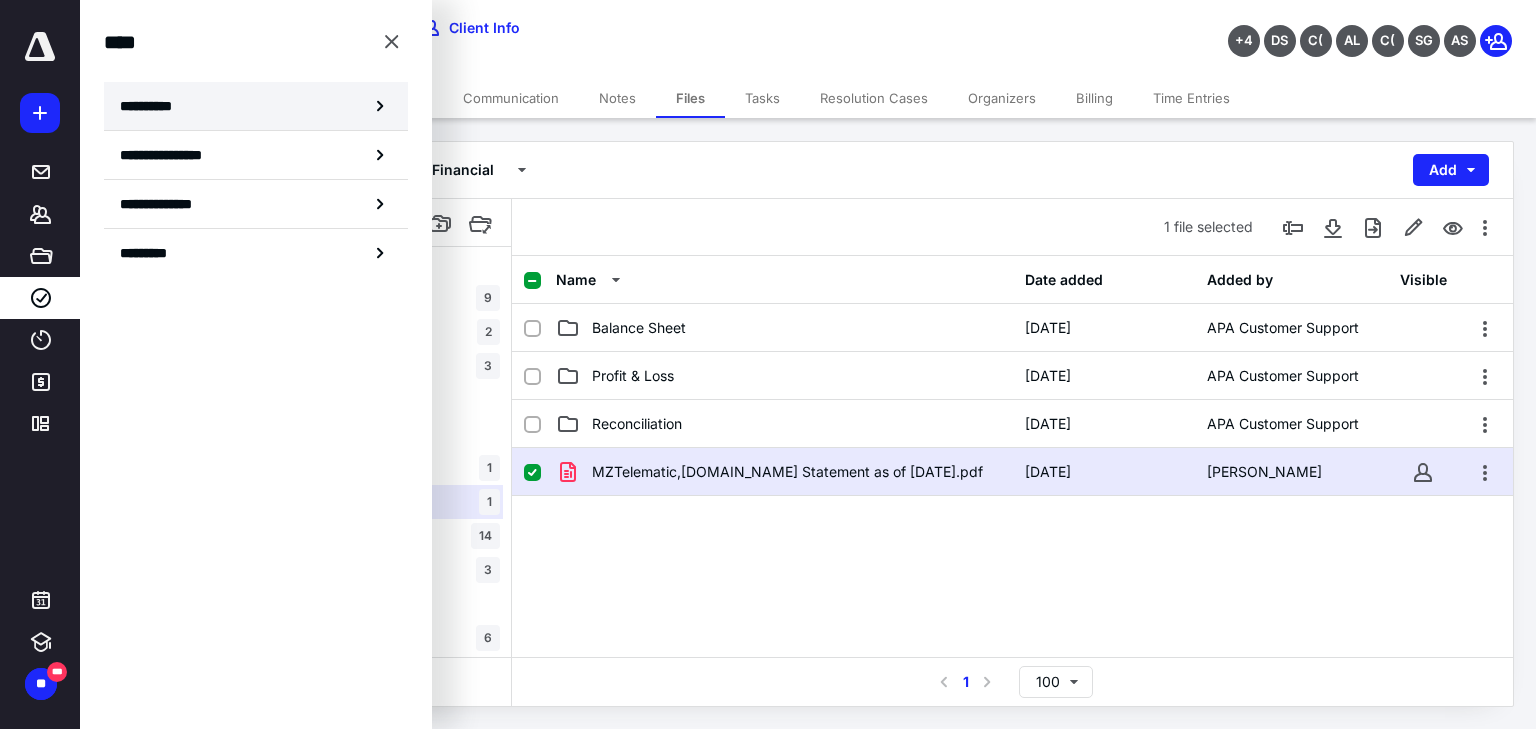click on "**********" at bounding box center (256, 106) 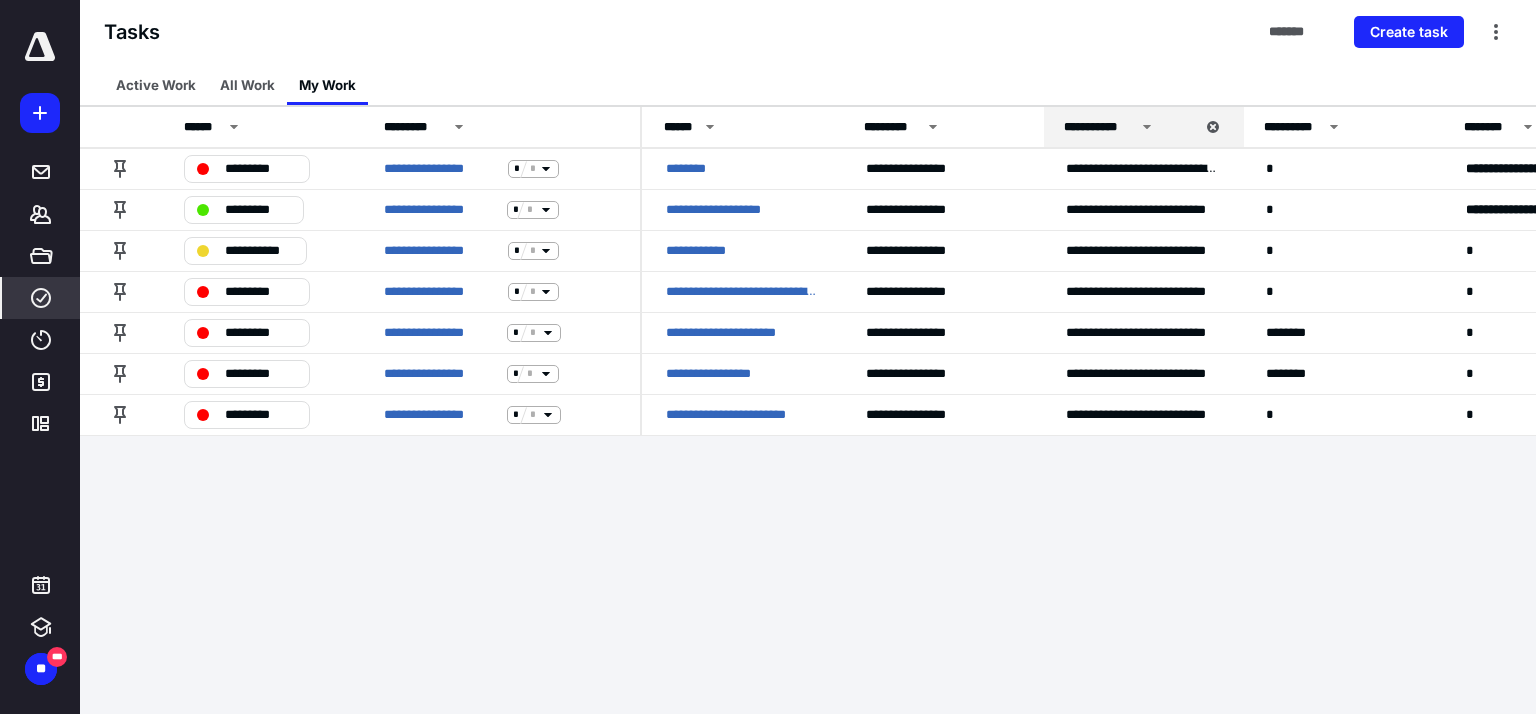 click 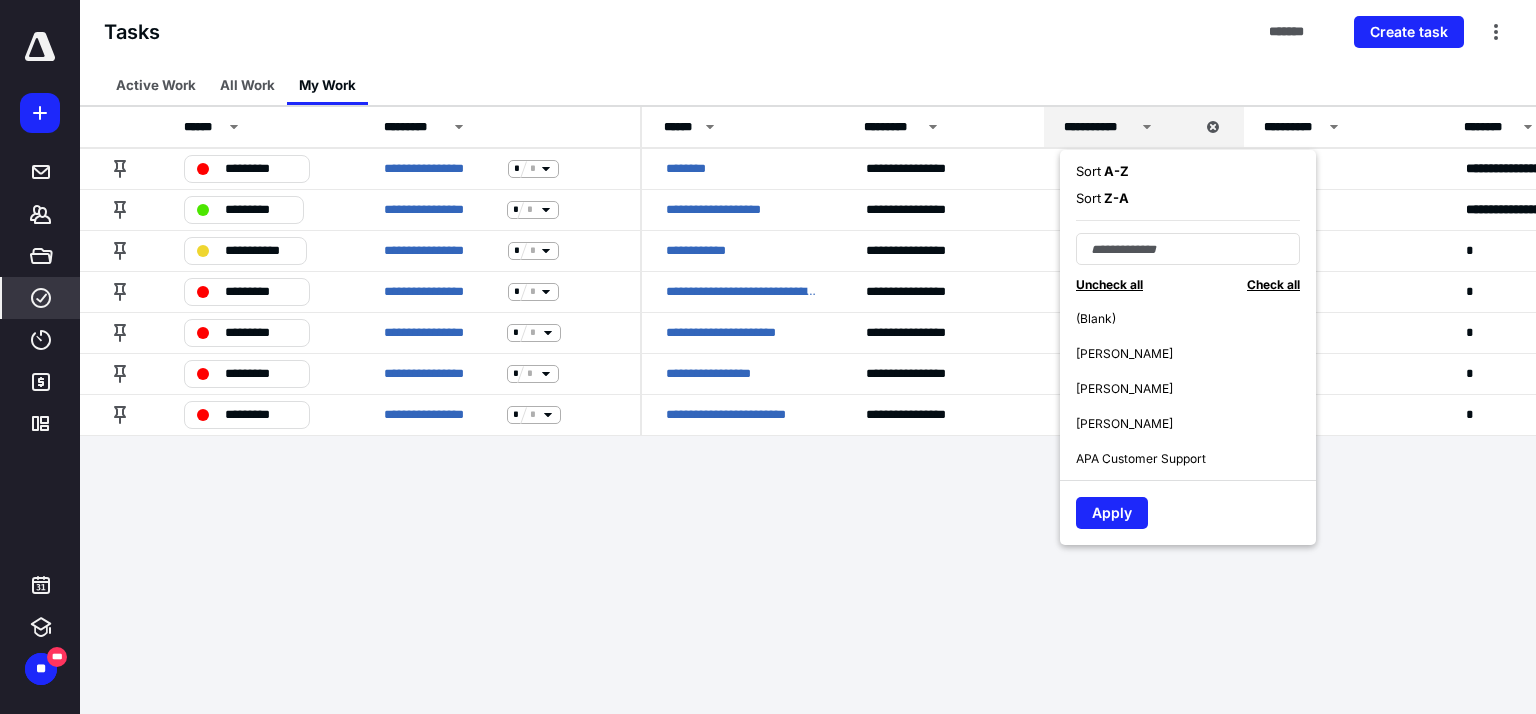 click on "Uncheck all" at bounding box center (1109, 284) 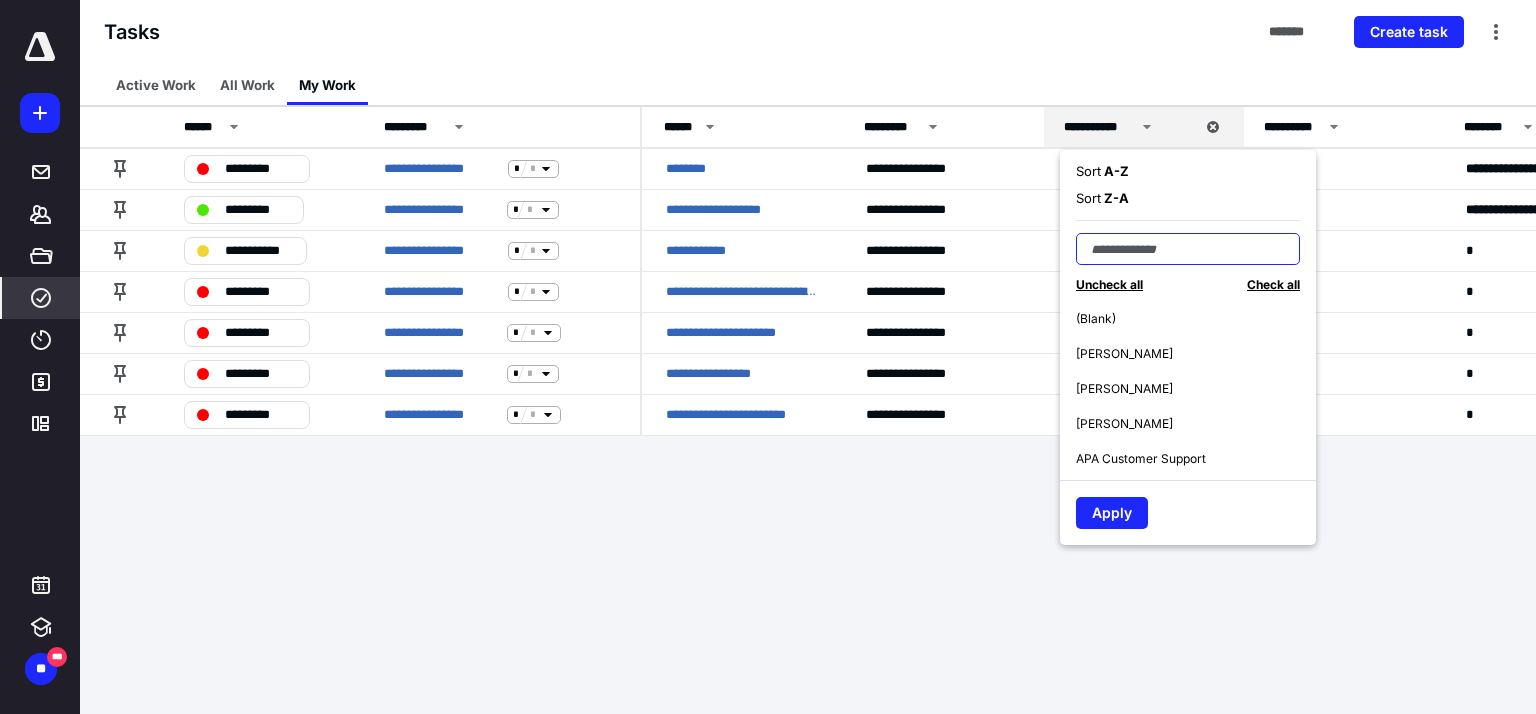 click at bounding box center (1188, 249) 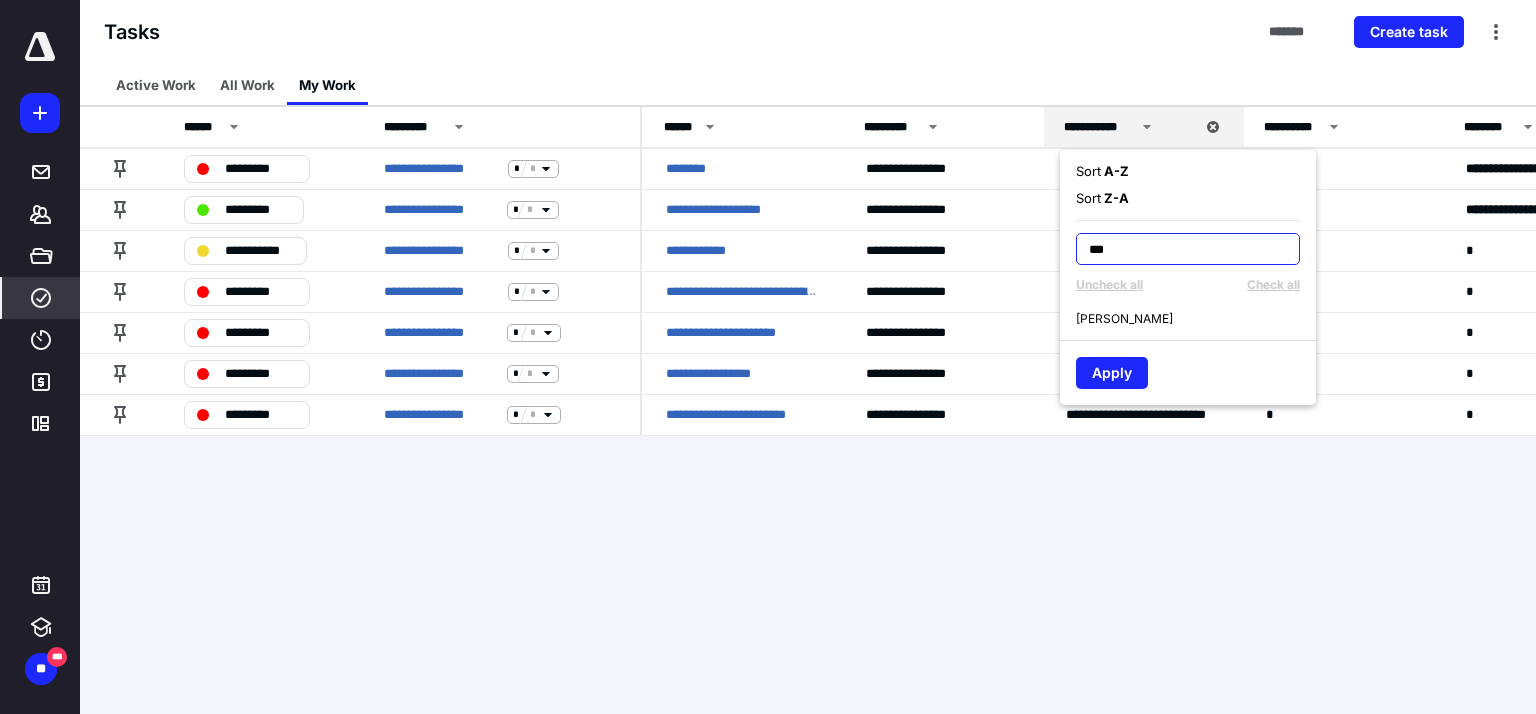 type on "***" 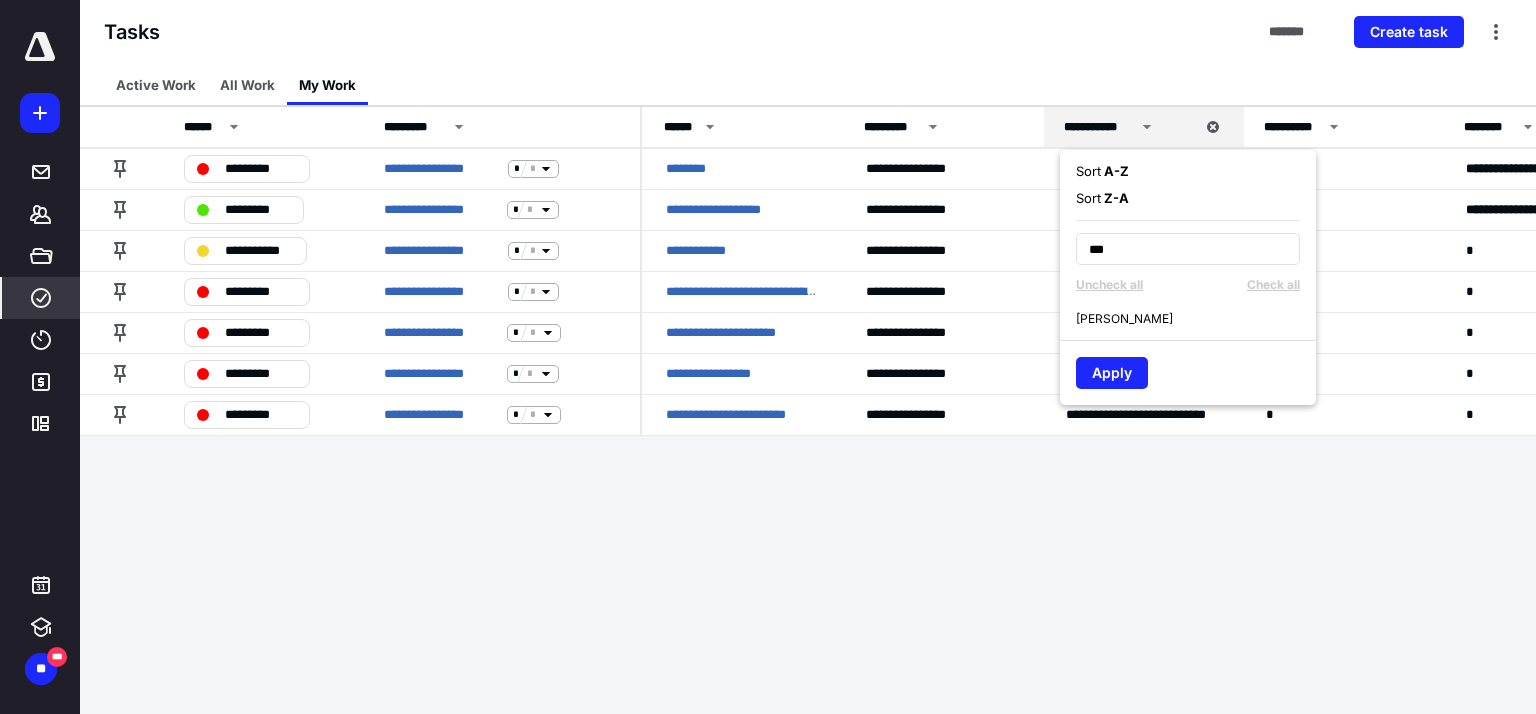 click on "Rona Chavez" at bounding box center [1124, 319] 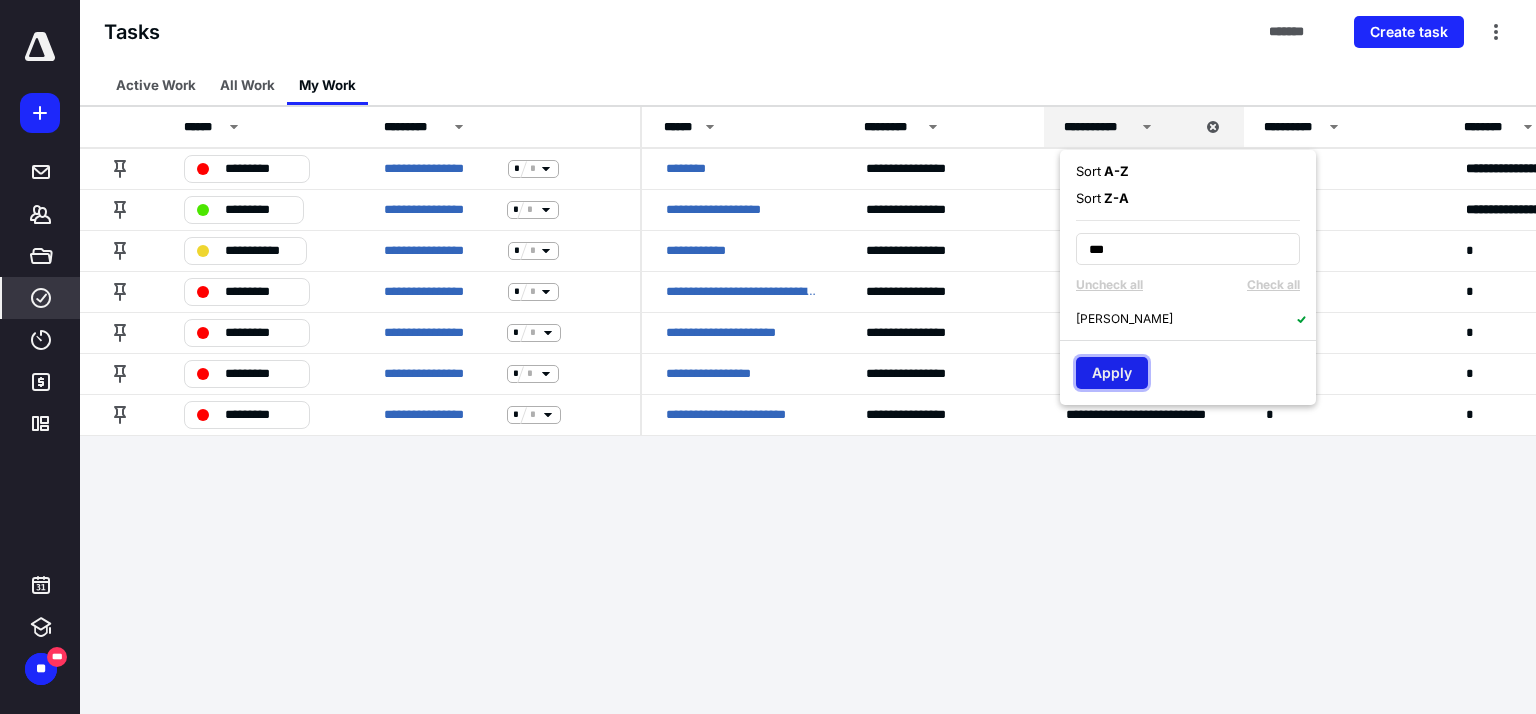 click on "Apply" at bounding box center [1112, 373] 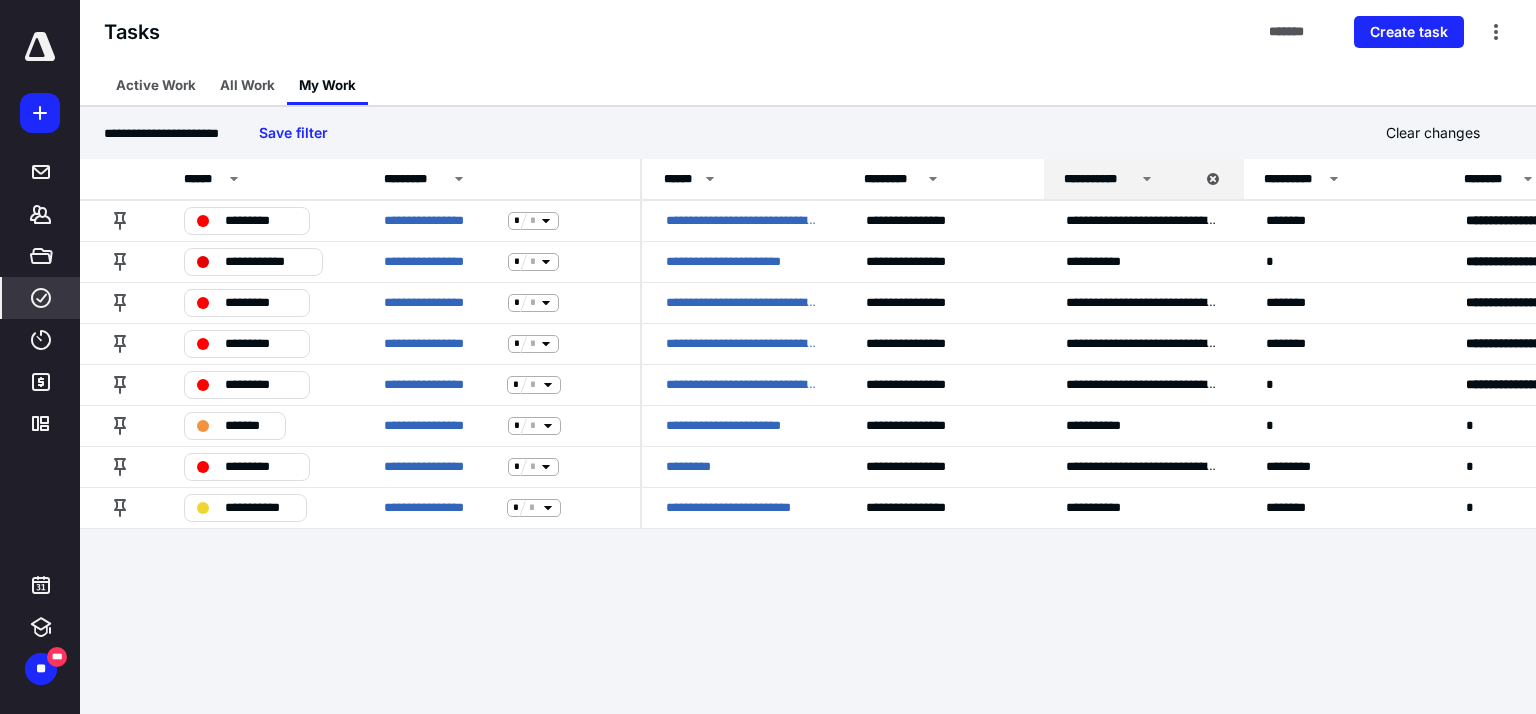click on "**********" at bounding box center [1099, 179] 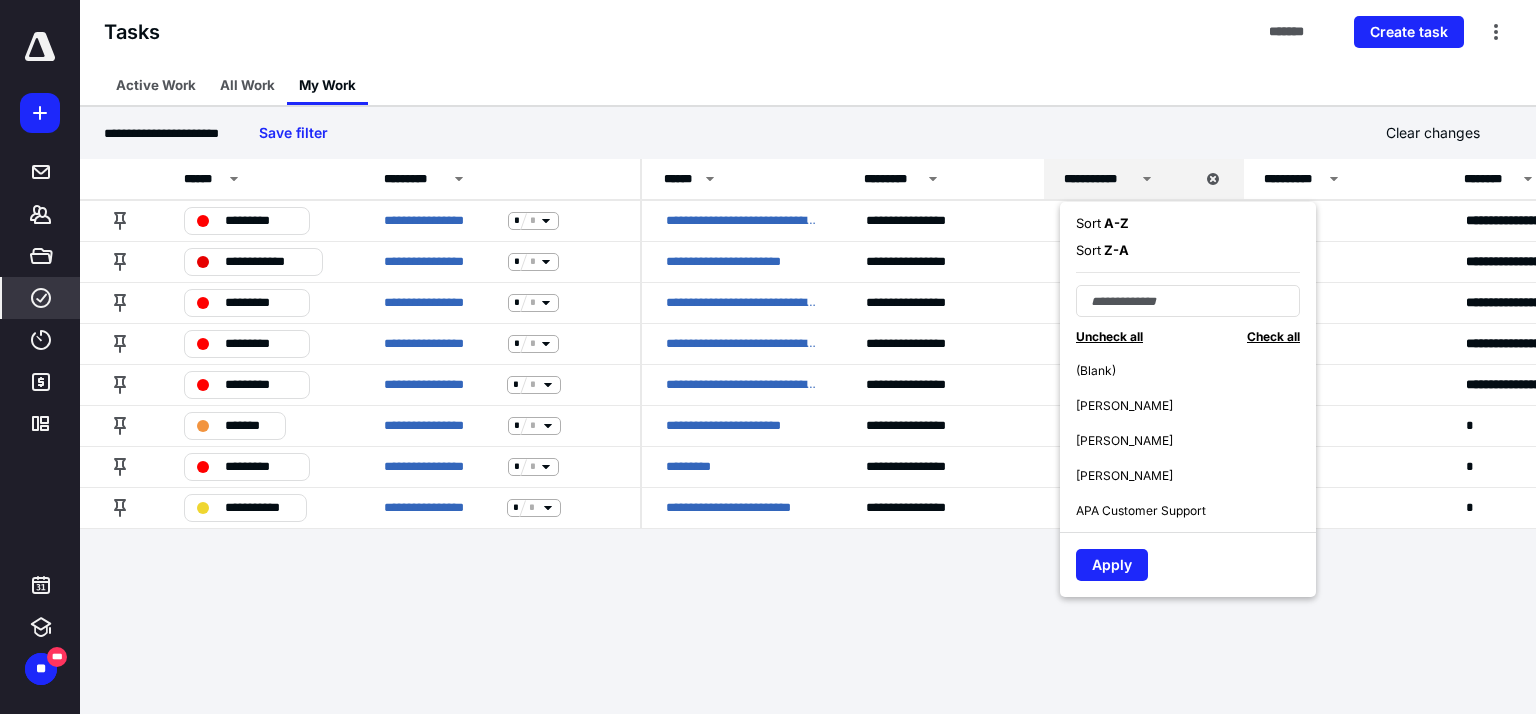 click on "Uncheck all" at bounding box center (1109, 336) 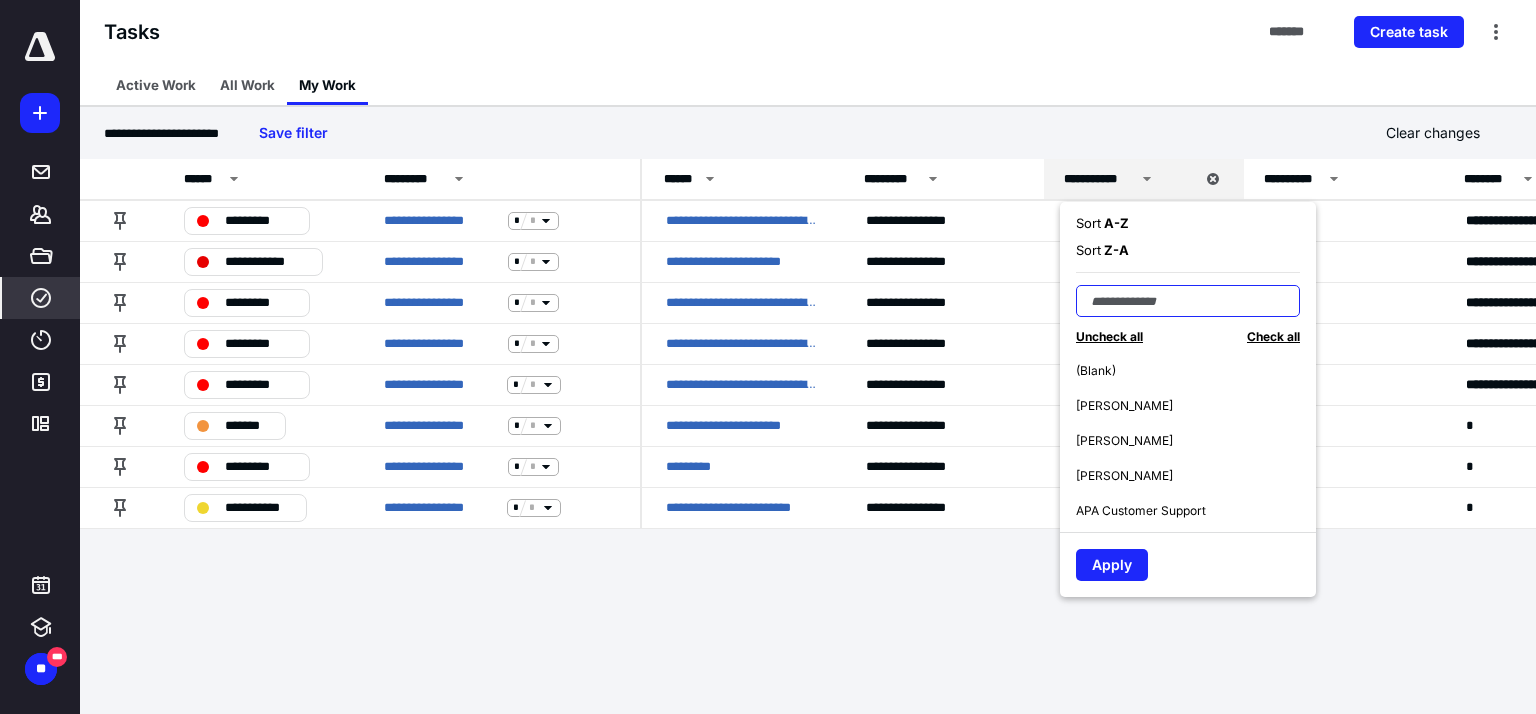 click at bounding box center (1188, 301) 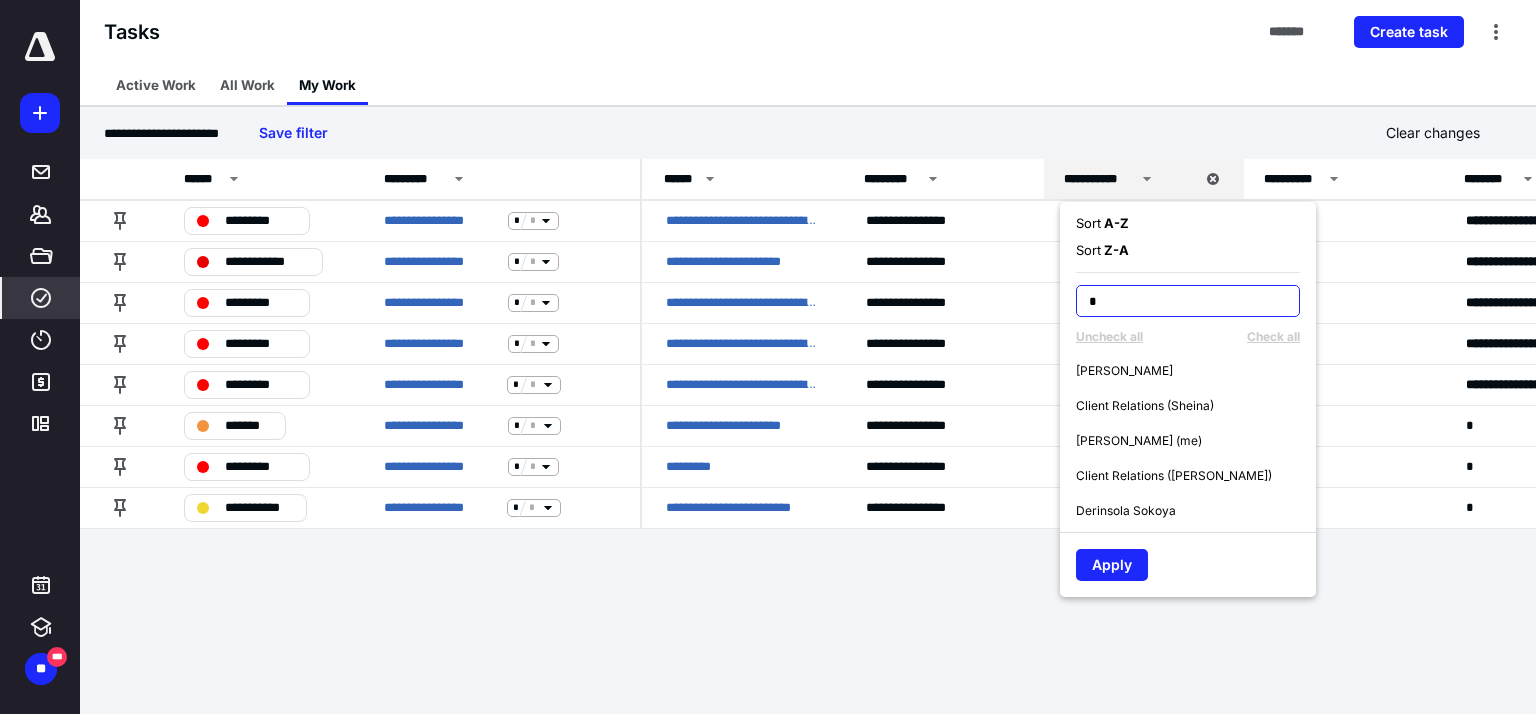 type on "*" 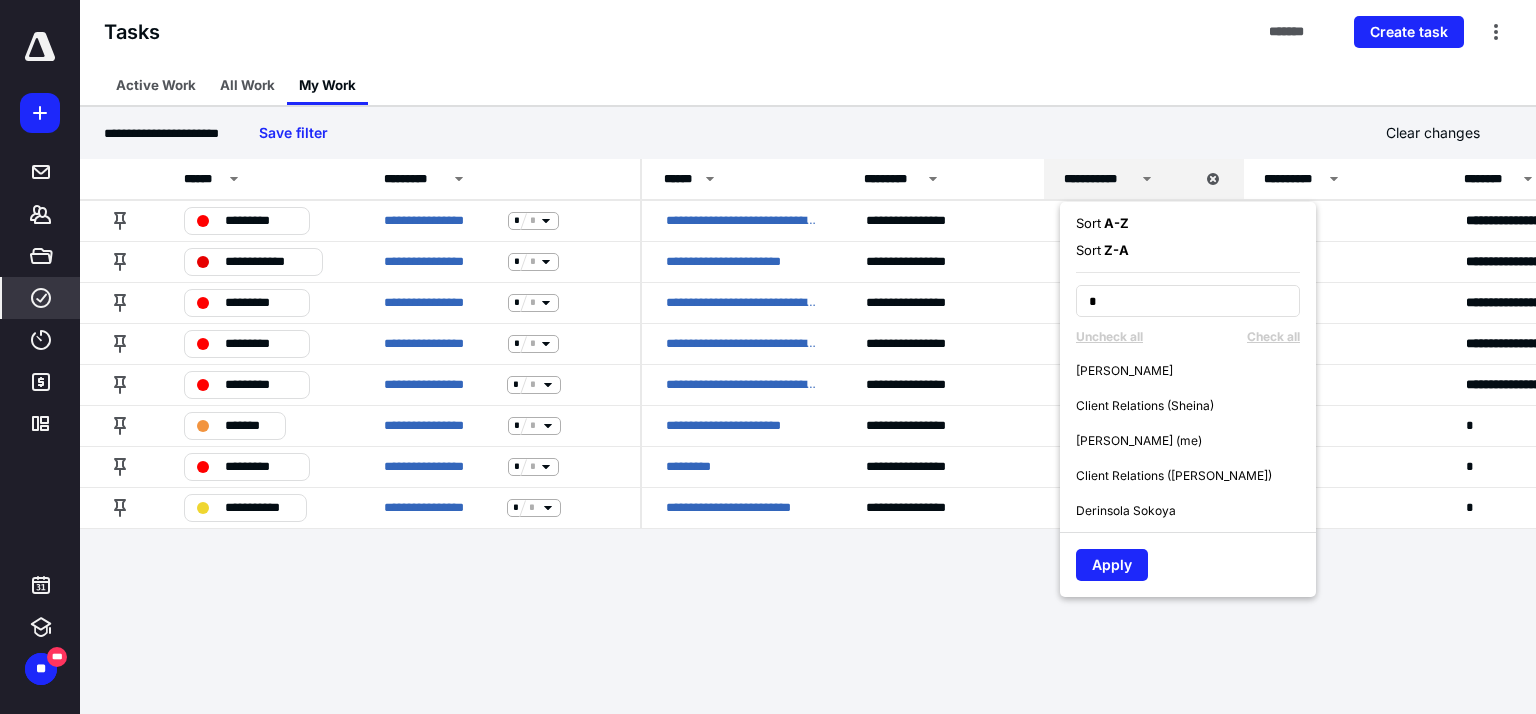 click on "Elvienna Gwyneth Violan (me)" at bounding box center [1139, 441] 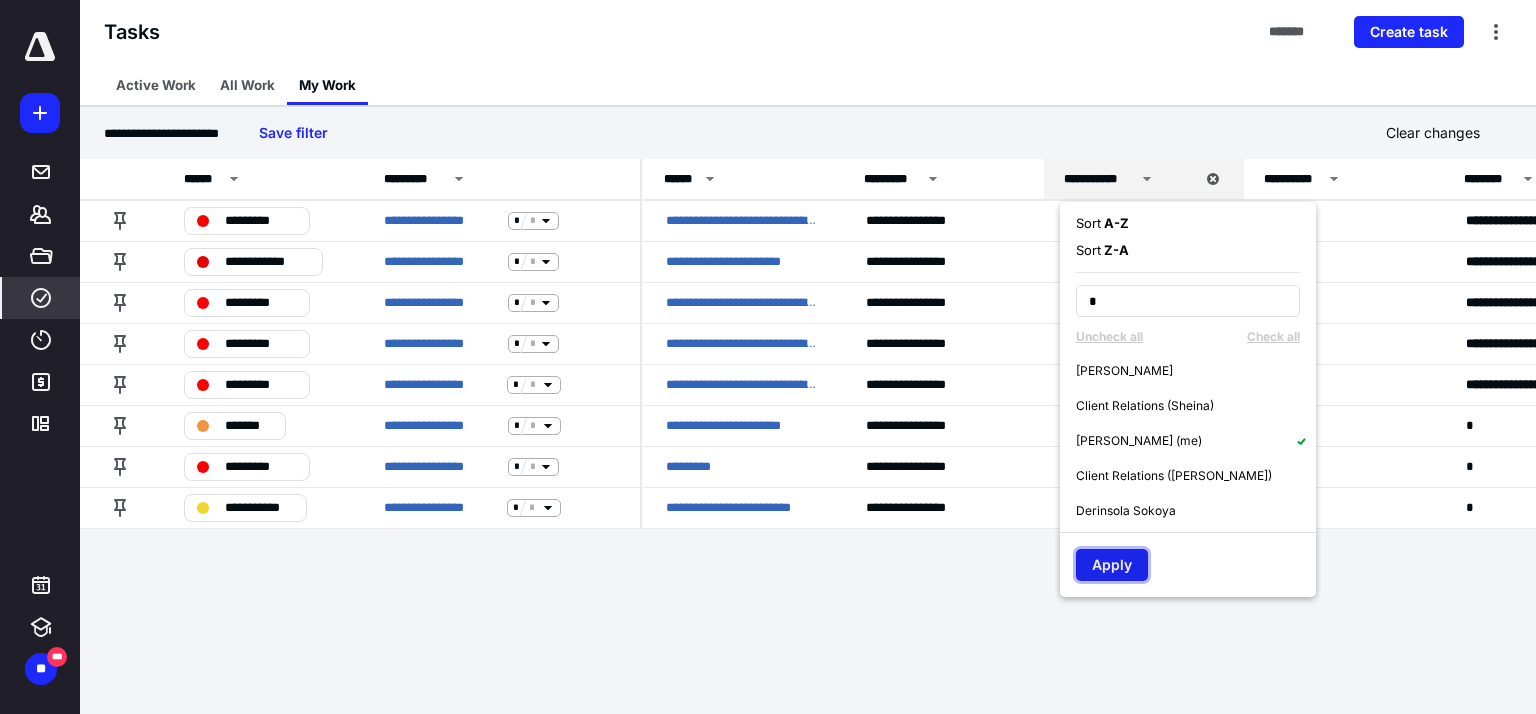 click on "Apply" at bounding box center [1112, 565] 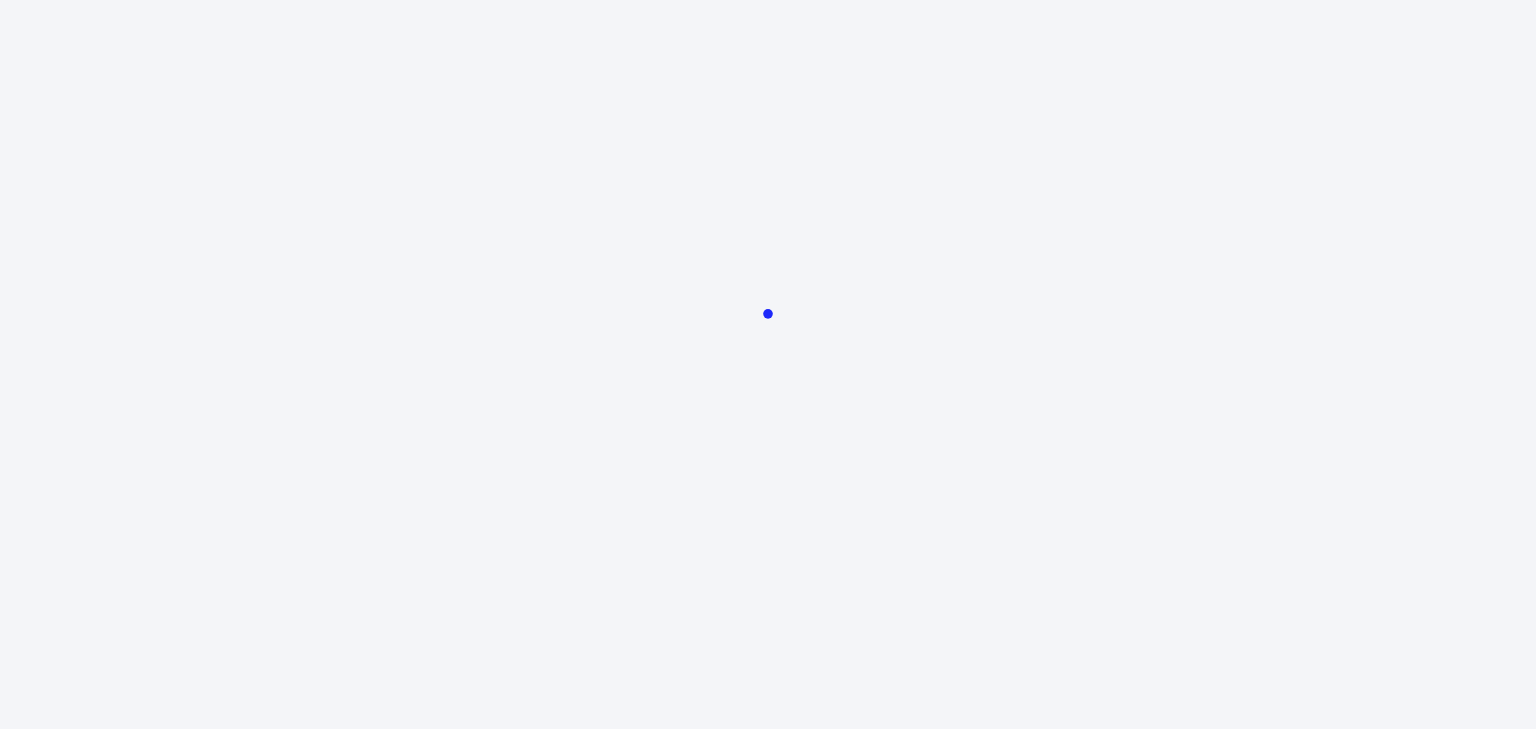 scroll, scrollTop: 0, scrollLeft: 0, axis: both 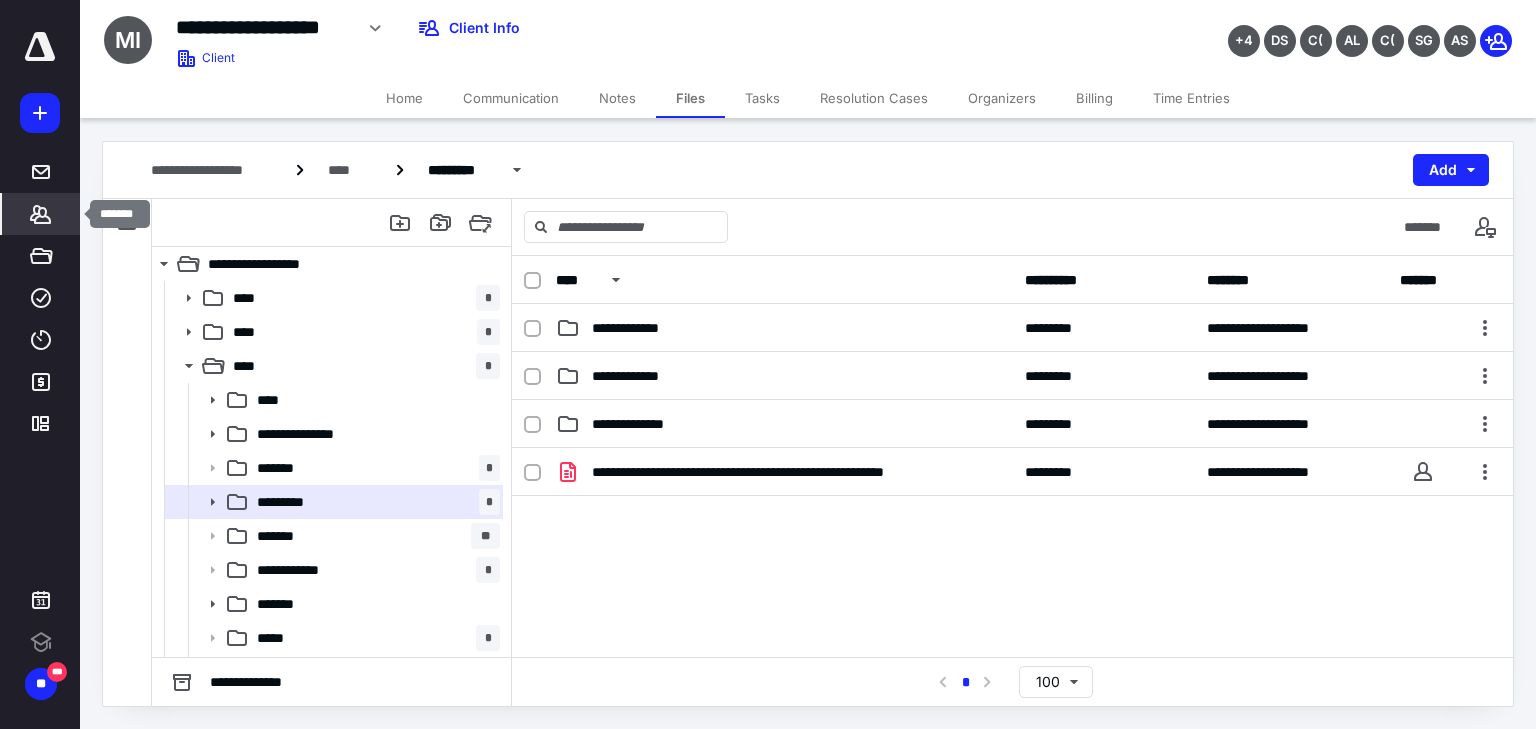 click 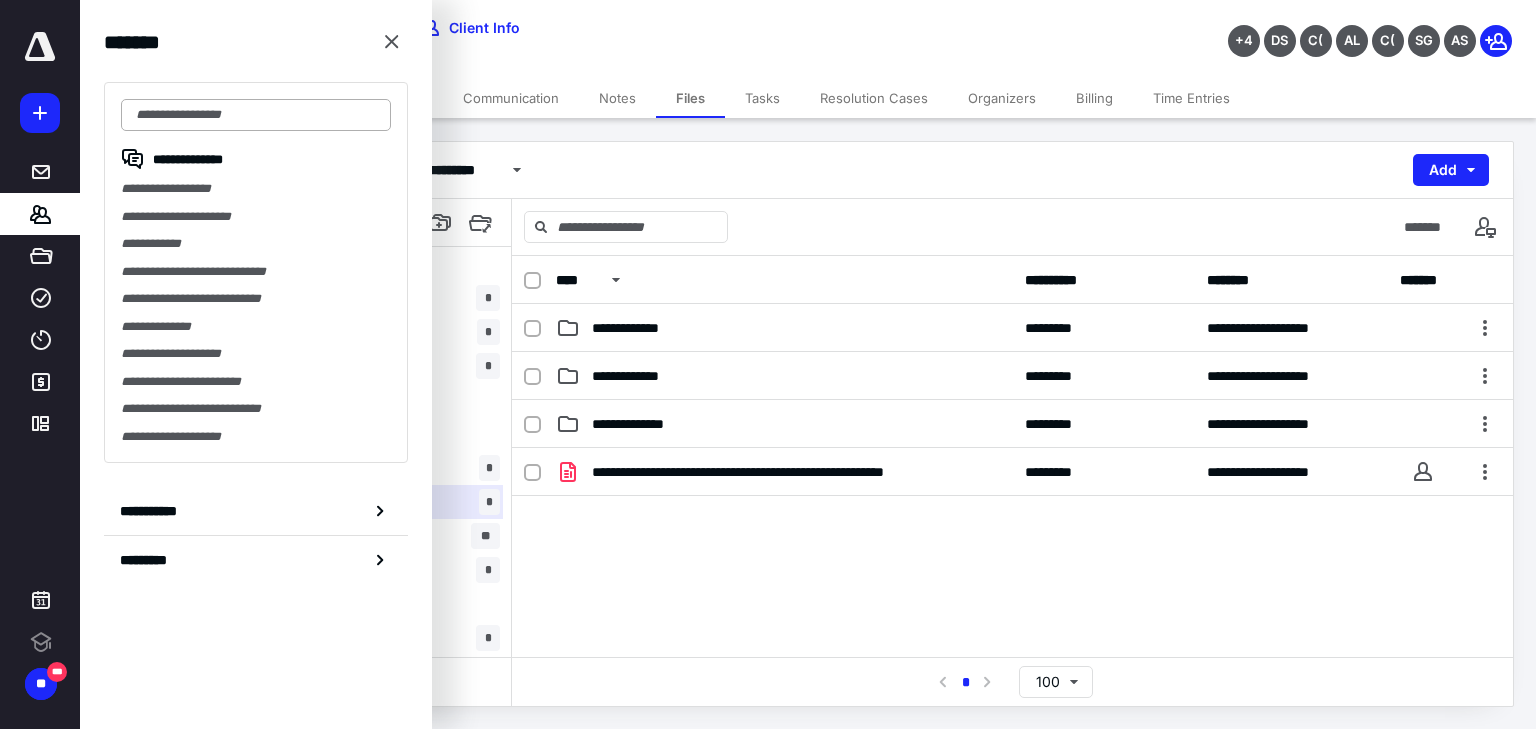 scroll, scrollTop: 0, scrollLeft: 0, axis: both 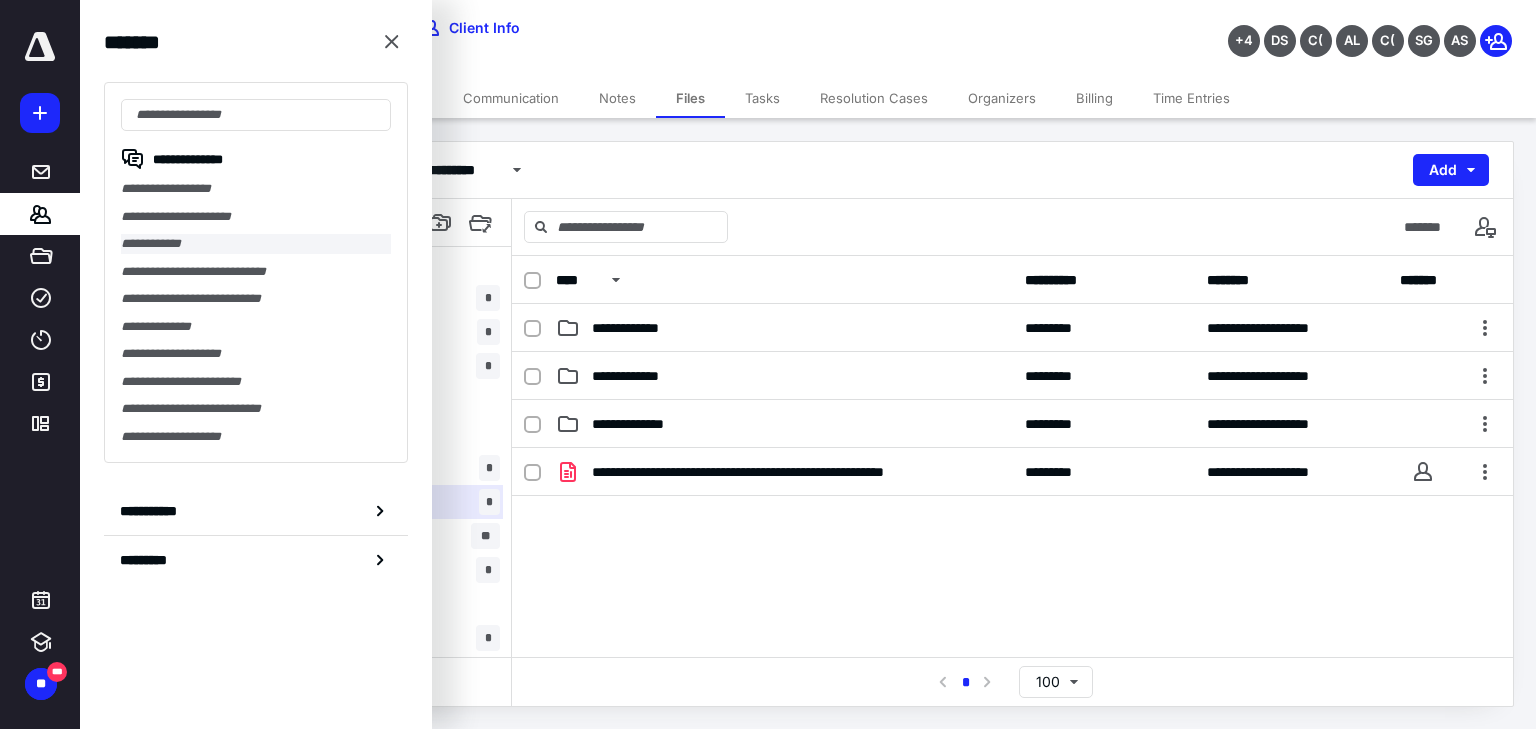 click on "**********" at bounding box center (256, 244) 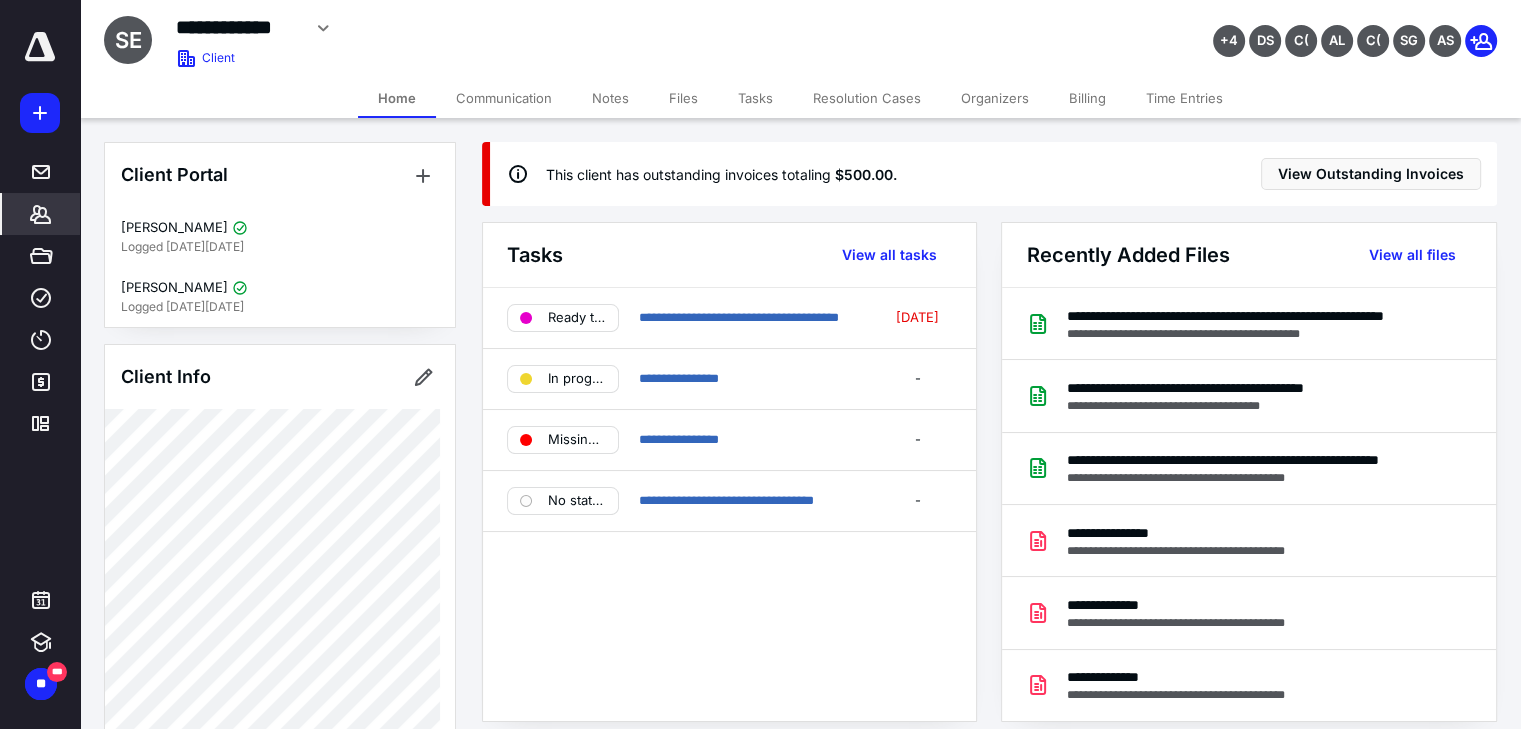 click on "Files" at bounding box center (683, 98) 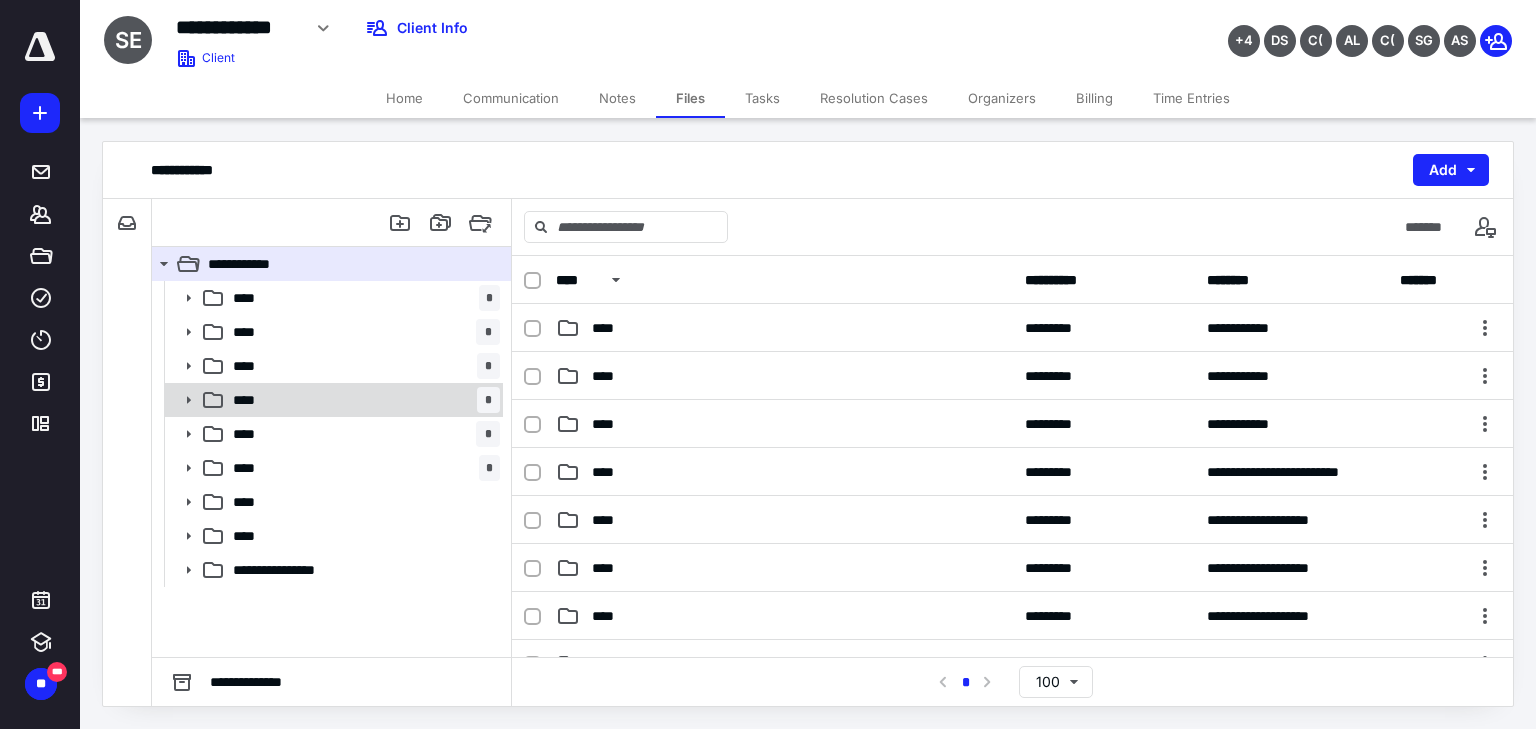 click on "**** *" at bounding box center (362, 400) 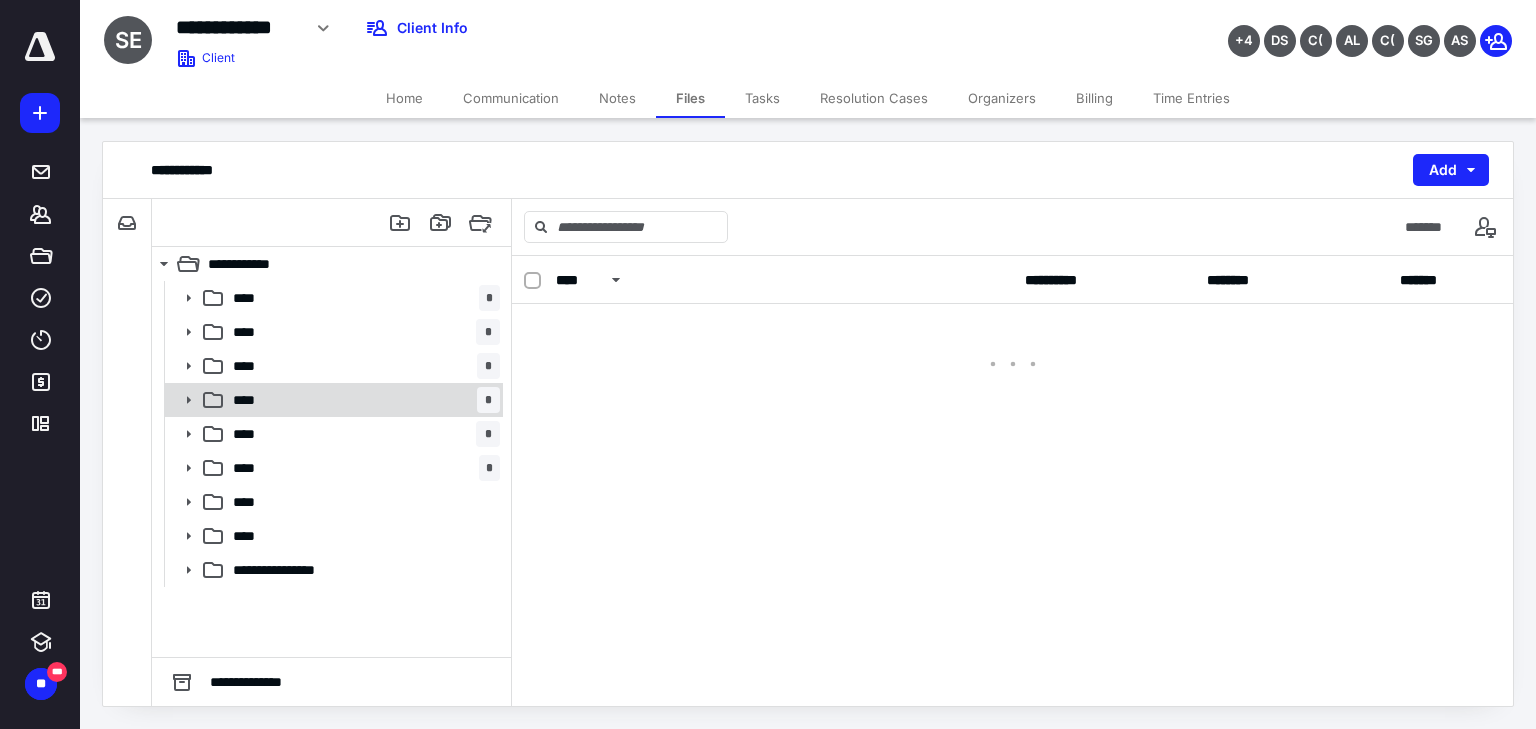 click on "**** *" at bounding box center [362, 400] 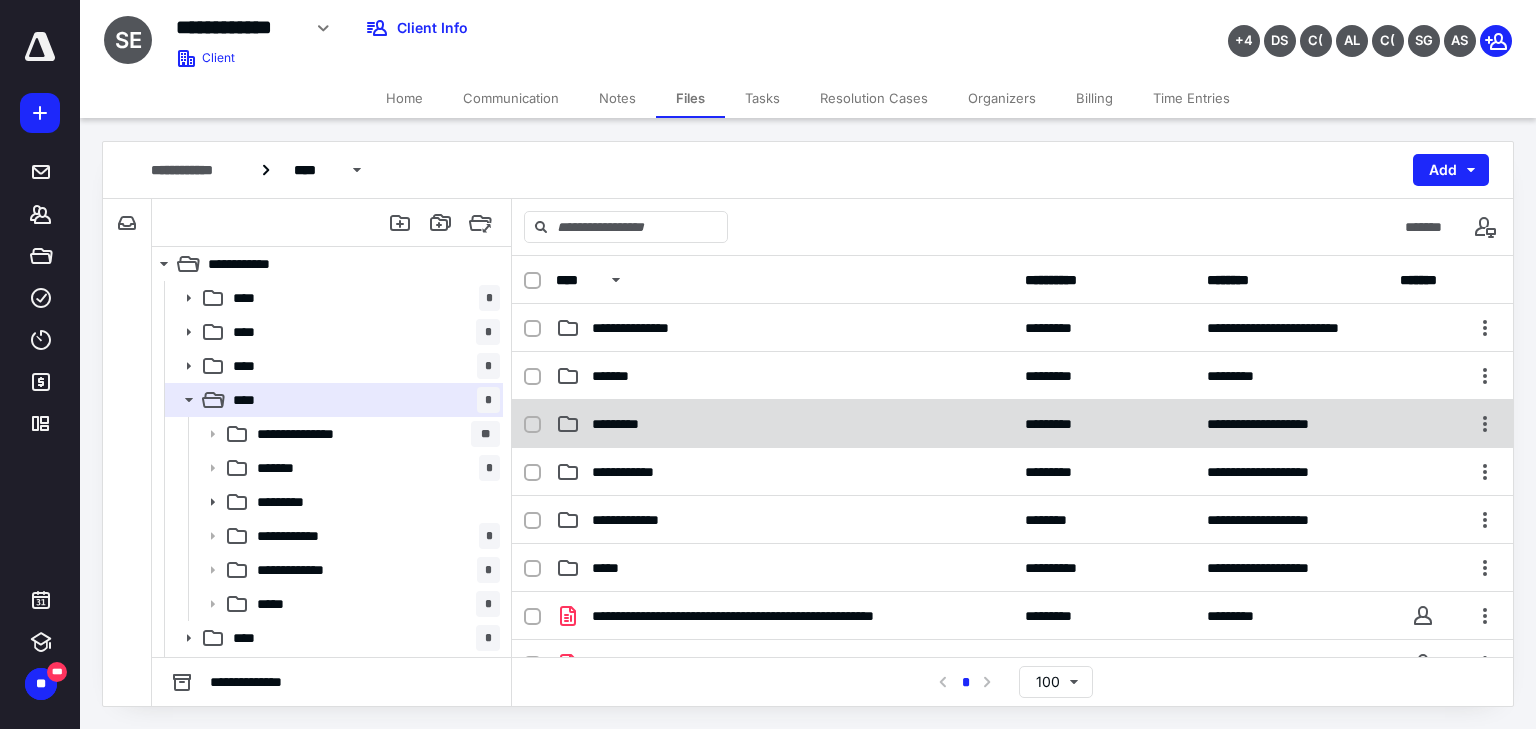 click on "**********" at bounding box center [1012, 424] 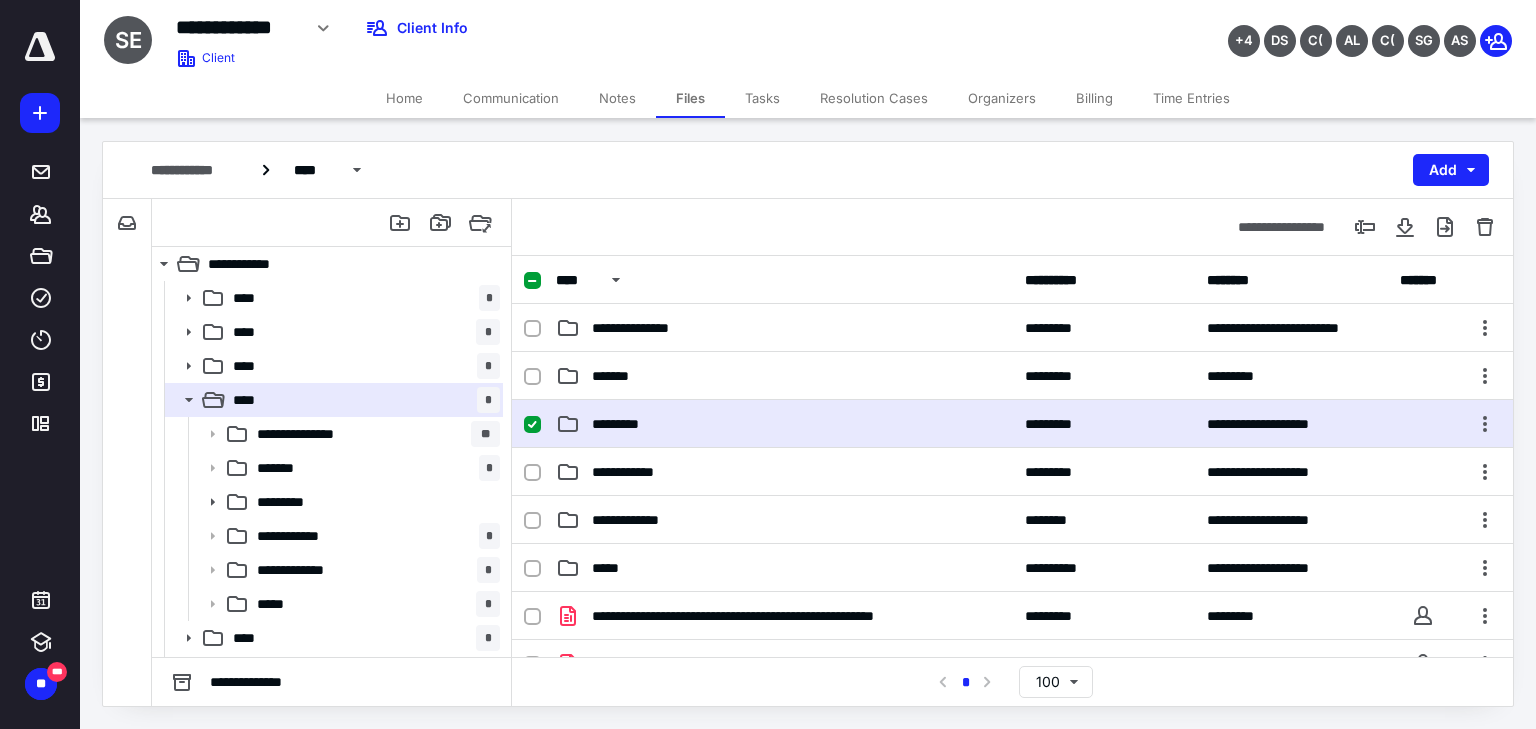 click on "**********" at bounding box center [1012, 424] 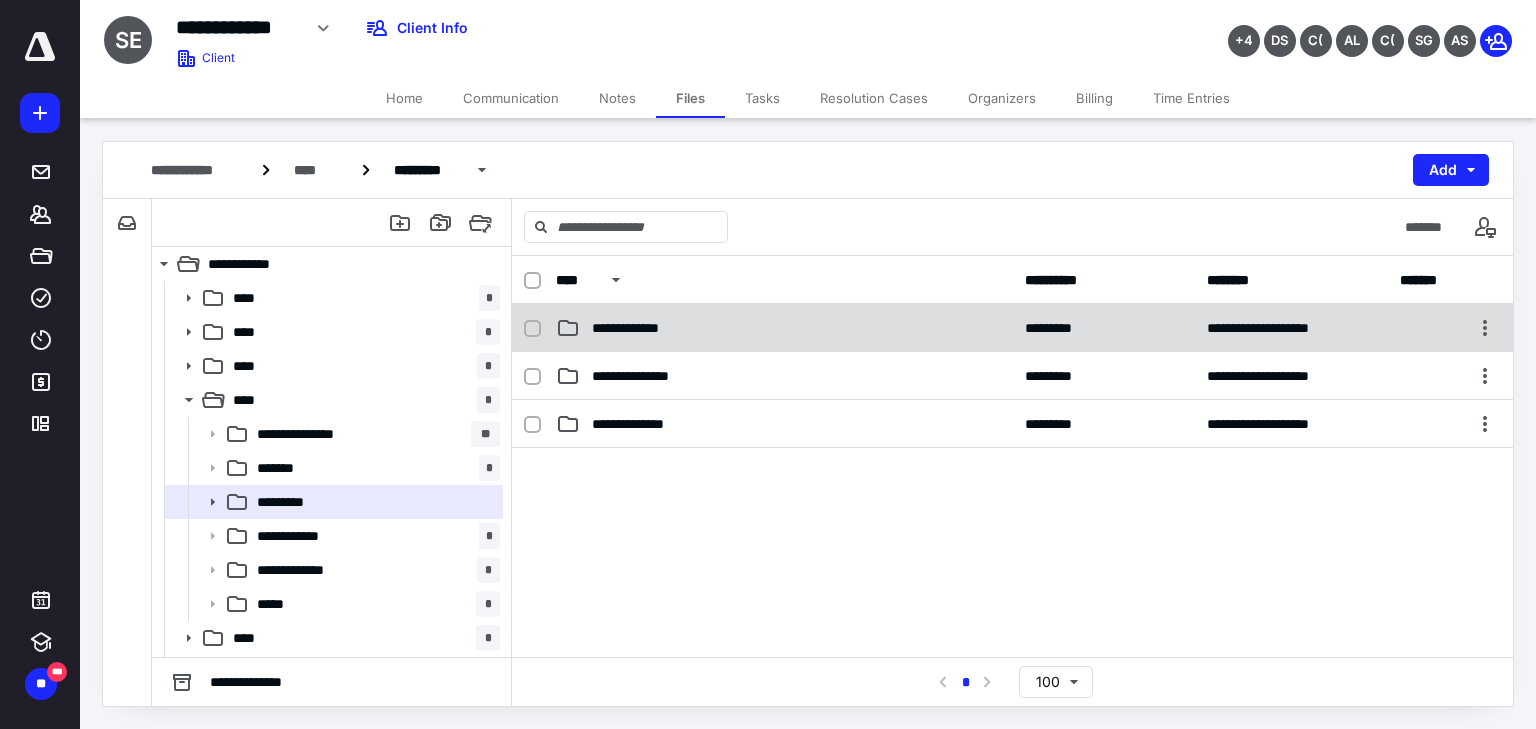 click on "**********" at bounding box center [1012, 328] 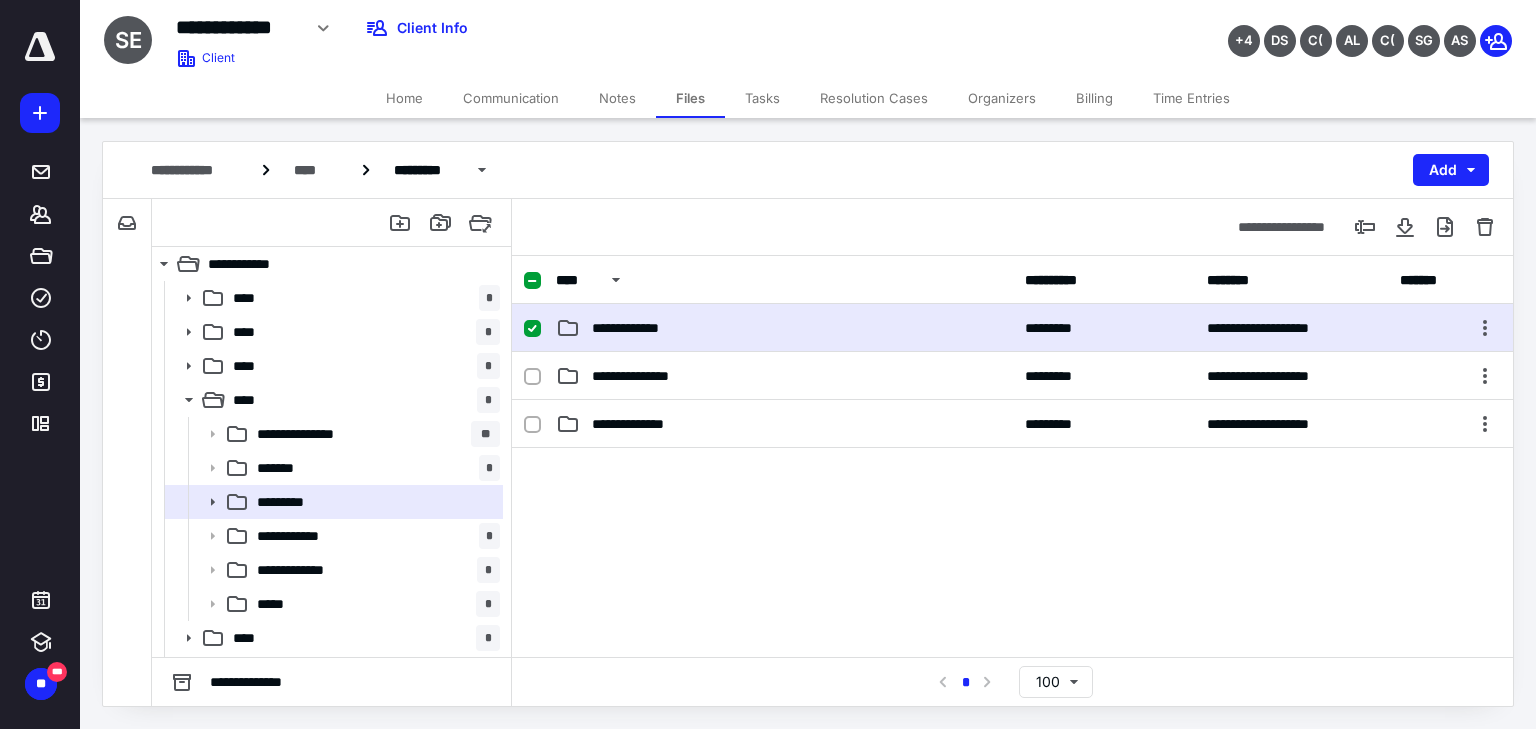 click on "**********" at bounding box center [1012, 328] 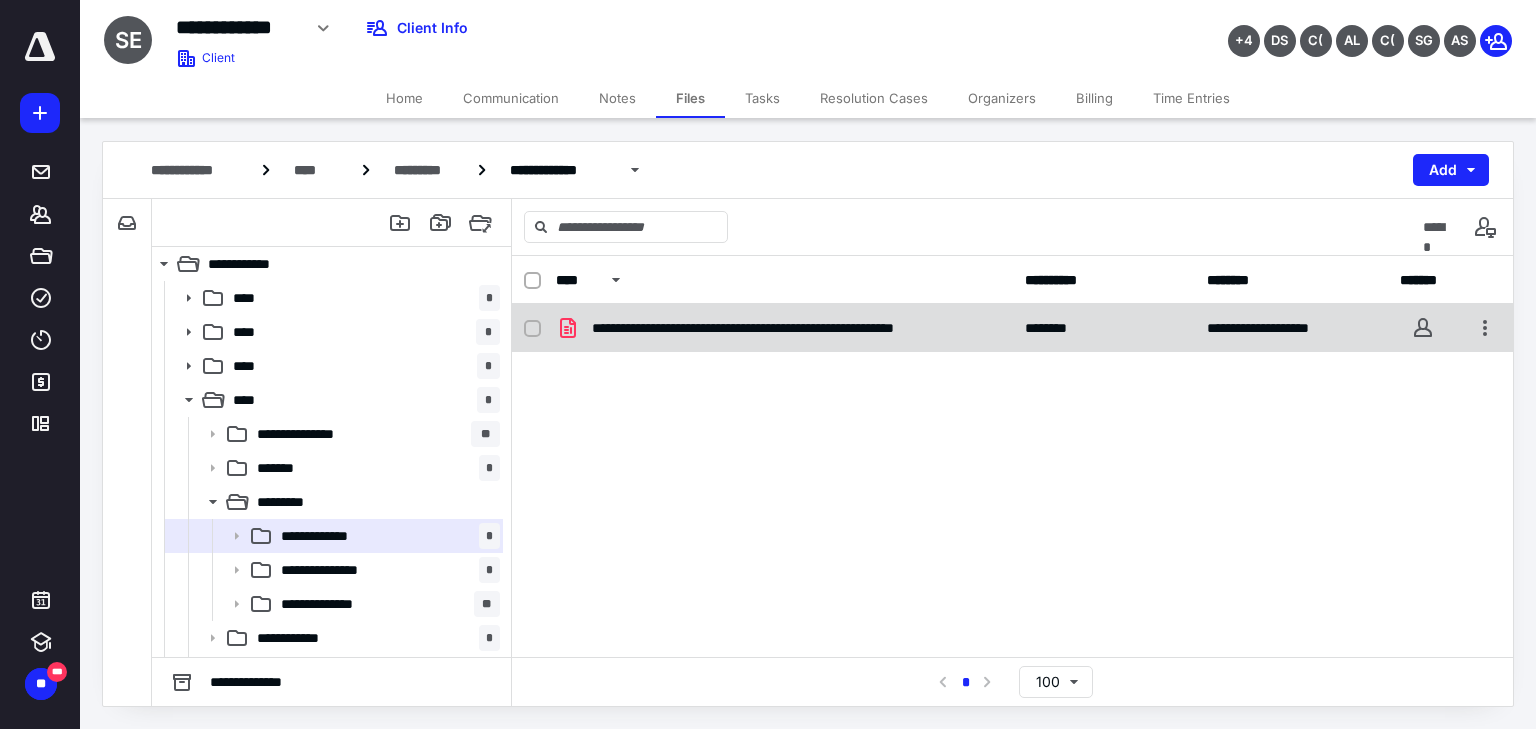 click on "**********" at bounding box center (1012, 328) 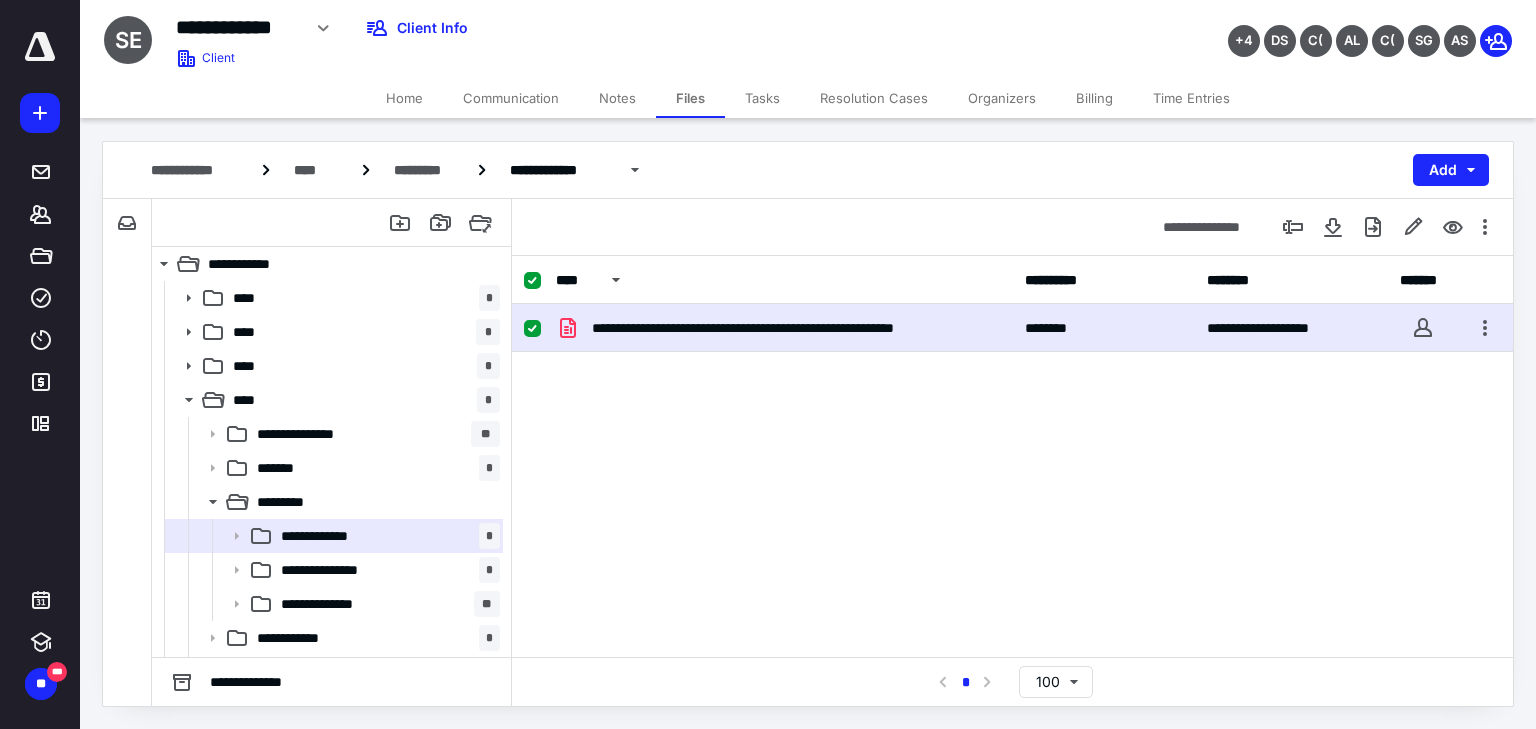 click on "**********" at bounding box center [1012, 328] 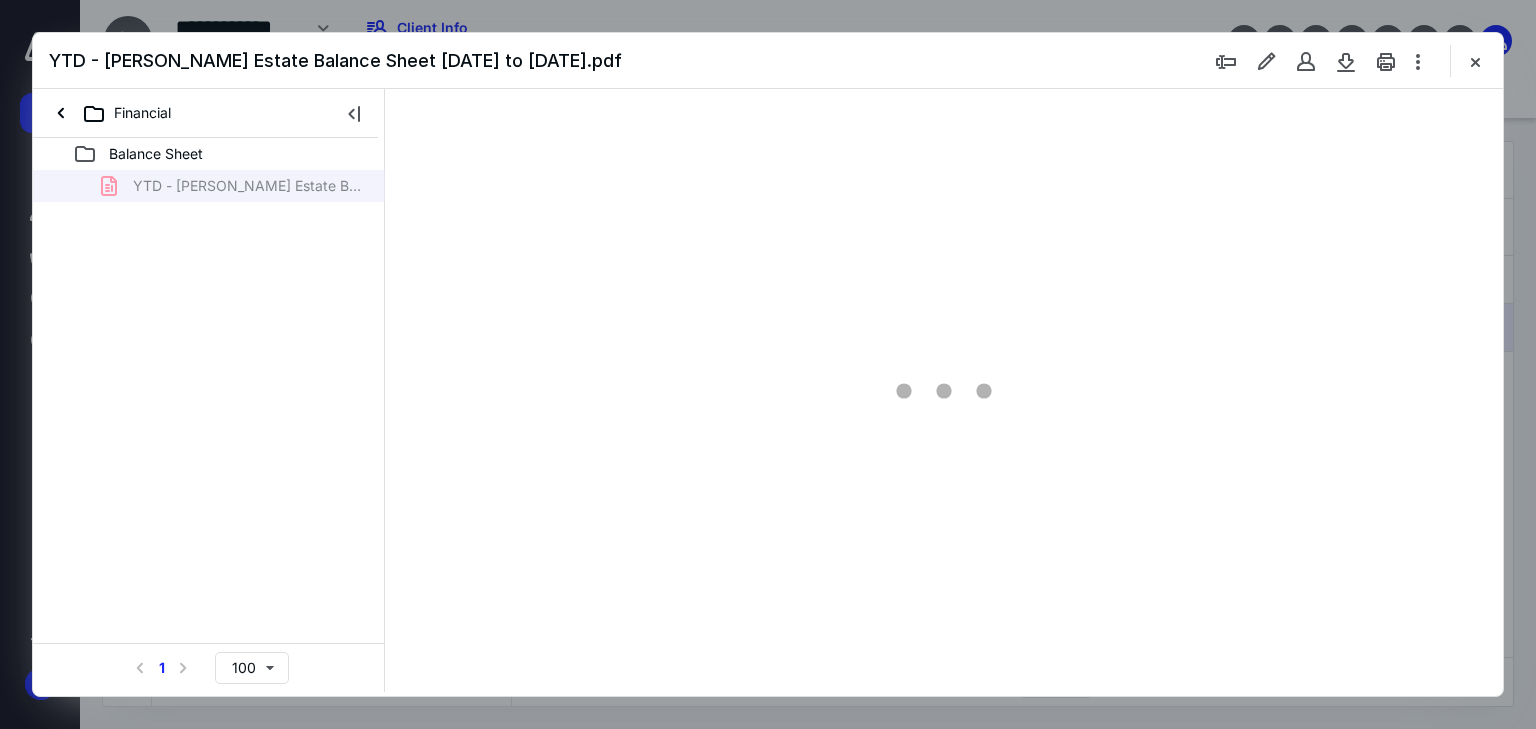 scroll, scrollTop: 0, scrollLeft: 0, axis: both 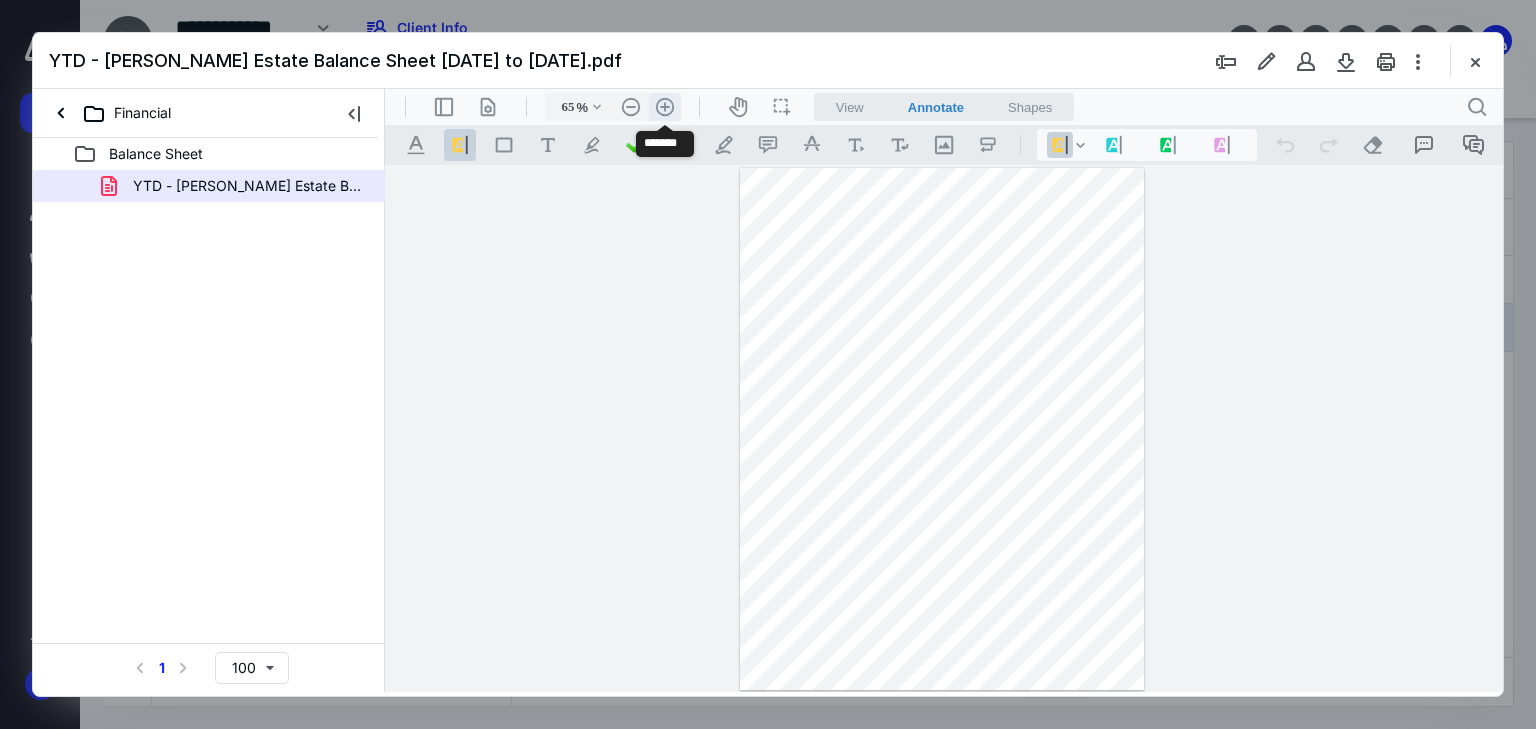 click on ".cls-1{fill:#abb0c4;} icon - header - zoom - in - line" at bounding box center [665, 107] 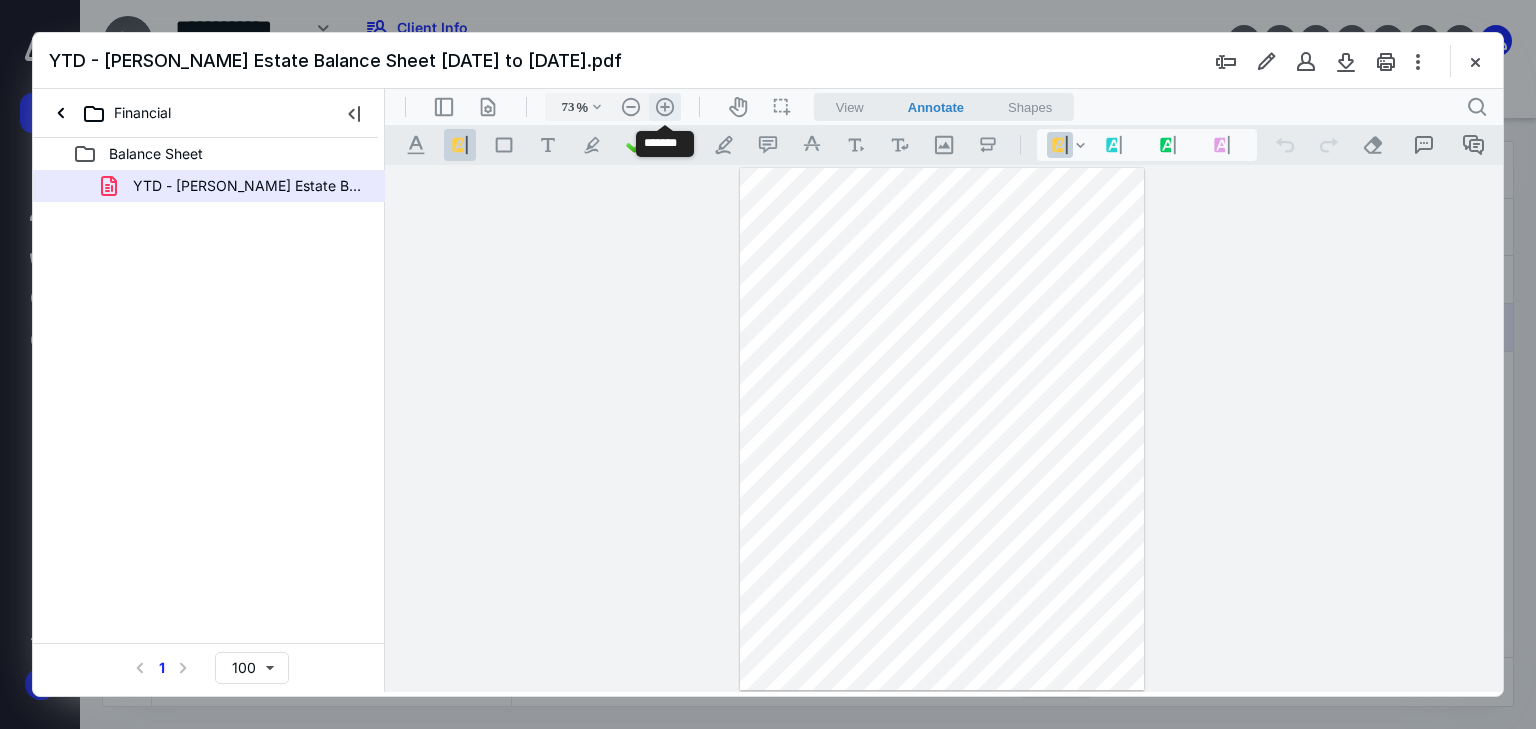 click on ".cls-1{fill:#abb0c4;} icon - header - zoom - in - line" at bounding box center [665, 107] 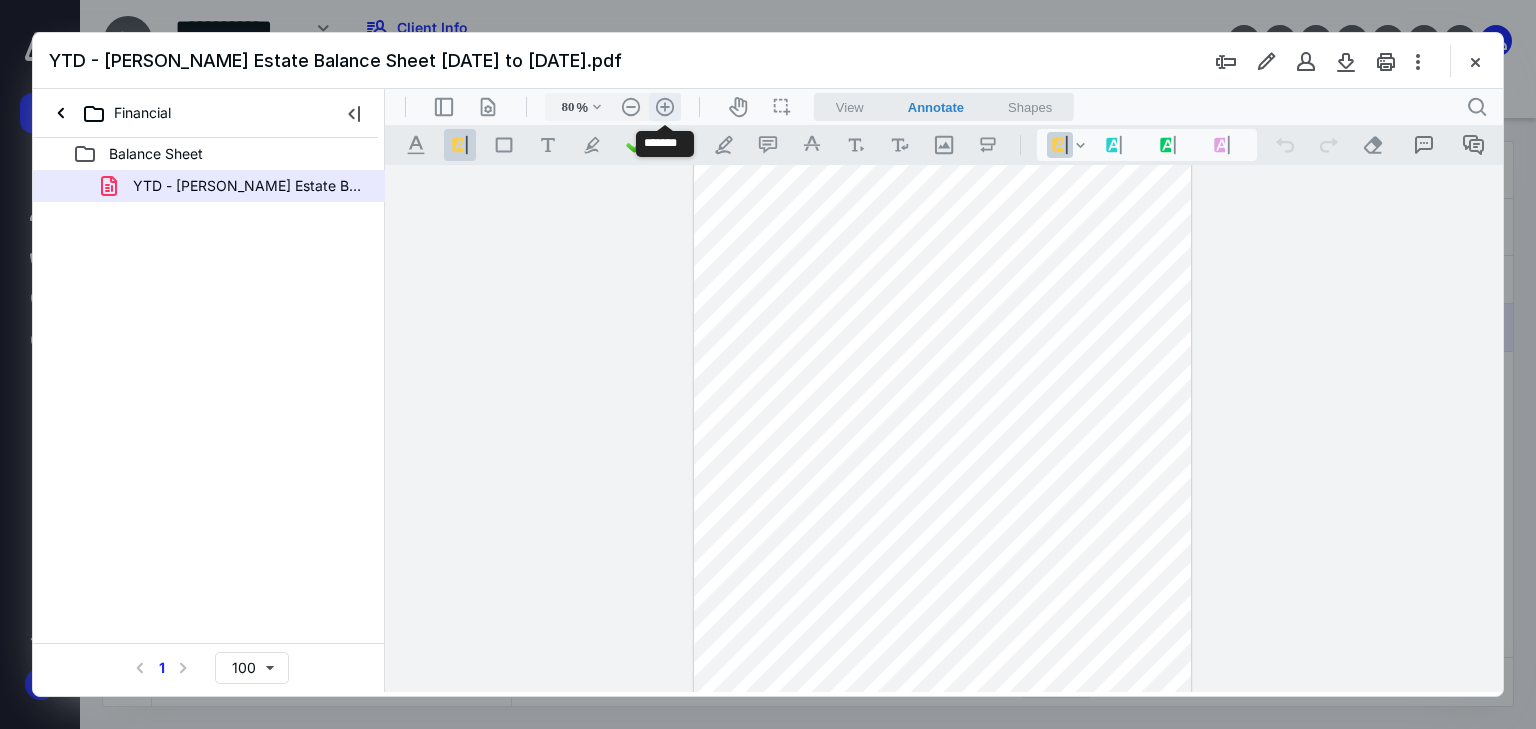 click on ".cls-1{fill:#abb0c4;} icon - header - zoom - in - line" at bounding box center (665, 107) 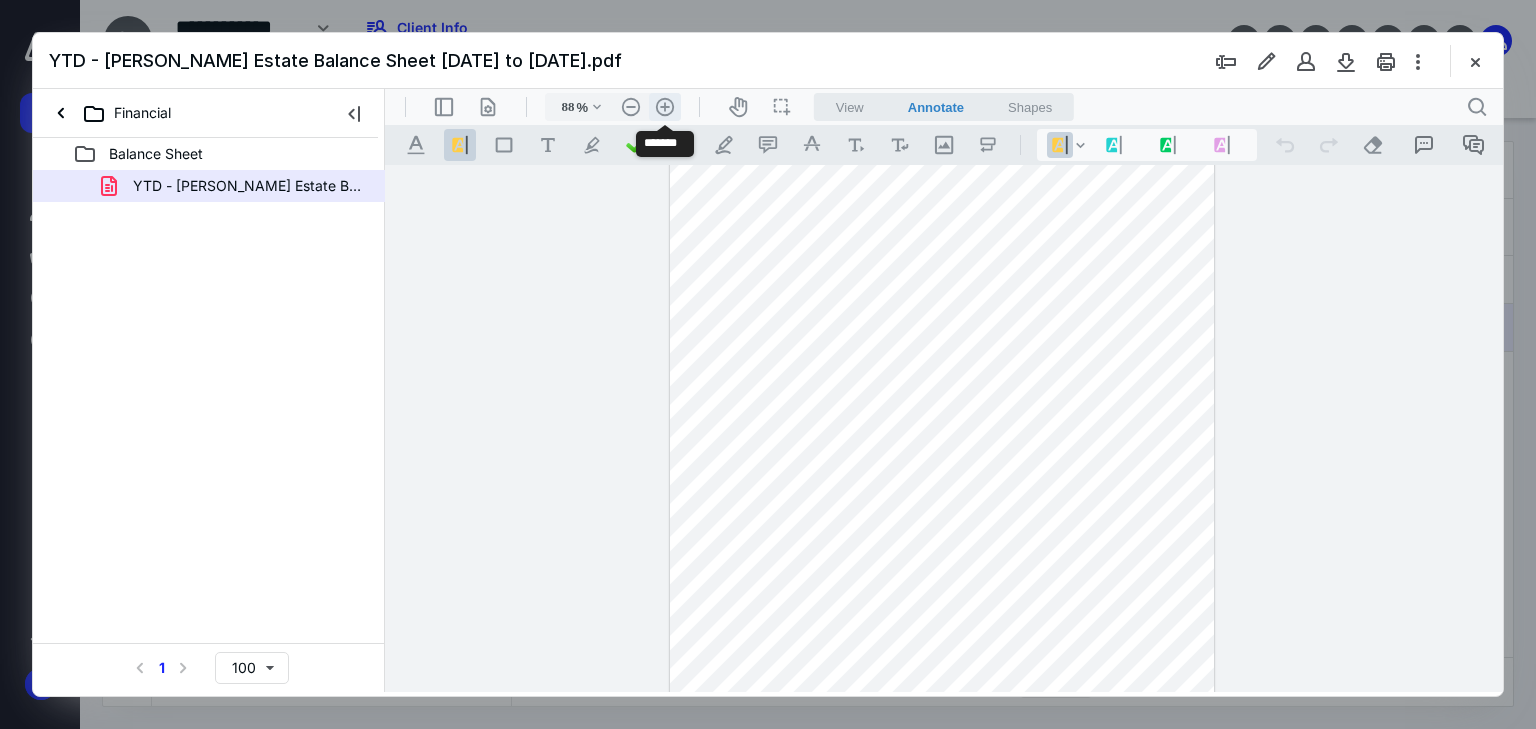 click on ".cls-1{fill:#abb0c4;} icon - header - zoom - in - line" at bounding box center (665, 107) 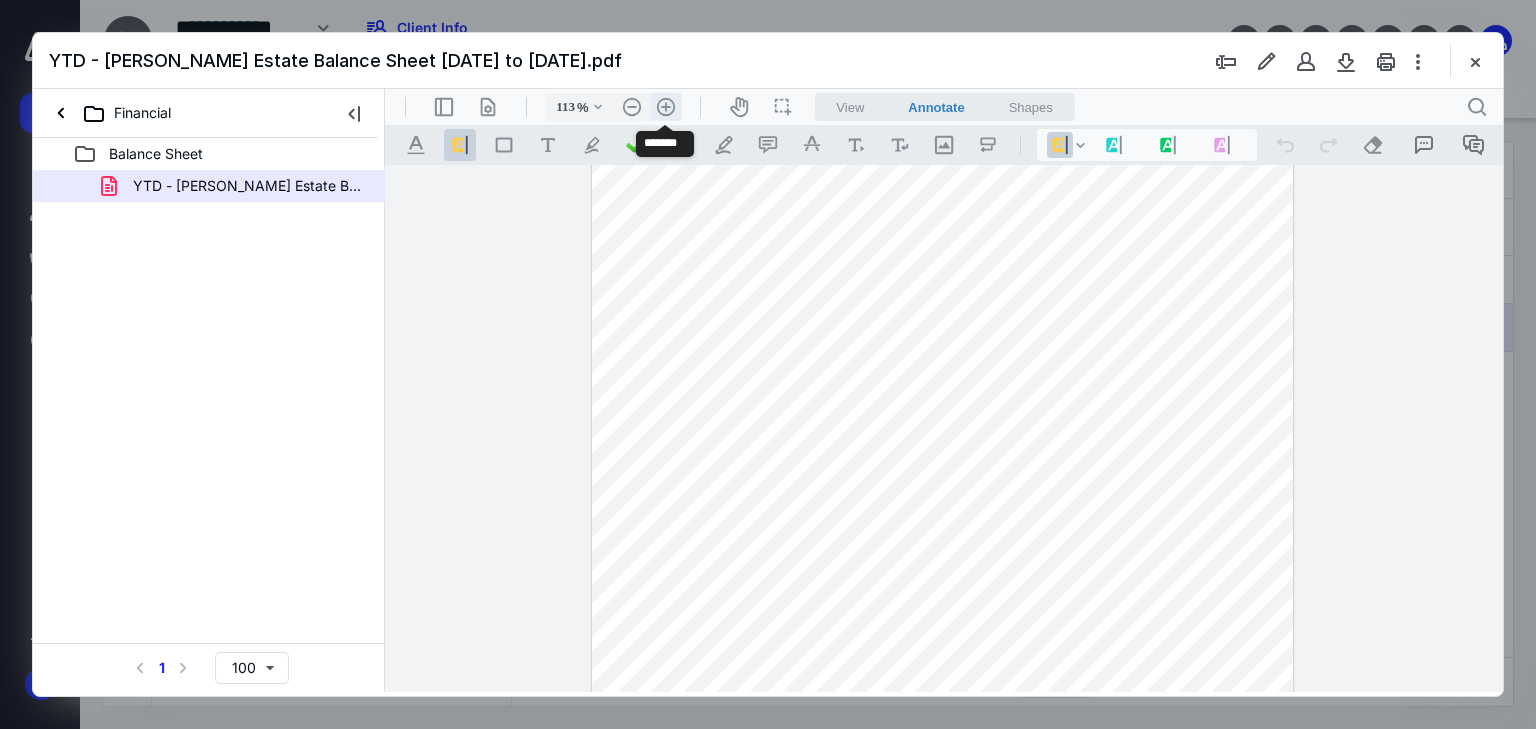 scroll, scrollTop: 166, scrollLeft: 0, axis: vertical 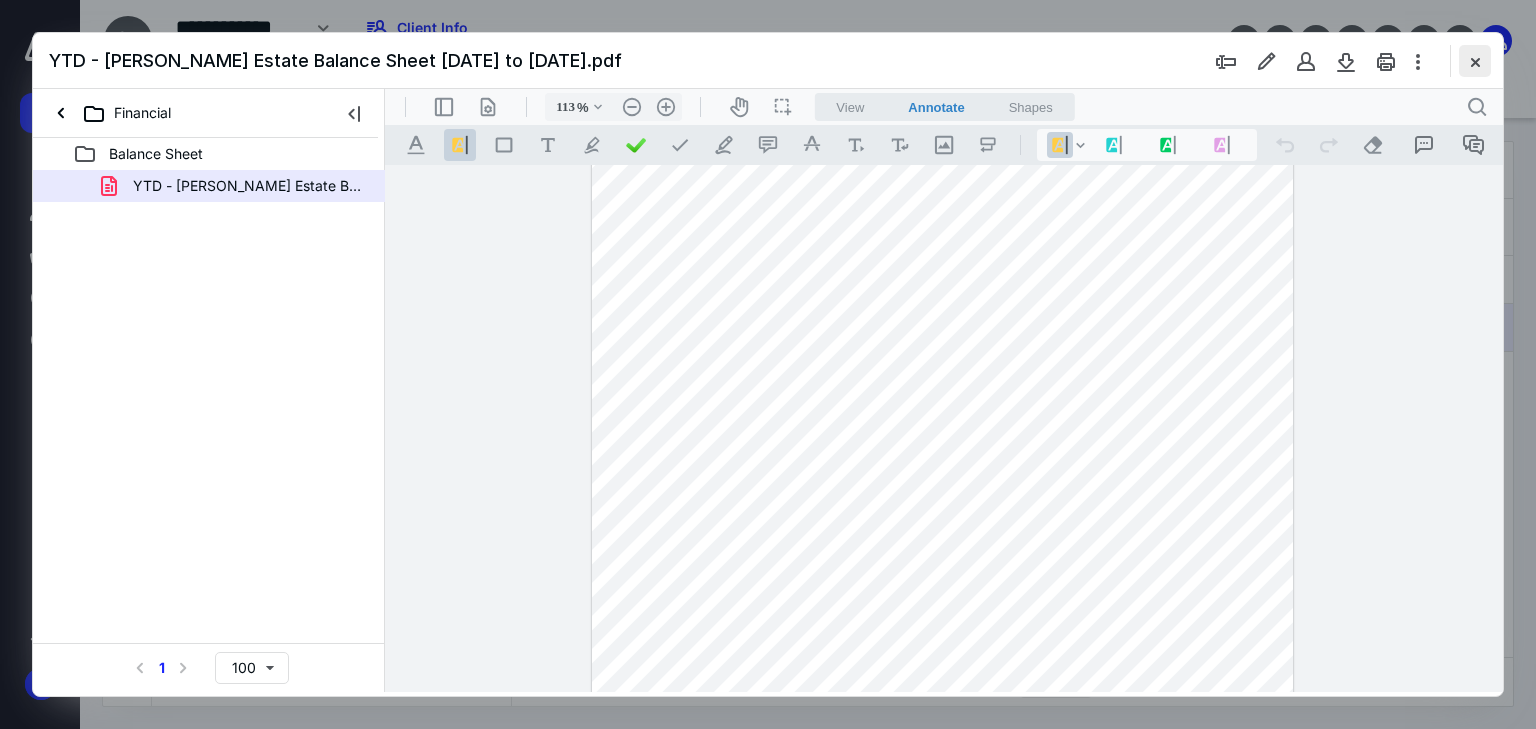 click at bounding box center (1475, 61) 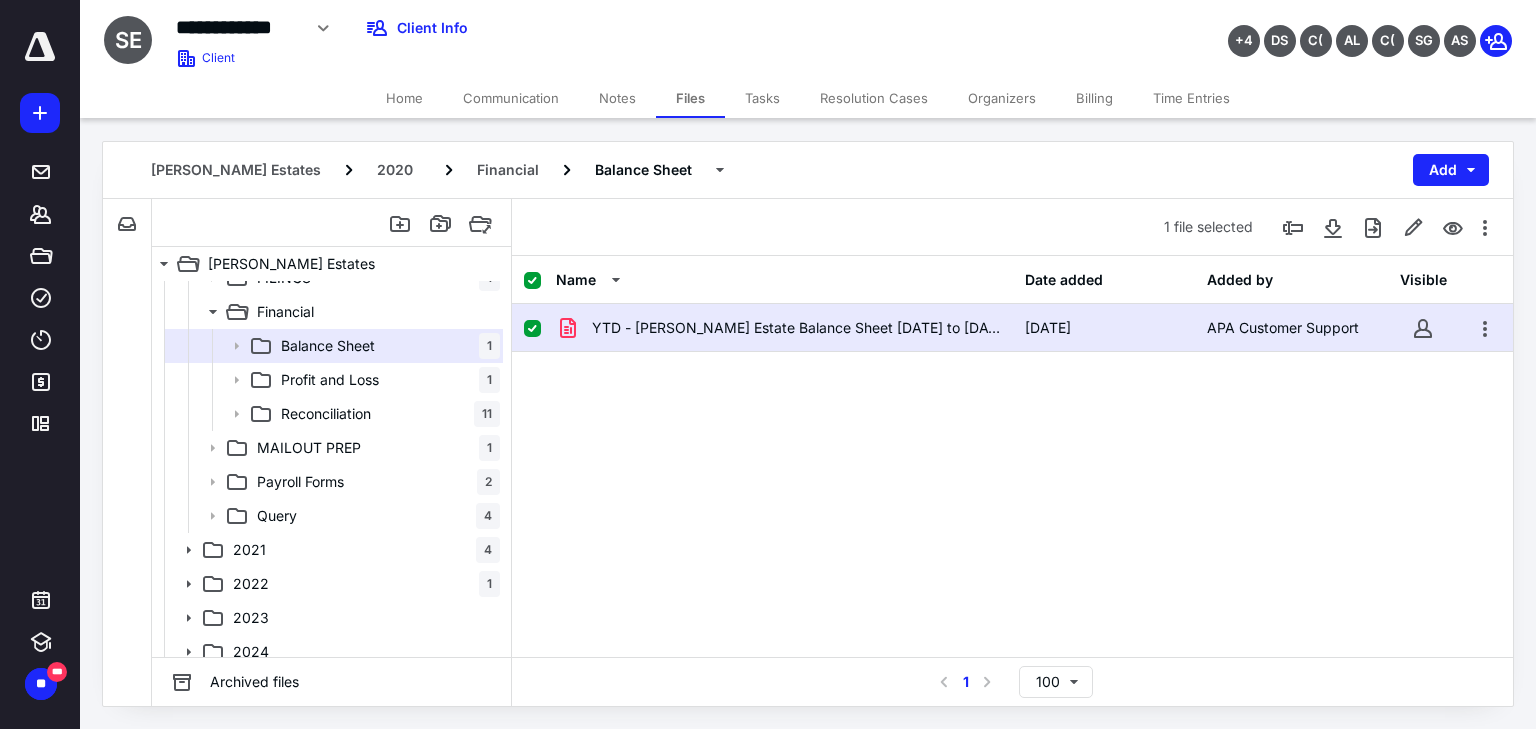 scroll, scrollTop: 192, scrollLeft: 0, axis: vertical 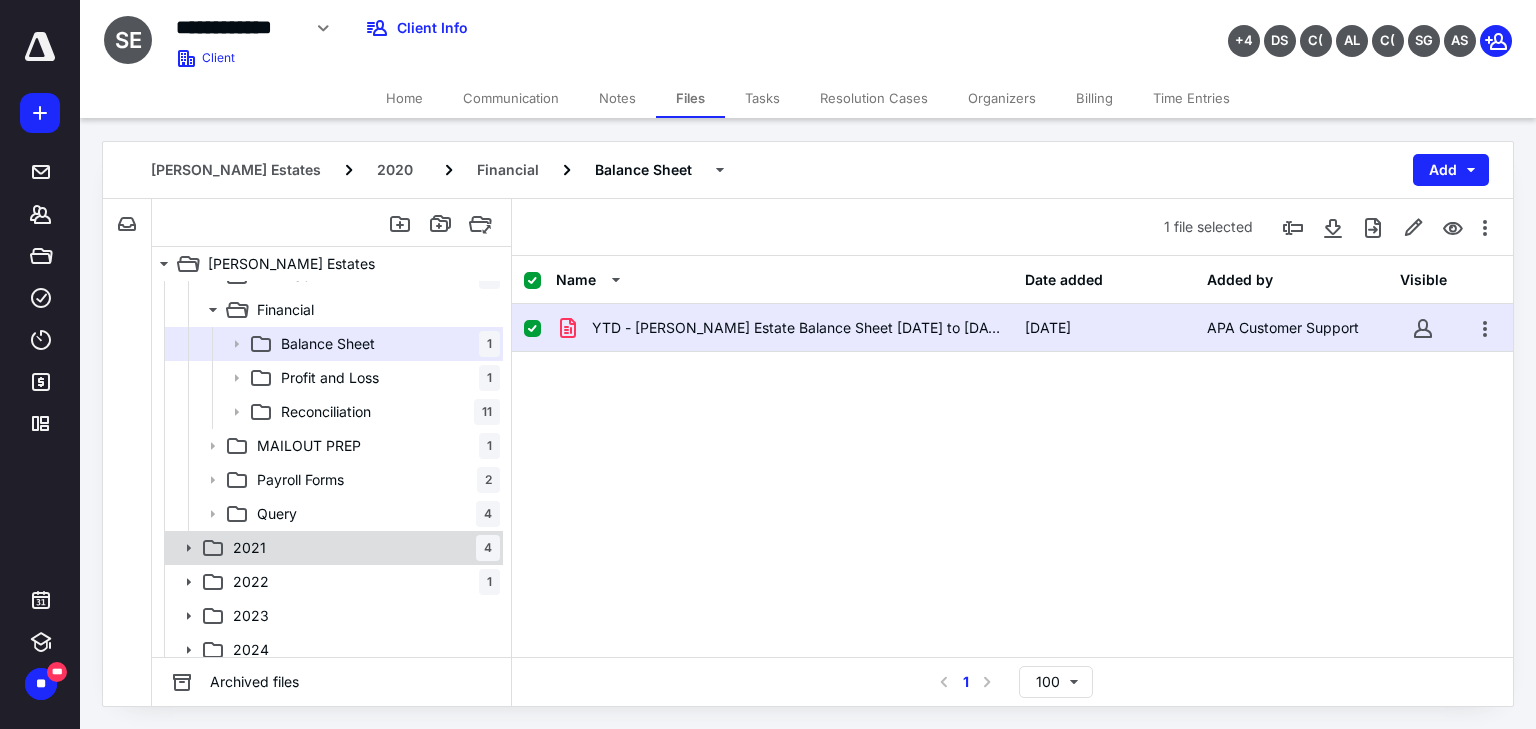 click on "2021 4" at bounding box center (362, 548) 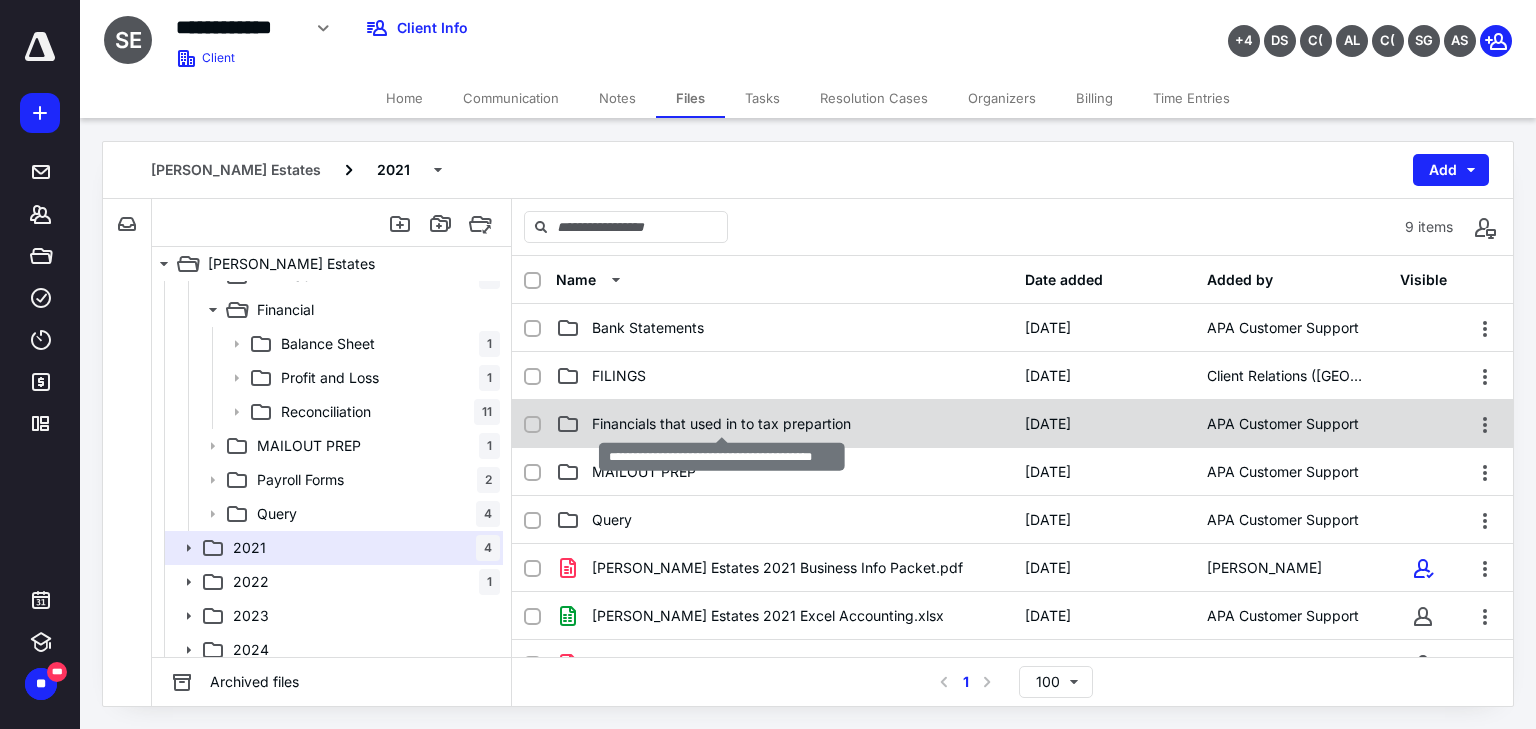 click on "Financials that used in to tax prepartion" at bounding box center [721, 424] 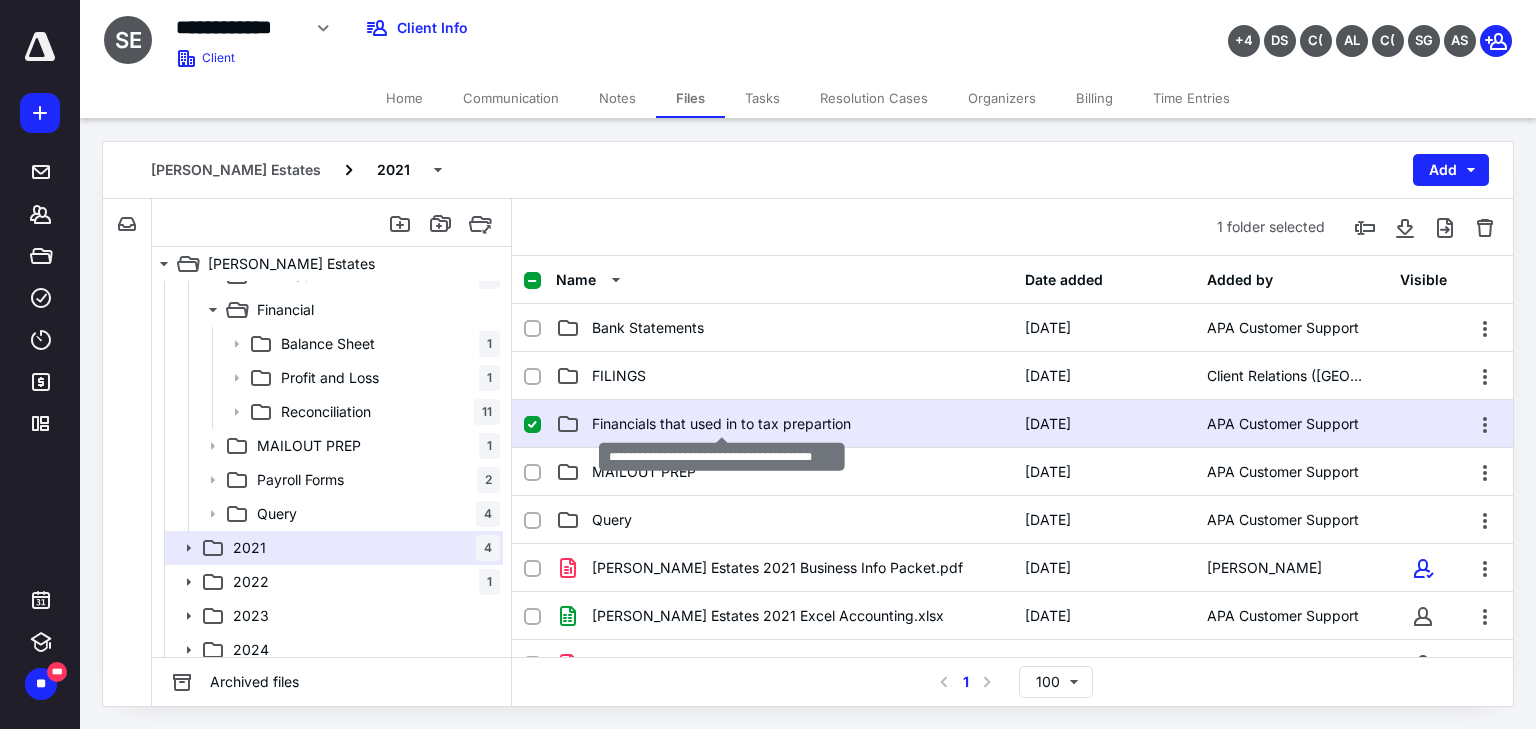 click on "Financials that used in to tax prepartion" at bounding box center (721, 424) 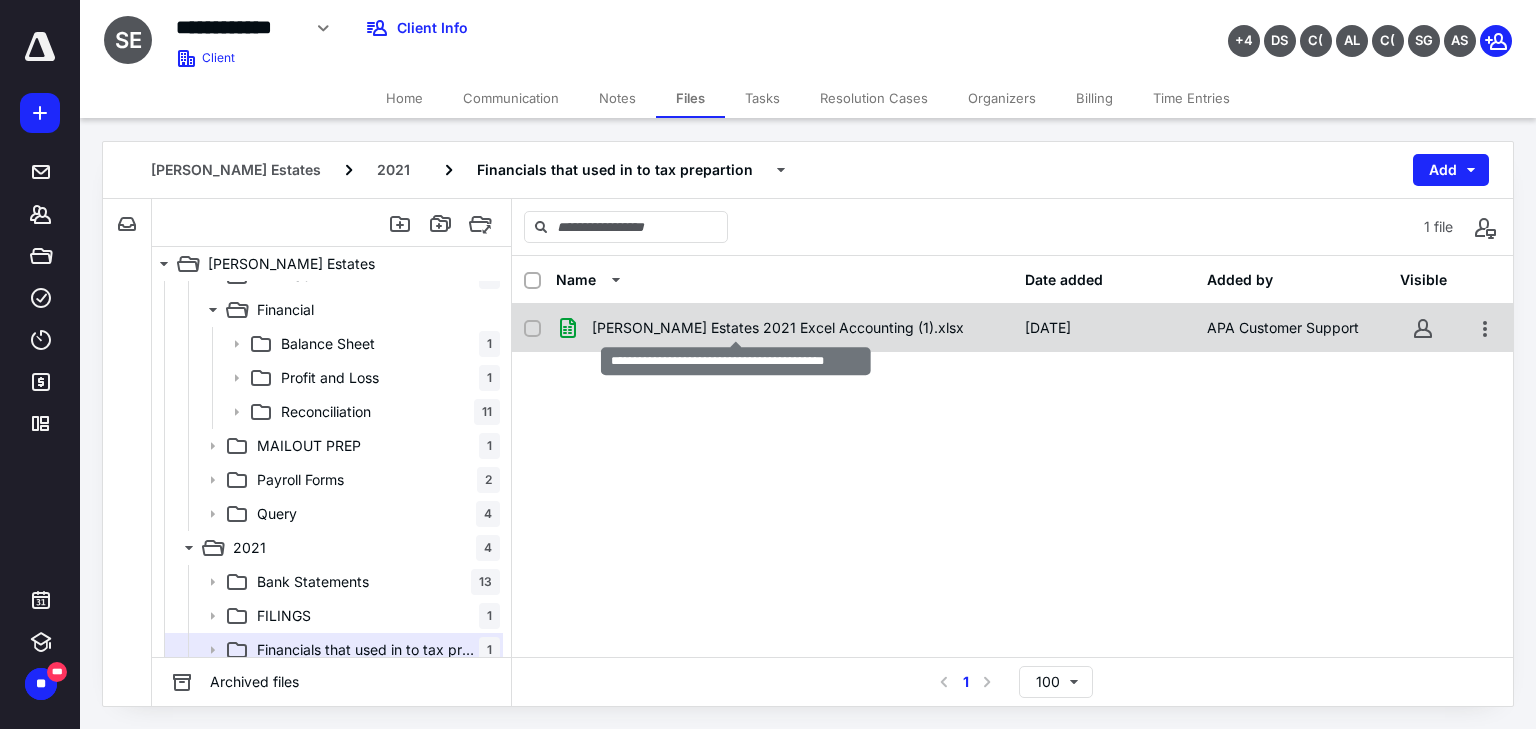 click on "[PERSON_NAME] Estates 2021 Excel Accounting (1).xlsx" at bounding box center [778, 328] 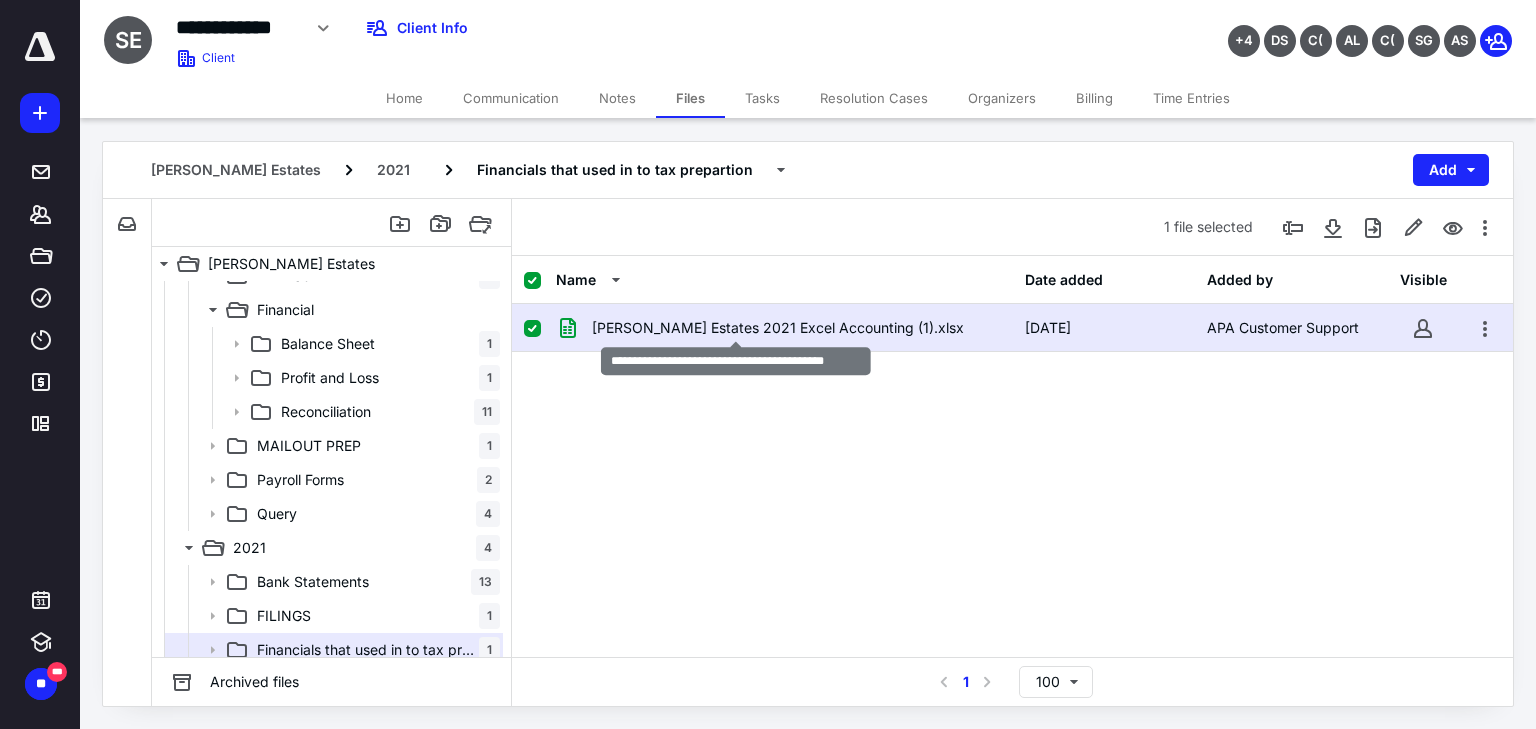 click on "[PERSON_NAME] Estates 2021 Excel Accounting (1).xlsx" at bounding box center [778, 328] 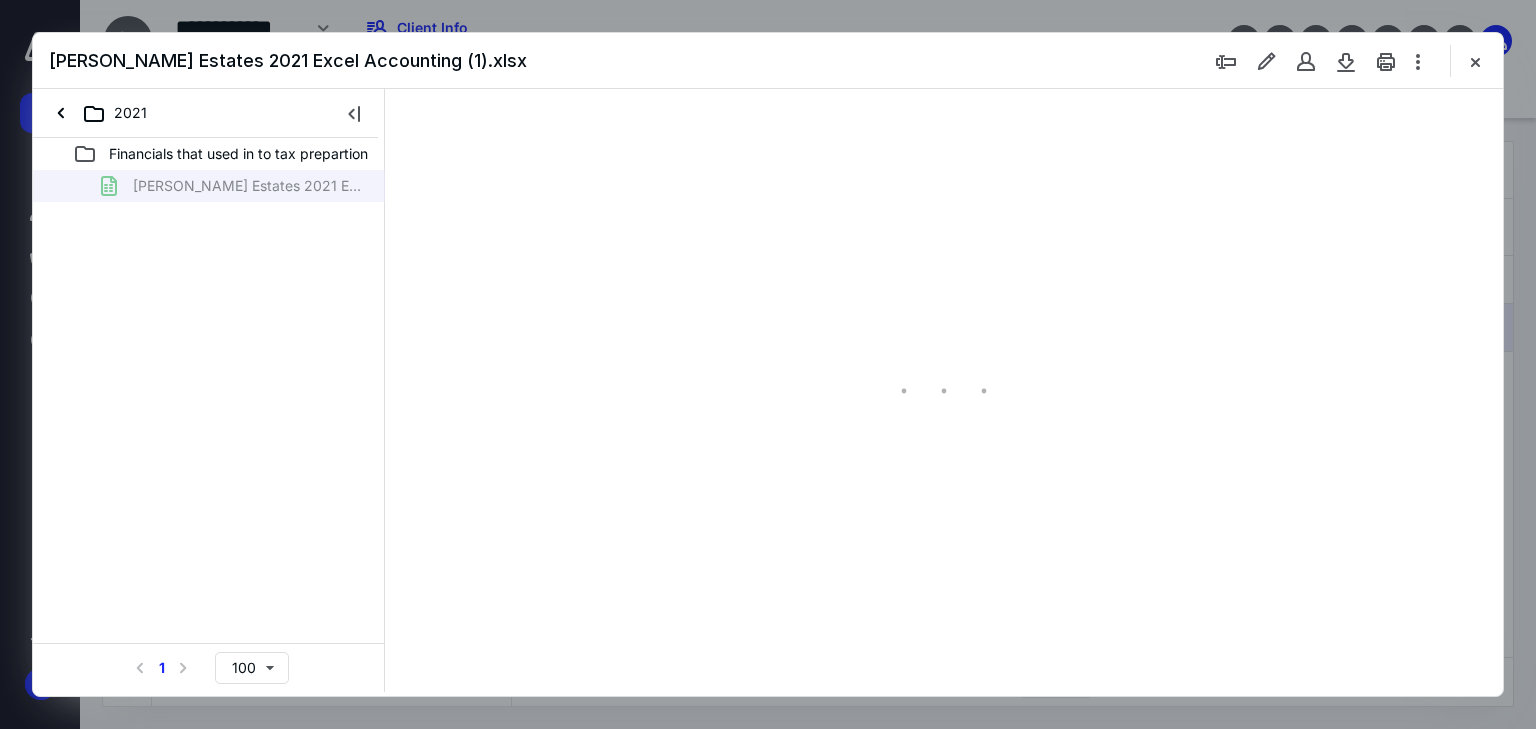 scroll, scrollTop: 0, scrollLeft: 0, axis: both 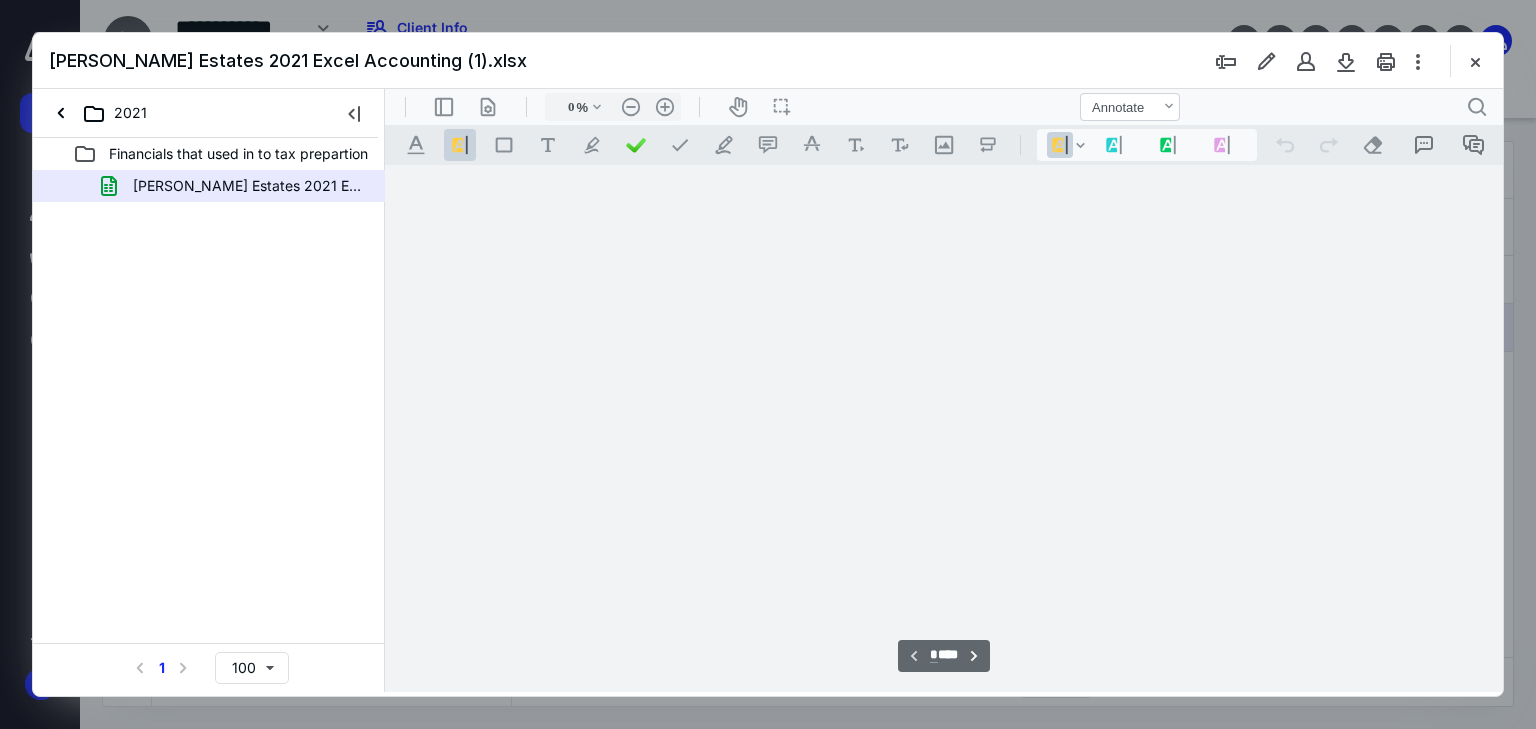 type on "82" 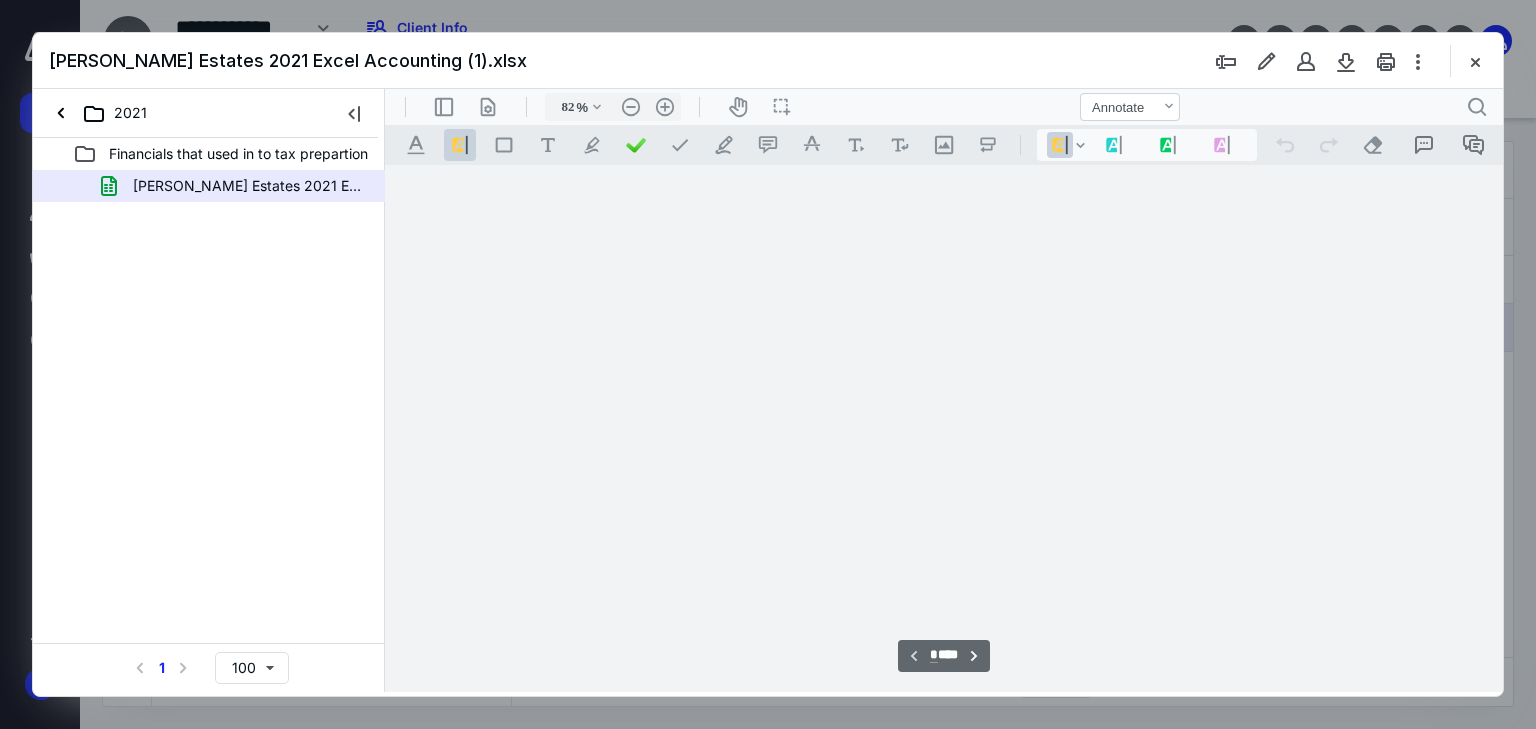 type on "*" 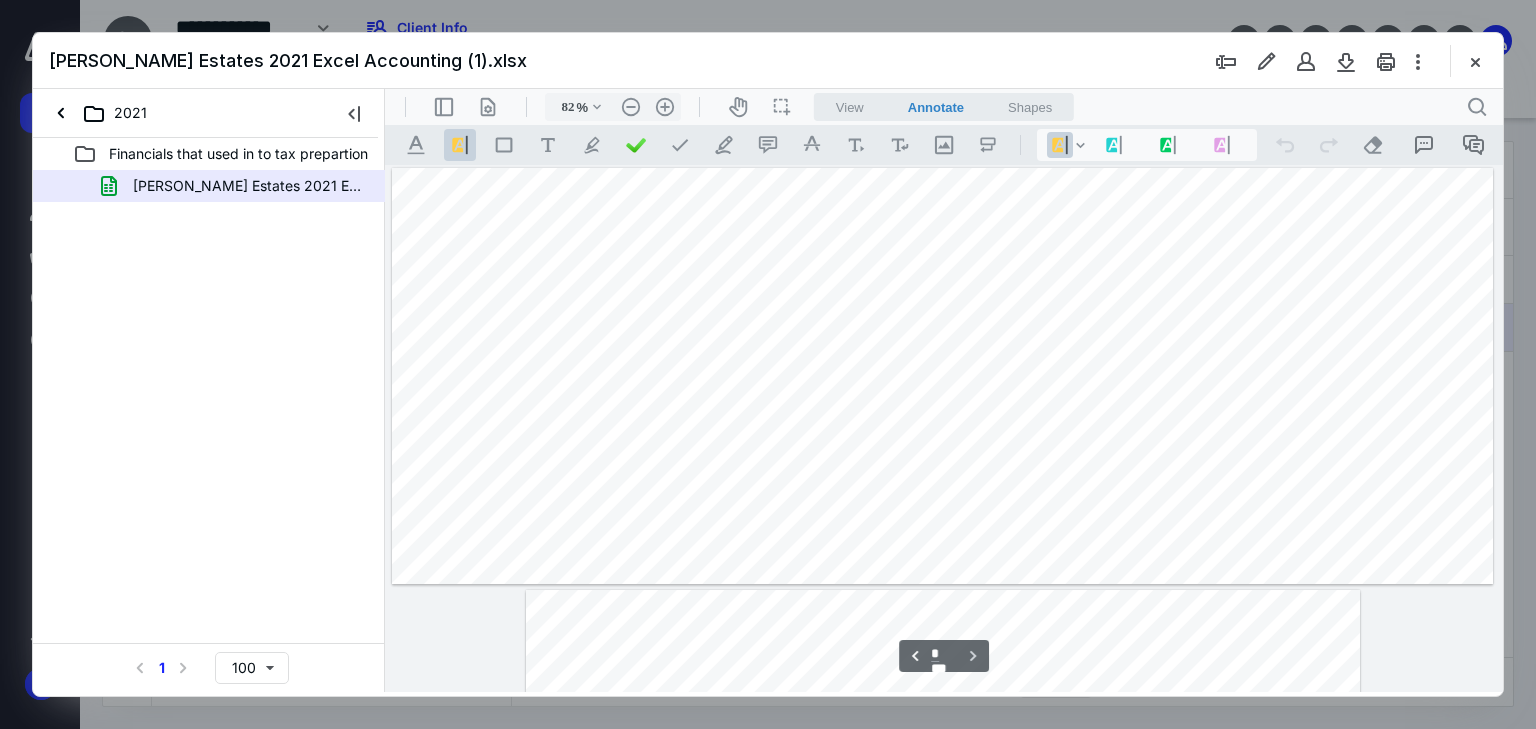 scroll, scrollTop: 36, scrollLeft: 0, axis: vertical 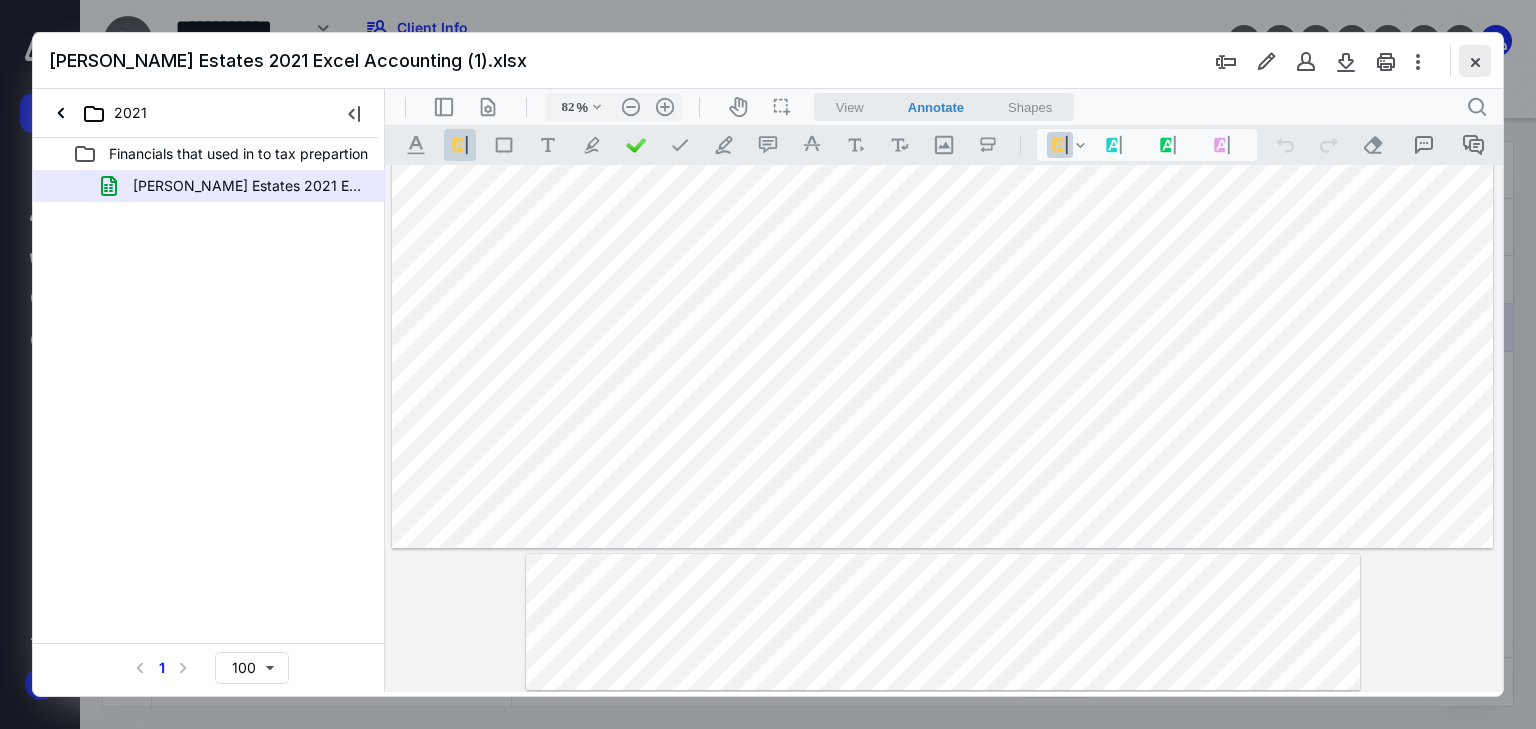 click at bounding box center (1475, 61) 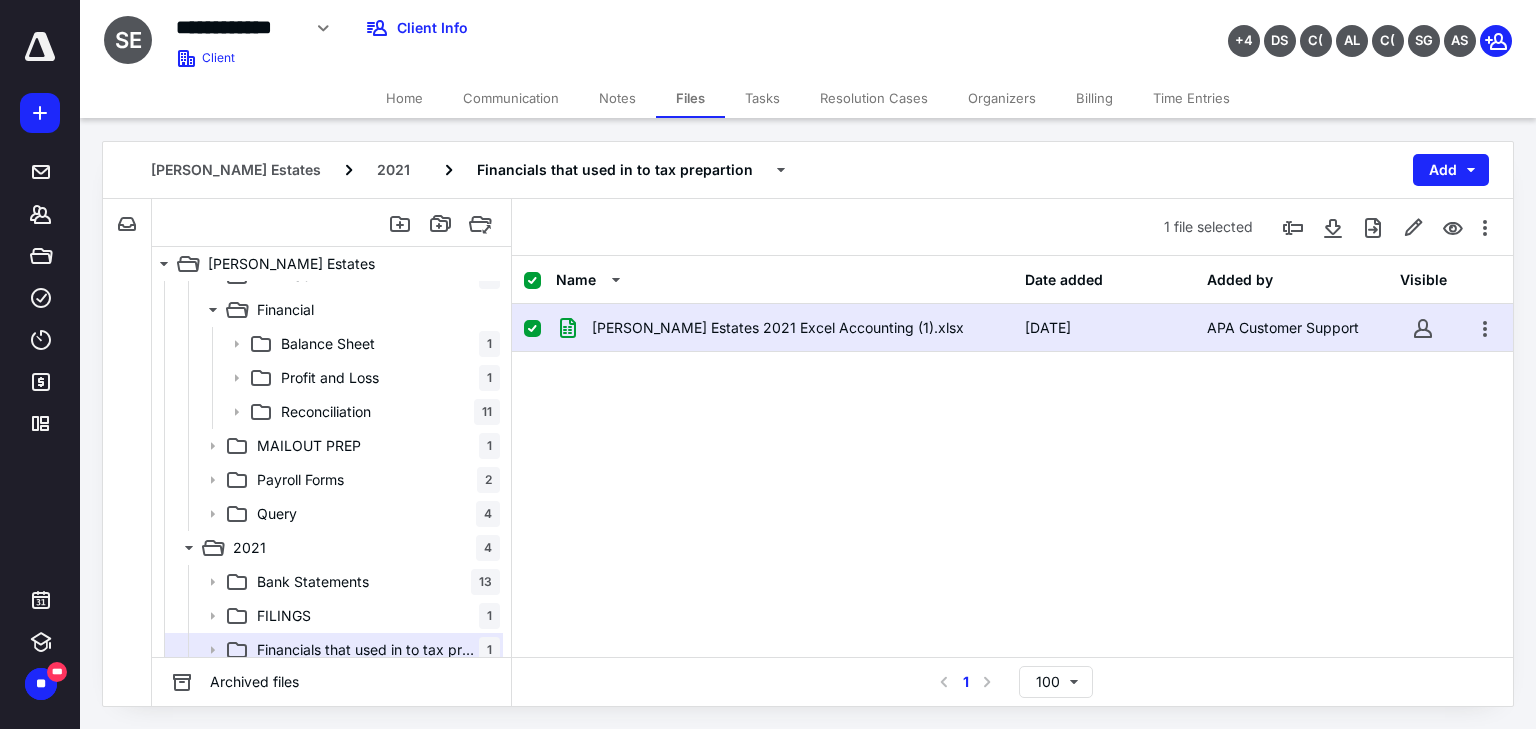 click on "2021" at bounding box center [393, 170] 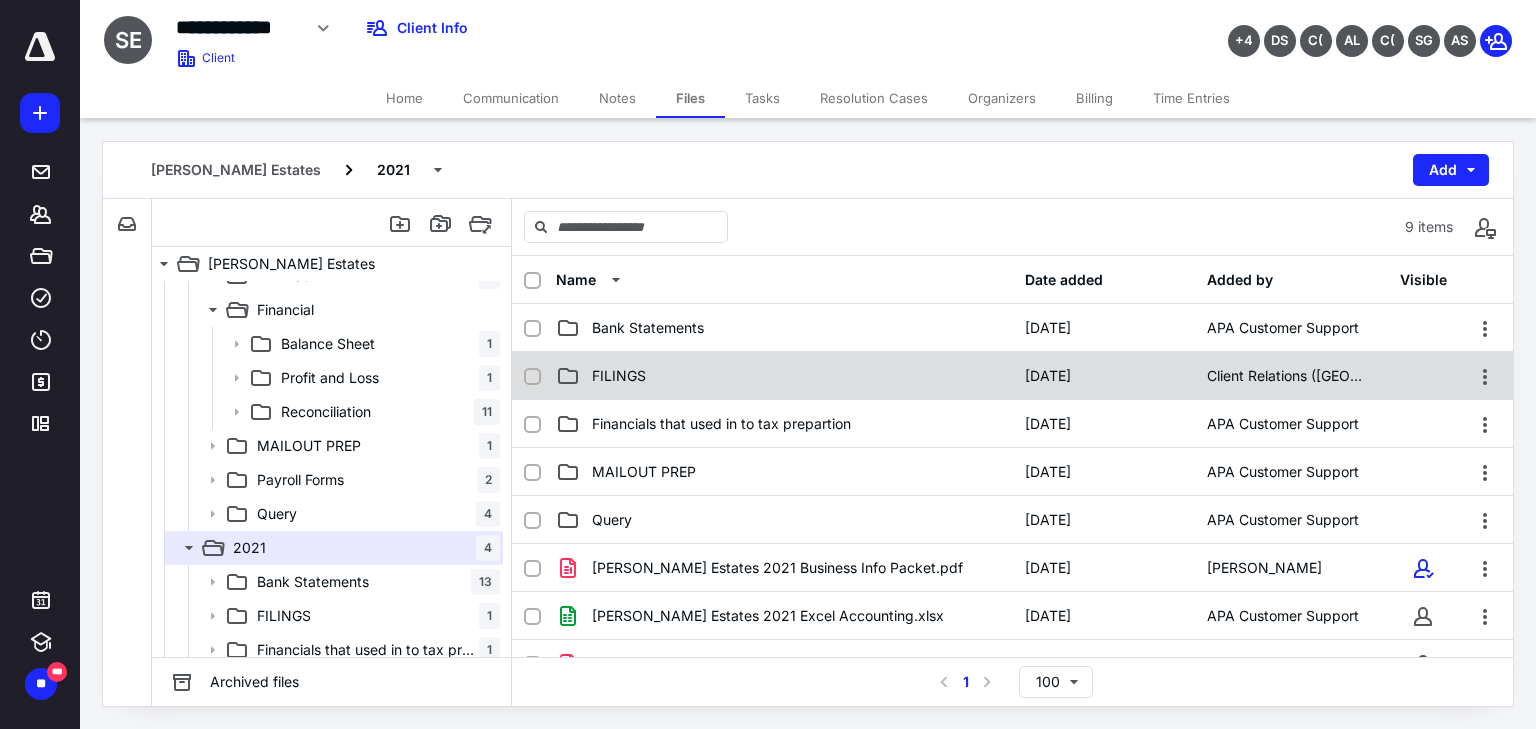 click on "FILINGS [DATE] Client Relations ([GEOGRAPHIC_DATA])" at bounding box center (1012, 376) 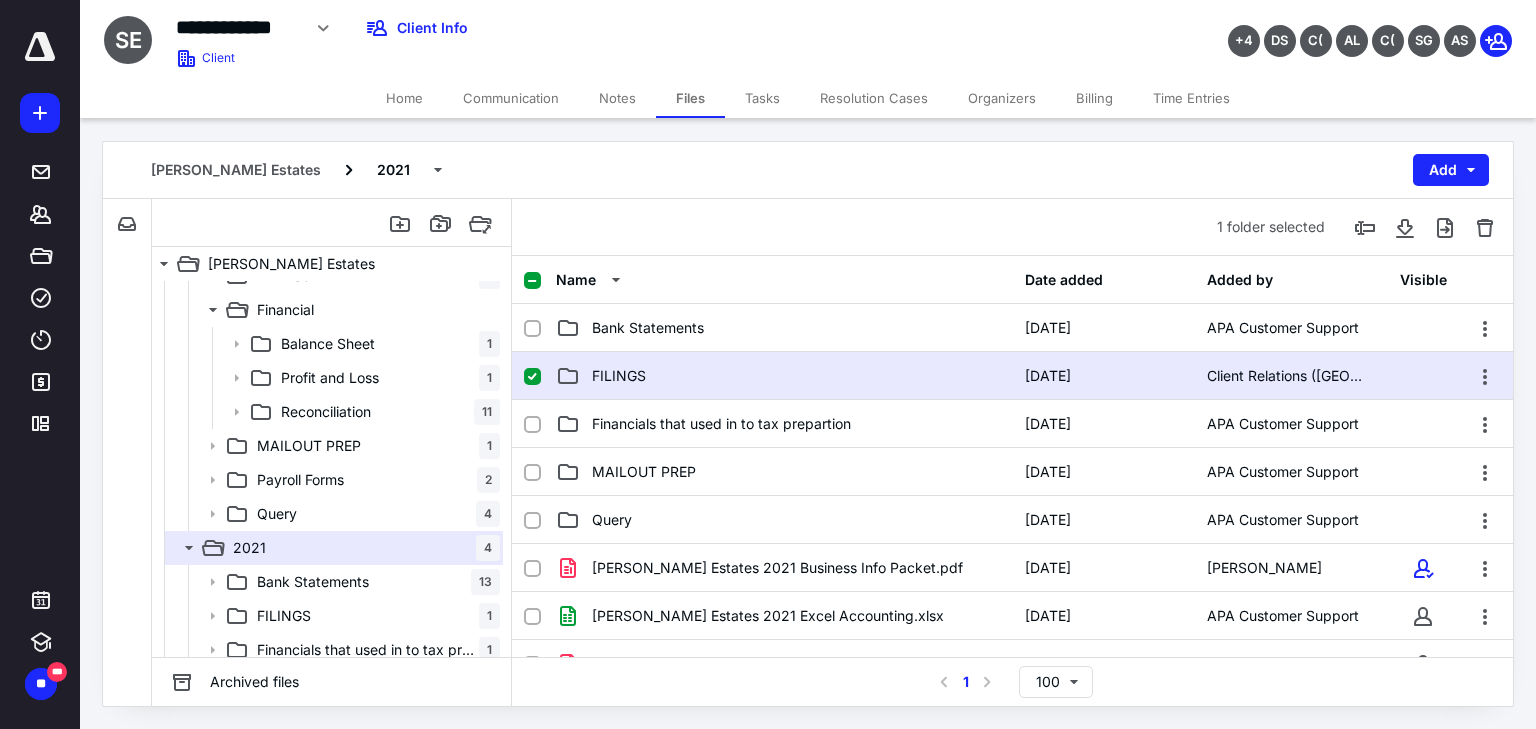 click on "FILINGS [DATE] Client Relations ([GEOGRAPHIC_DATA])" at bounding box center [1012, 376] 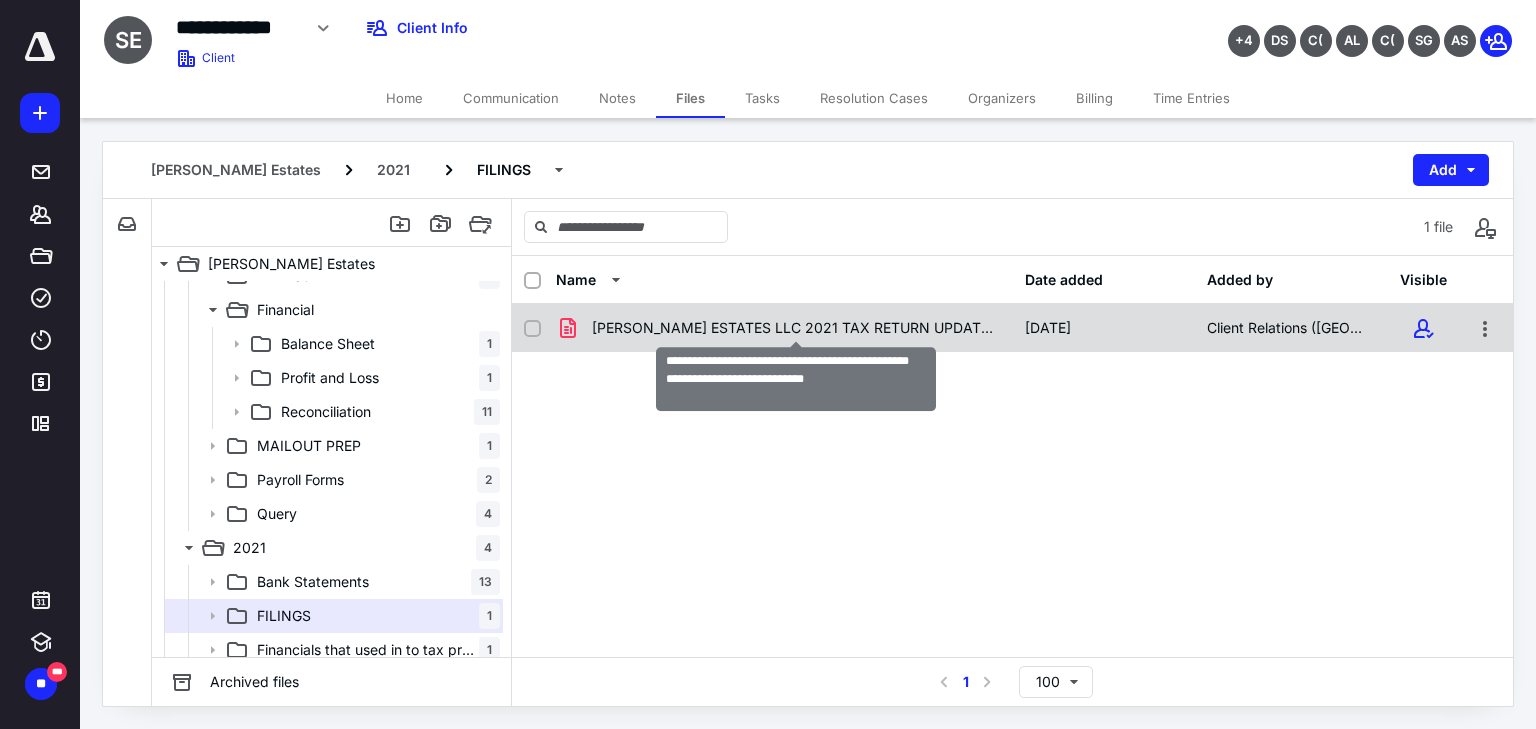 click on "[PERSON_NAME] ESTATES LLC 2021 TAX RETURN UPDATED_FOR SIGNATURES(signed_[DATE]).pdf" at bounding box center [796, 328] 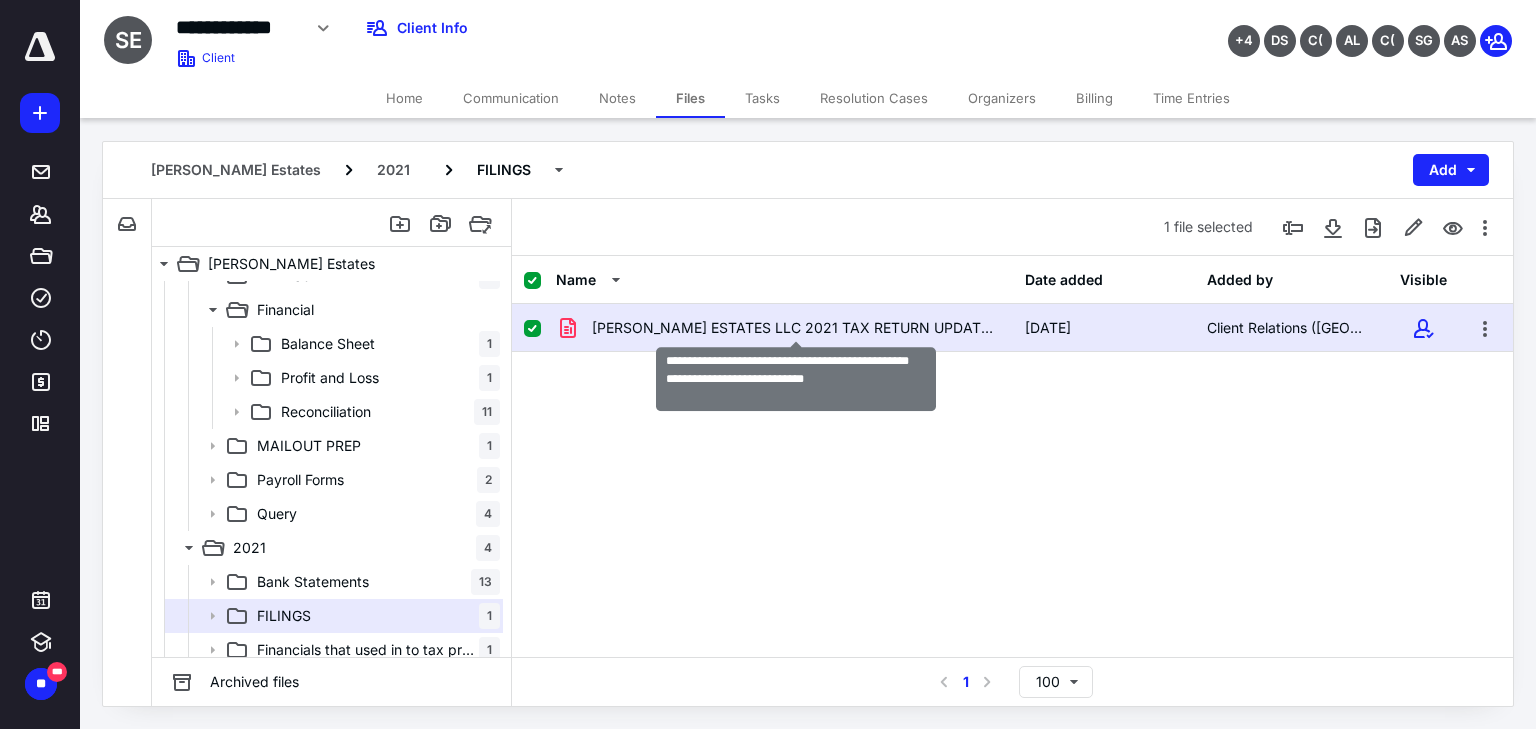 click on "[PERSON_NAME] ESTATES LLC 2021 TAX RETURN UPDATED_FOR SIGNATURES(signed_[DATE]).pdf" at bounding box center [796, 328] 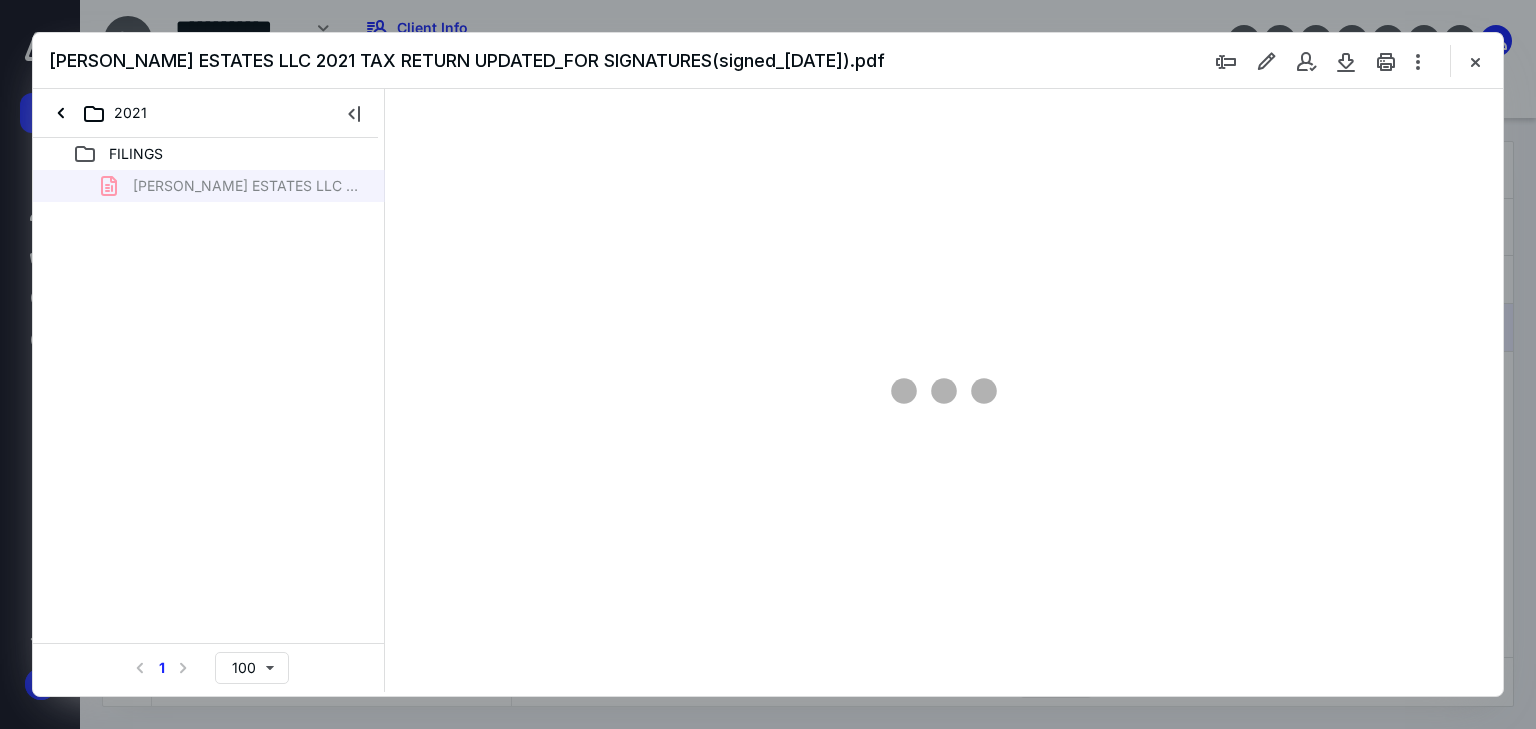 scroll, scrollTop: 0, scrollLeft: 0, axis: both 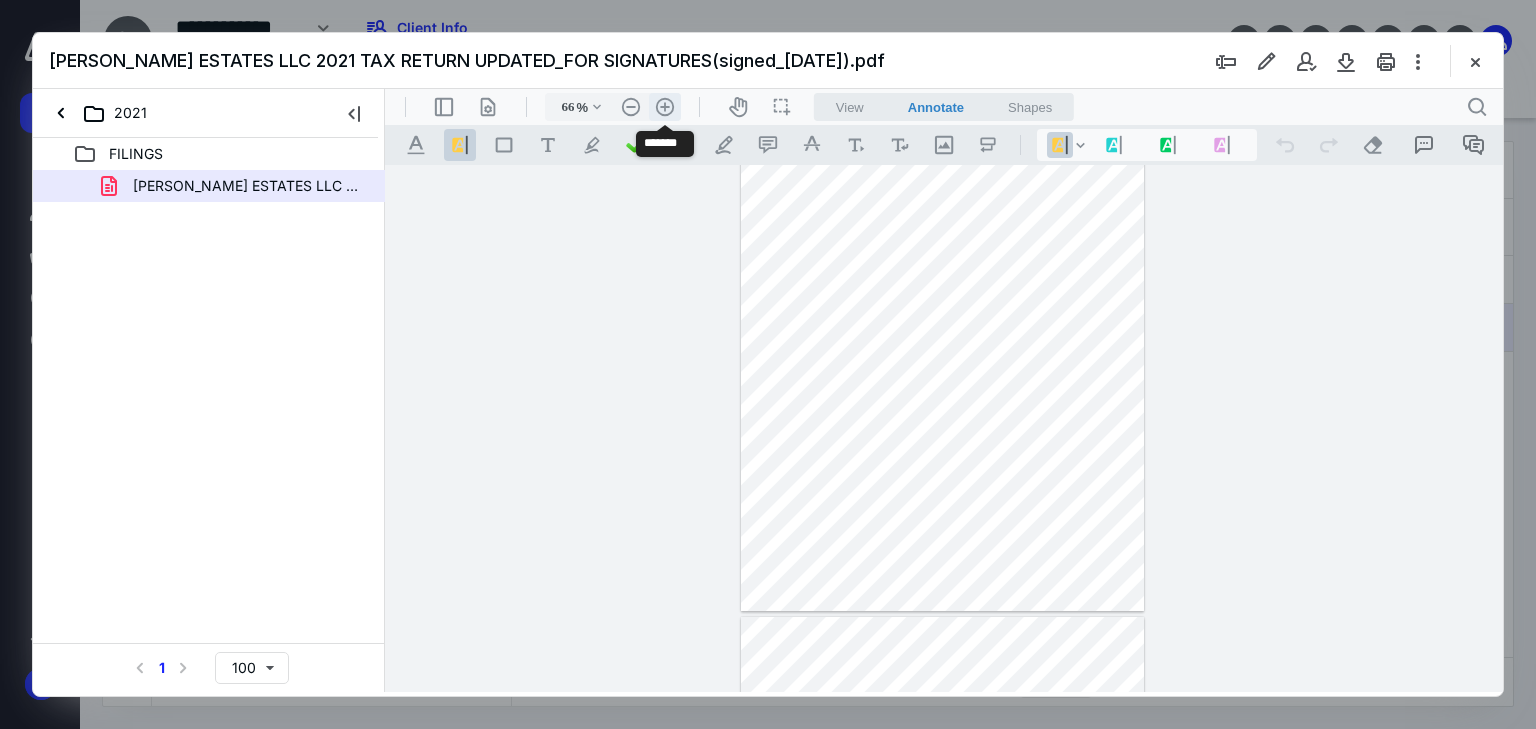click on ".cls-1{fill:#abb0c4;} icon - header - zoom - in - line" at bounding box center (665, 107) 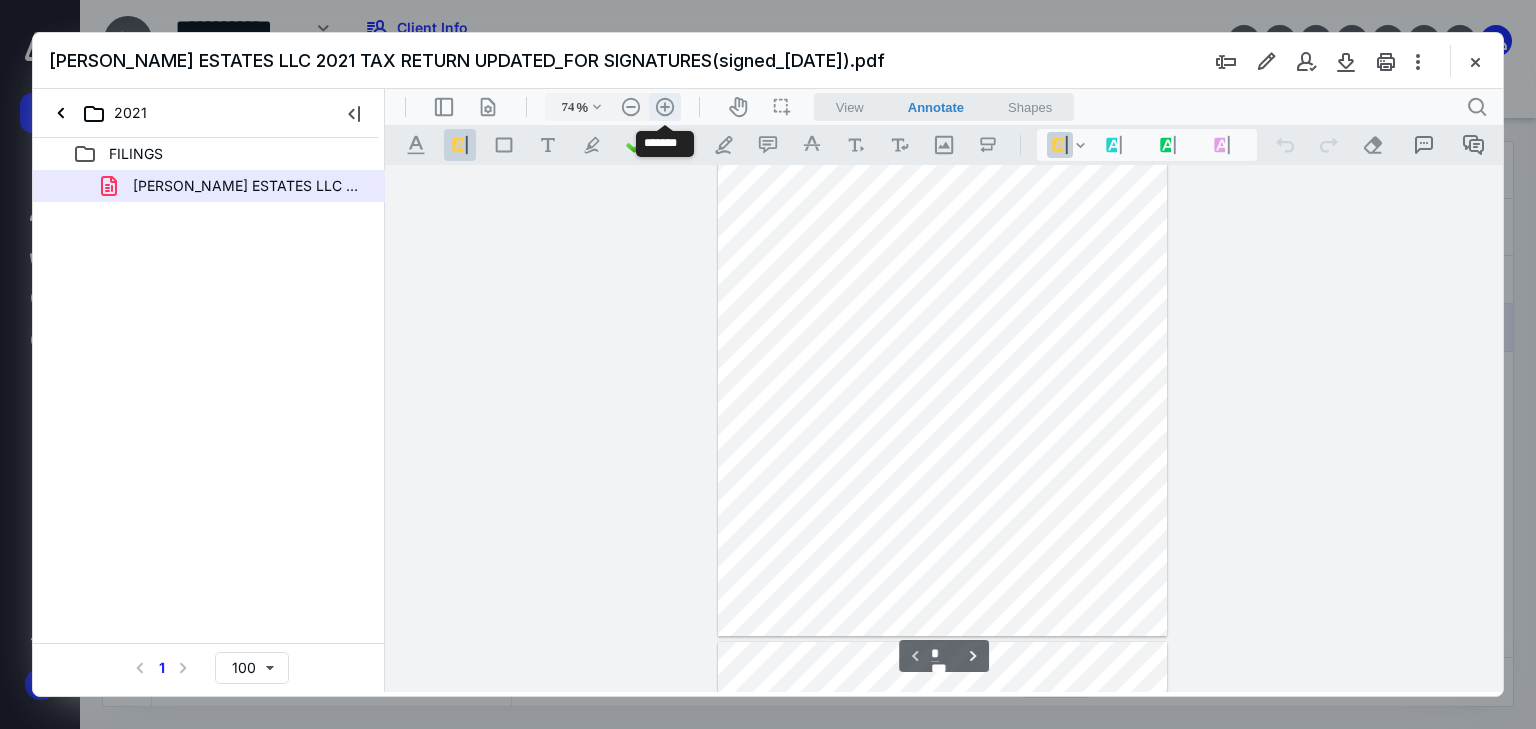 click on ".cls-1{fill:#abb0c4;} icon - header - zoom - in - line" at bounding box center (665, 107) 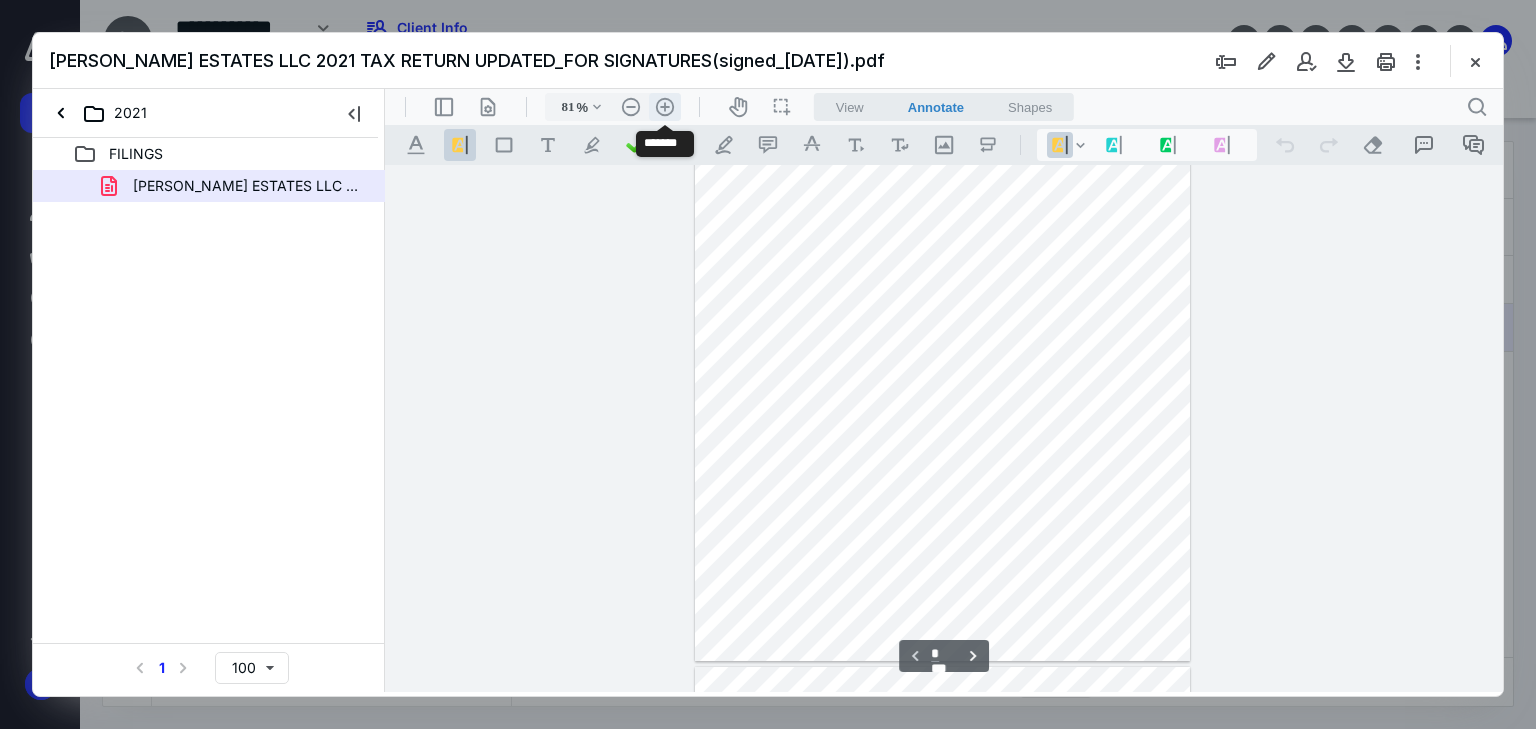 click on ".cls-1{fill:#abb0c4;} icon - header - zoom - in - line" at bounding box center [665, 107] 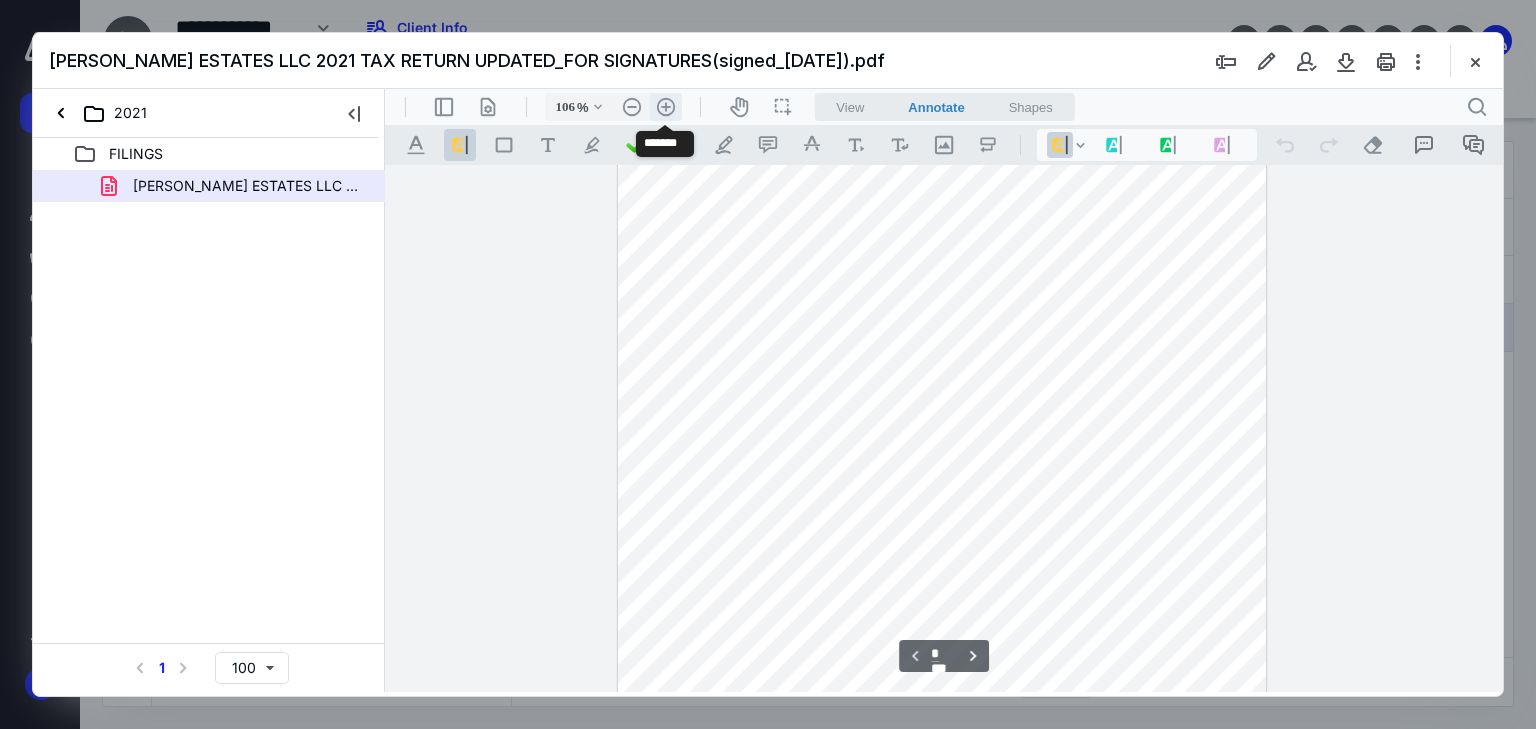 click on ".cls-1{fill:#abb0c4;} icon - header - zoom - in - line" at bounding box center (666, 107) 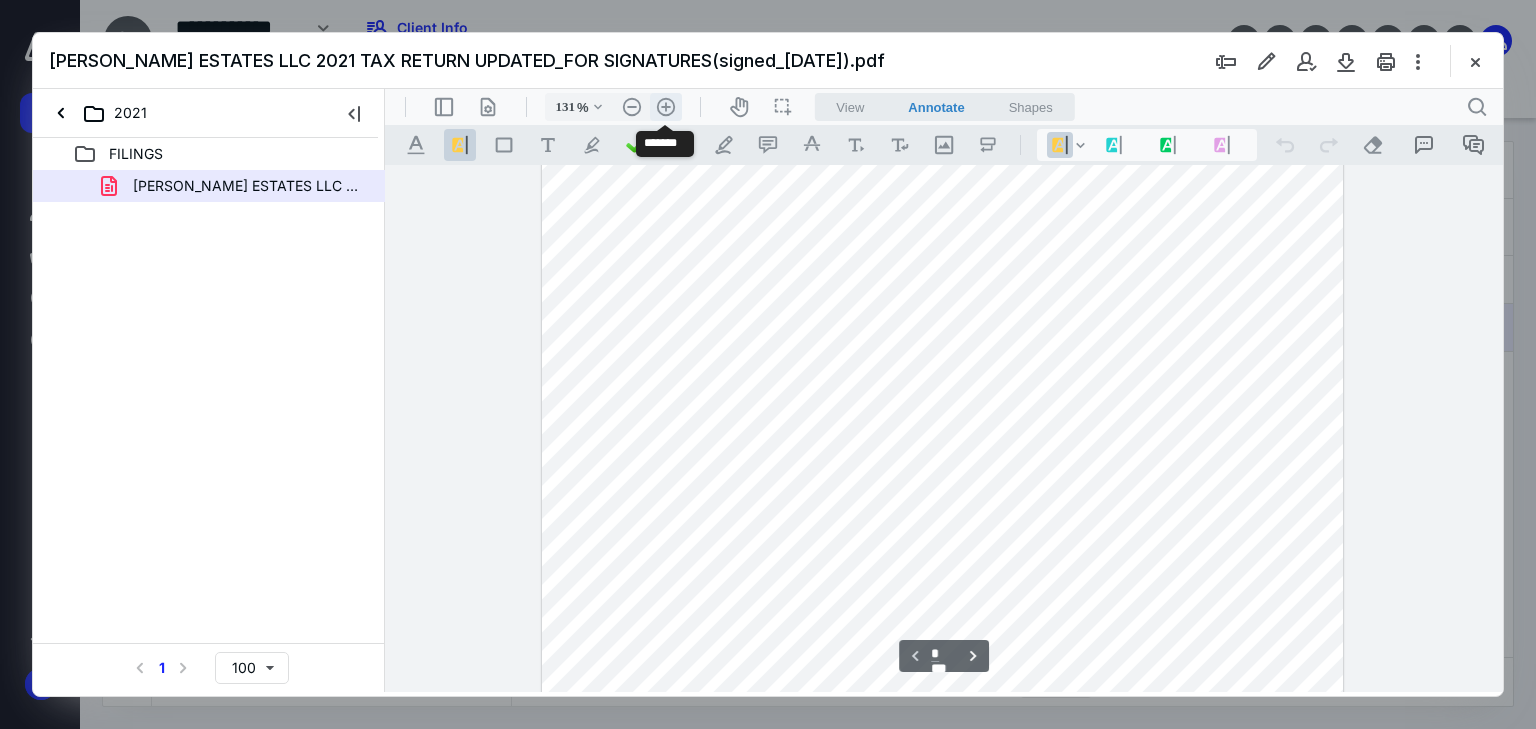 scroll, scrollTop: 380, scrollLeft: 0, axis: vertical 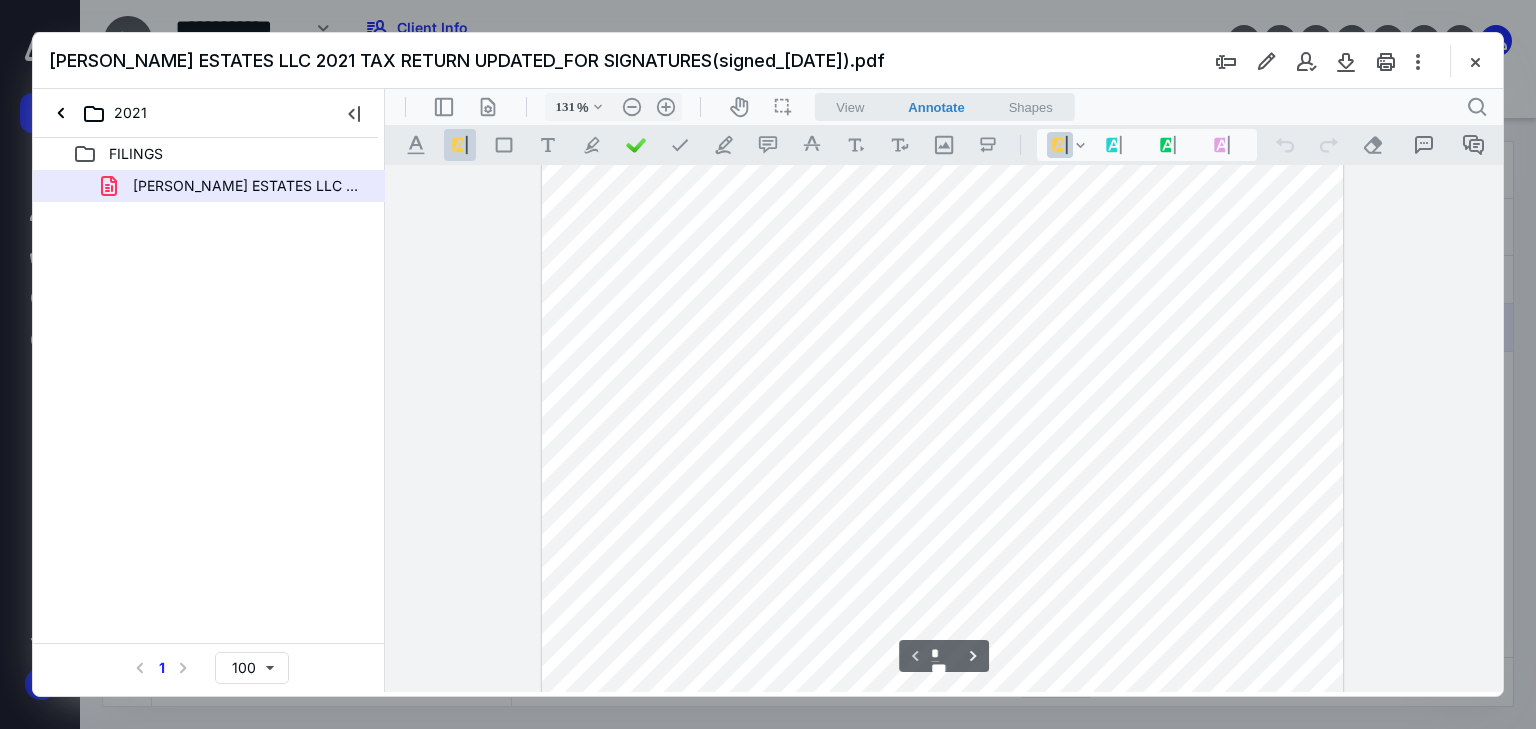 click at bounding box center [943, 309] 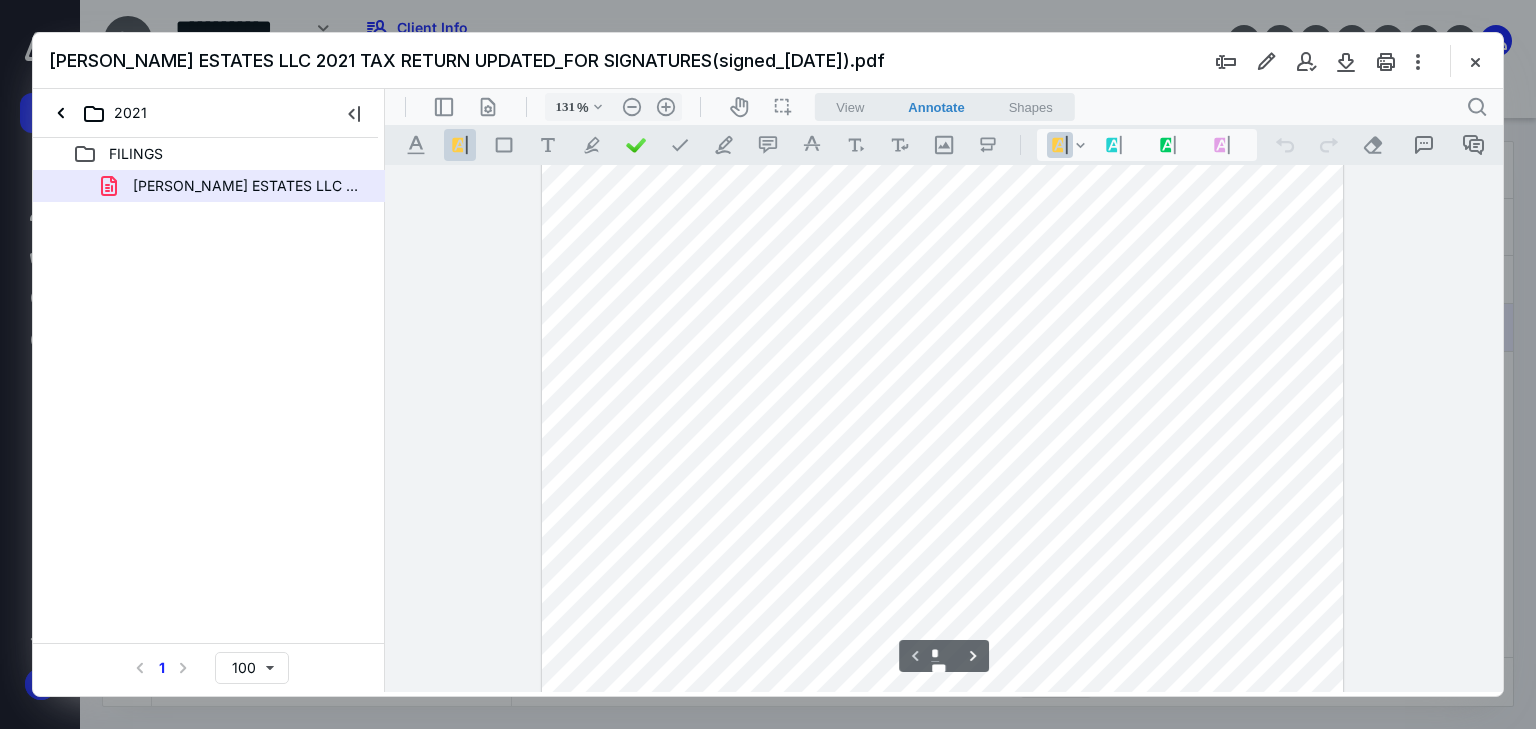 scroll, scrollTop: 220, scrollLeft: 0, axis: vertical 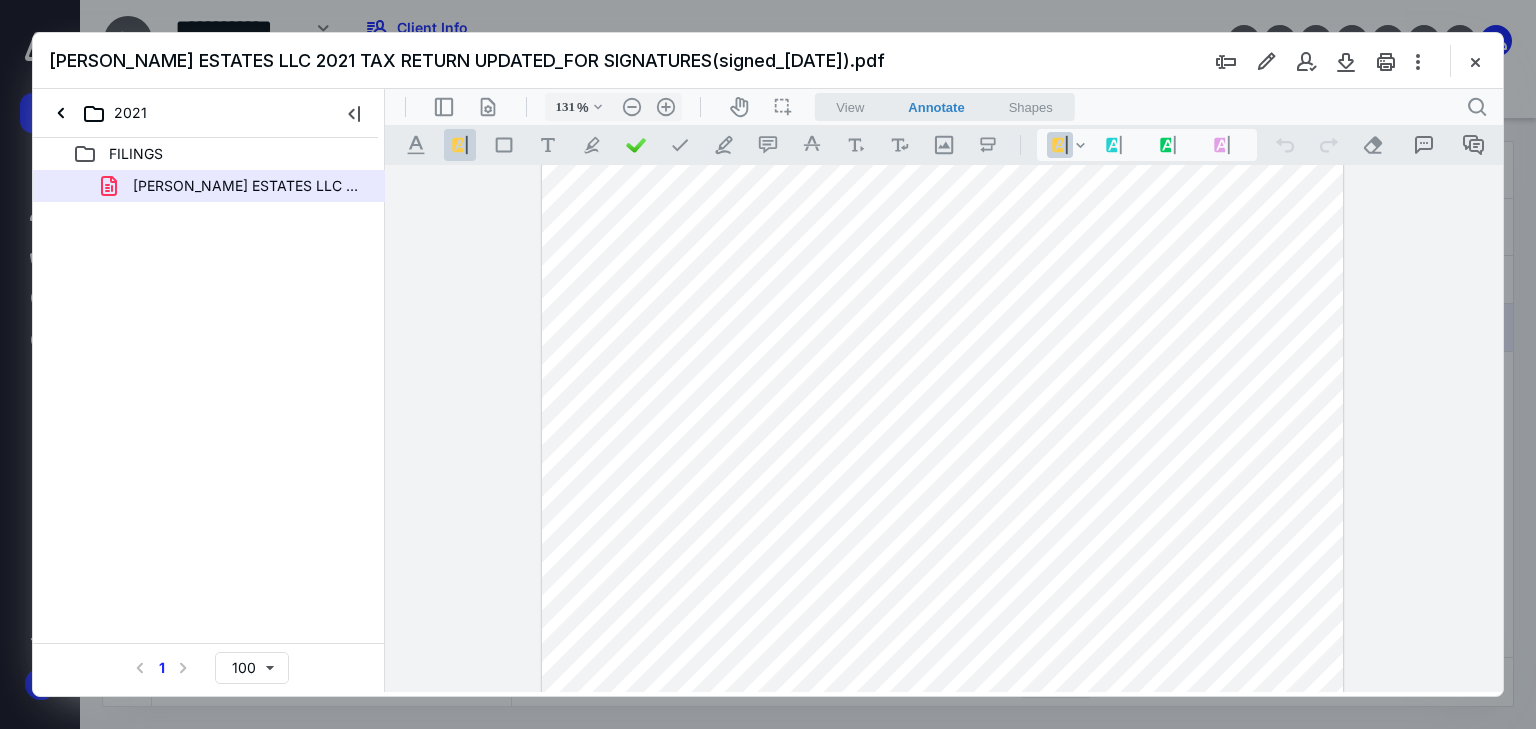 click at bounding box center (943, 469) 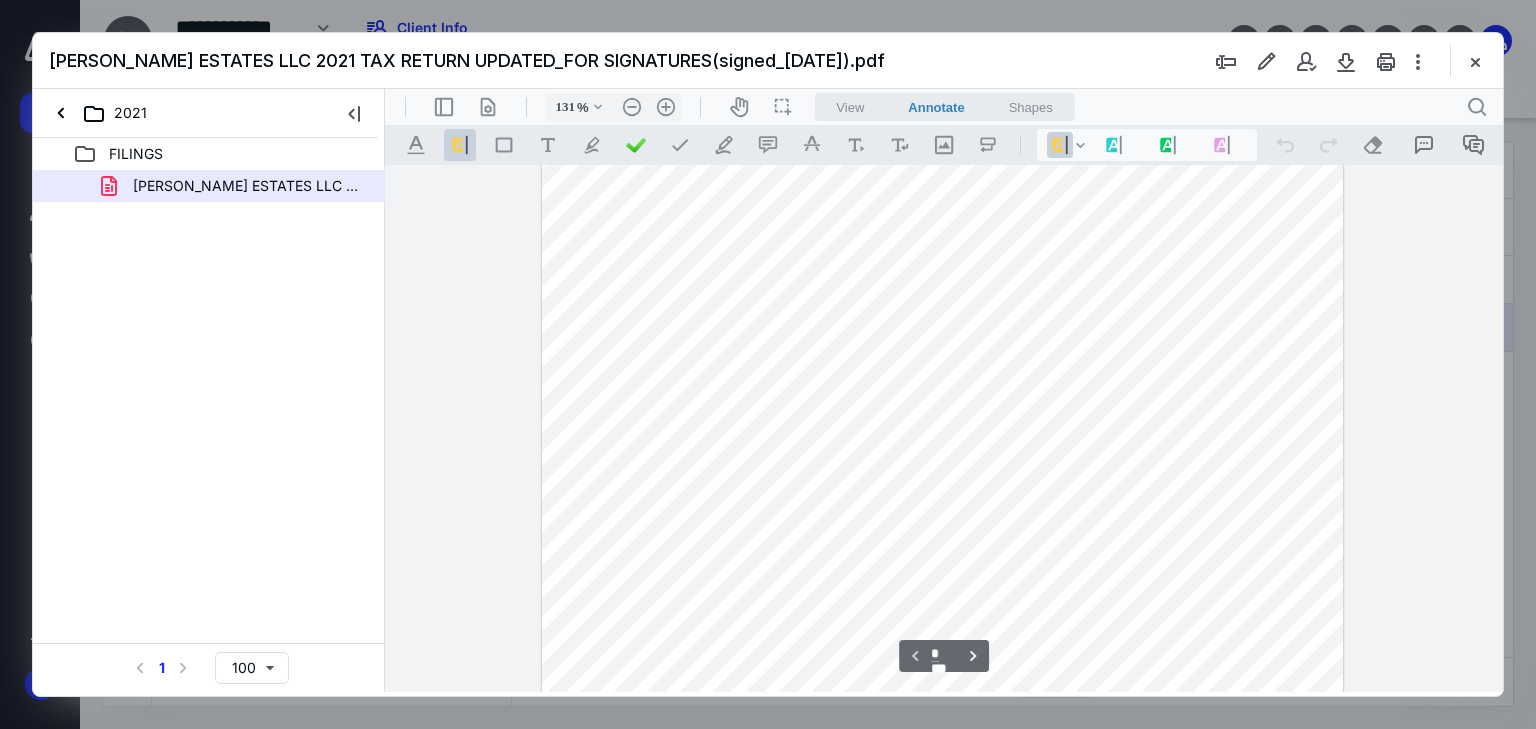 scroll, scrollTop: 0, scrollLeft: 0, axis: both 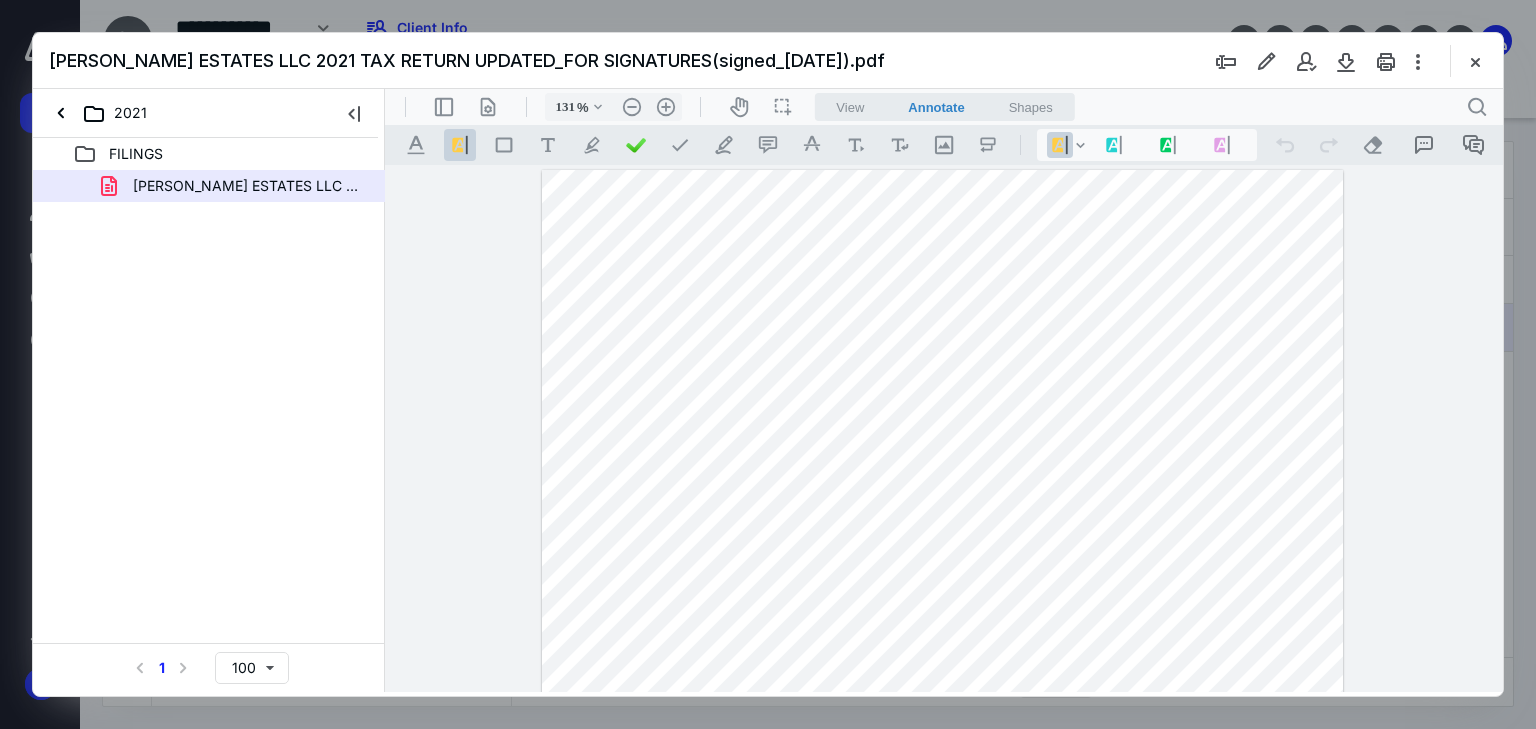 click at bounding box center [943, 689] 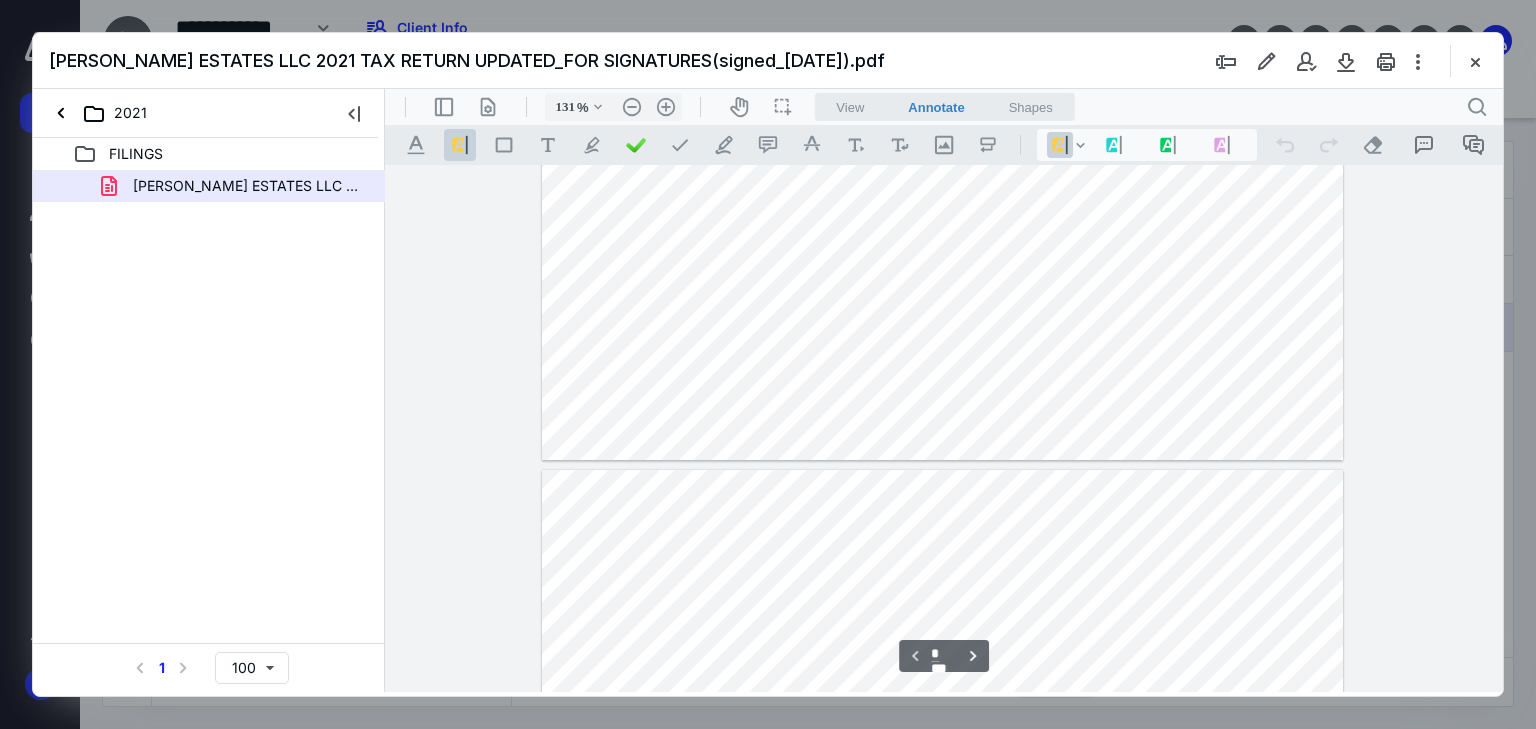 type on "*" 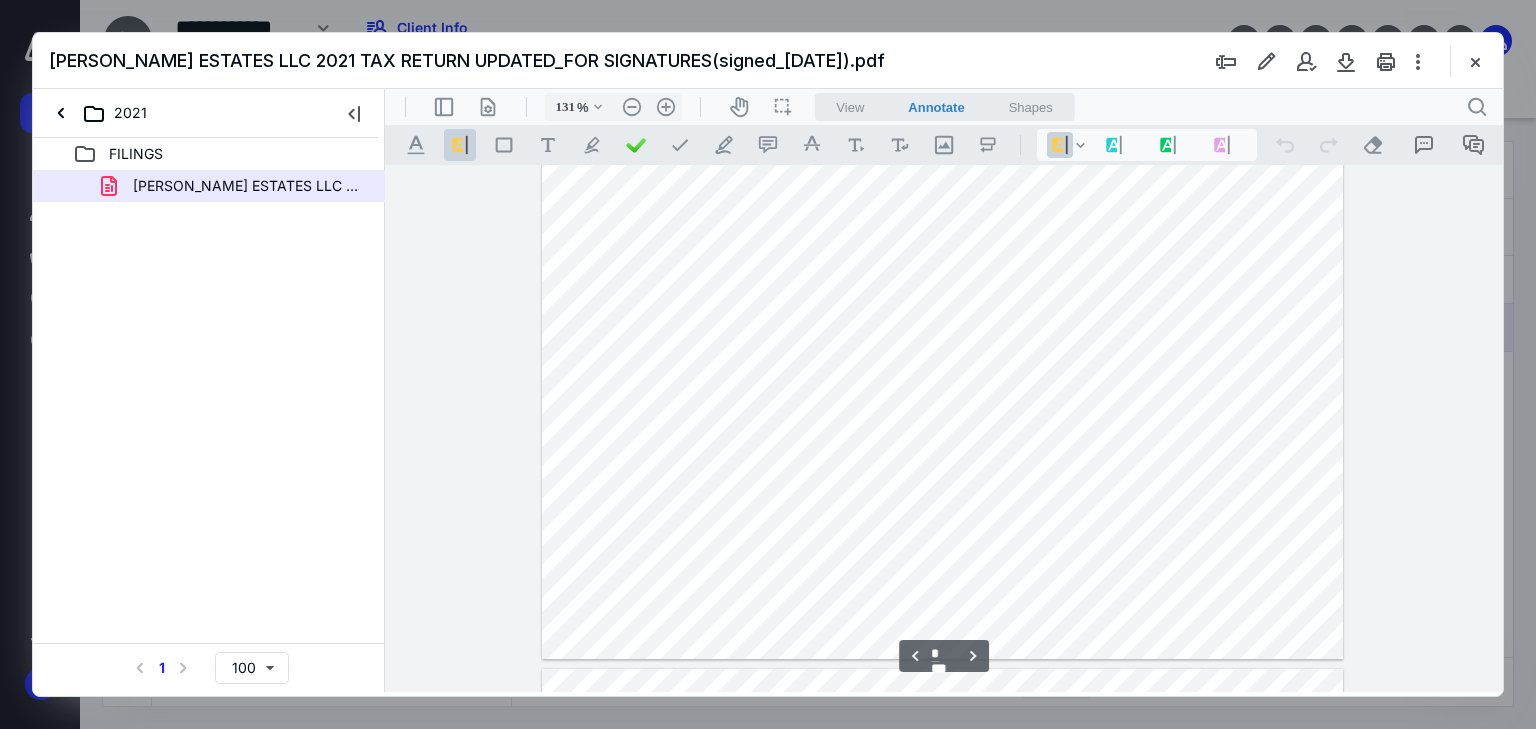 scroll, scrollTop: 1600, scrollLeft: 0, axis: vertical 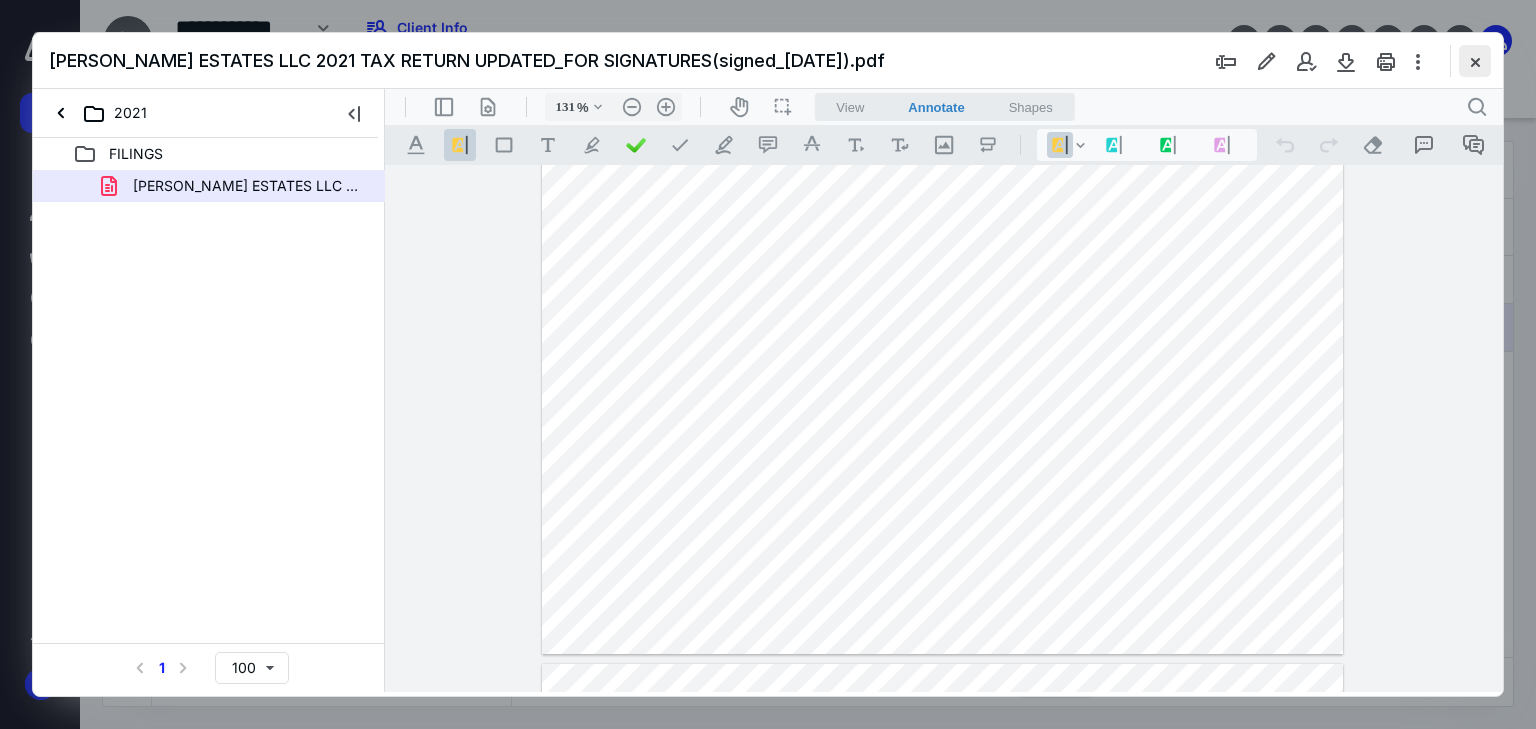 click at bounding box center [1475, 61] 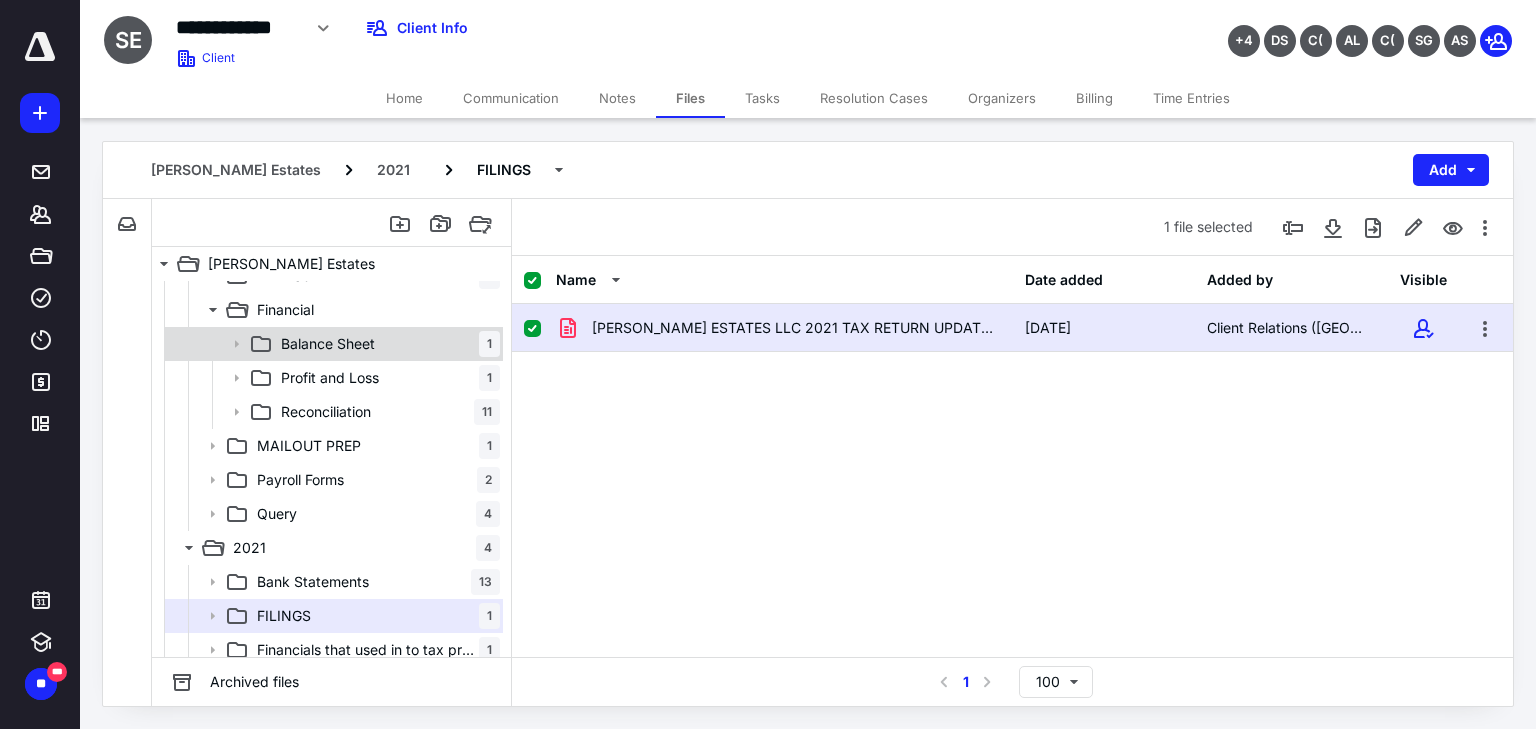 click on "Balance Sheet 1" at bounding box center [386, 344] 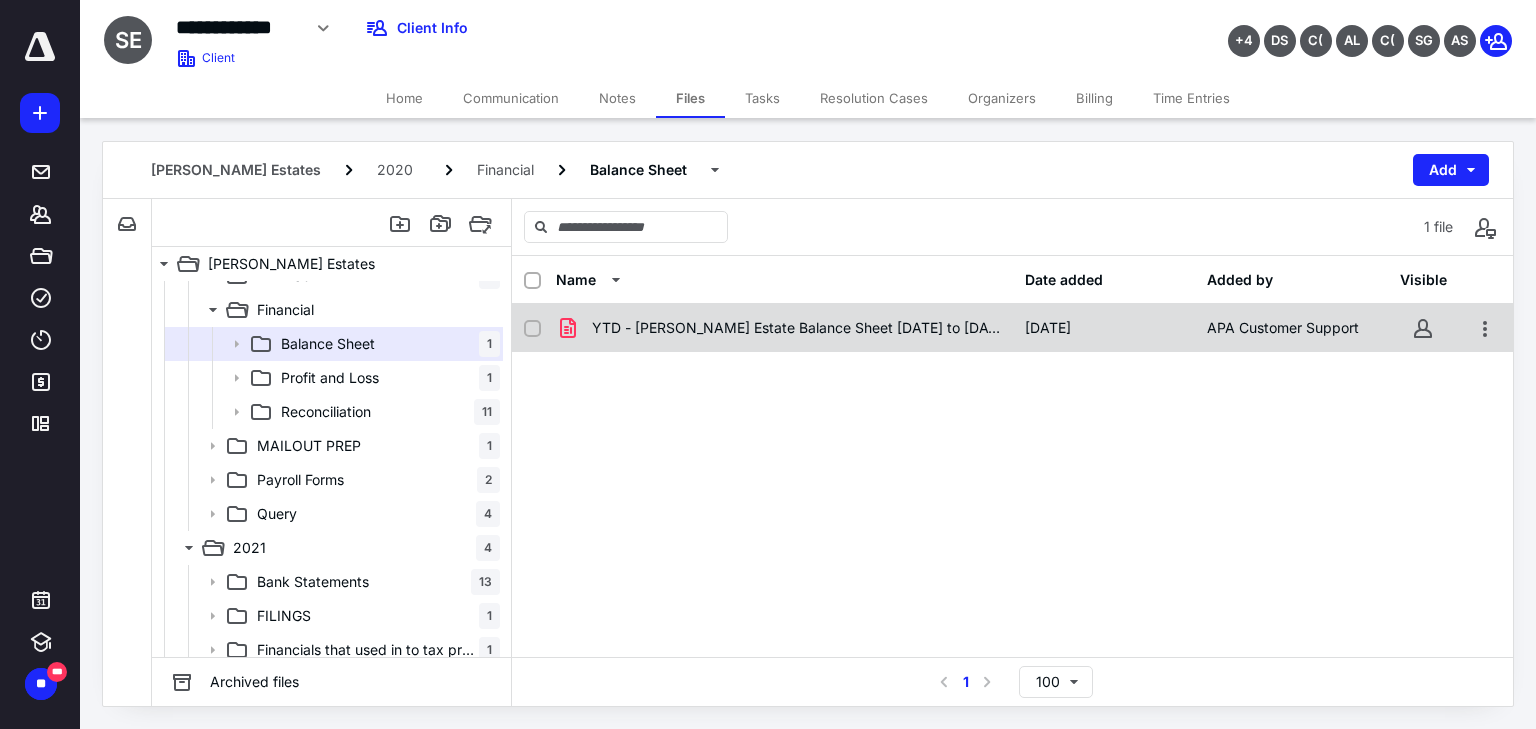 click on "YTD - [PERSON_NAME] Estate Balance Sheet [DATE] to [DATE].pdf" at bounding box center (796, 328) 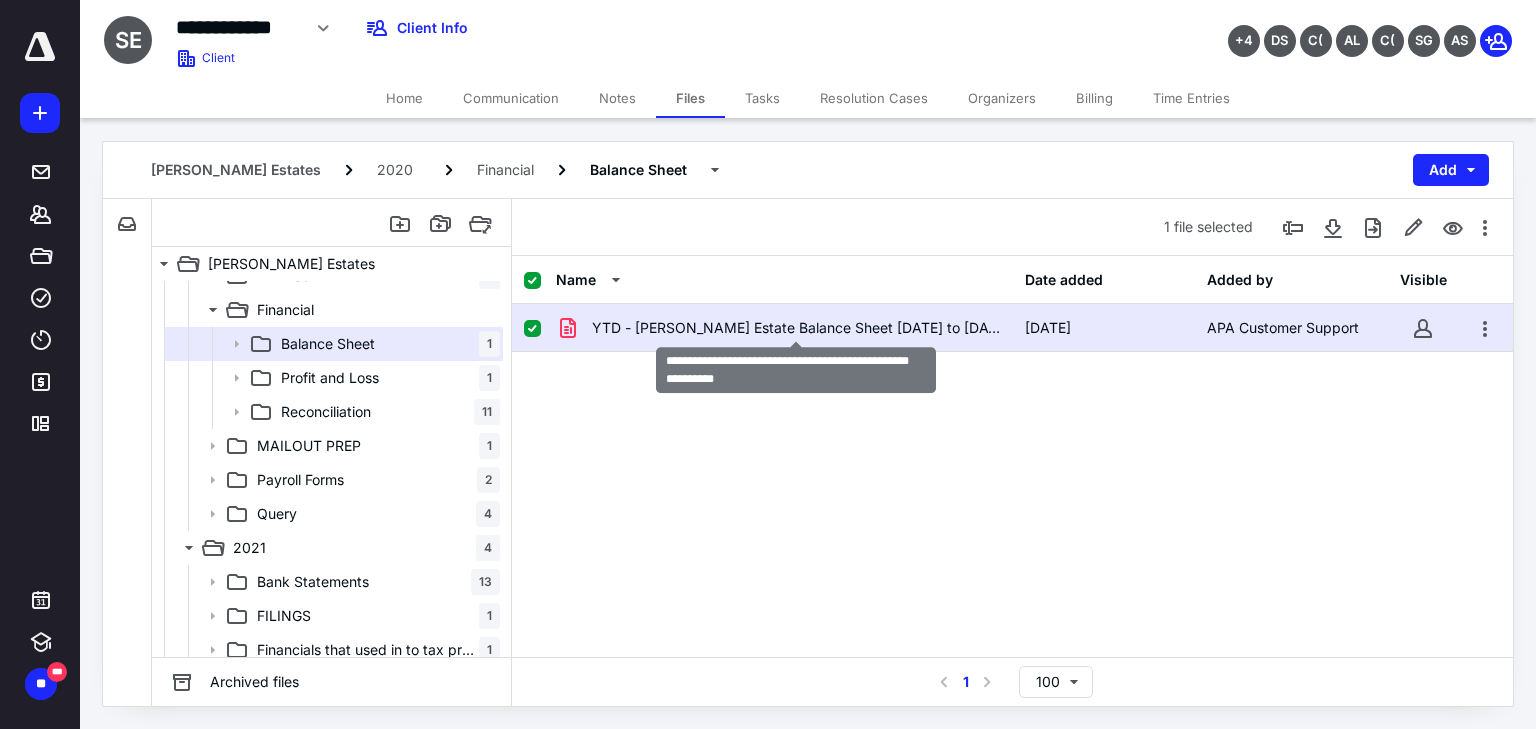 click on "YTD - [PERSON_NAME] Estate Balance Sheet [DATE] to [DATE].pdf" at bounding box center [796, 328] 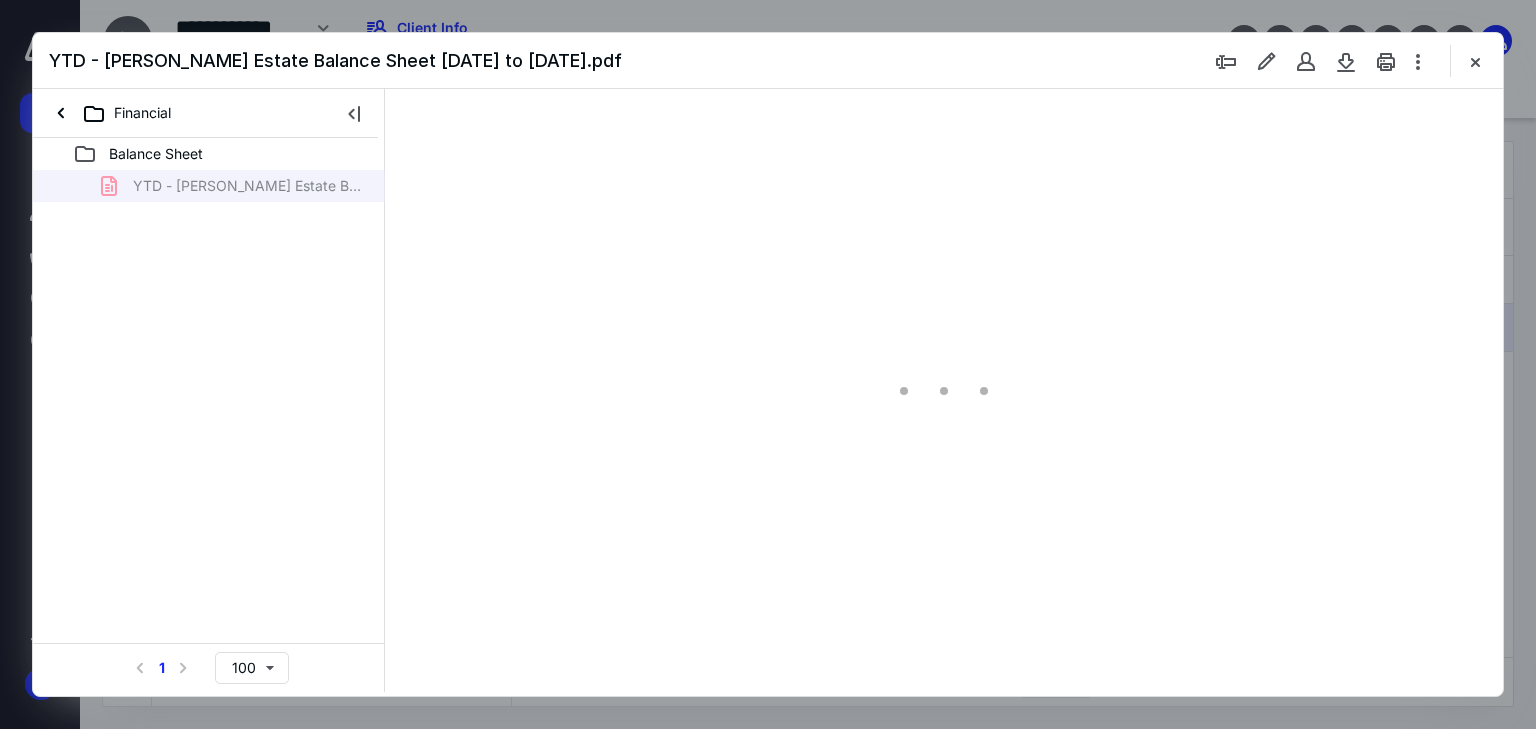 scroll, scrollTop: 0, scrollLeft: 0, axis: both 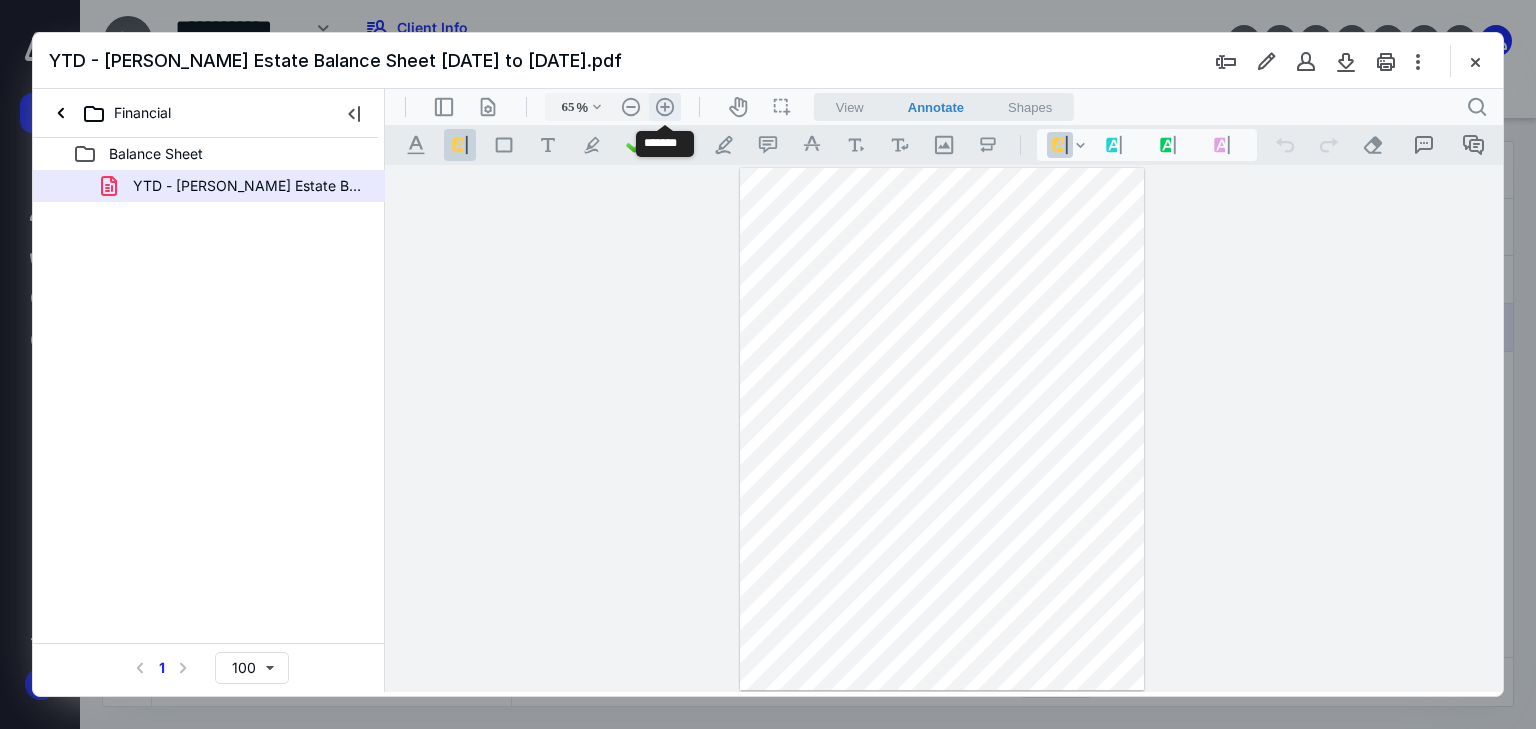 click on ".cls-1{fill:#abb0c4;} icon - header - zoom - in - line" at bounding box center [665, 107] 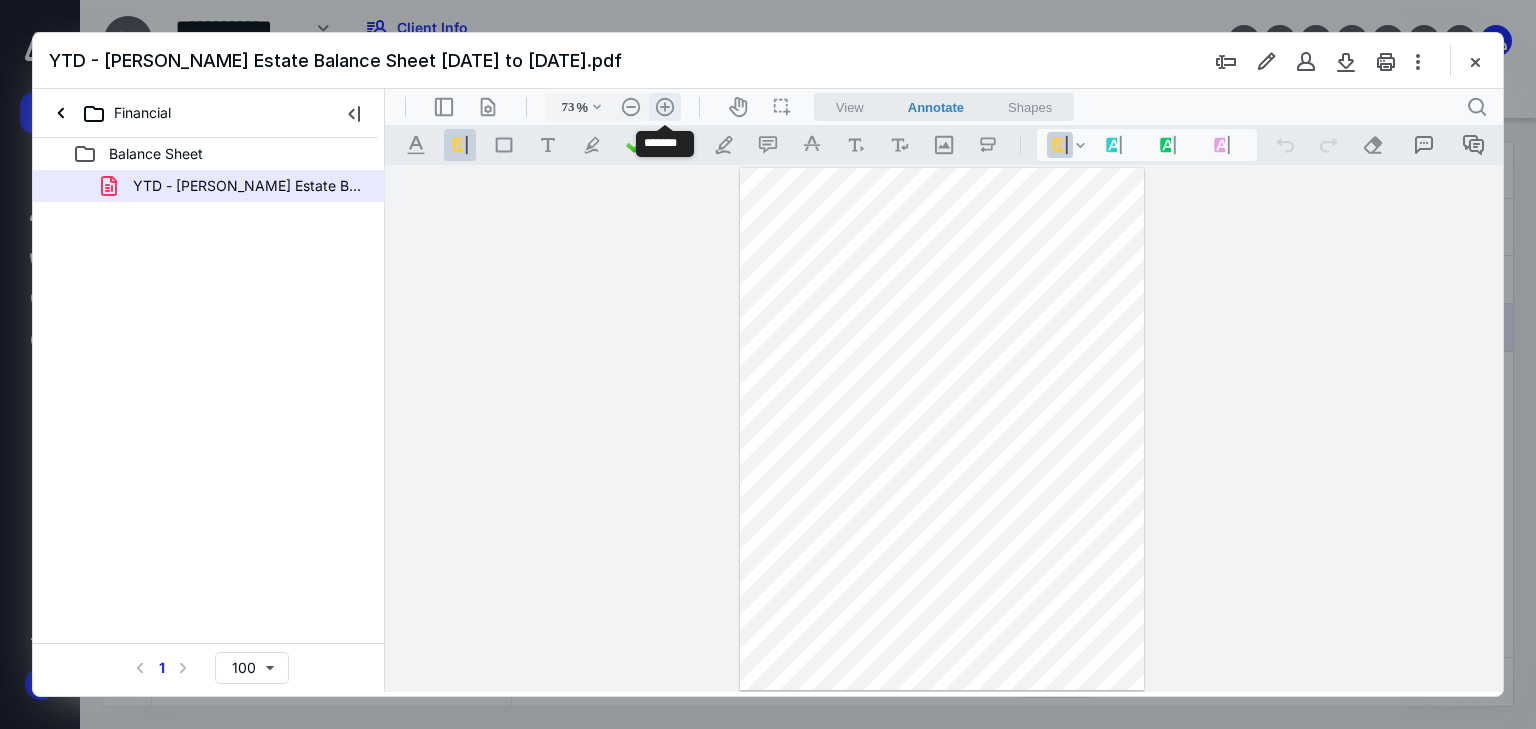click on ".cls-1{fill:#abb0c4;} icon - header - zoom - in - line" at bounding box center (665, 107) 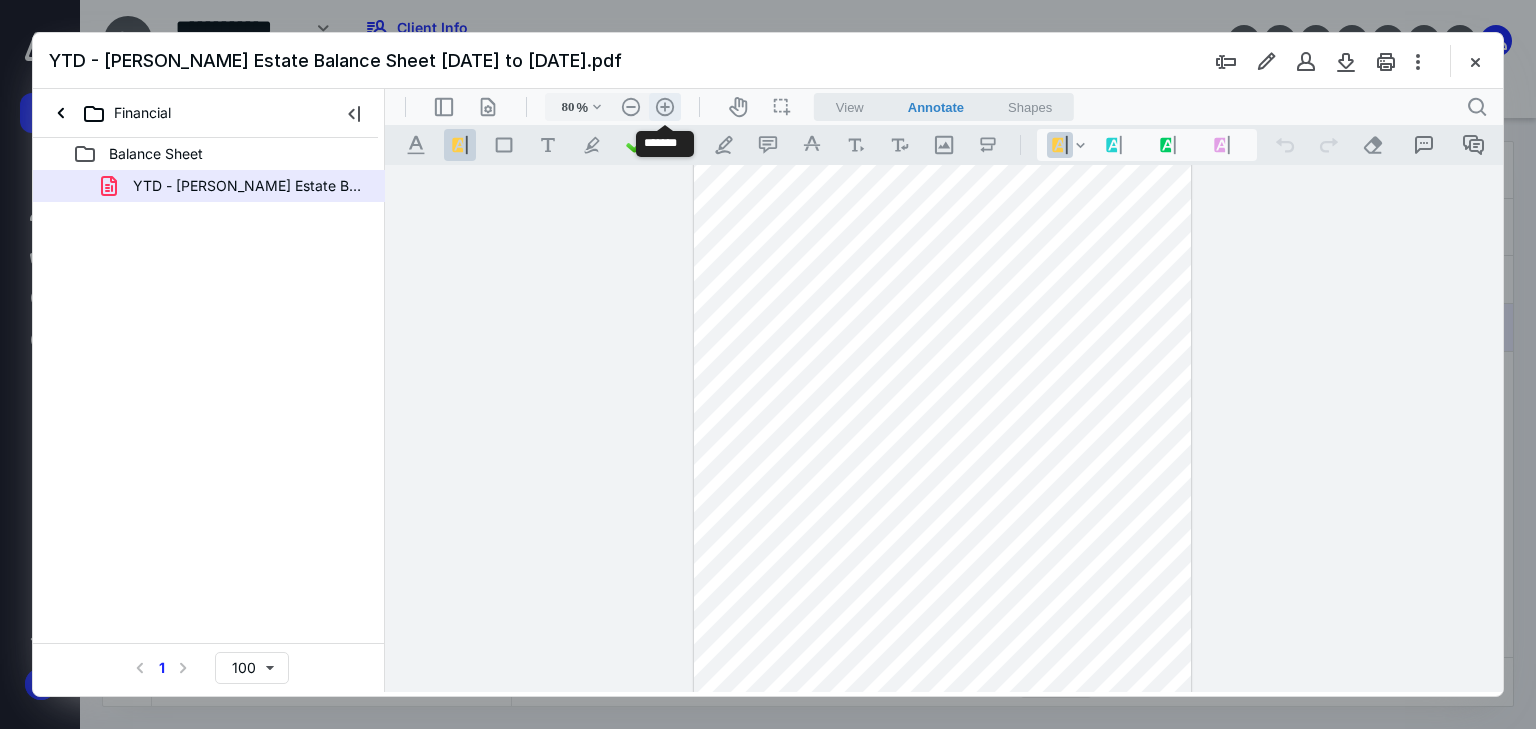 click on ".cls-1{fill:#abb0c4;} icon - header - zoom - in - line" at bounding box center [665, 107] 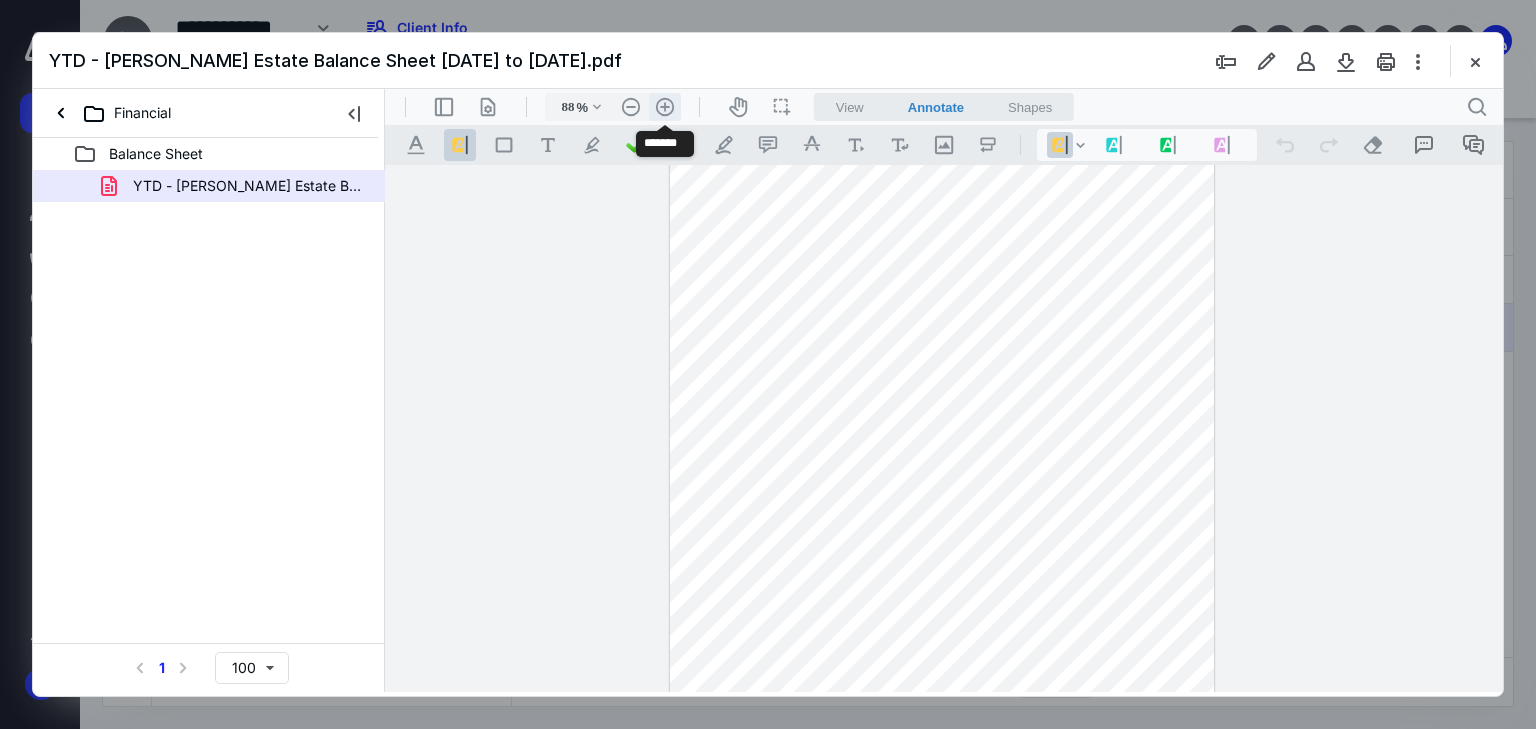 click on ".cls-1{fill:#abb0c4;} icon - header - zoom - in - line" at bounding box center [665, 107] 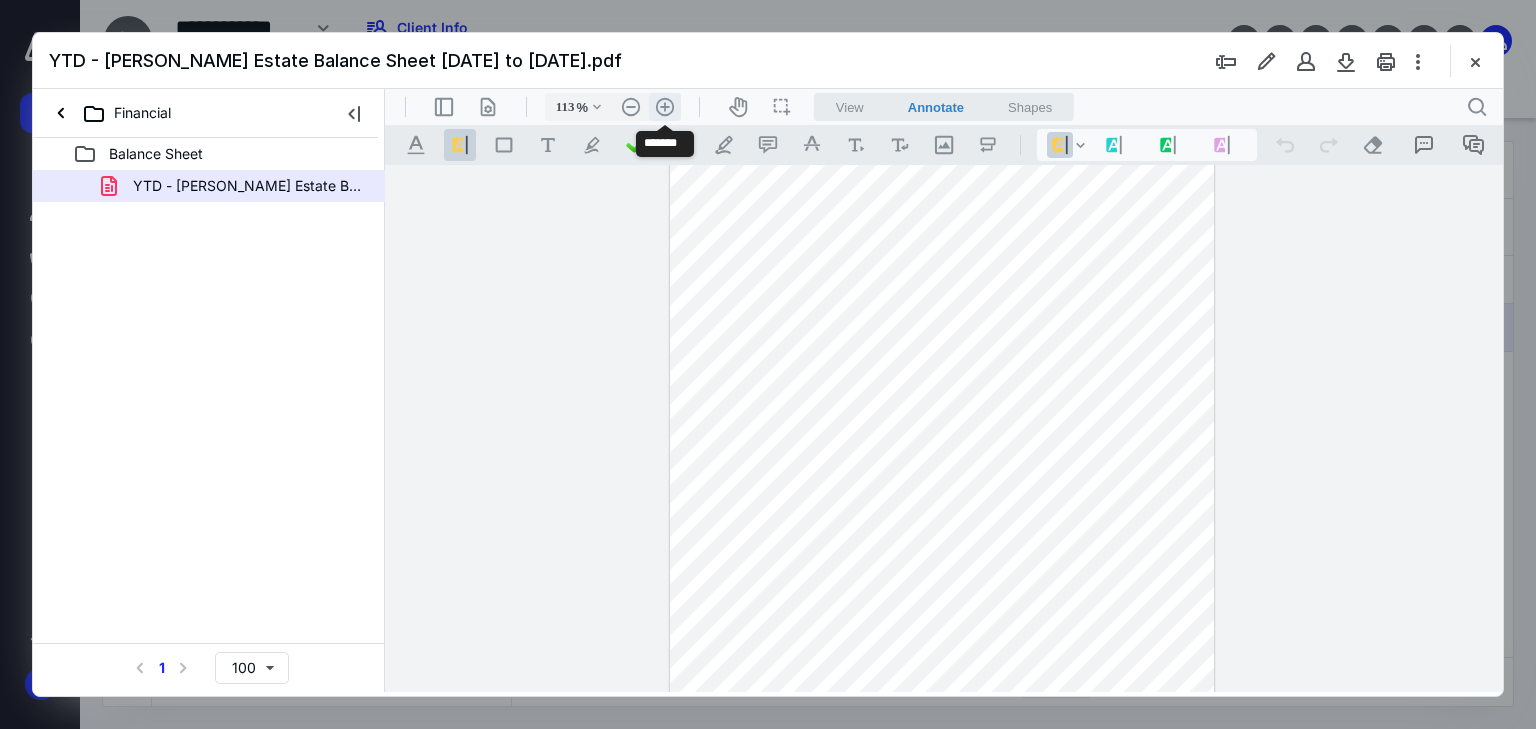 scroll, scrollTop: 166, scrollLeft: 0, axis: vertical 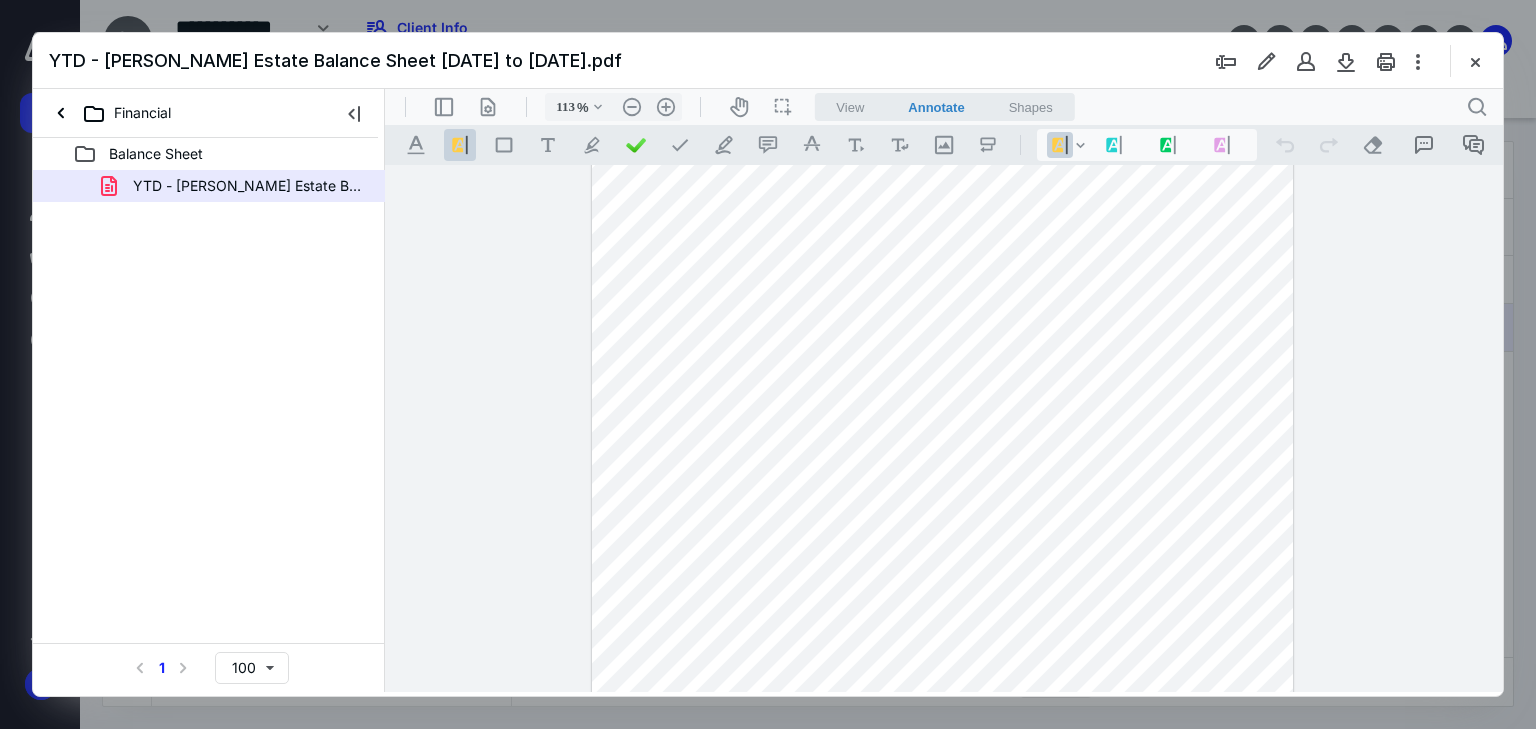 click at bounding box center [942, 457] 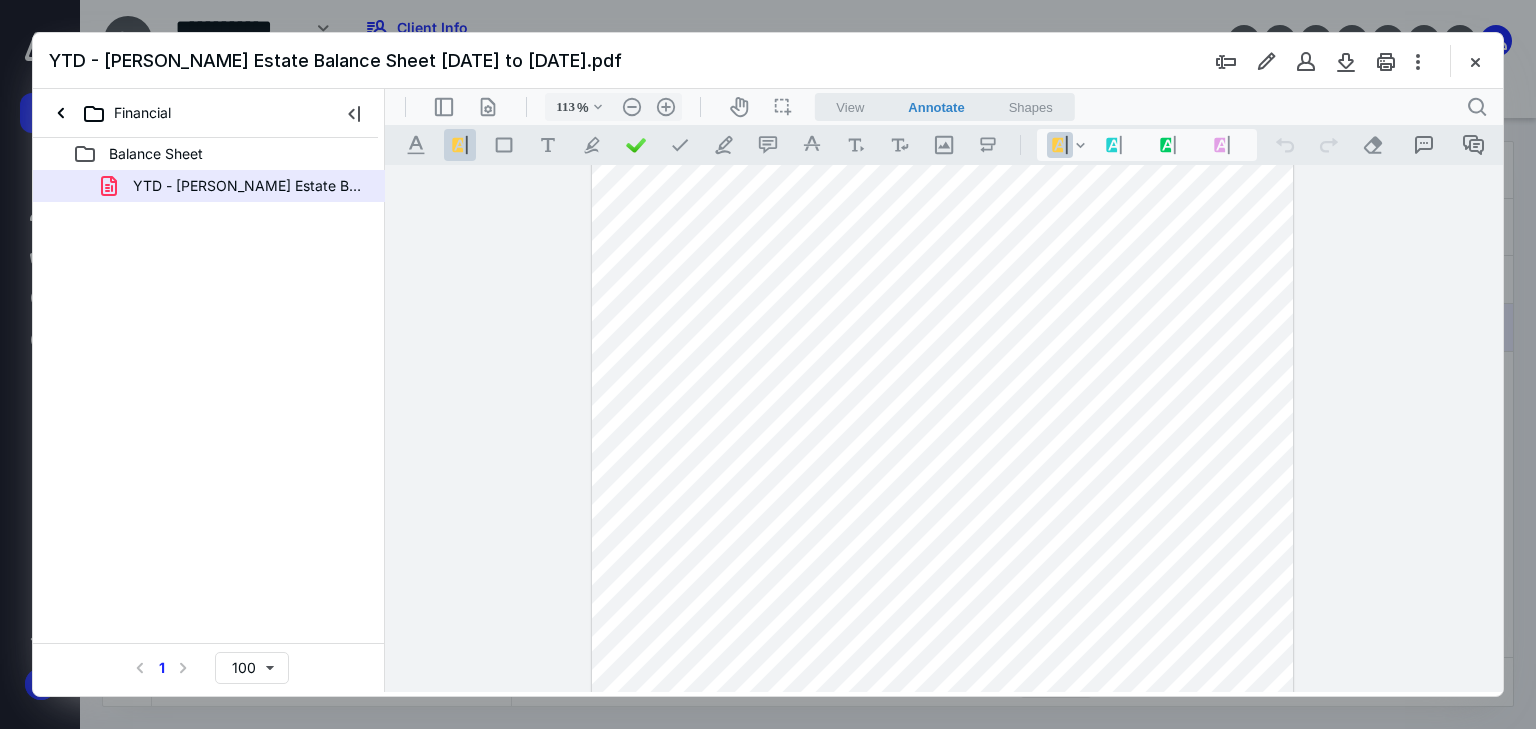 scroll, scrollTop: 6, scrollLeft: 0, axis: vertical 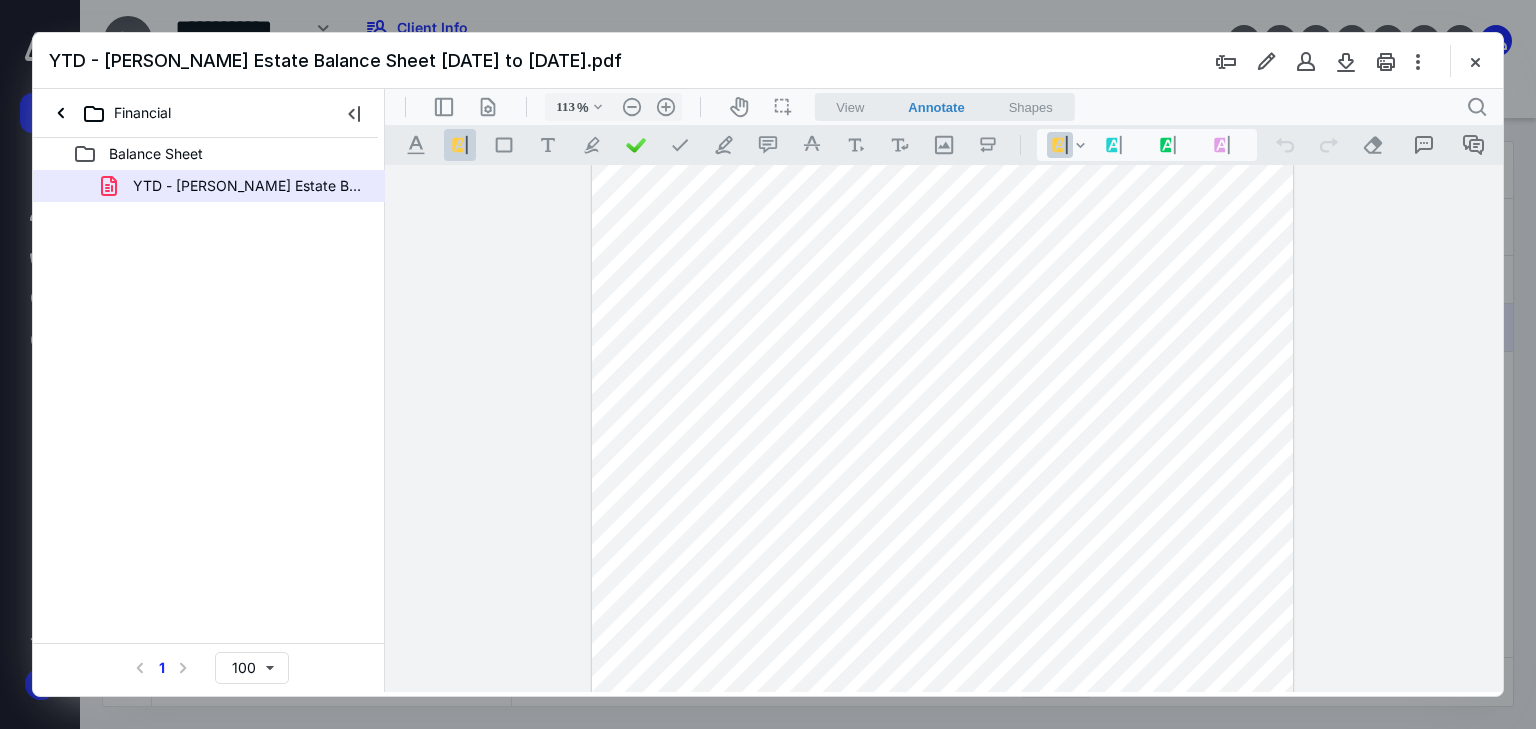 click on "YTD - [PERSON_NAME] Estate Balance Sheet [DATE] to [DATE].pdf" at bounding box center [768, 61] 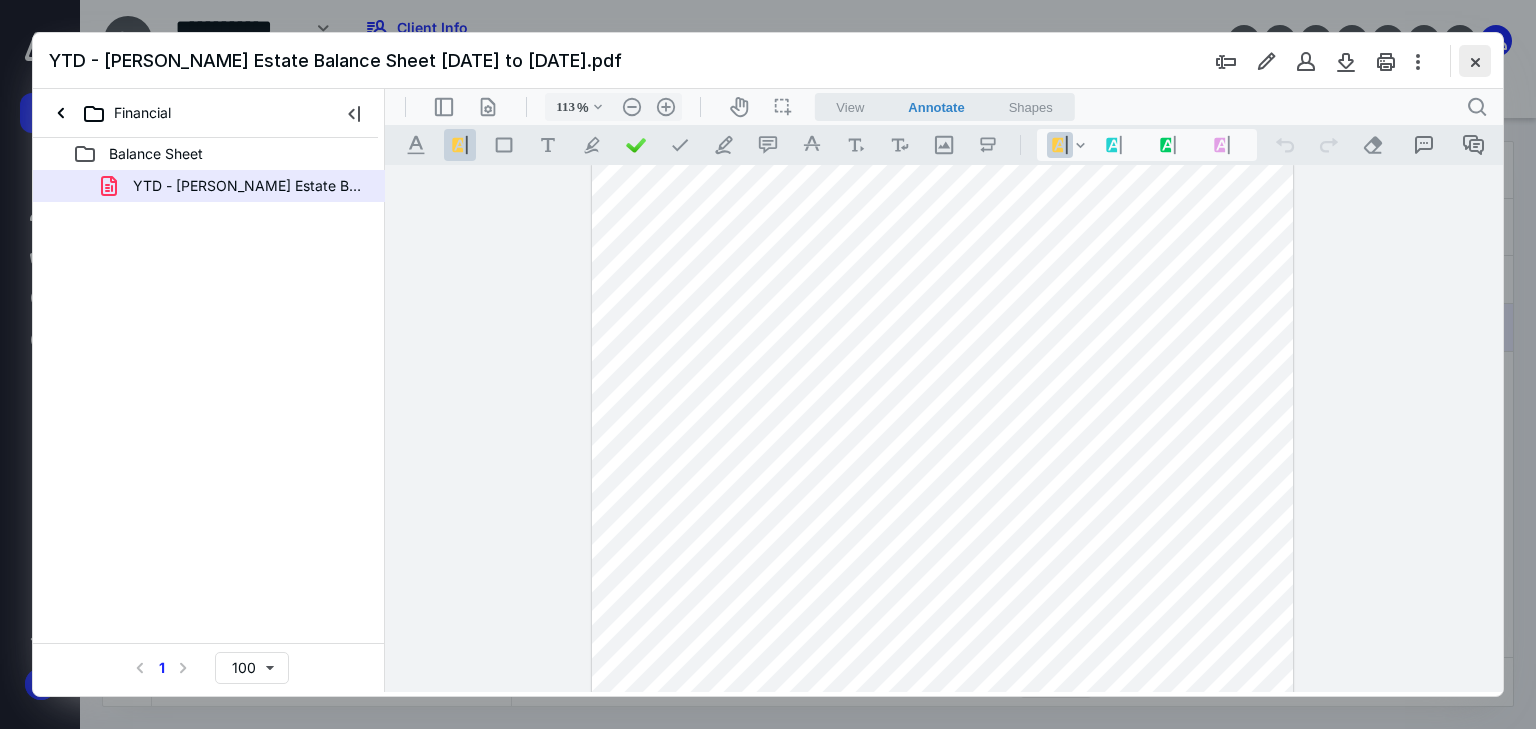 click at bounding box center [1475, 61] 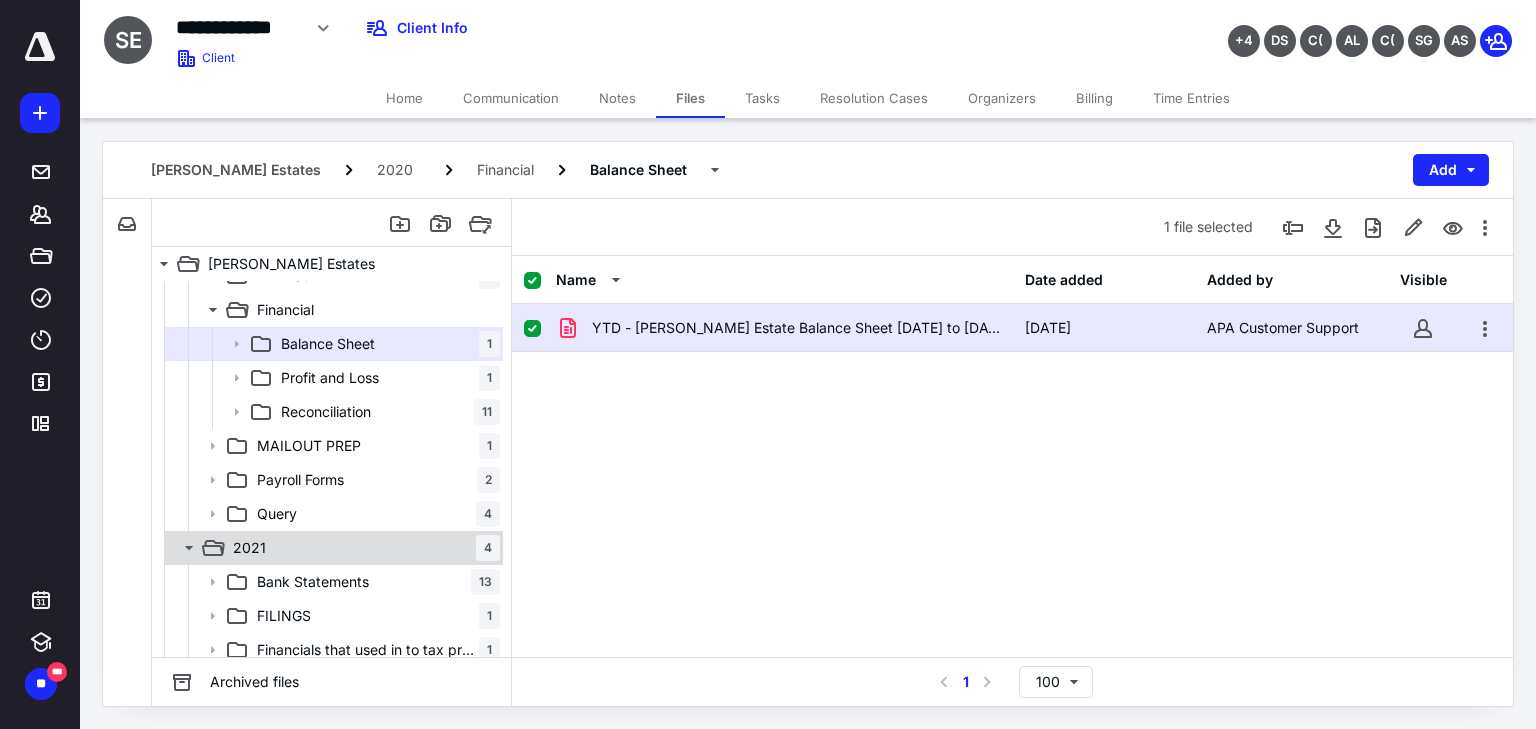 click on "2021 4" at bounding box center [362, 548] 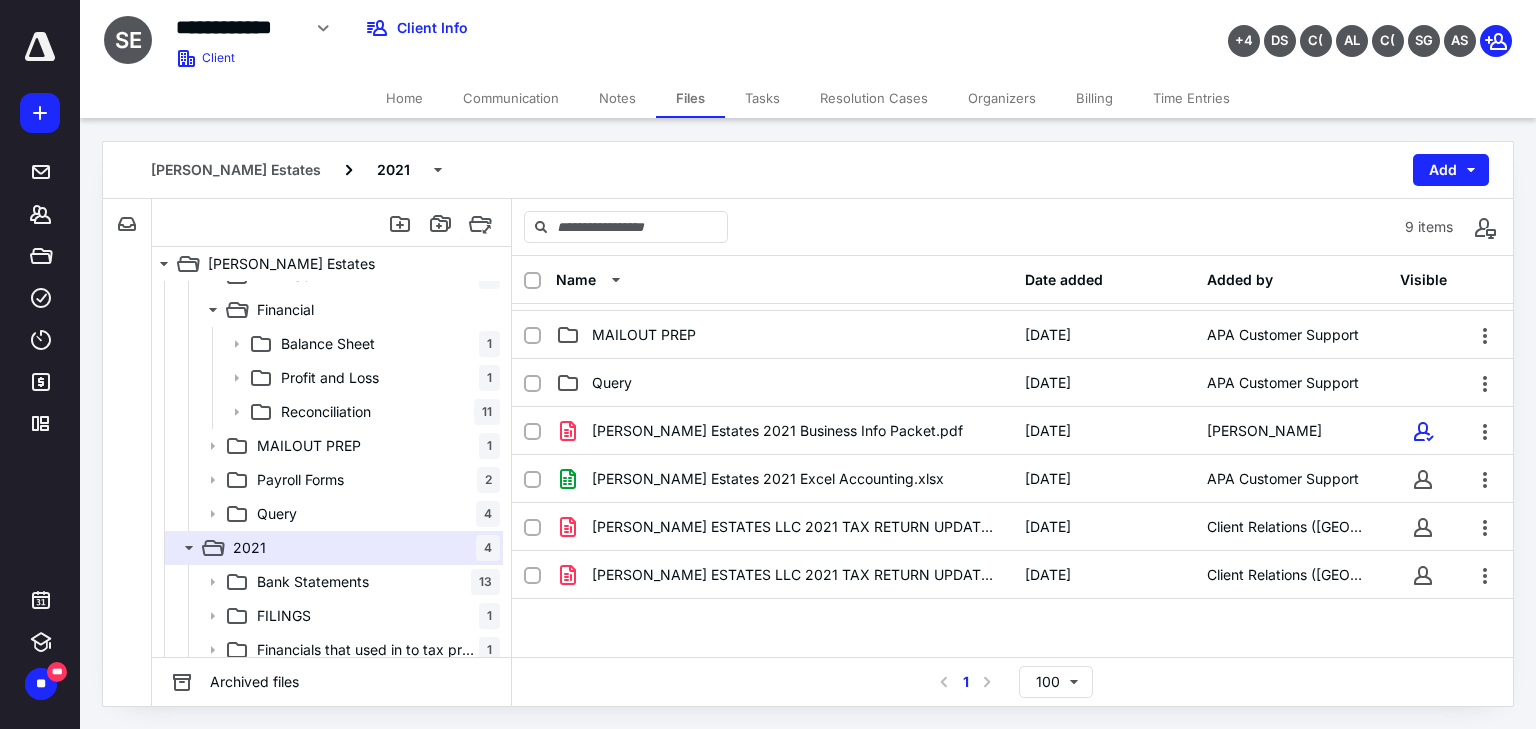 scroll, scrollTop: 139, scrollLeft: 0, axis: vertical 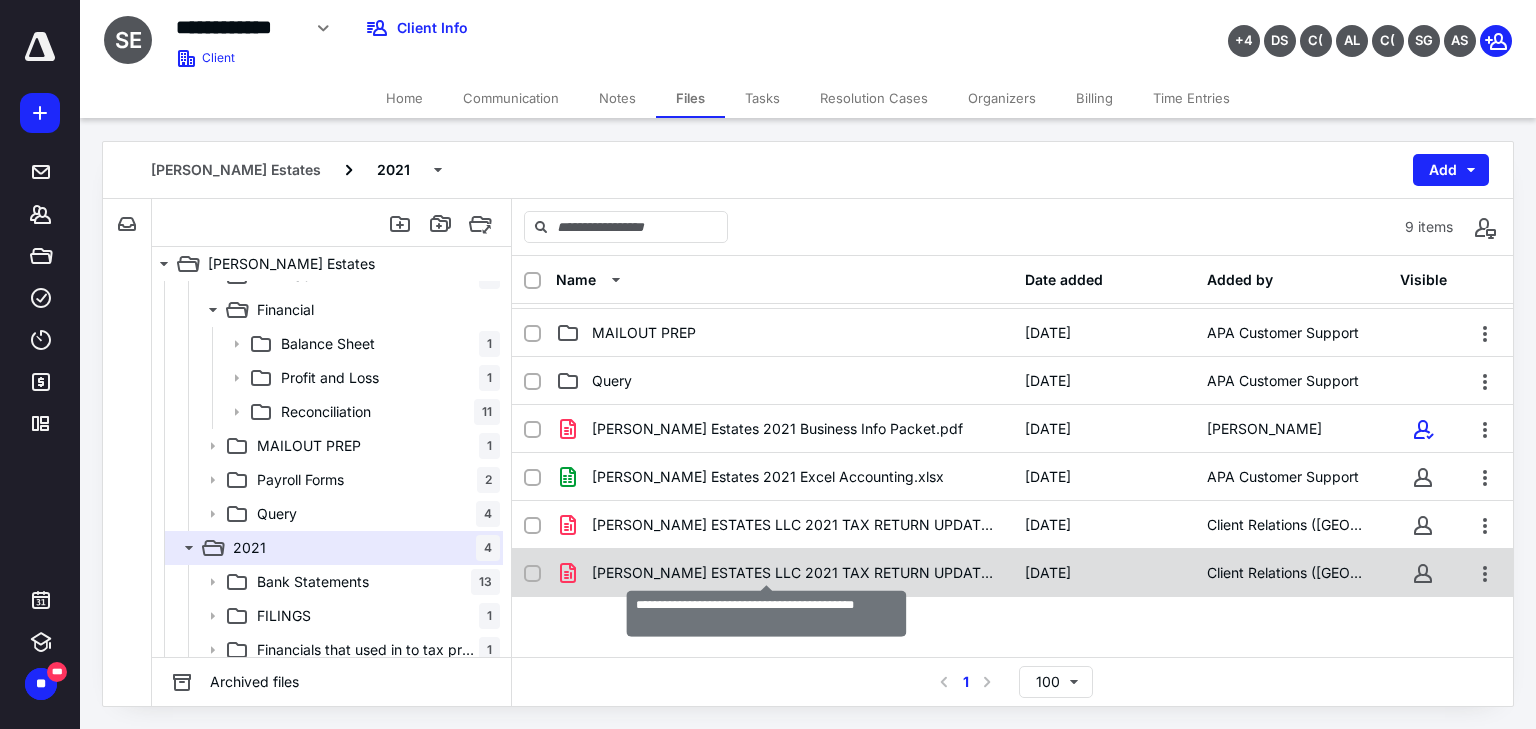 click on "[PERSON_NAME] ESTATES LLC 2021 TAX RETURN UPDATED.pdf" at bounding box center (796, 573) 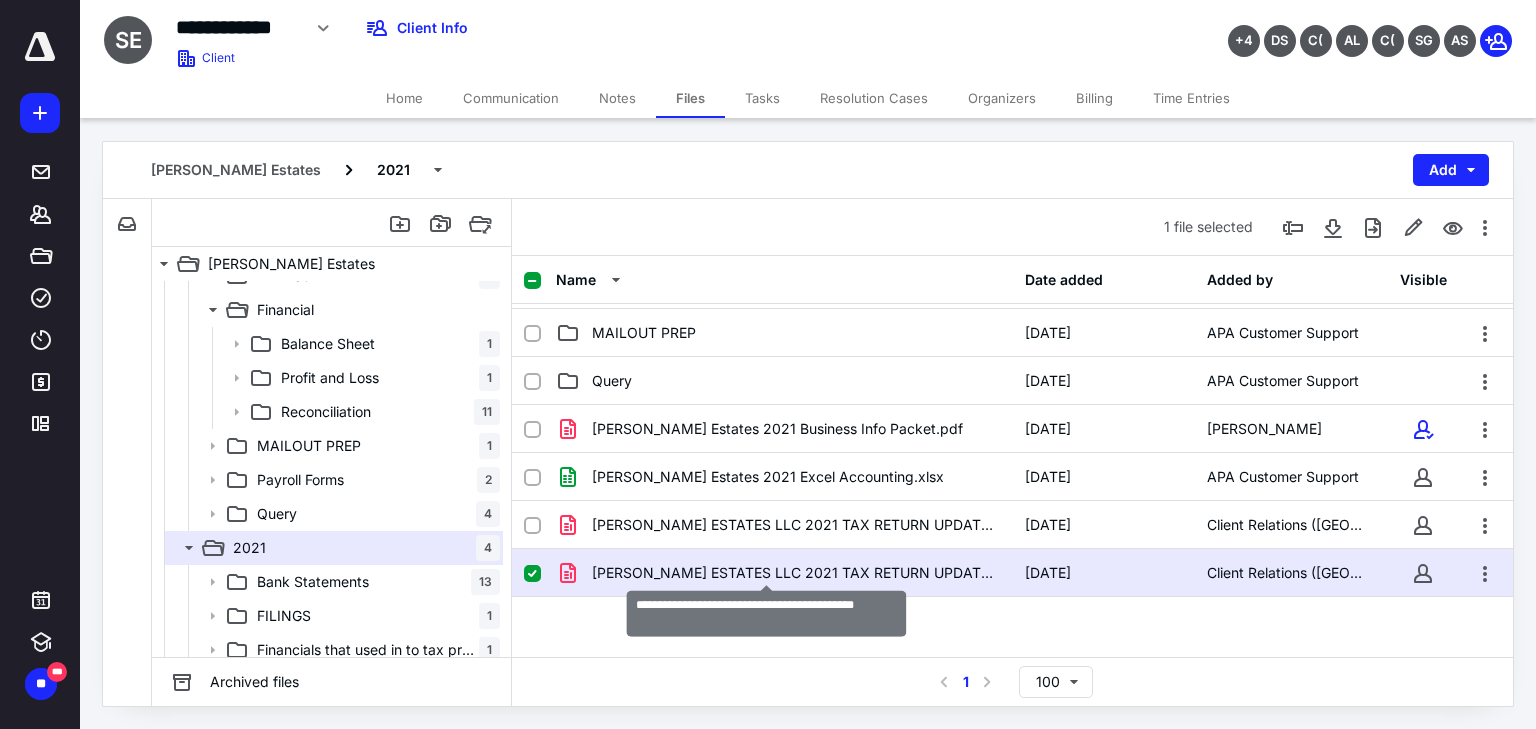 click on "[PERSON_NAME] ESTATES LLC 2021 TAX RETURN UPDATED.pdf" at bounding box center [796, 573] 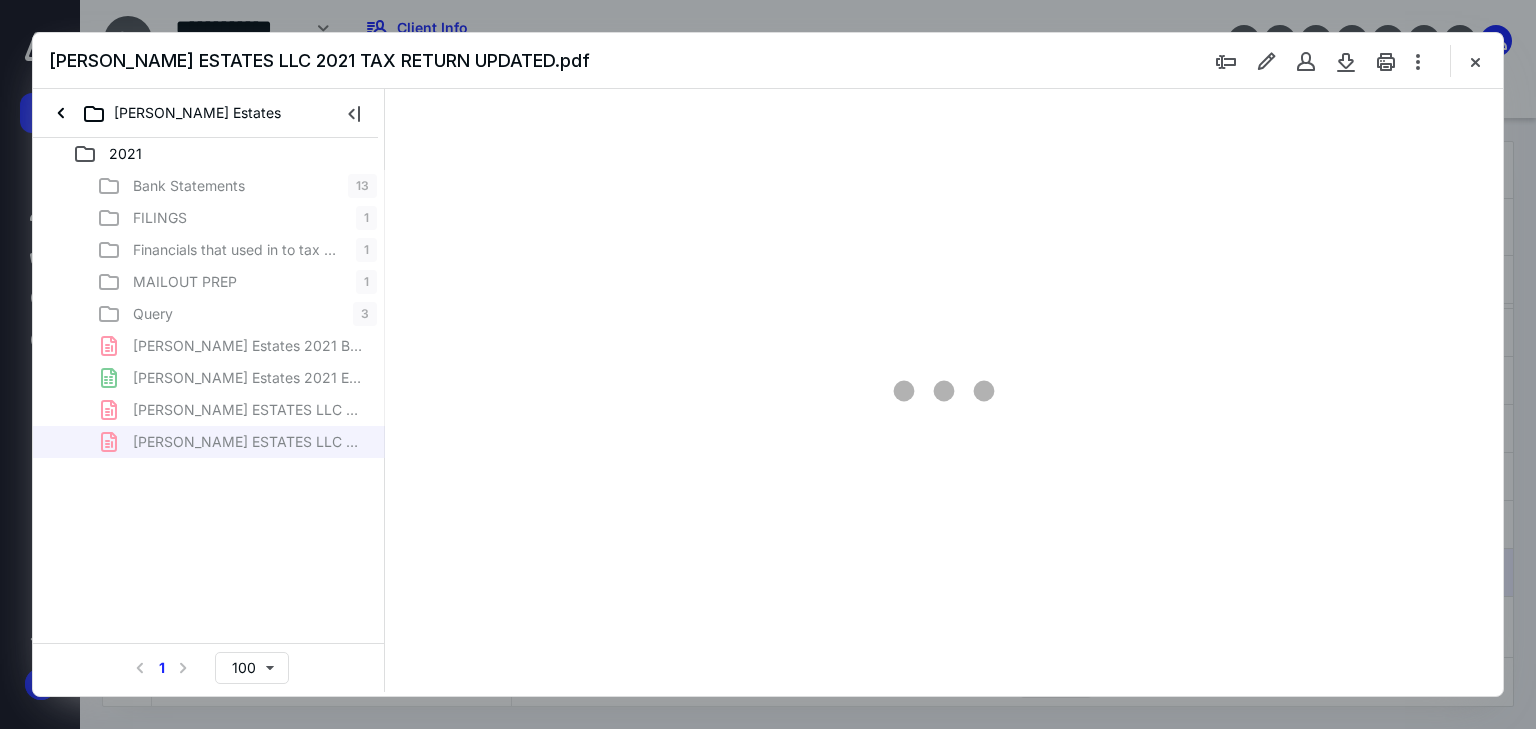 scroll, scrollTop: 0, scrollLeft: 0, axis: both 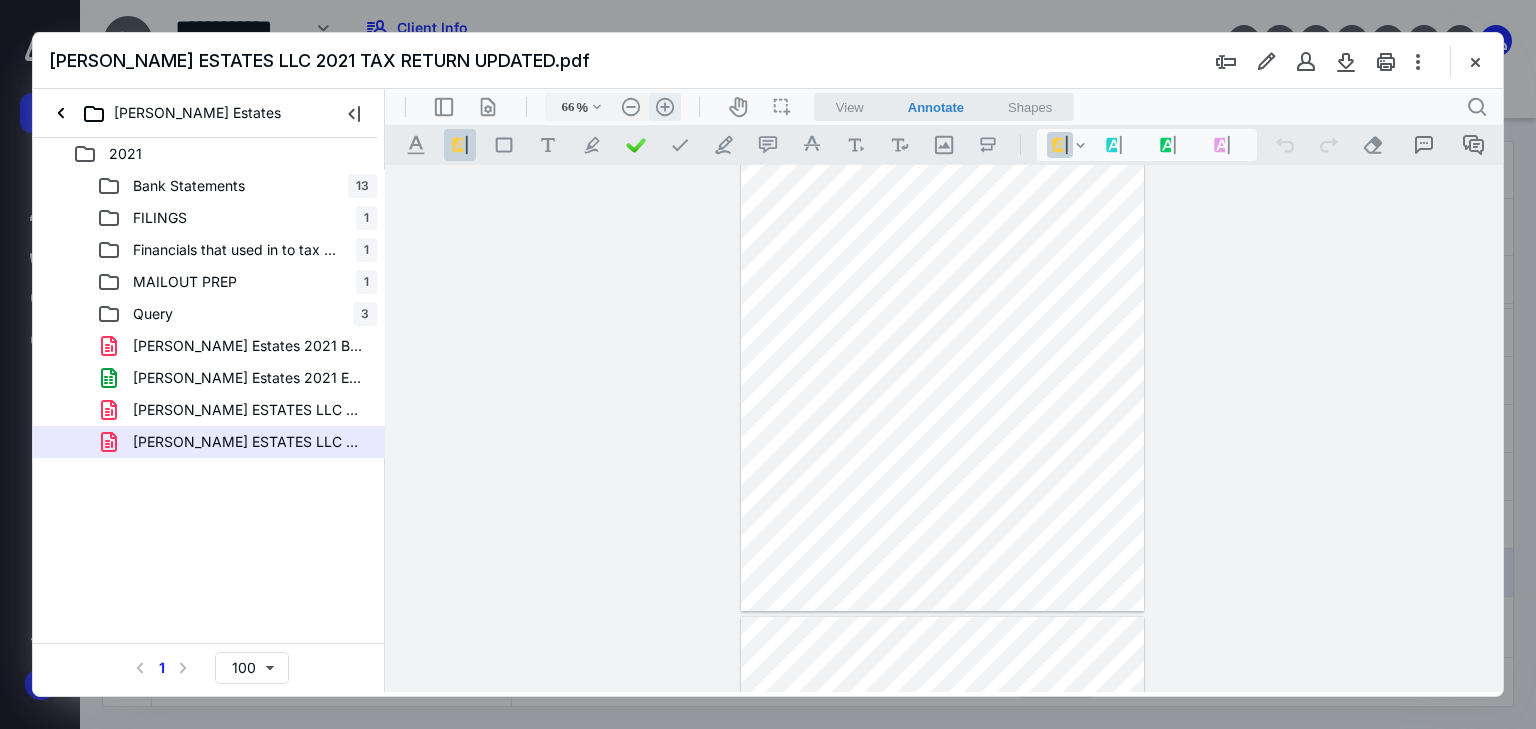 click on ".cls-1{fill:#abb0c4;} icon - header - zoom - in - line" at bounding box center (665, 107) 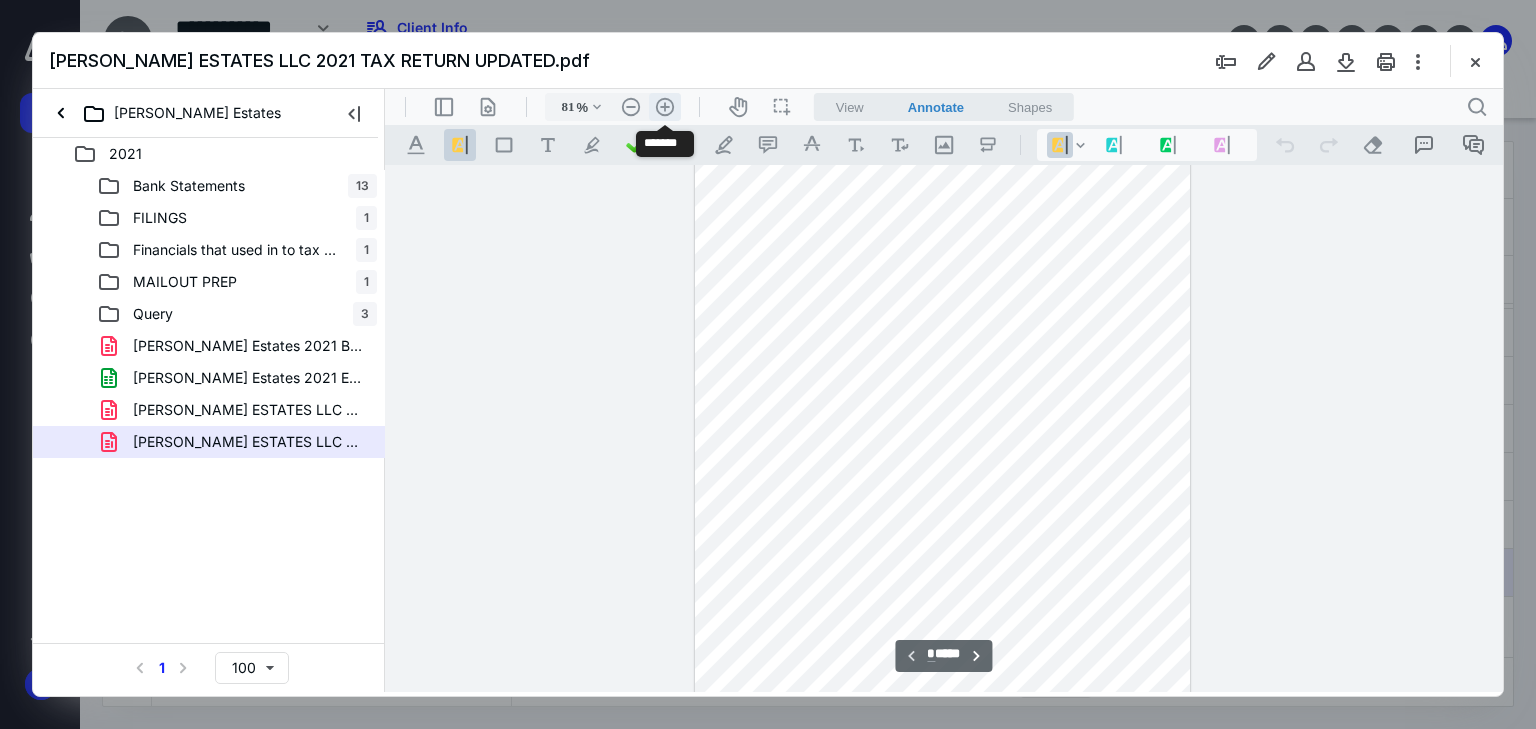 scroll, scrollTop: 148, scrollLeft: 0, axis: vertical 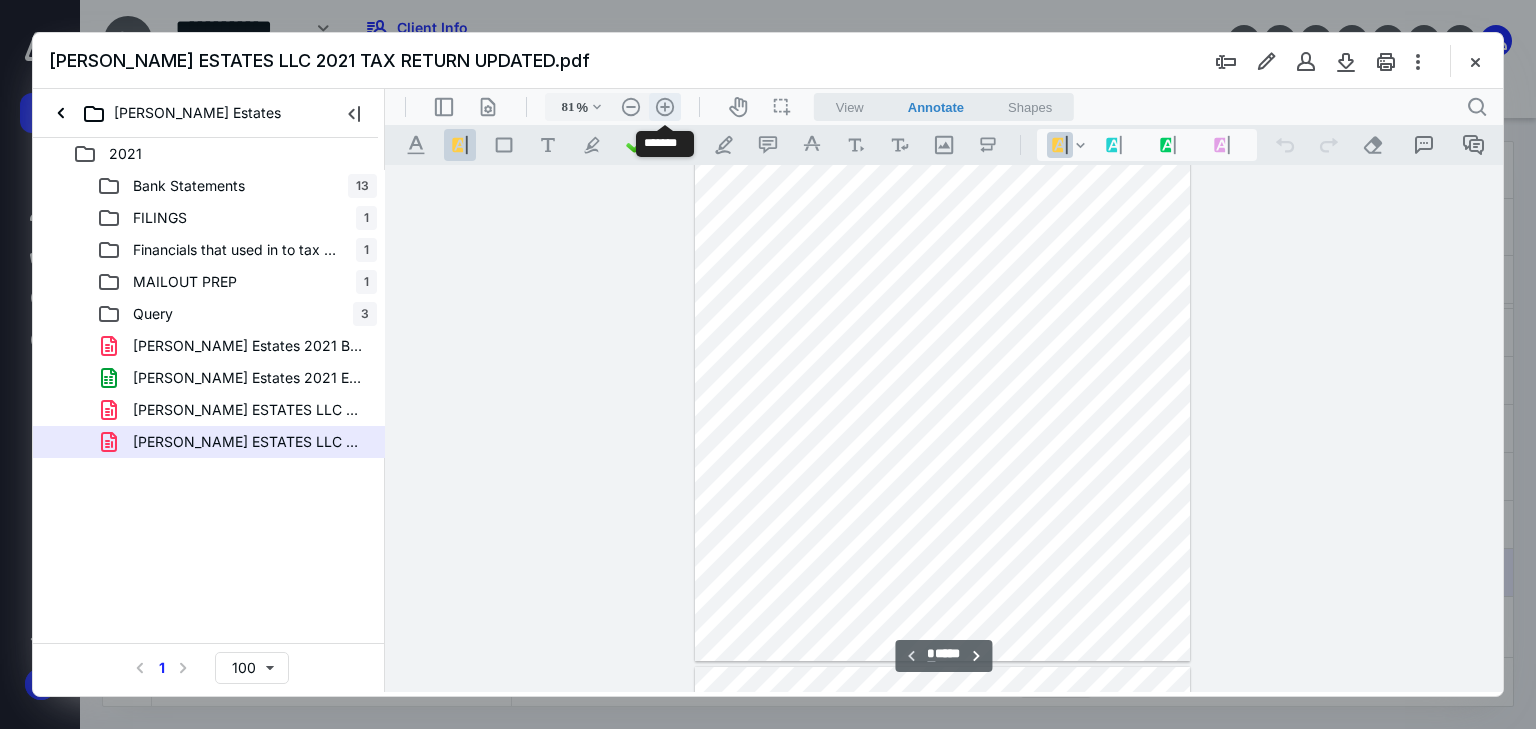 click on ".cls-1{fill:#abb0c4;} icon - header - zoom - in - line" at bounding box center [665, 107] 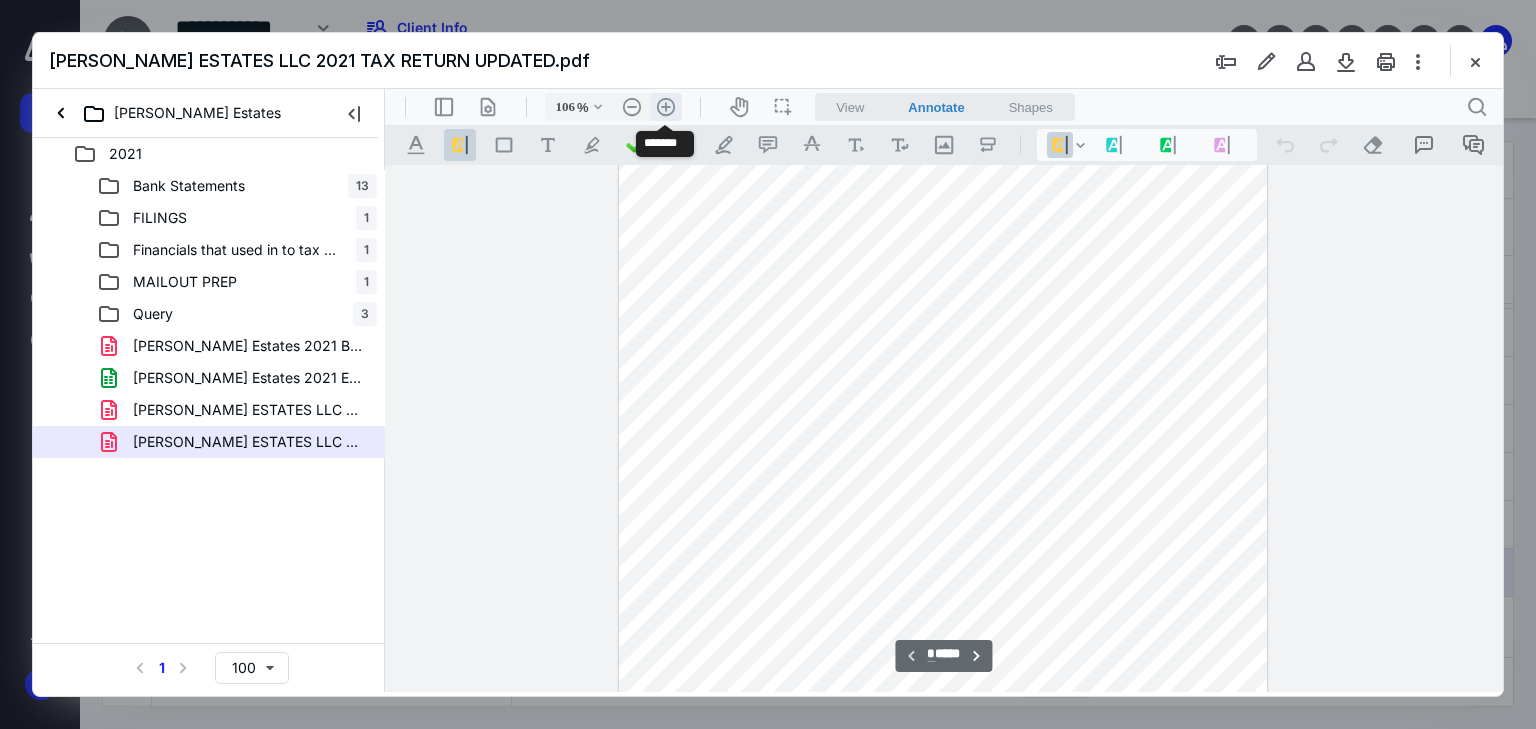 scroll, scrollTop: 264, scrollLeft: 0, axis: vertical 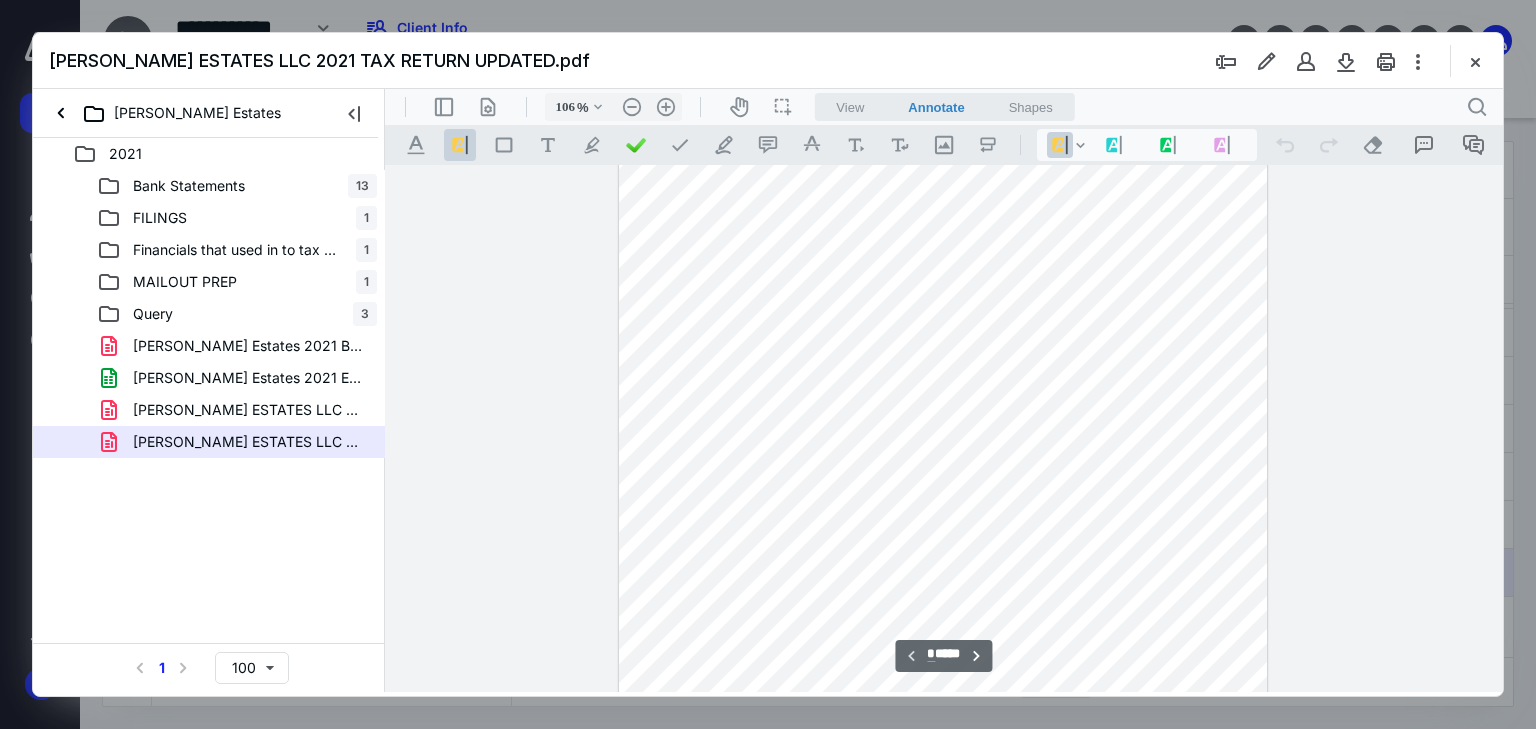 click at bounding box center [942, 325] 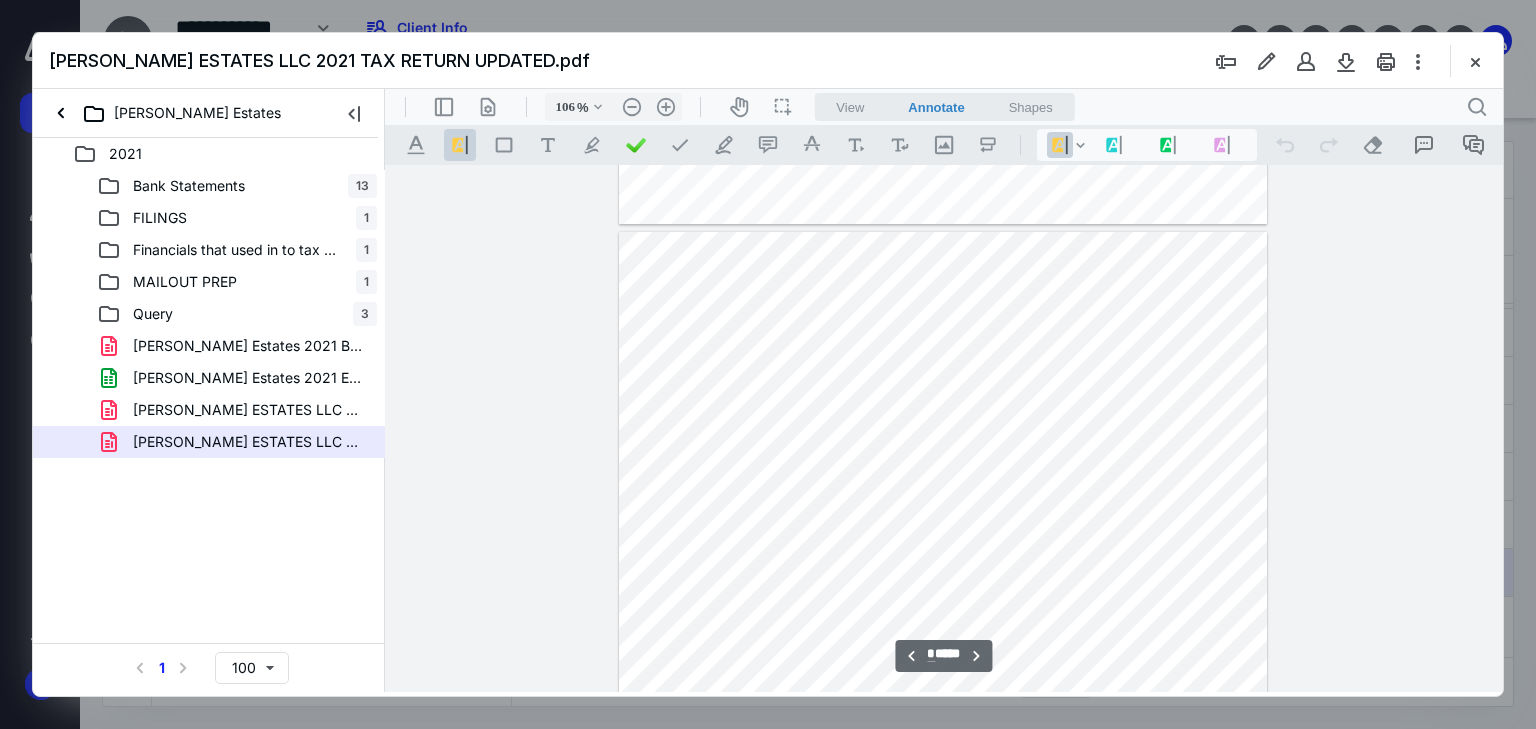 scroll, scrollTop: 744, scrollLeft: 0, axis: vertical 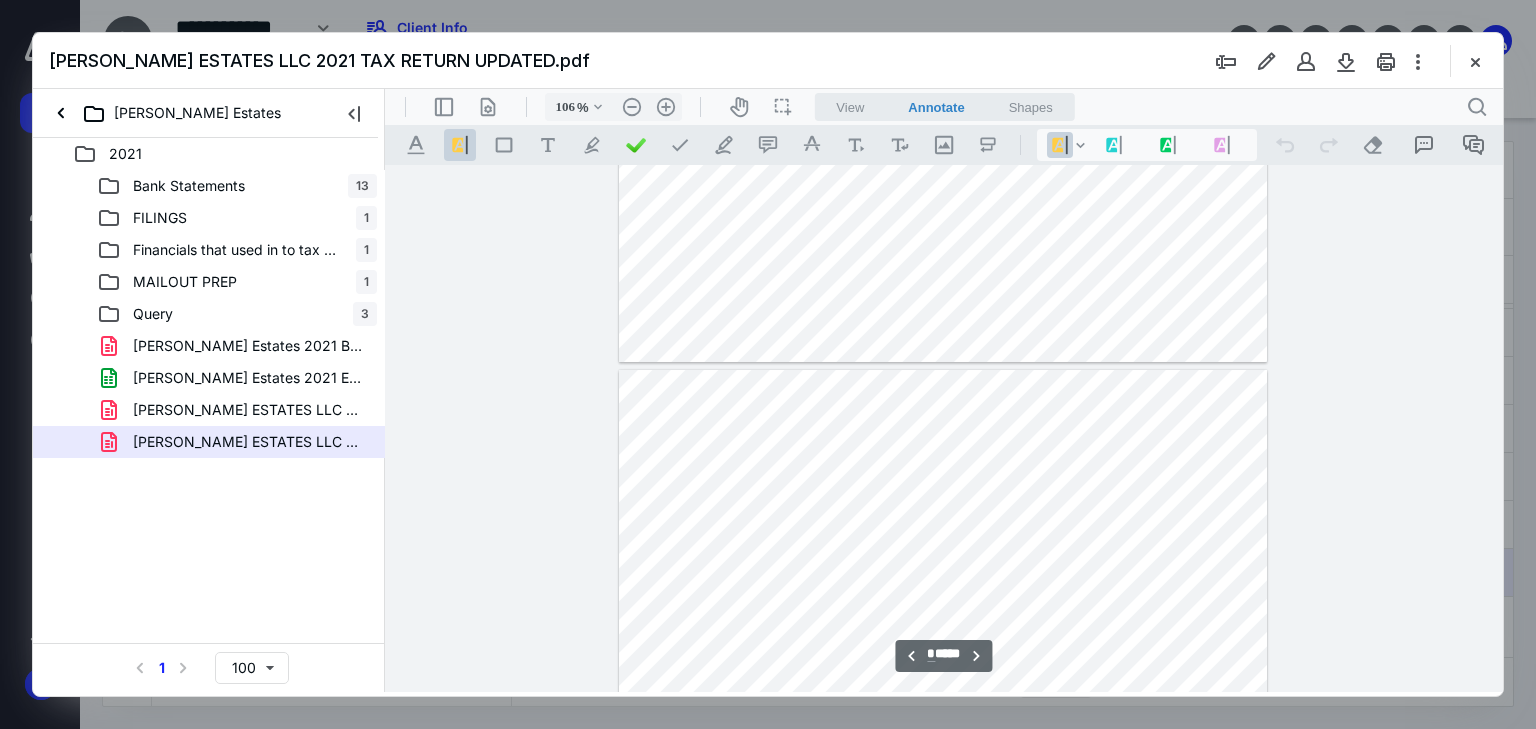 type on "*" 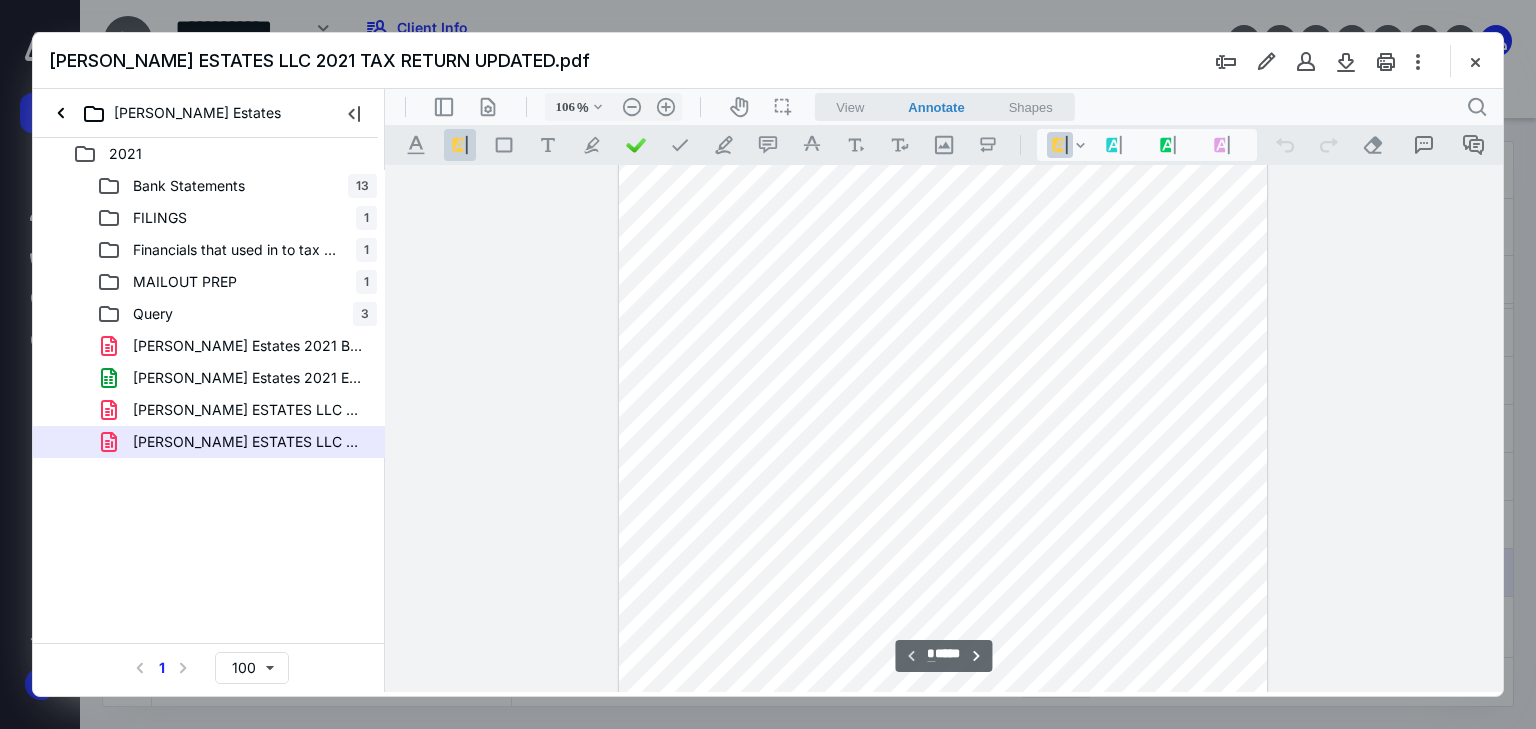 scroll, scrollTop: 280, scrollLeft: 0, axis: vertical 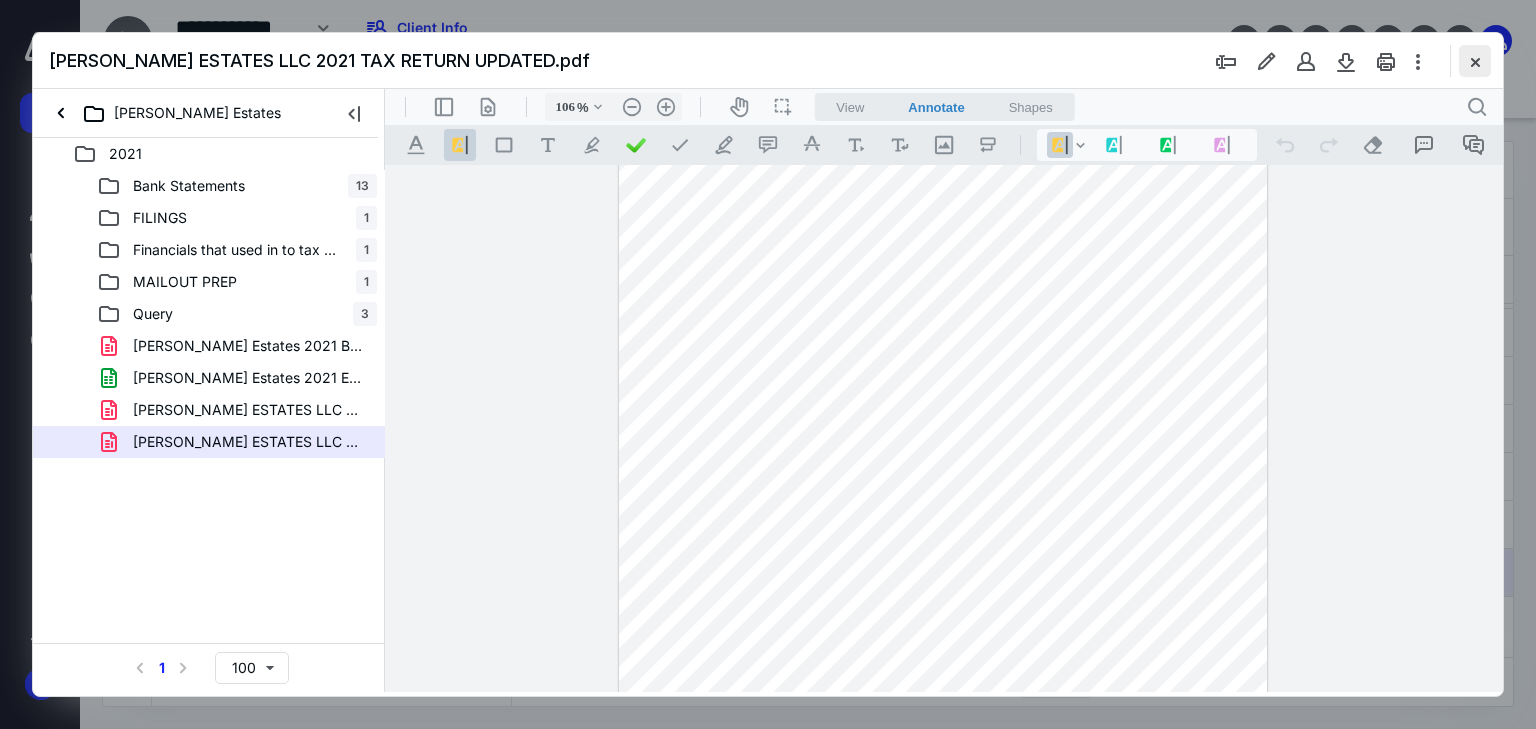click at bounding box center [1475, 61] 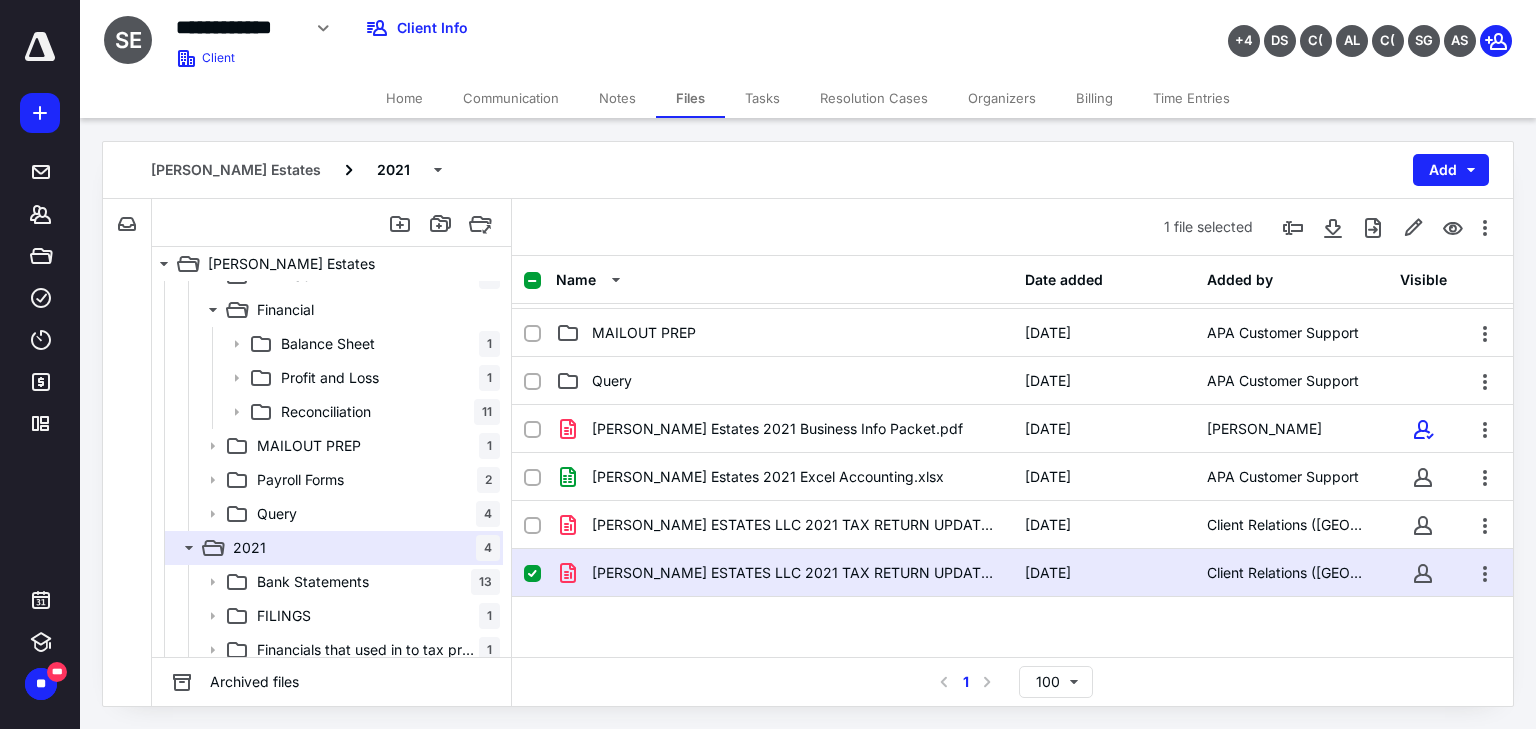 scroll, scrollTop: 0, scrollLeft: 0, axis: both 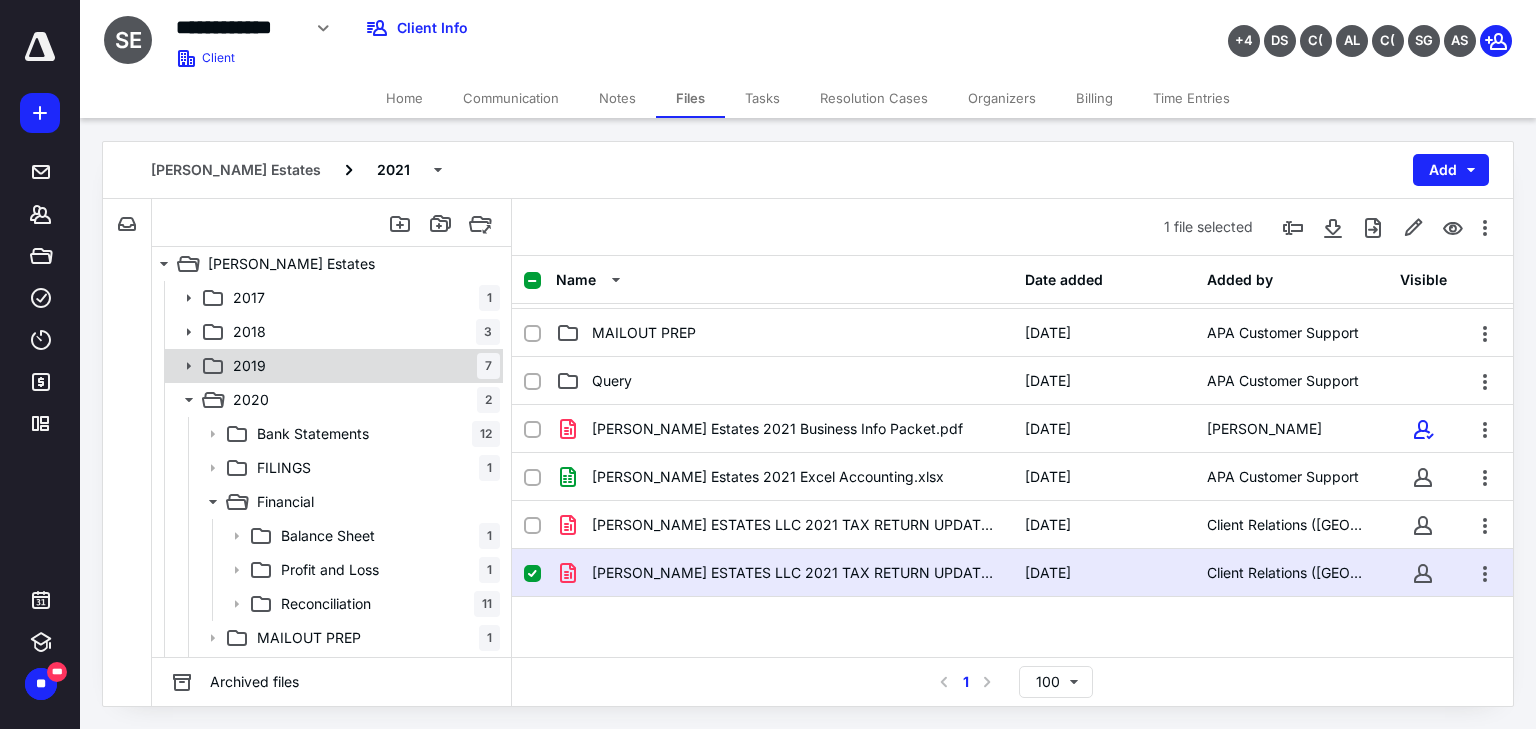 click on "2019 7" at bounding box center [362, 366] 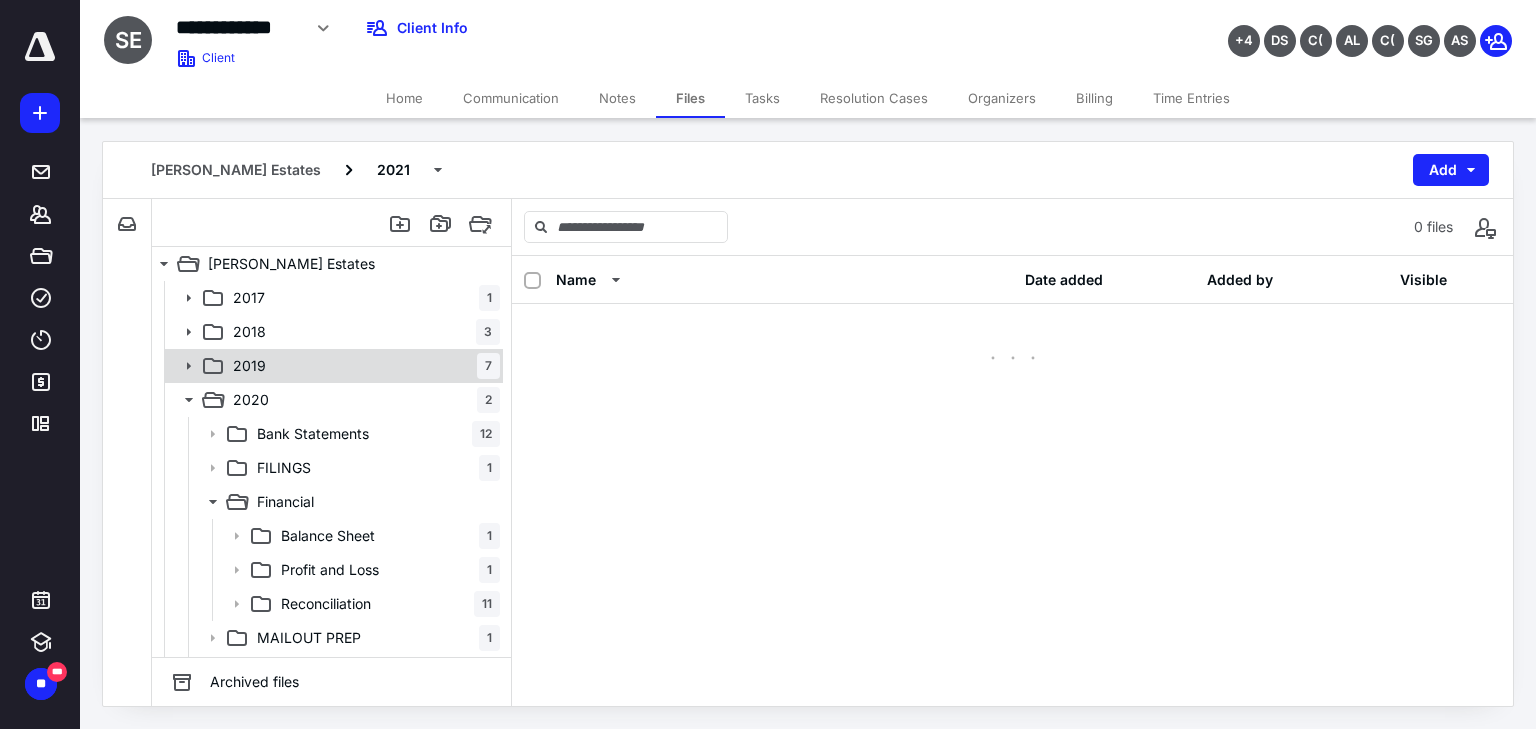 scroll, scrollTop: 0, scrollLeft: 0, axis: both 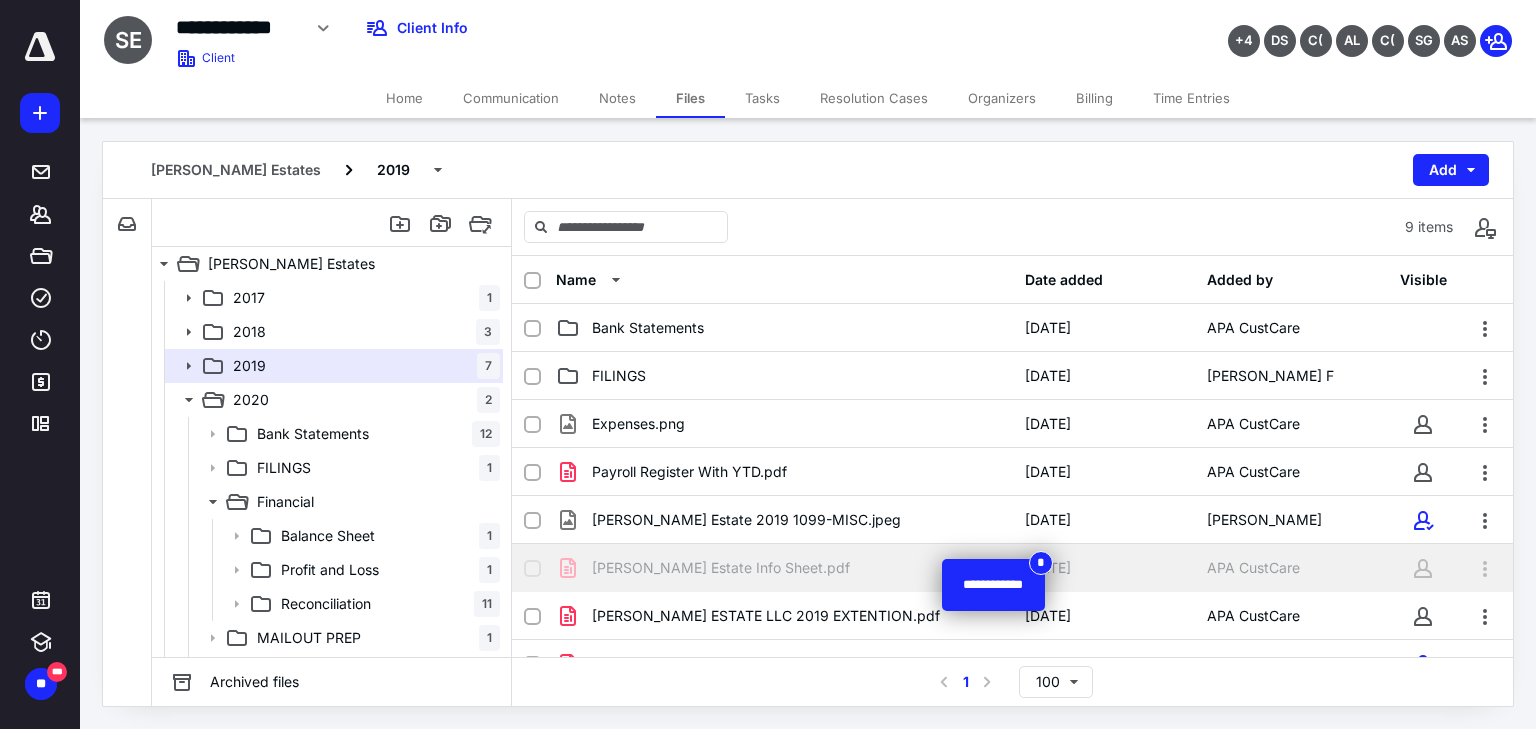 click on "[PERSON_NAME] Estate Info Sheet.pdf" at bounding box center [784, 568] 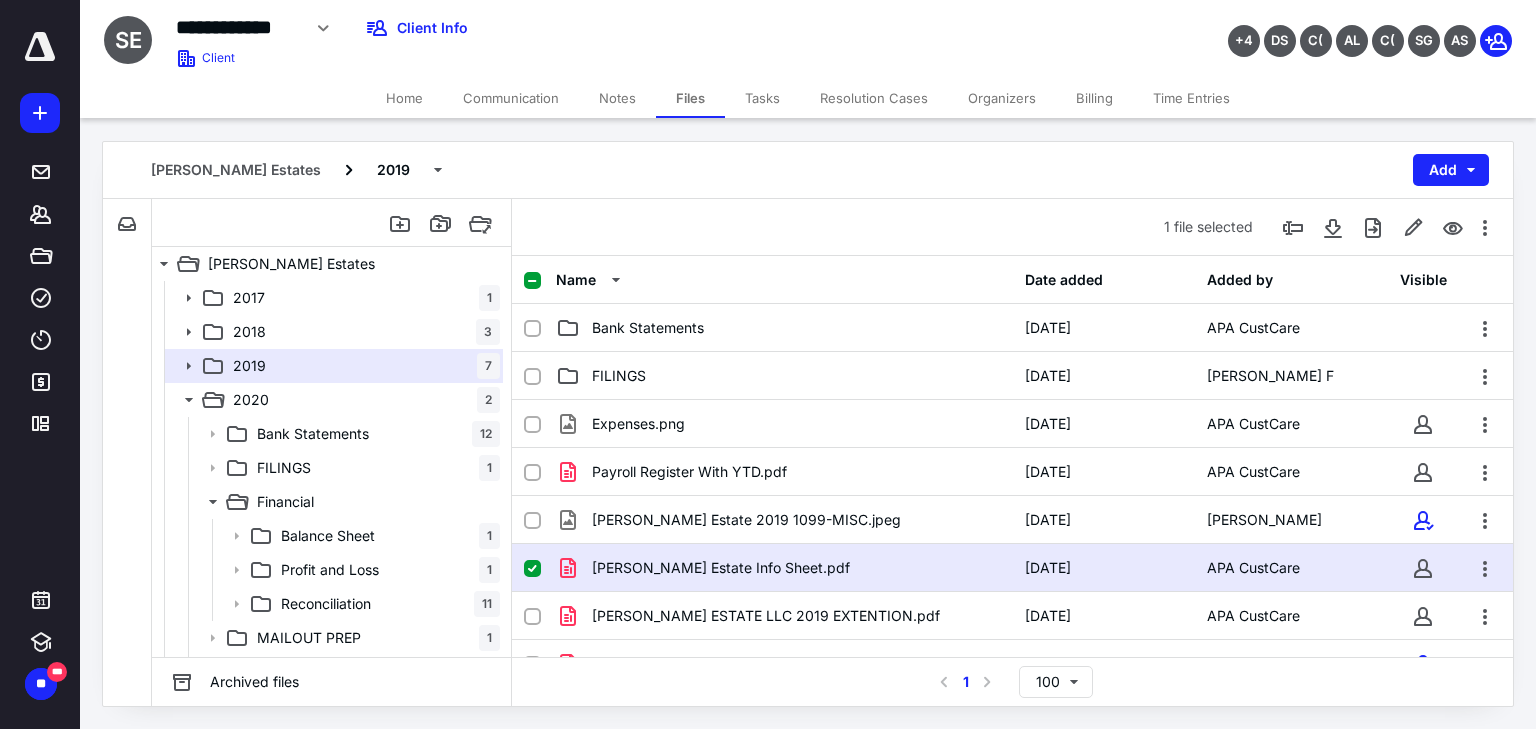 click on "[PERSON_NAME] Estate Info Sheet.pdf" at bounding box center [784, 568] 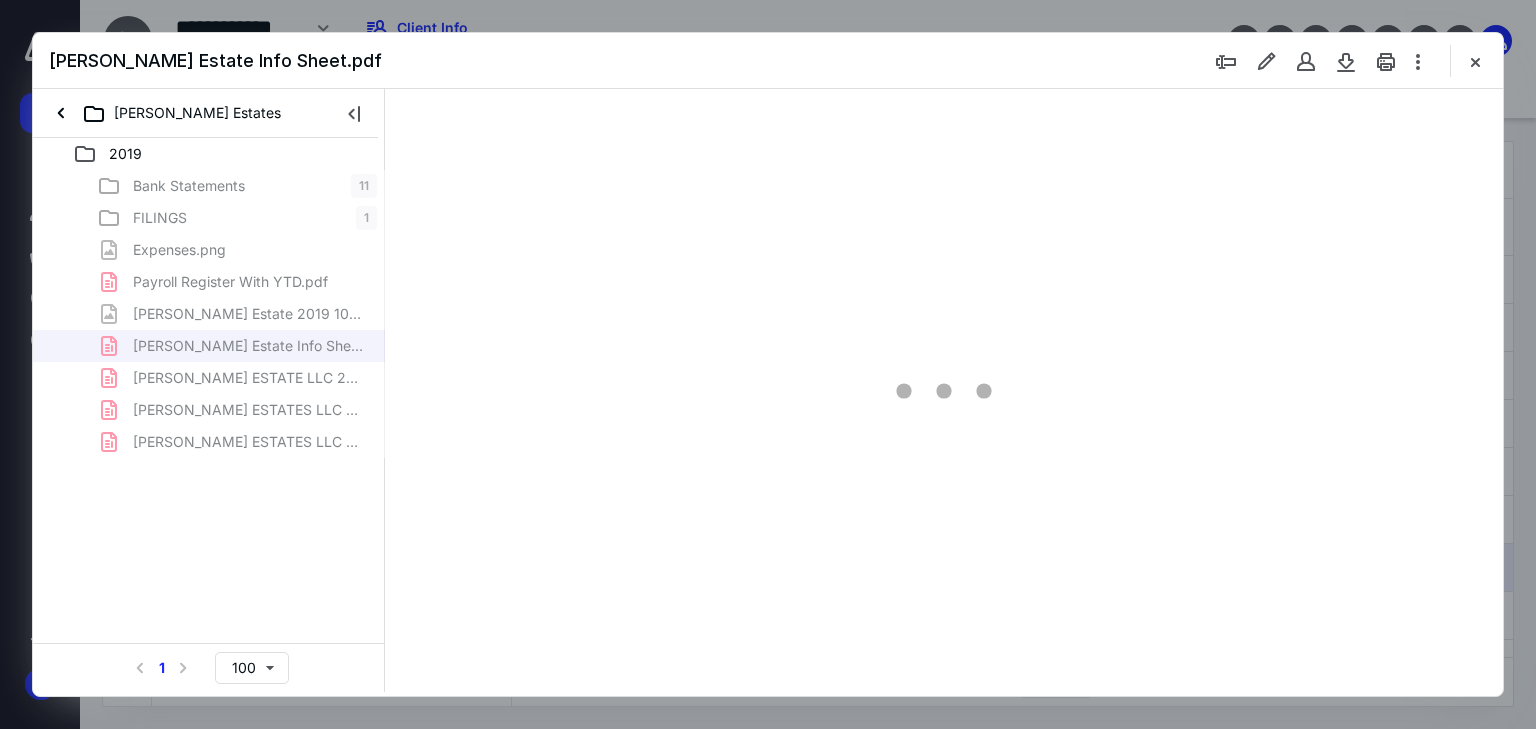 scroll, scrollTop: 0, scrollLeft: 0, axis: both 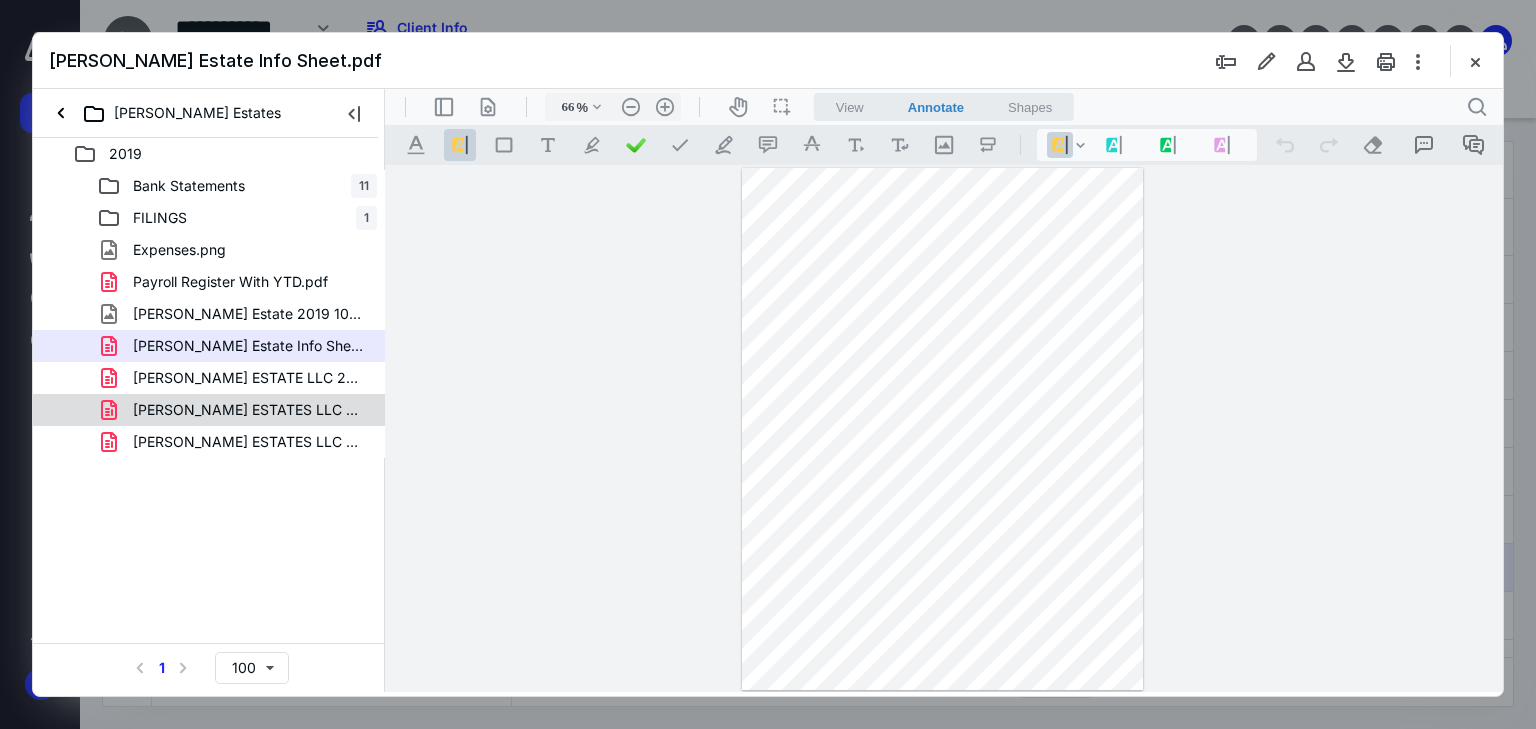 click on "[PERSON_NAME] ESTATES LLC 2019 FULL TAX RETURN 1120S.pdf" at bounding box center (237, 410) 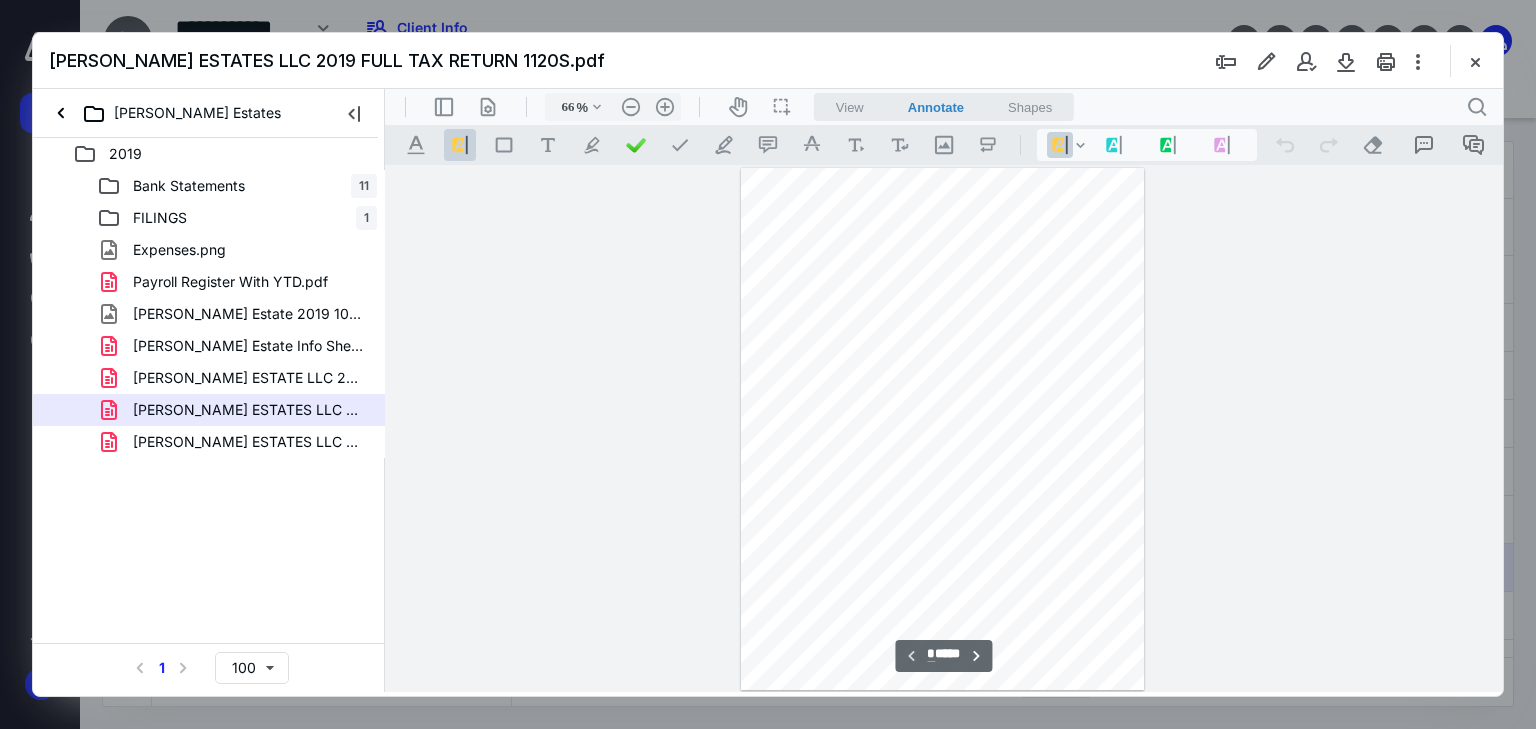 scroll, scrollTop: 79, scrollLeft: 0, axis: vertical 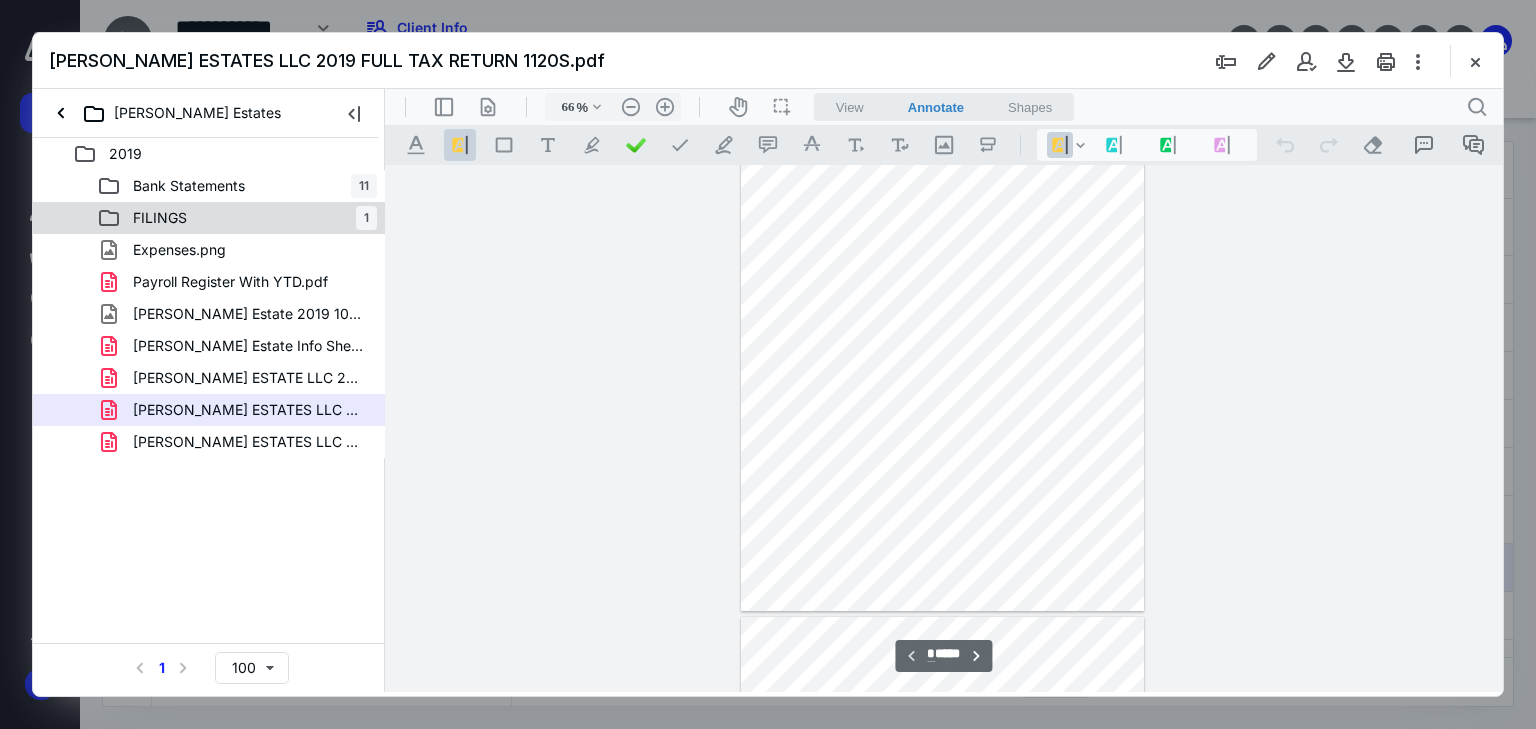 click on "FILINGS 1" at bounding box center (237, 218) 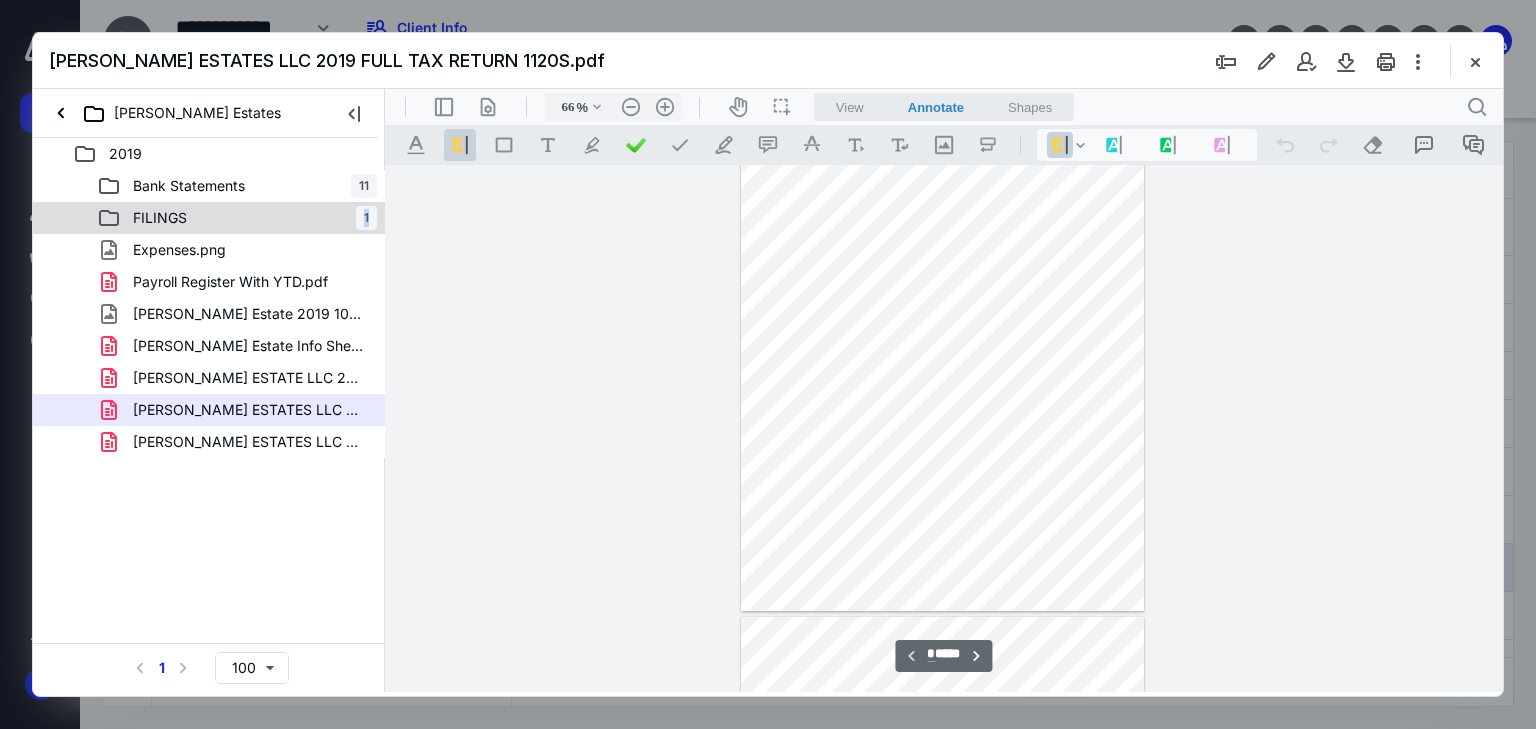 click on "FILINGS 1" at bounding box center (237, 218) 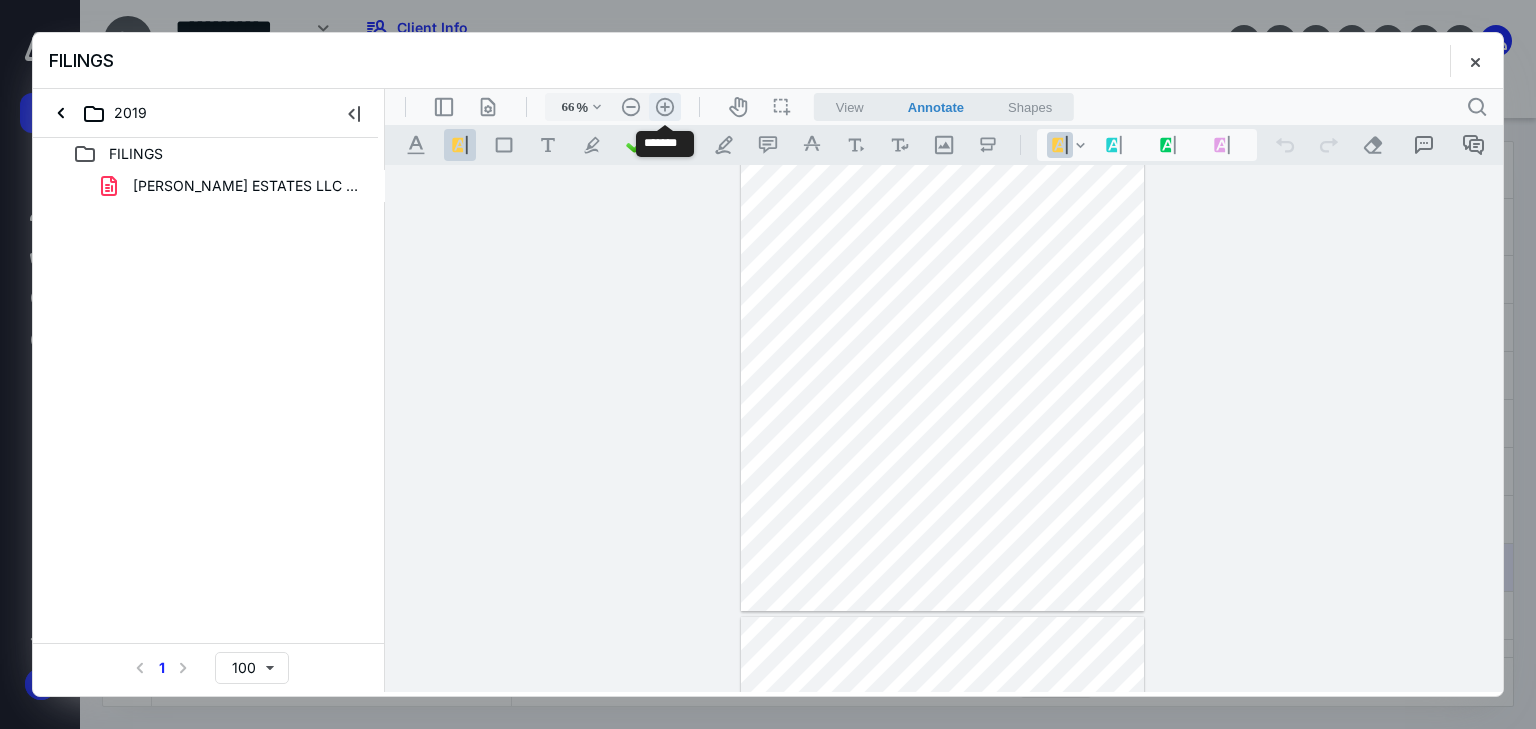 click on ".cls-1{fill:#abb0c4;} icon - header - zoom - in - line" at bounding box center (665, 107) 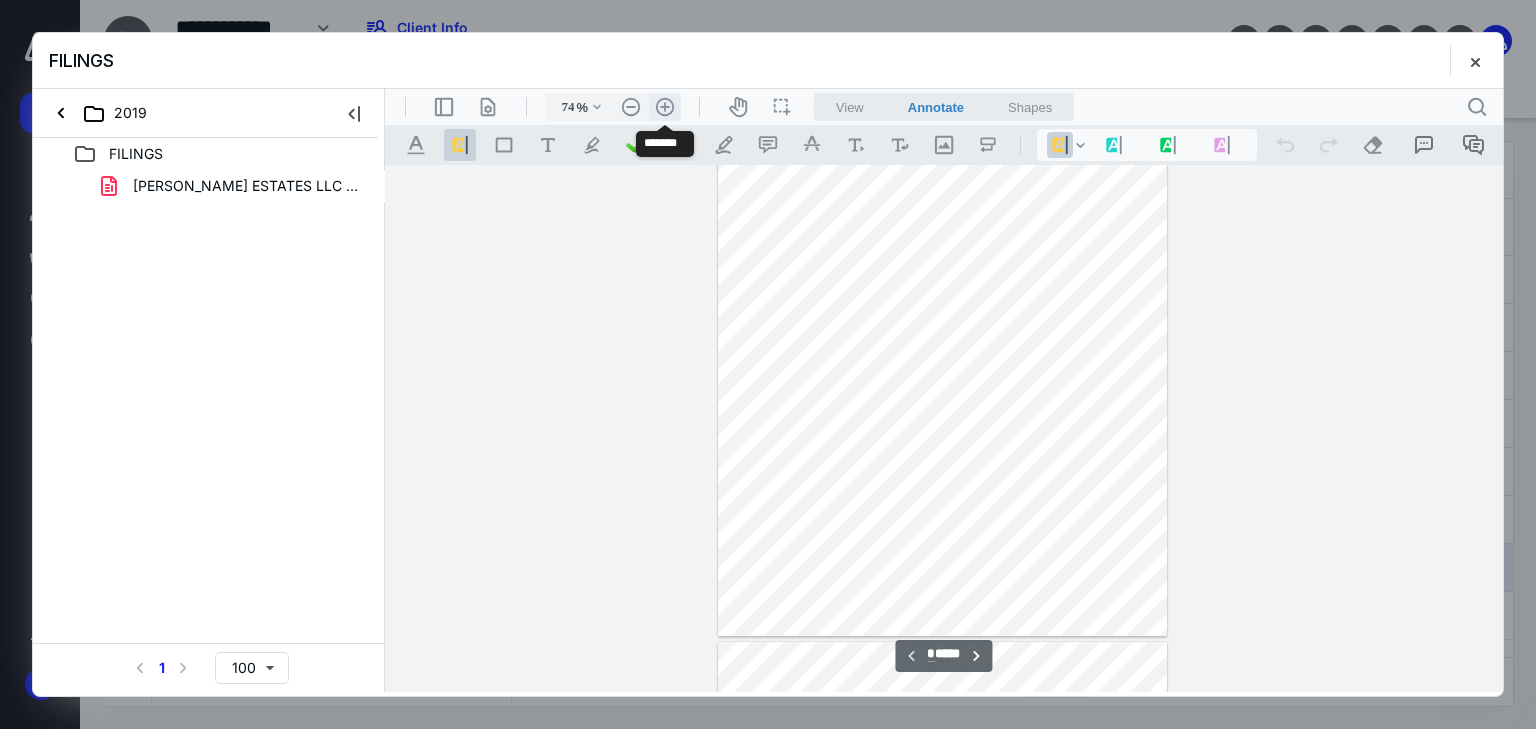 click on ".cls-1{fill:#abb0c4;} icon - header - zoom - in - line" at bounding box center (665, 107) 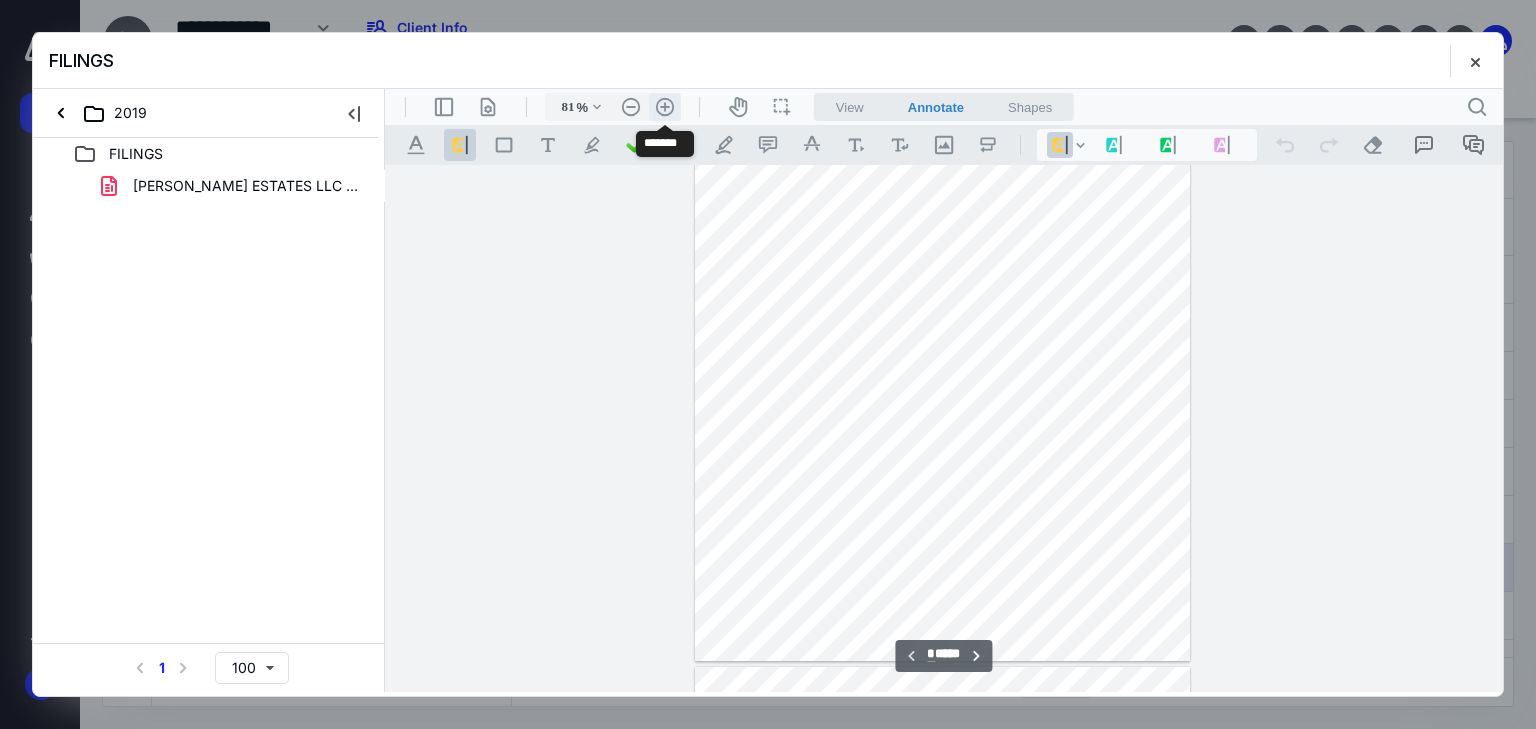 click on ".cls-1{fill:#abb0c4;} icon - header - zoom - in - line" at bounding box center [665, 107] 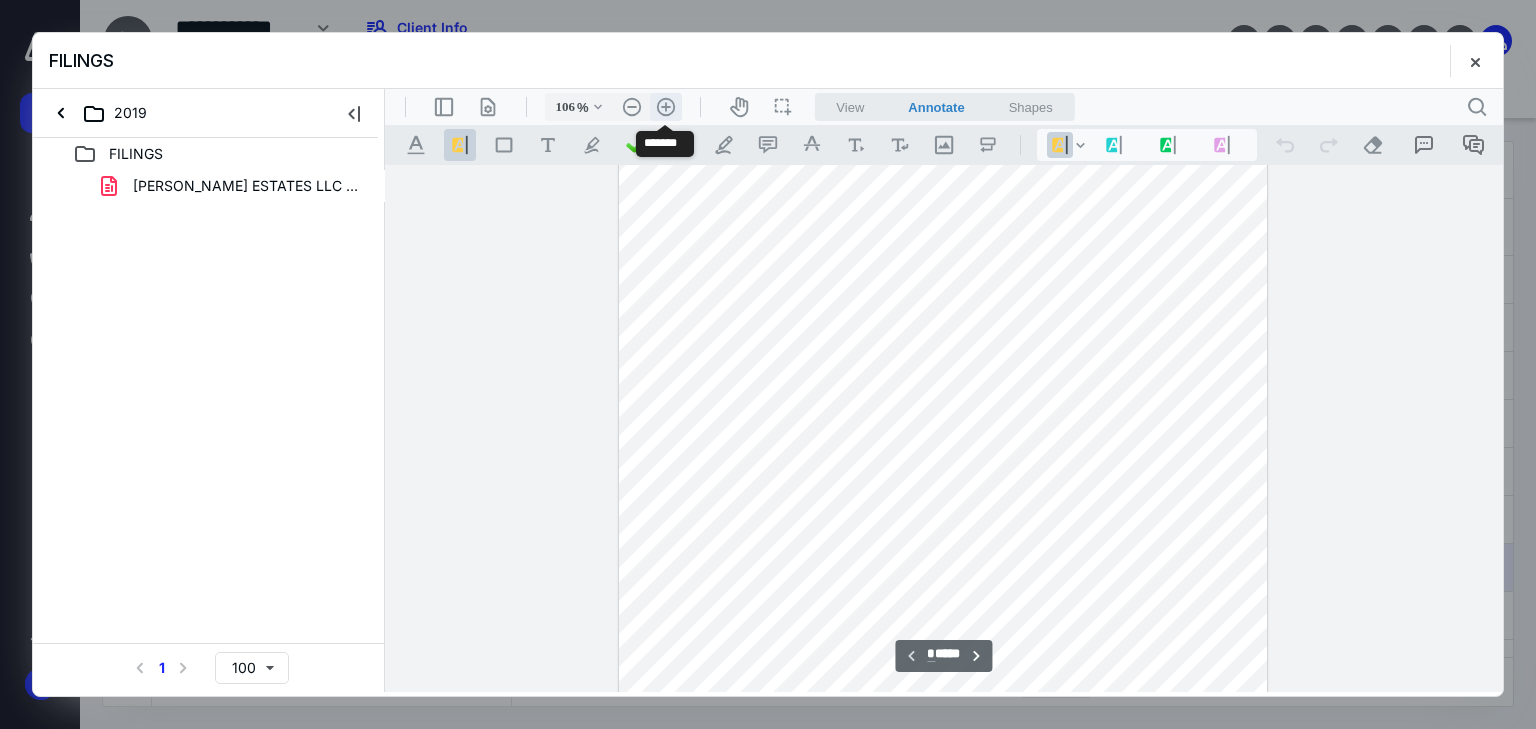 scroll, scrollTop: 264, scrollLeft: 0, axis: vertical 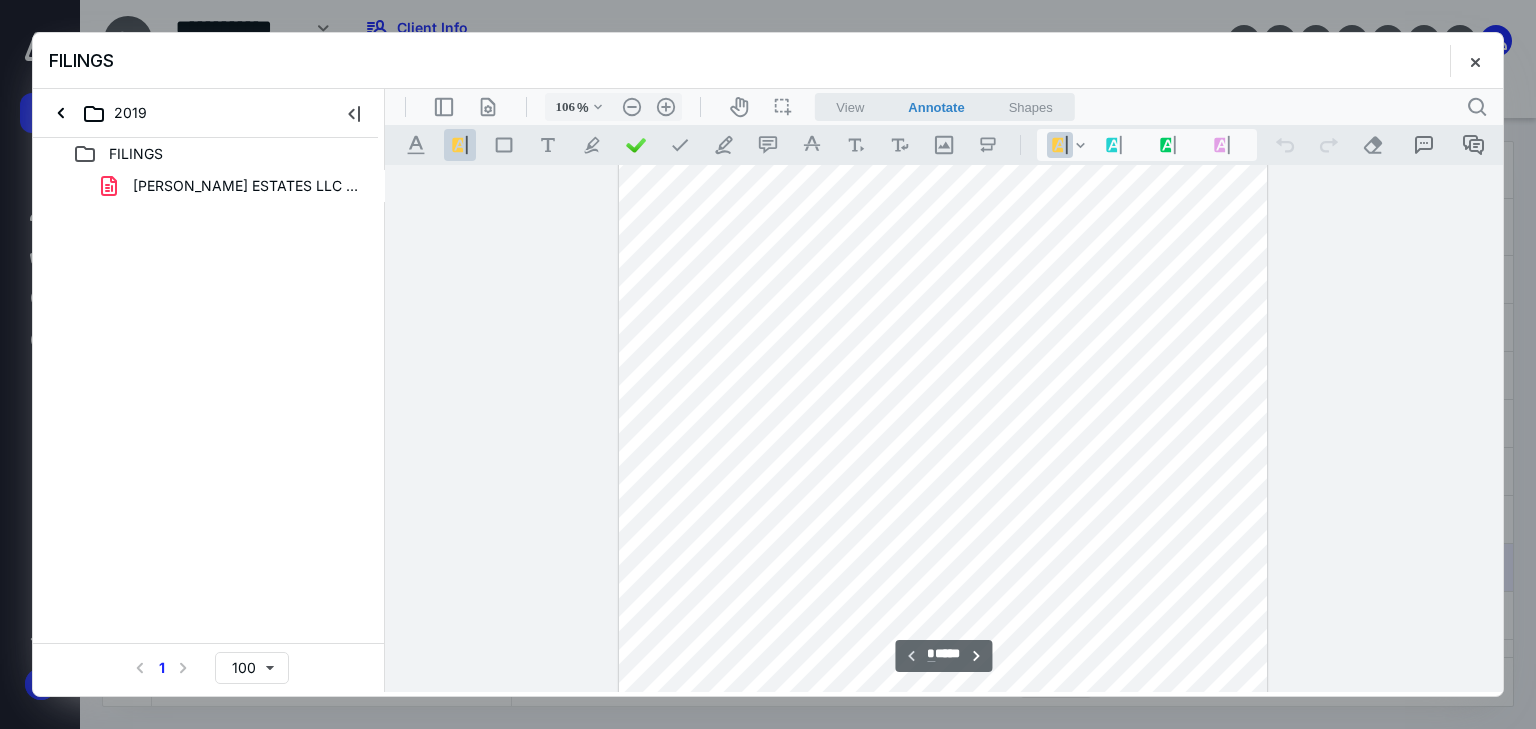 click at bounding box center (942, 325) 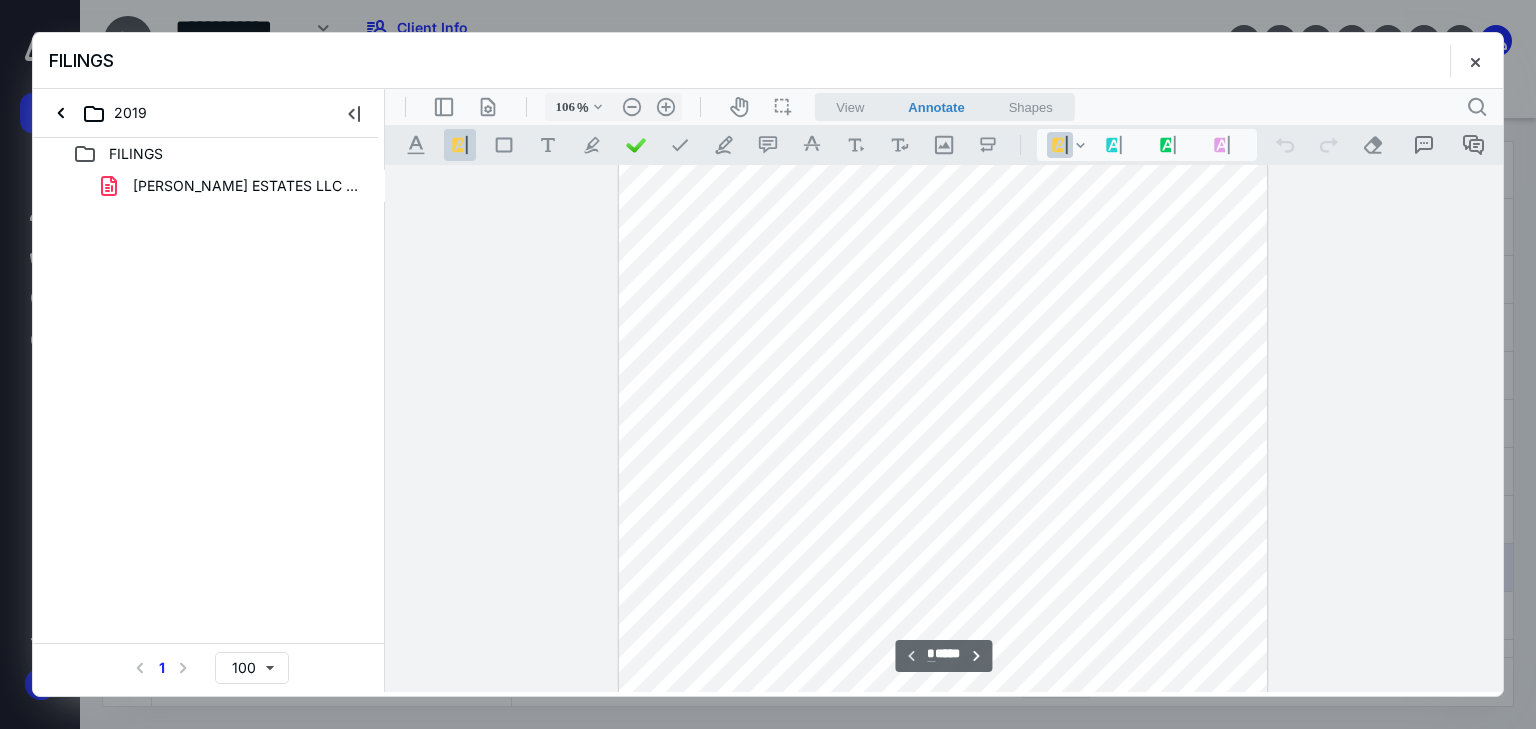 scroll, scrollTop: 0, scrollLeft: 0, axis: both 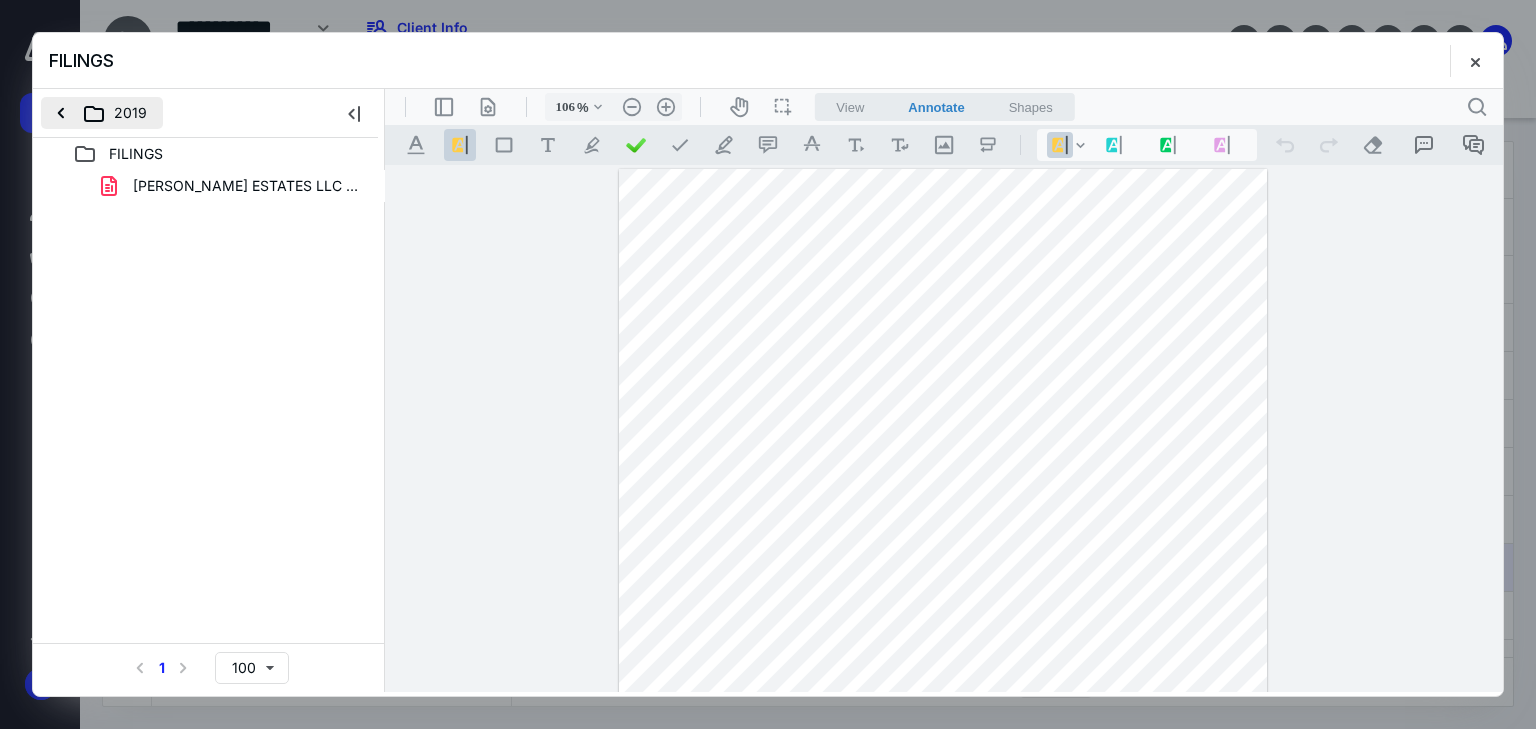 click on "2019" at bounding box center [102, 113] 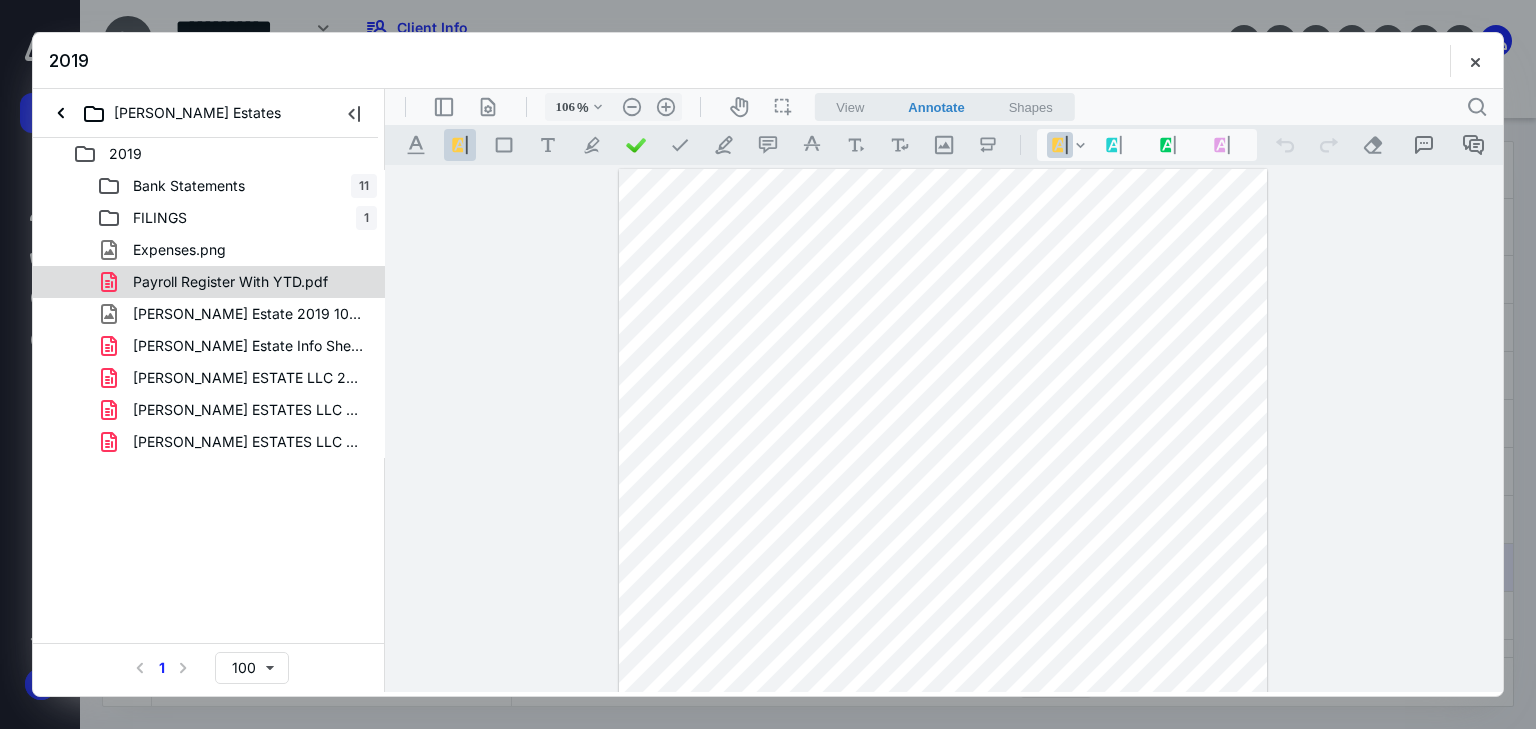 click on "Payroll Register With YTD.pdf" at bounding box center [209, 282] 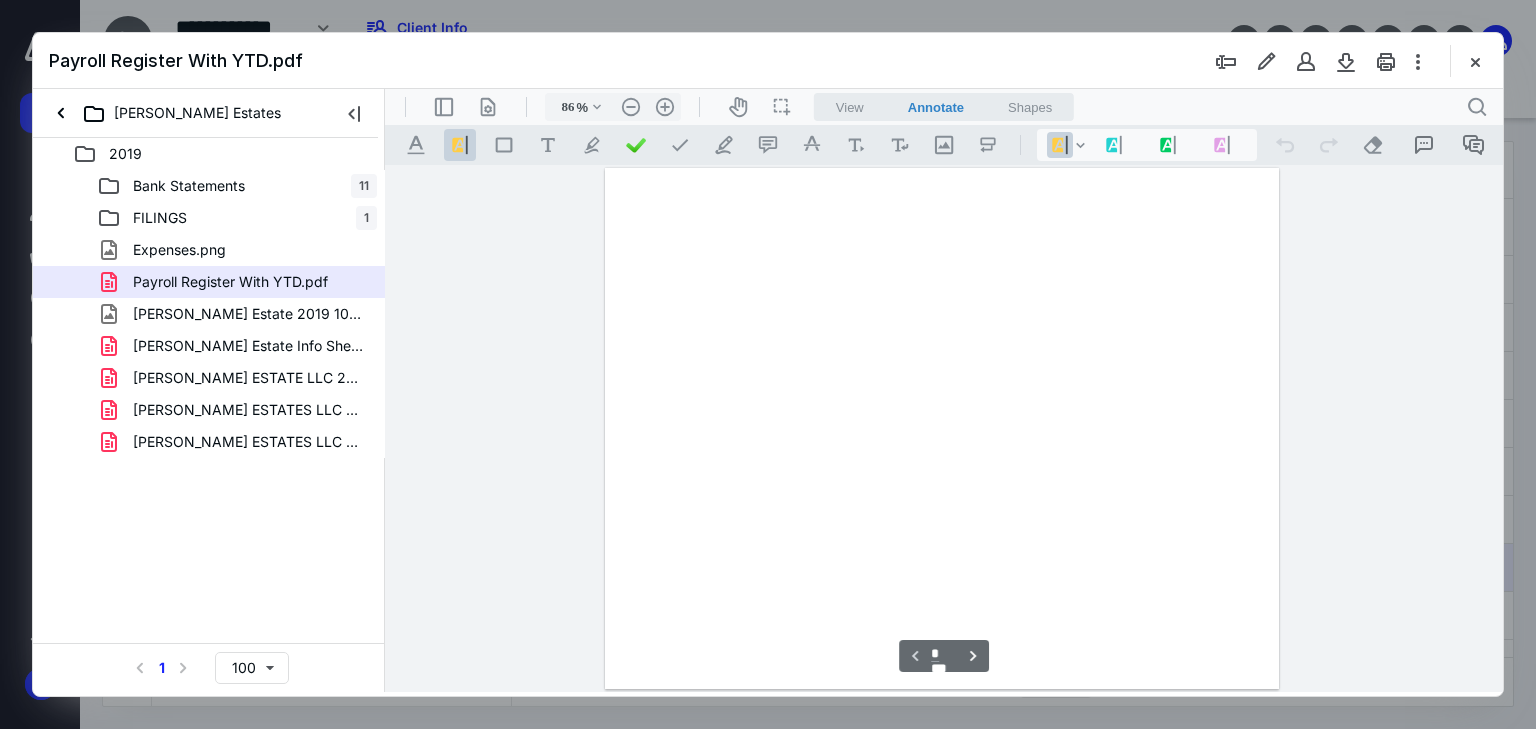 scroll, scrollTop: 79, scrollLeft: 0, axis: vertical 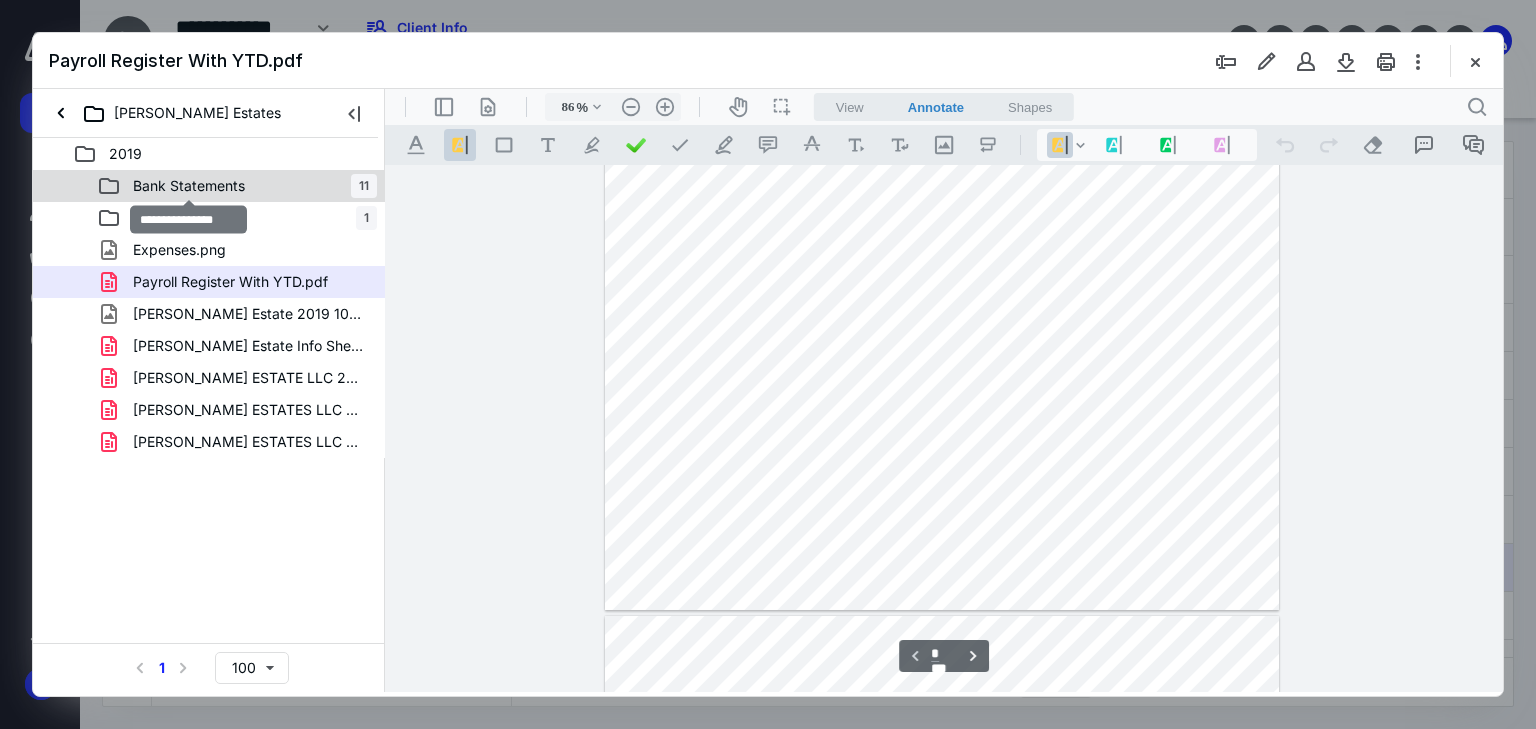 click on "Bank Statements" at bounding box center (189, 186) 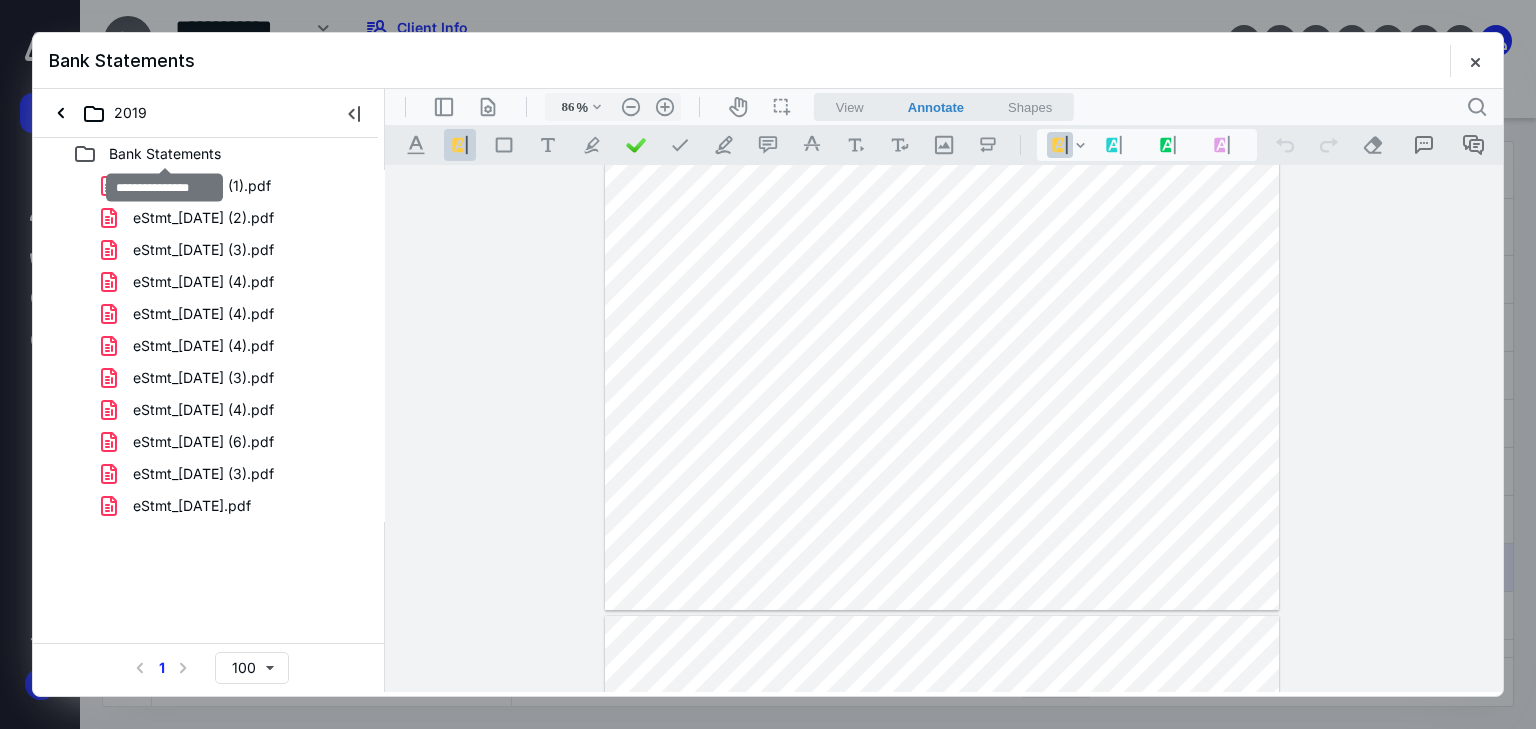 click on "Bank Statements" at bounding box center (165, 154) 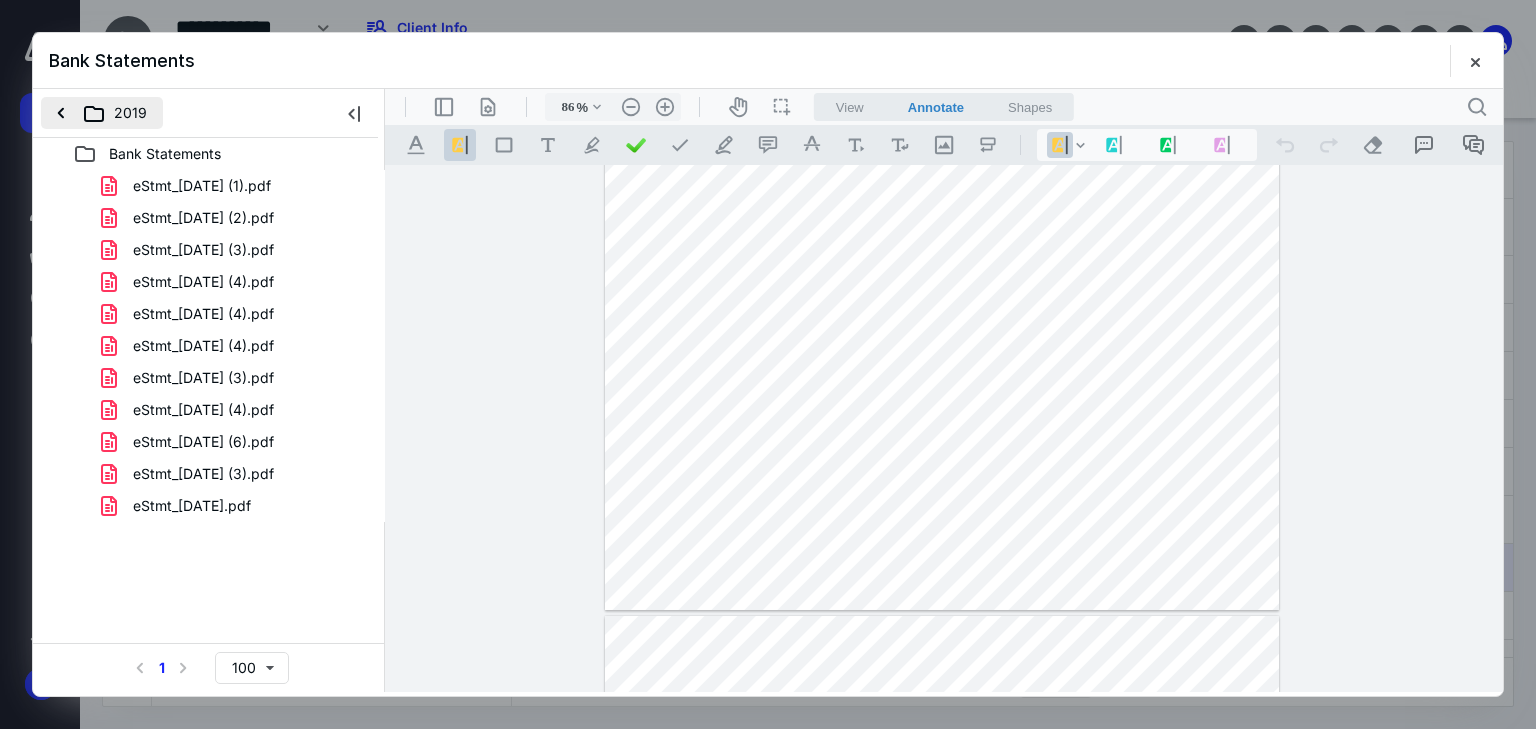 click on "2019" at bounding box center (102, 113) 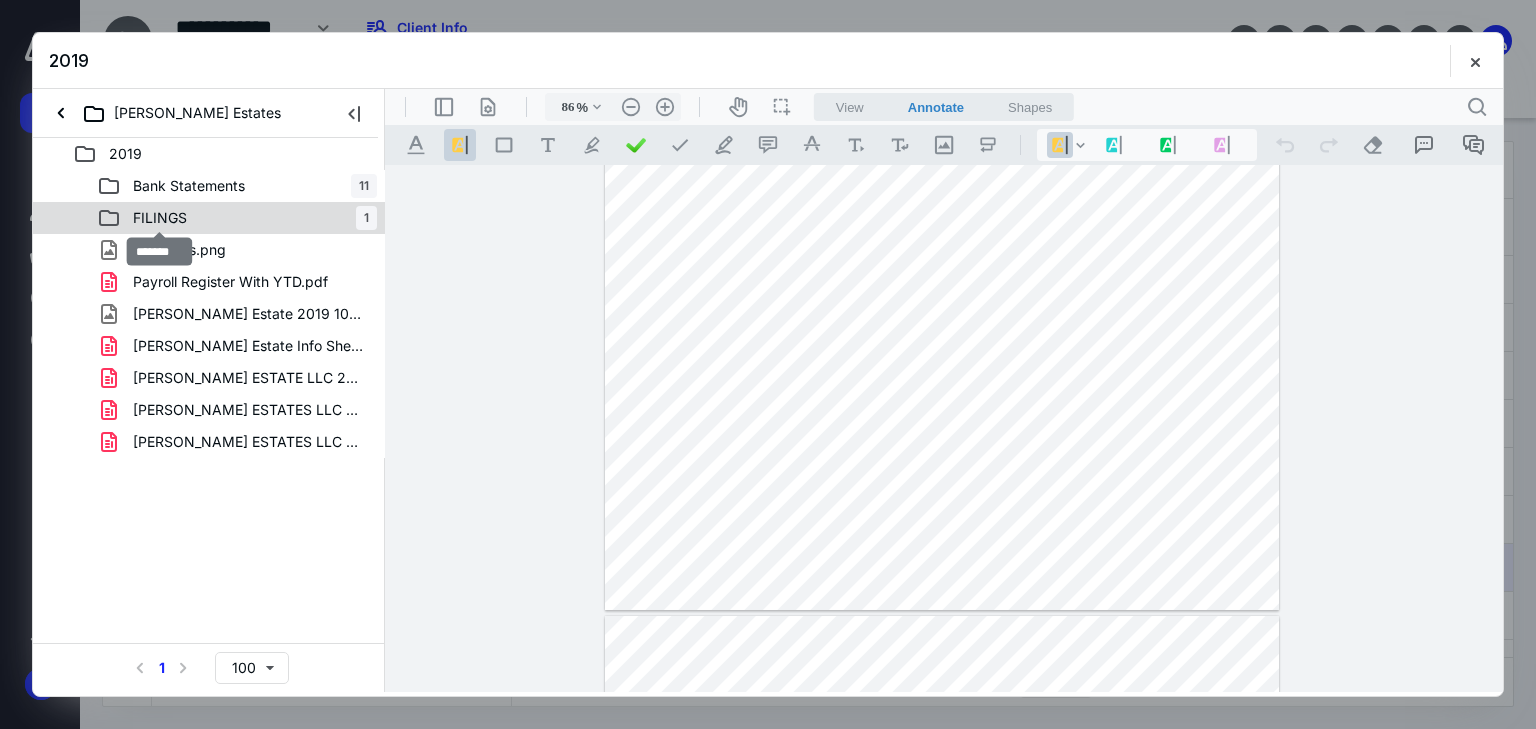 click on "FILINGS" at bounding box center (160, 218) 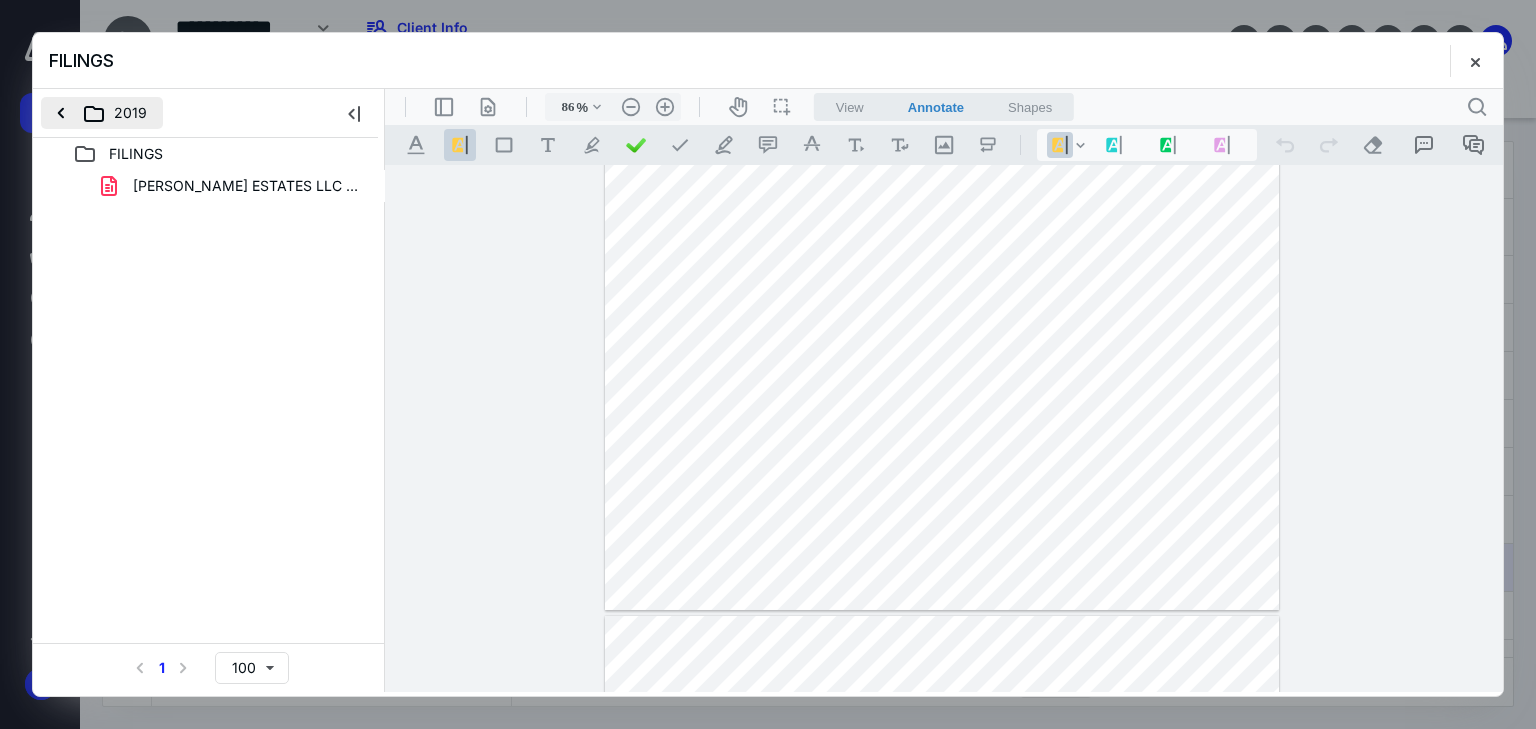 click on "2019" at bounding box center [102, 113] 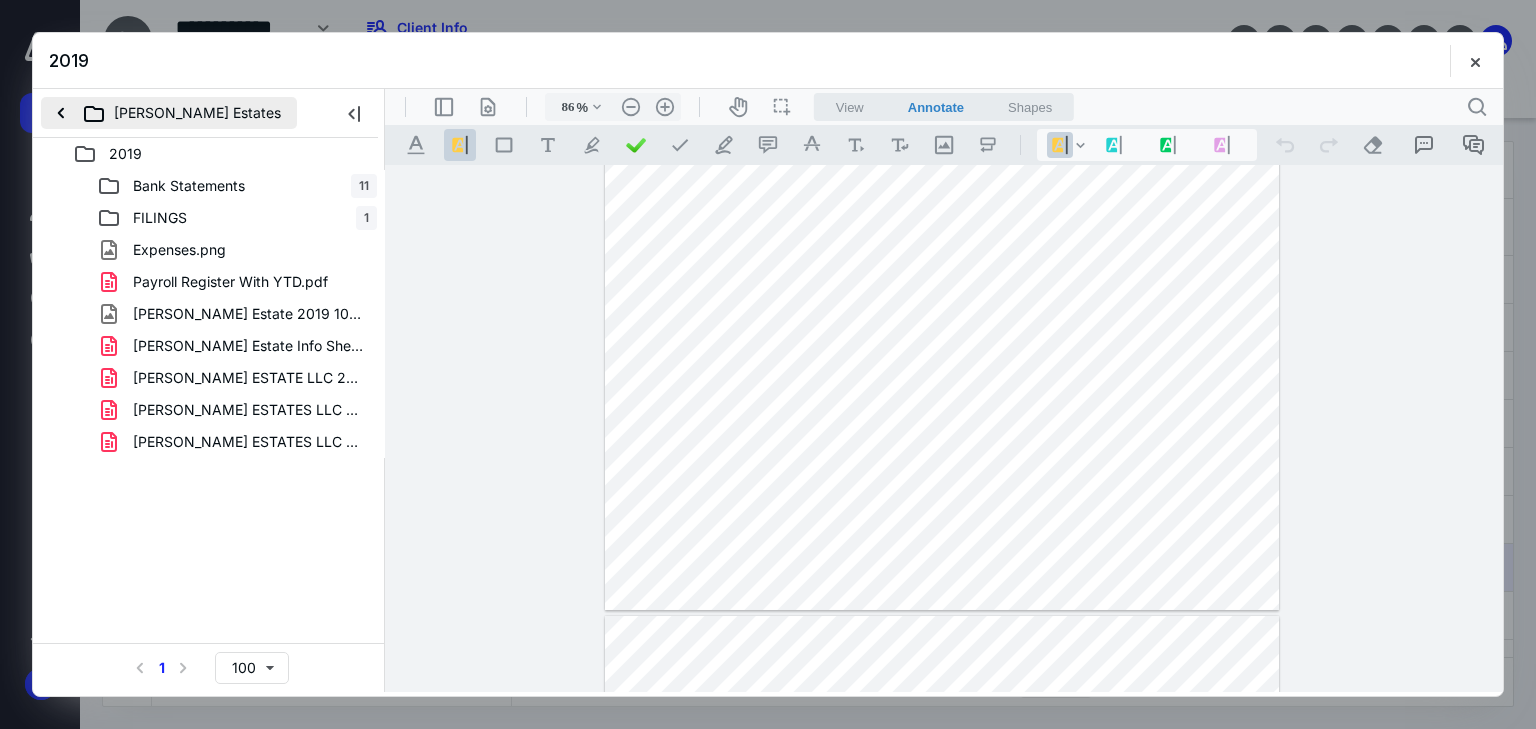click on "[PERSON_NAME] Estates" at bounding box center [169, 113] 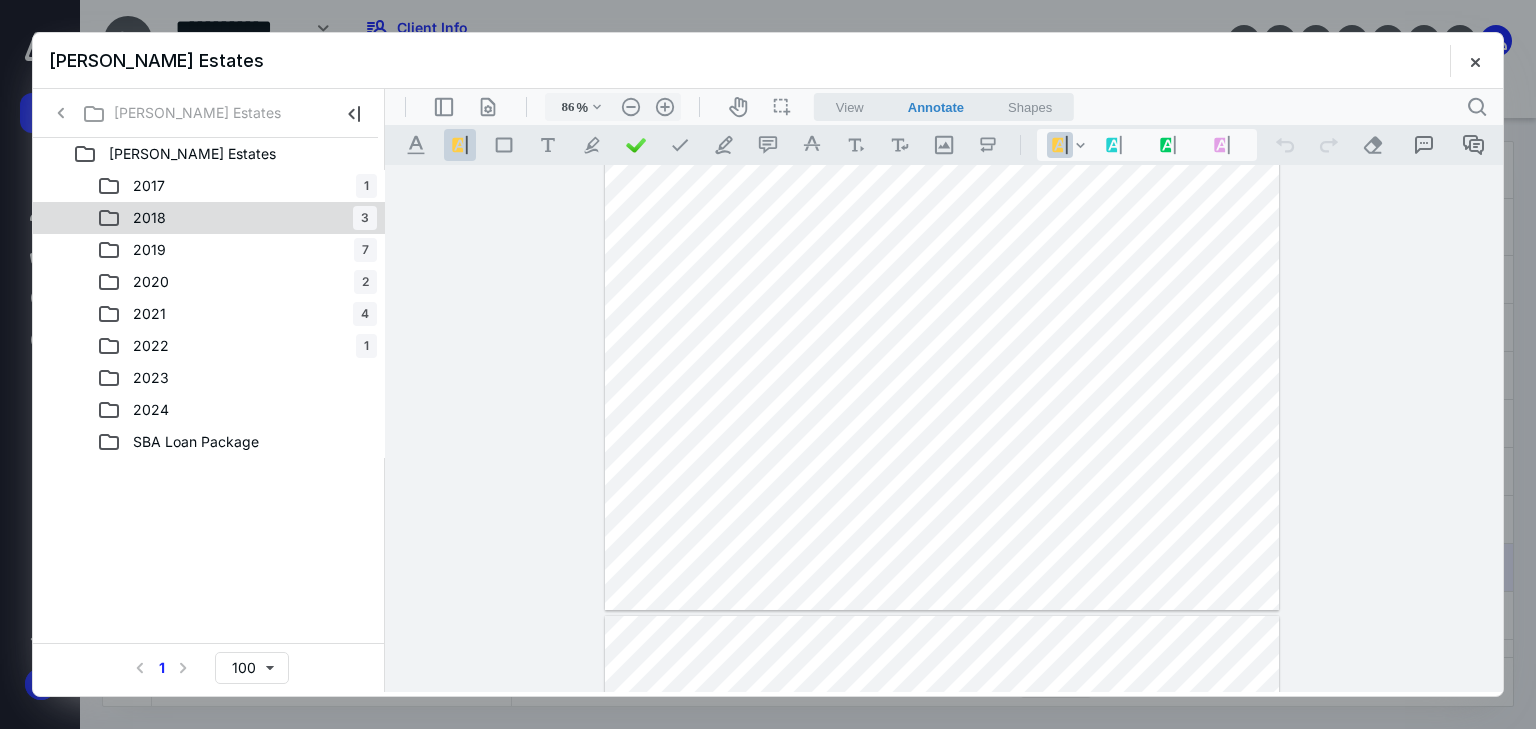 click on "2018" at bounding box center (149, 218) 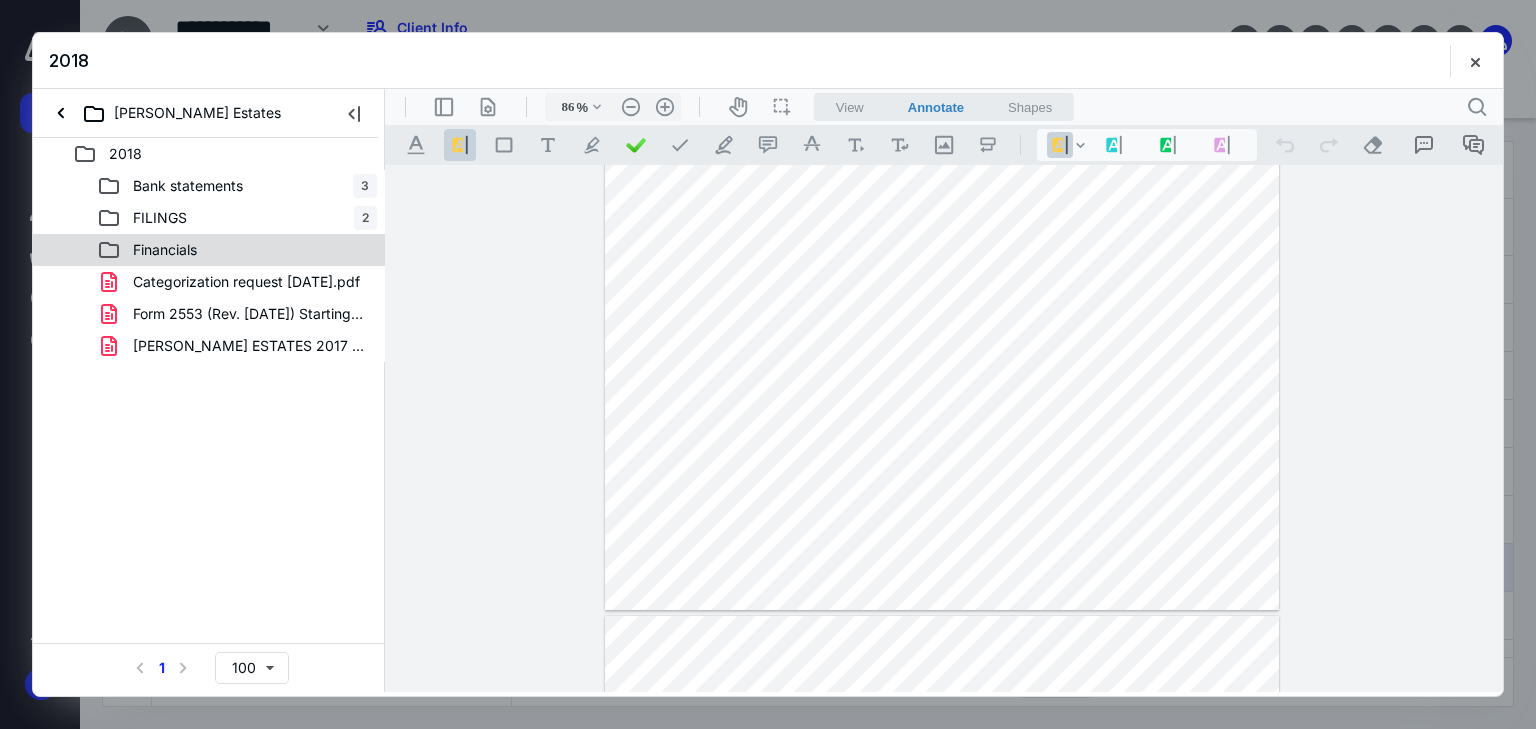 click on "Financials" at bounding box center [165, 250] 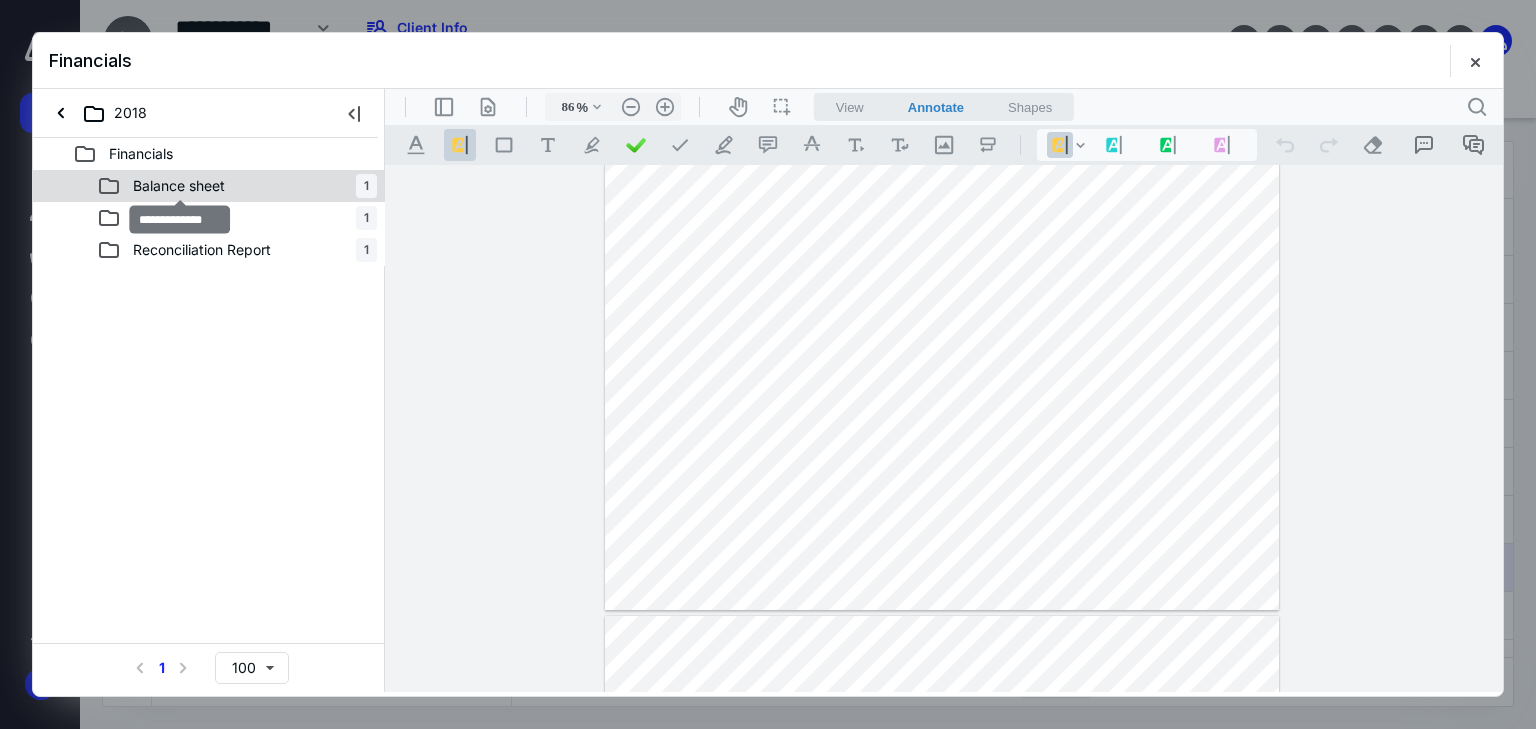 click on "Balance sheet" at bounding box center (179, 186) 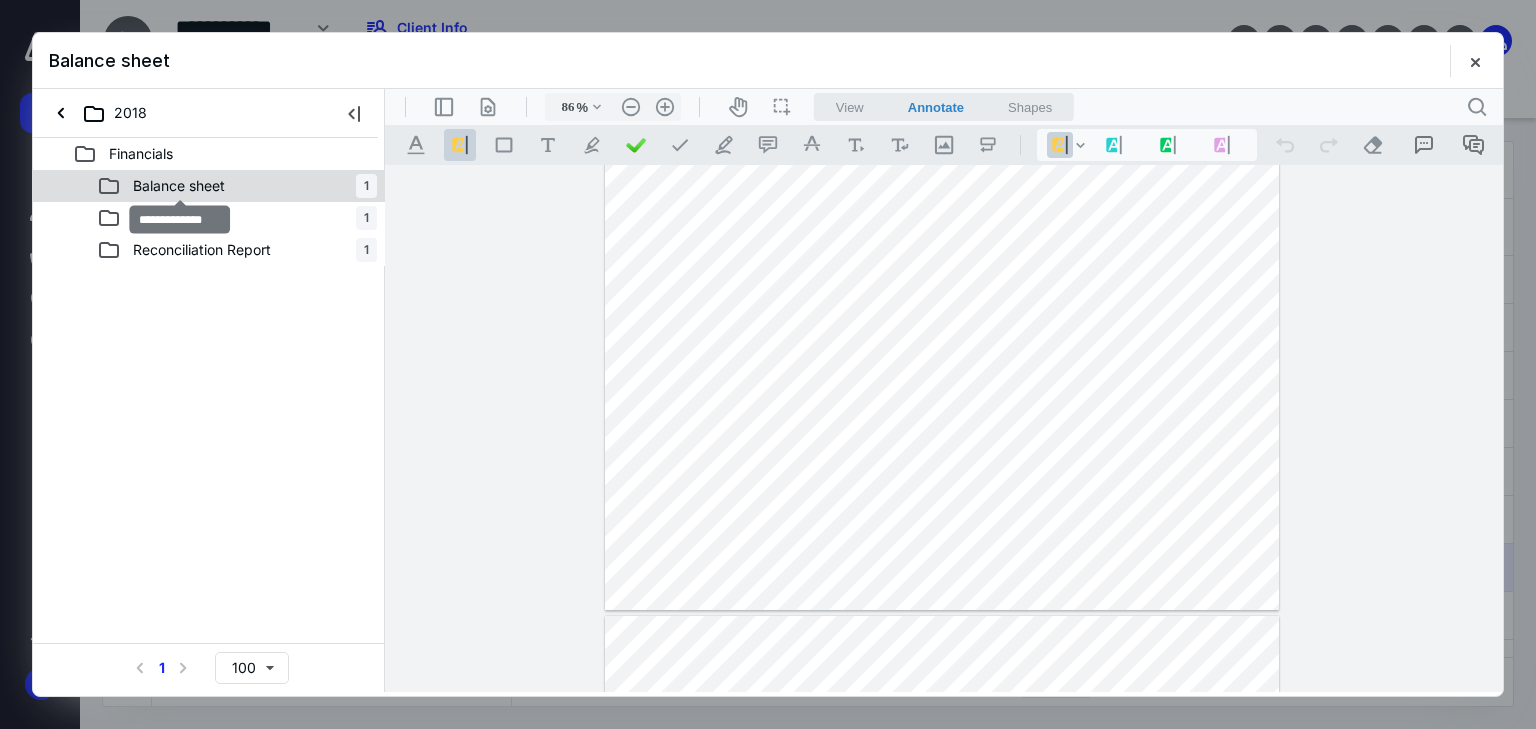 click on "Balance sheet" at bounding box center (179, 186) 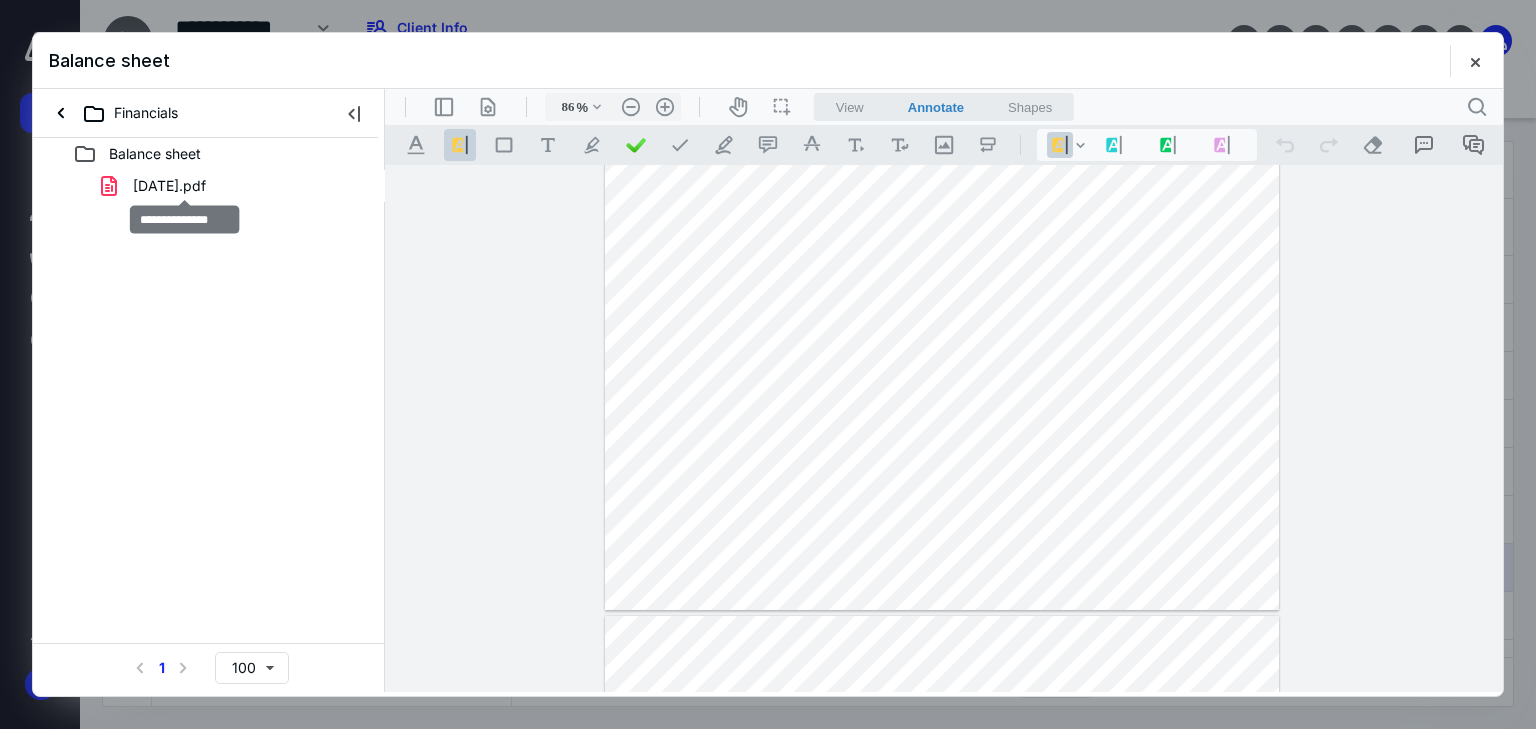 click on "[DATE].pdf" at bounding box center [169, 186] 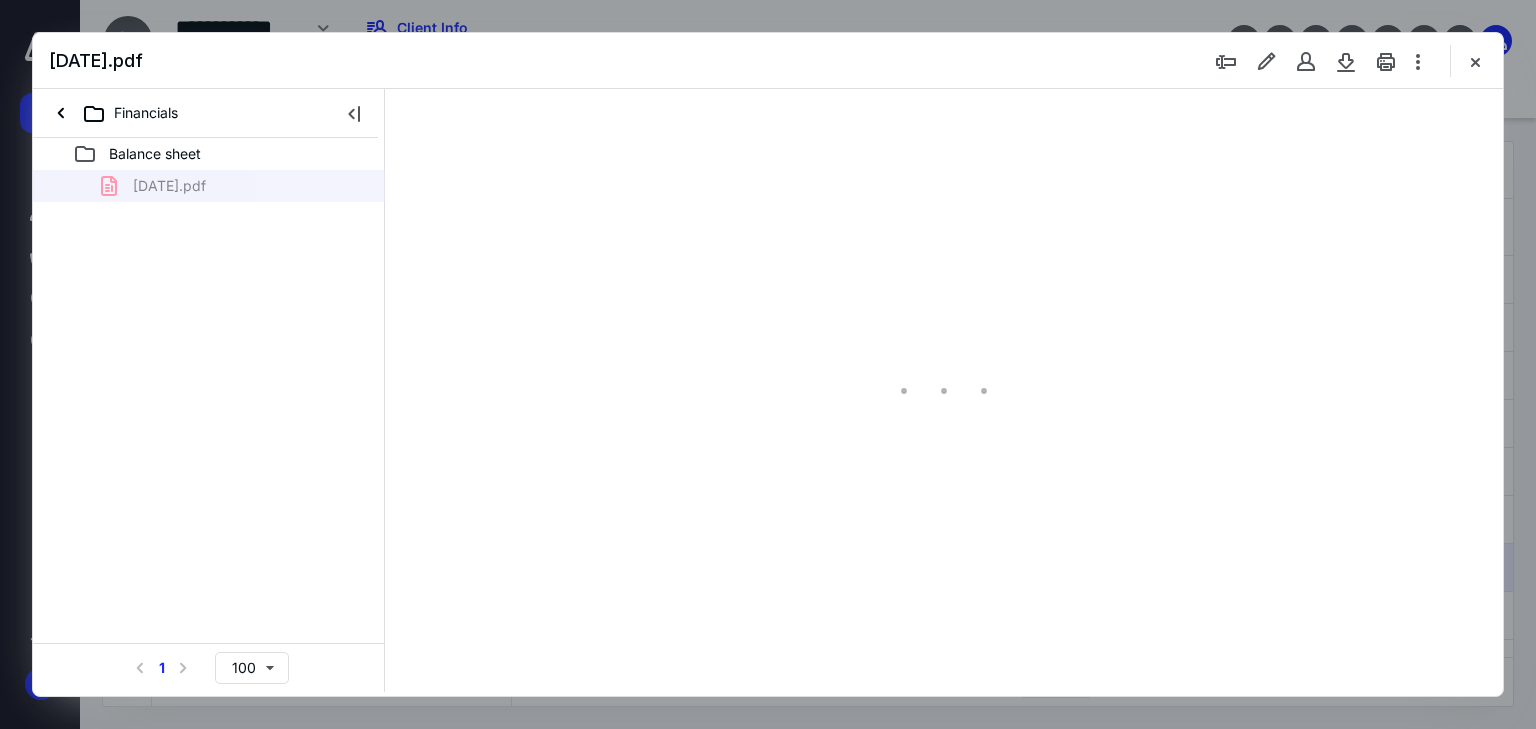 type on "66" 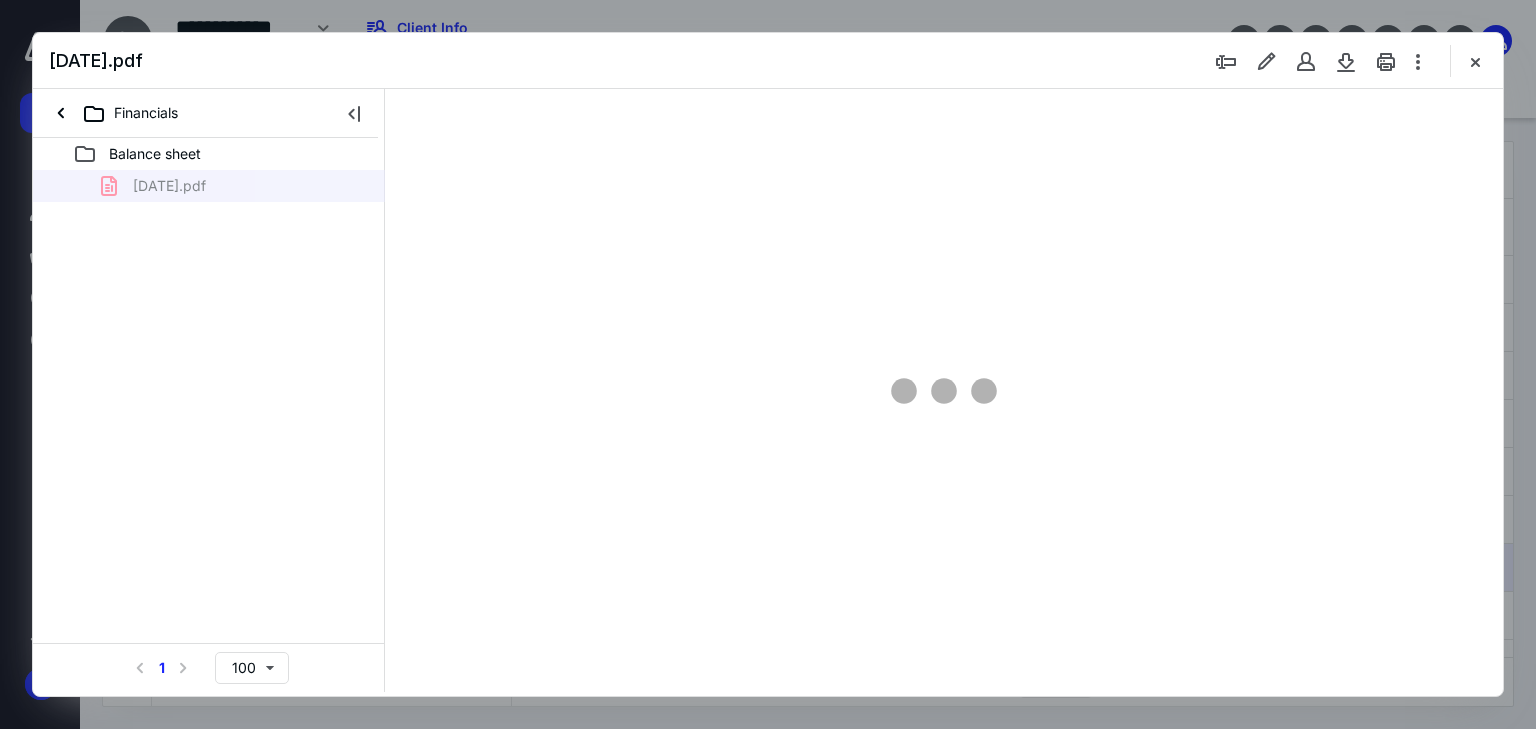 scroll, scrollTop: 0, scrollLeft: 0, axis: both 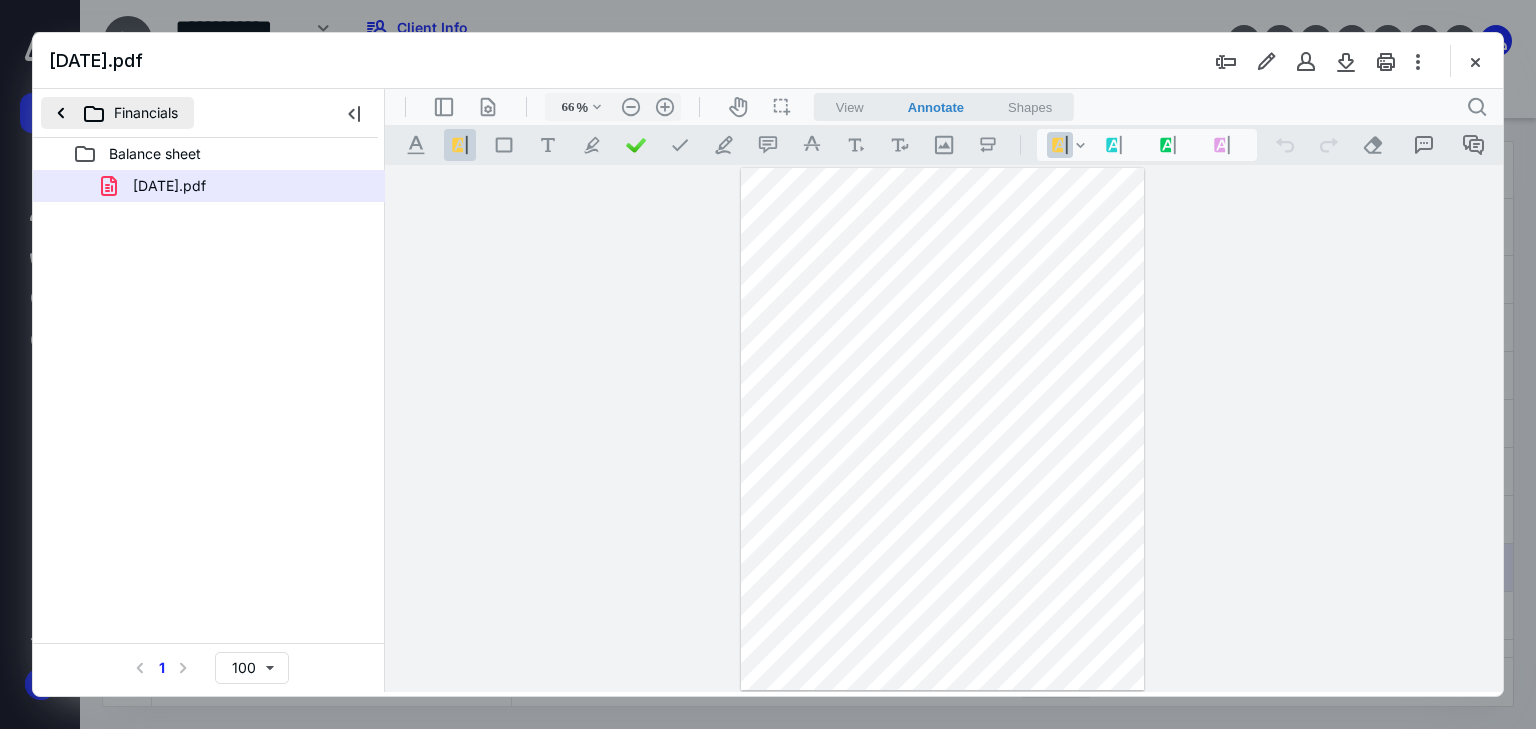 click on "Financials" at bounding box center [117, 113] 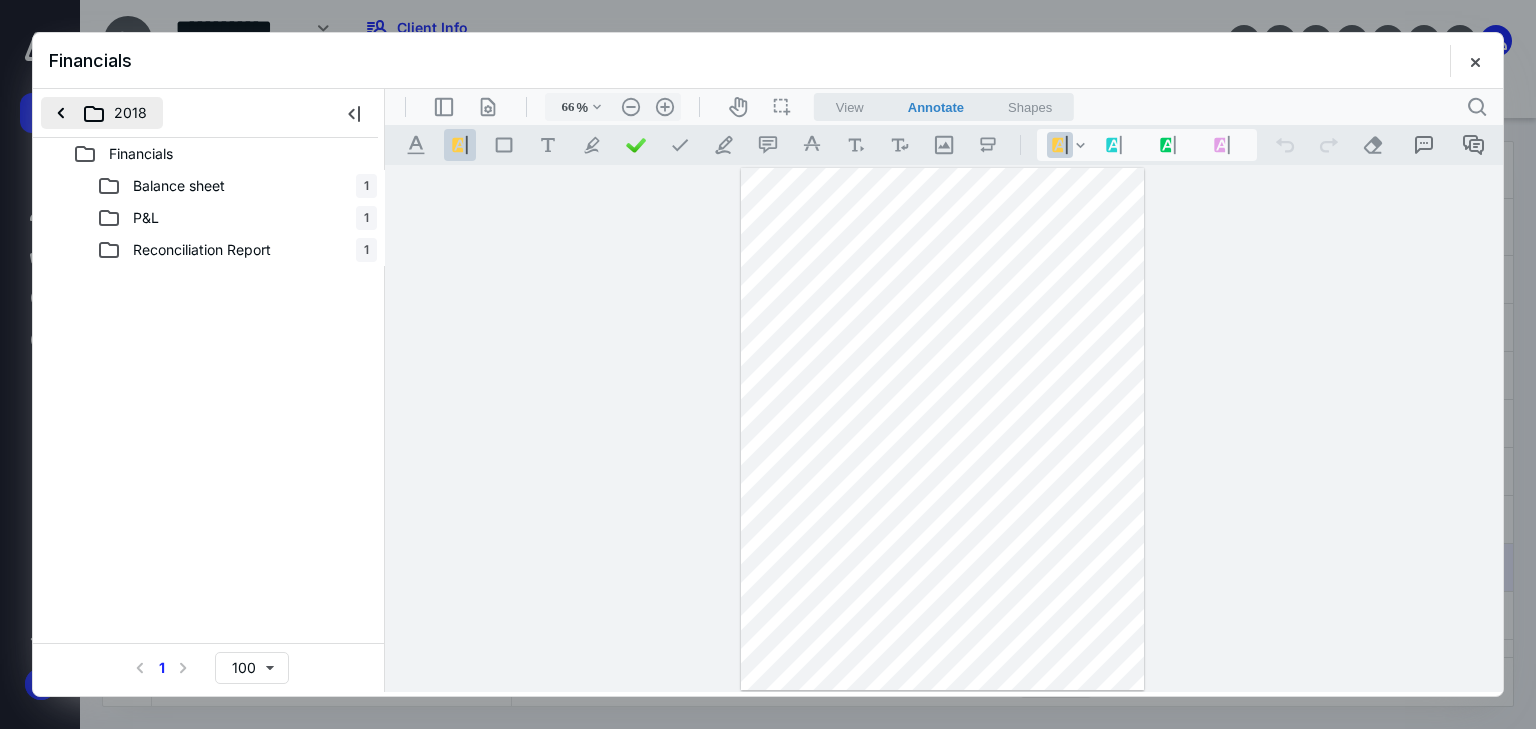 click on "2018" at bounding box center [102, 113] 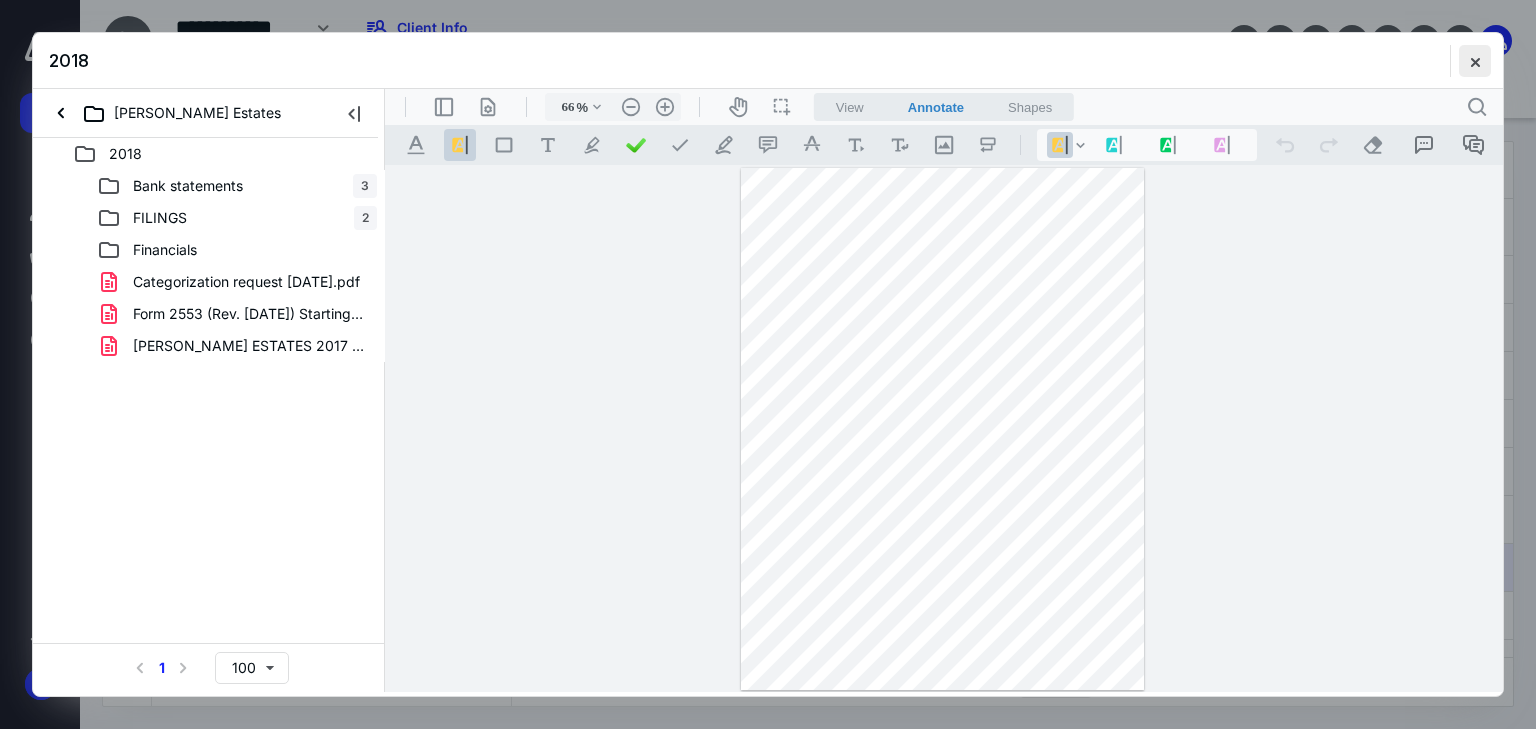 click at bounding box center [1475, 61] 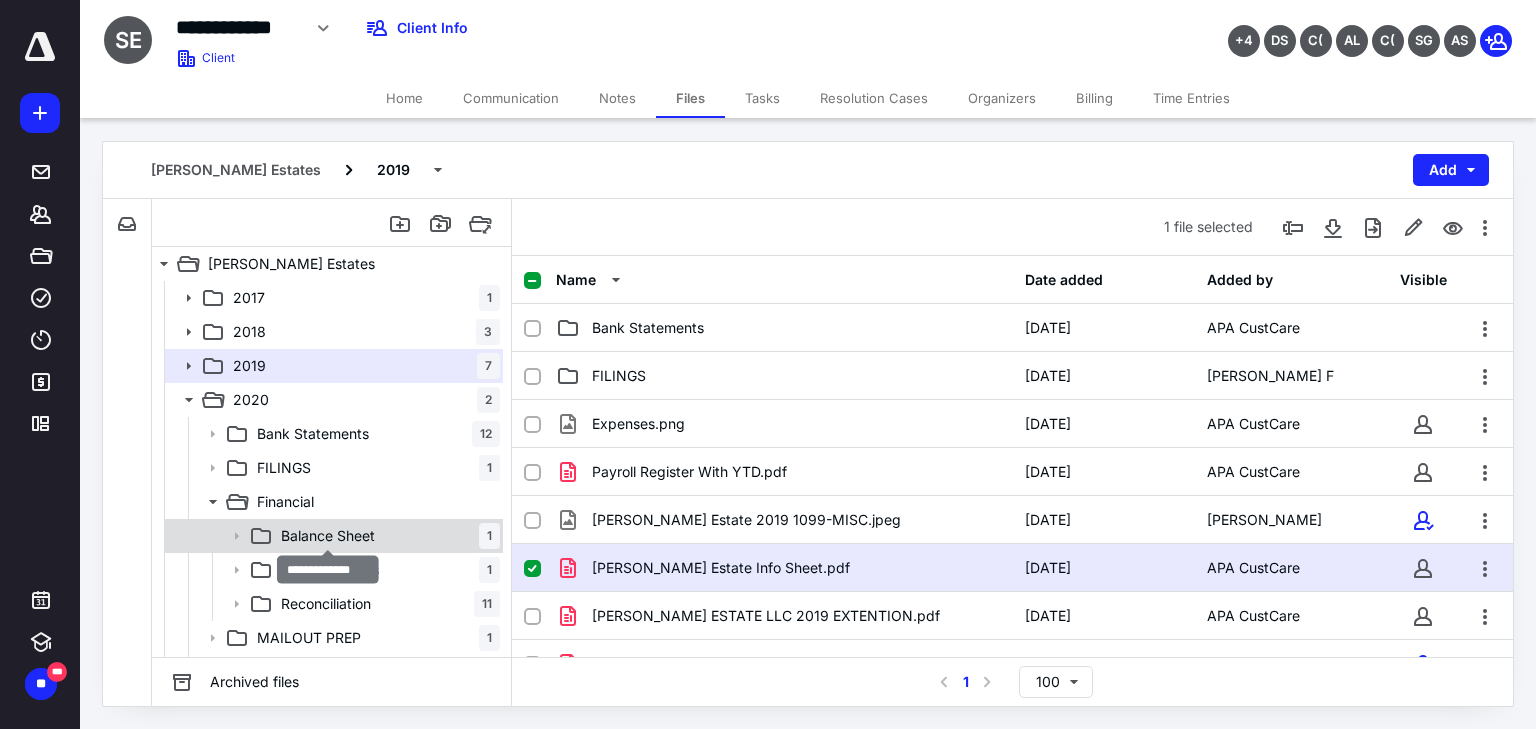 click on "Balance Sheet" at bounding box center [328, 536] 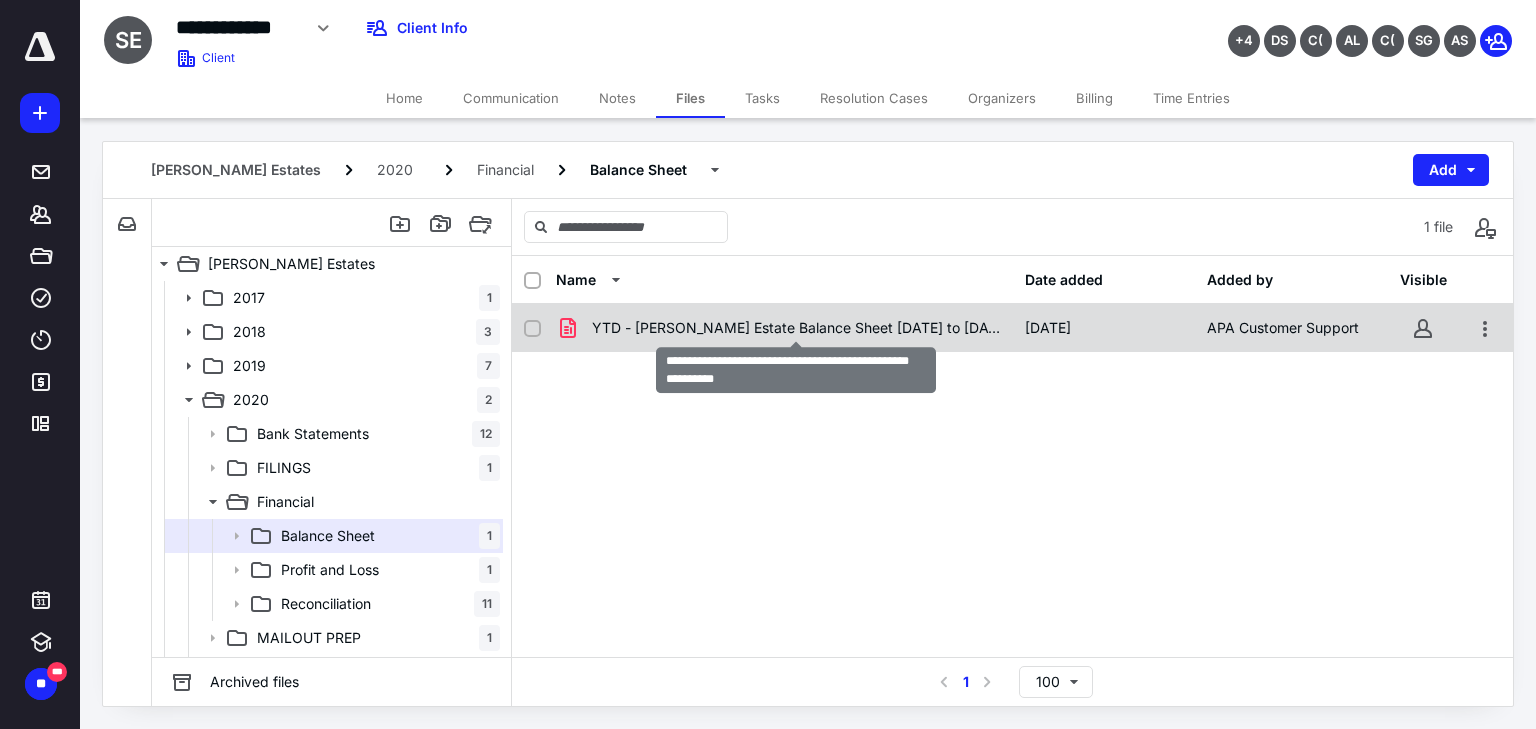click on "YTD - [PERSON_NAME] Estate Balance Sheet [DATE] to [DATE].pdf" at bounding box center (796, 328) 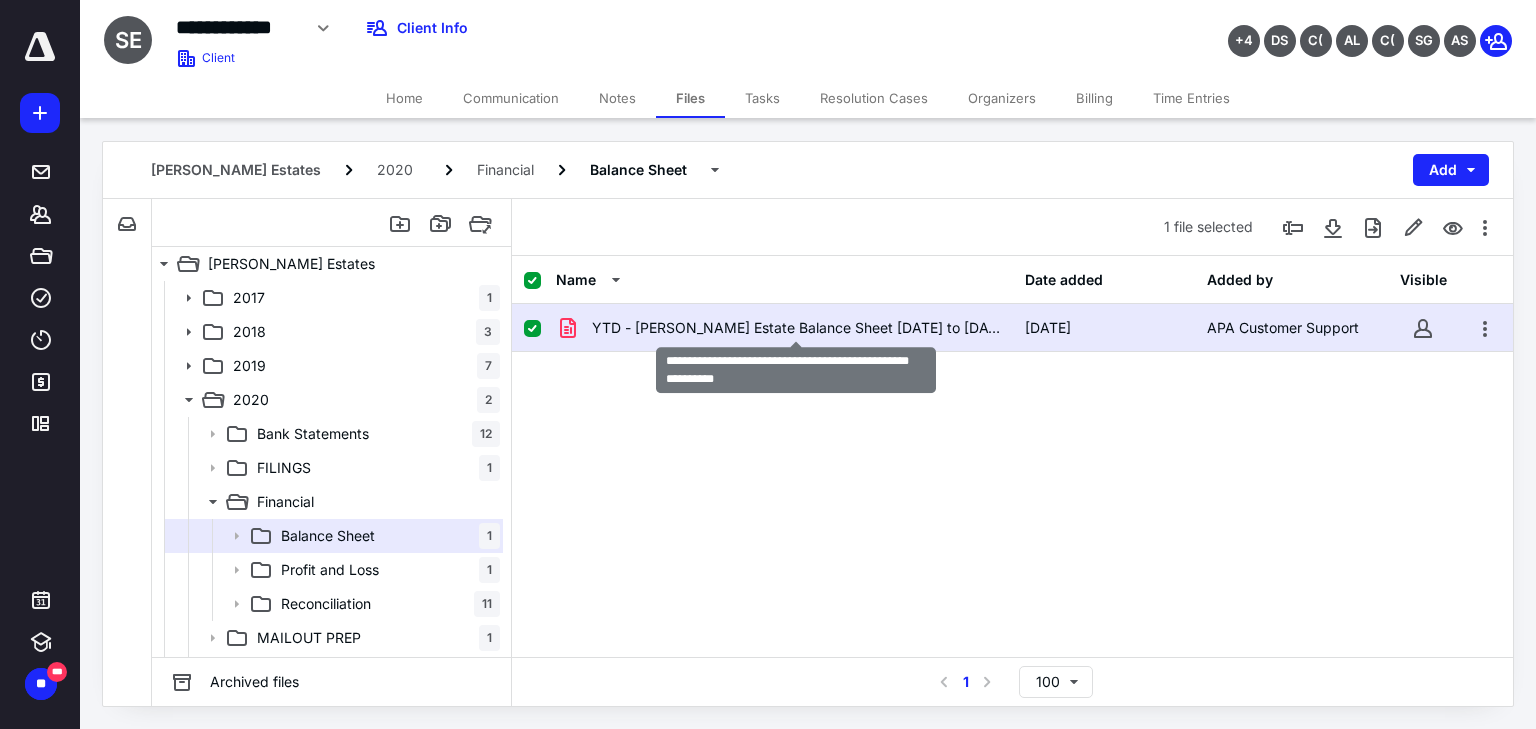 click on "YTD - [PERSON_NAME] Estate Balance Sheet [DATE] to [DATE].pdf" at bounding box center [796, 328] 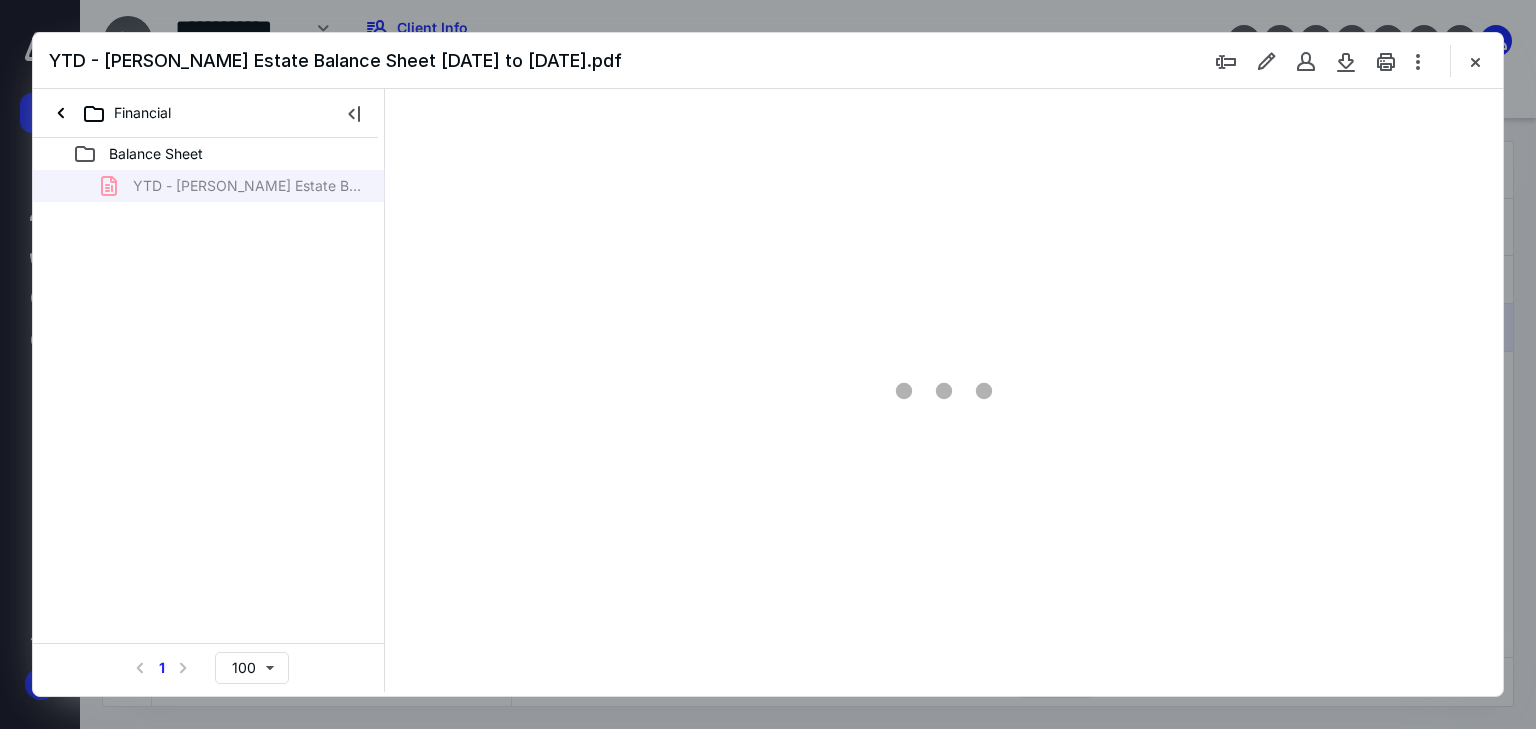 scroll, scrollTop: 0, scrollLeft: 0, axis: both 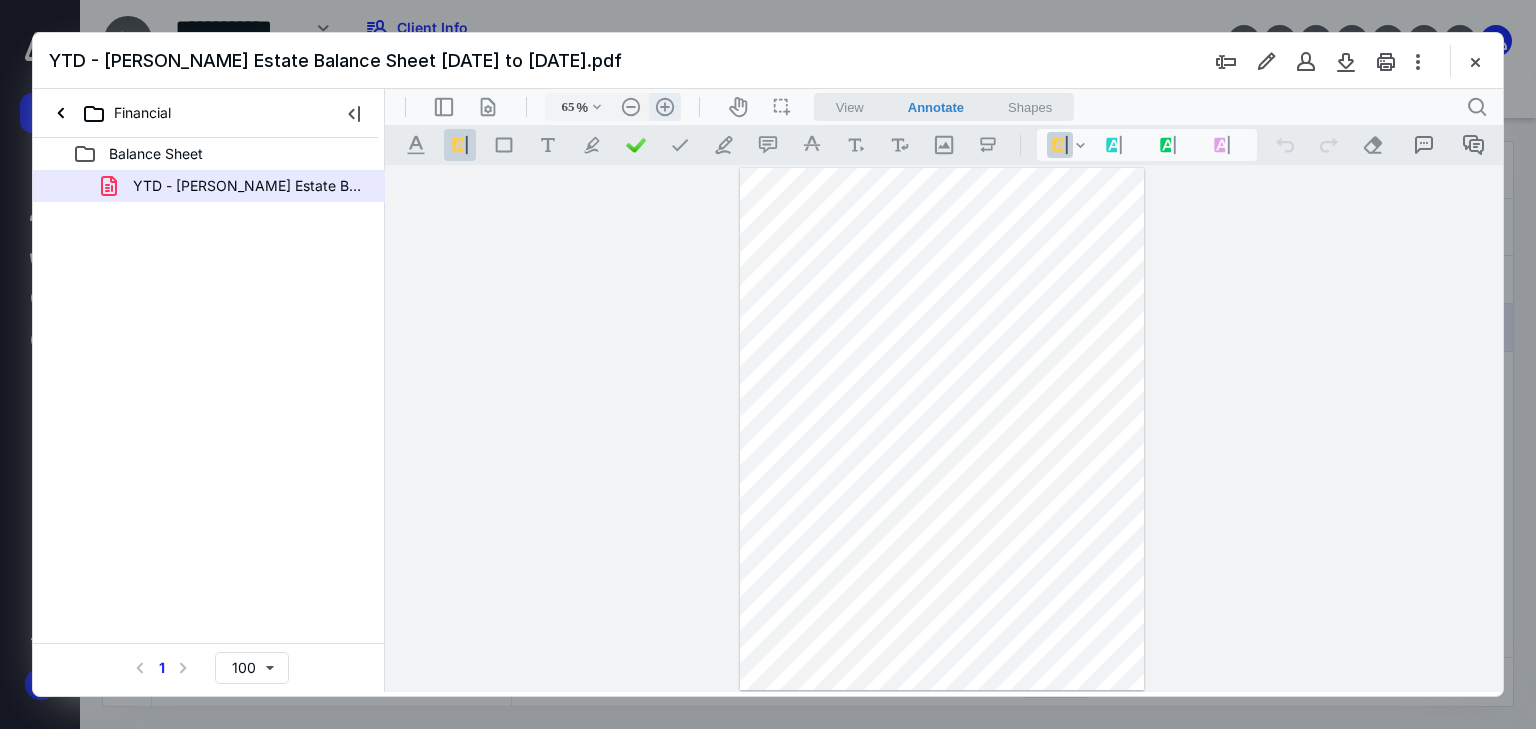 click on ".cls-1{fill:#abb0c4;} icon - header - zoom - in - line" at bounding box center (665, 107) 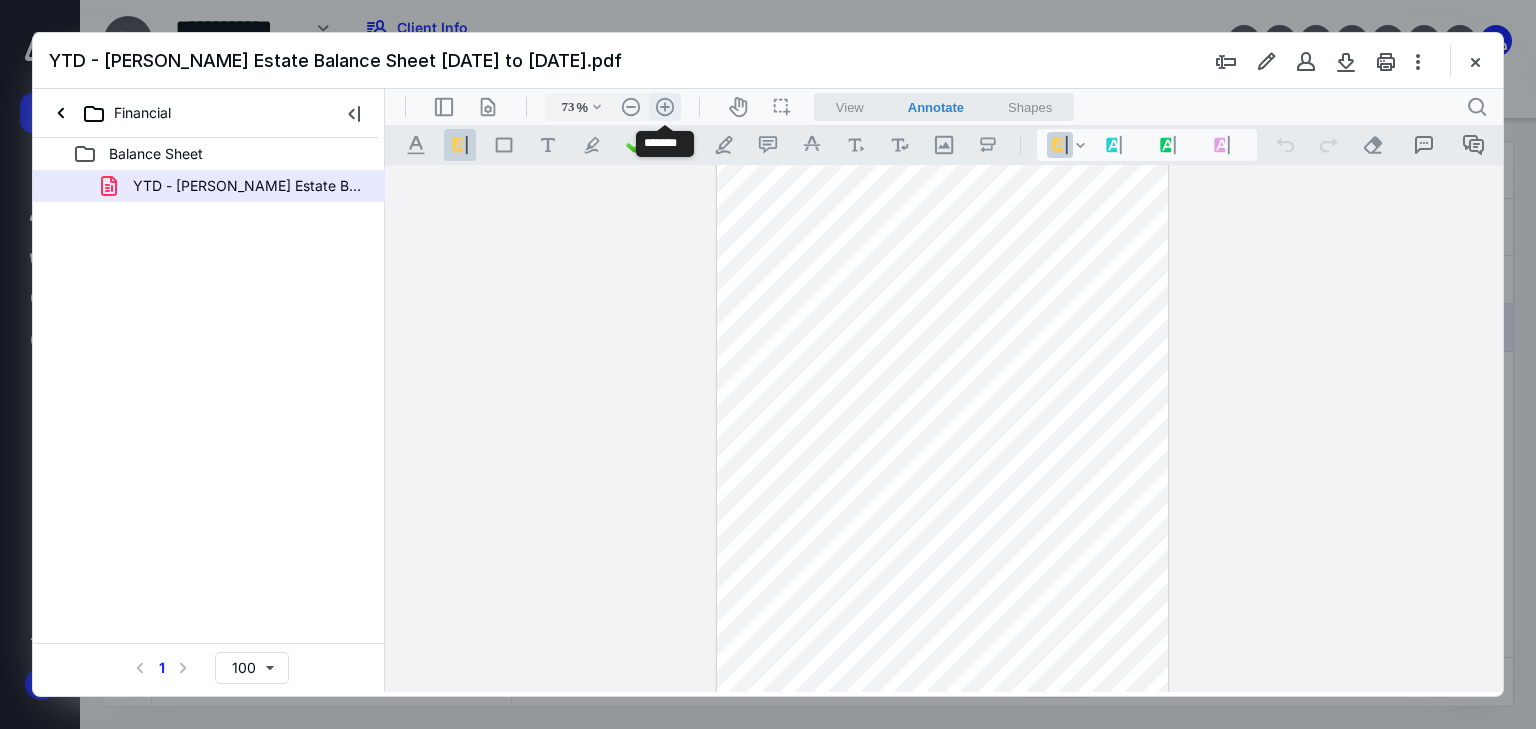 click on ".cls-1{fill:#abb0c4;} icon - header - zoom - in - line" at bounding box center (665, 107) 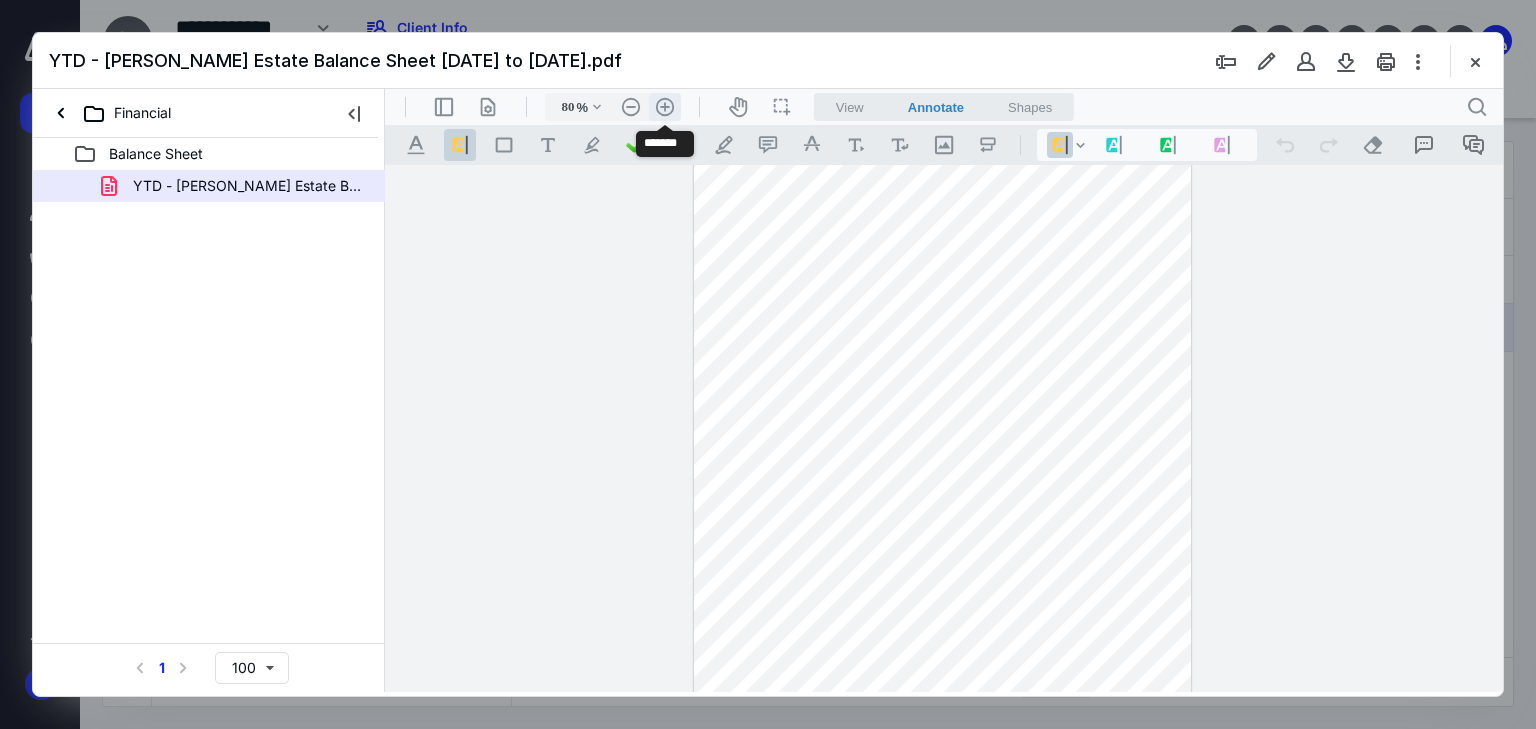 click on ".cls-1{fill:#abb0c4;} icon - header - zoom - in - line" at bounding box center [665, 107] 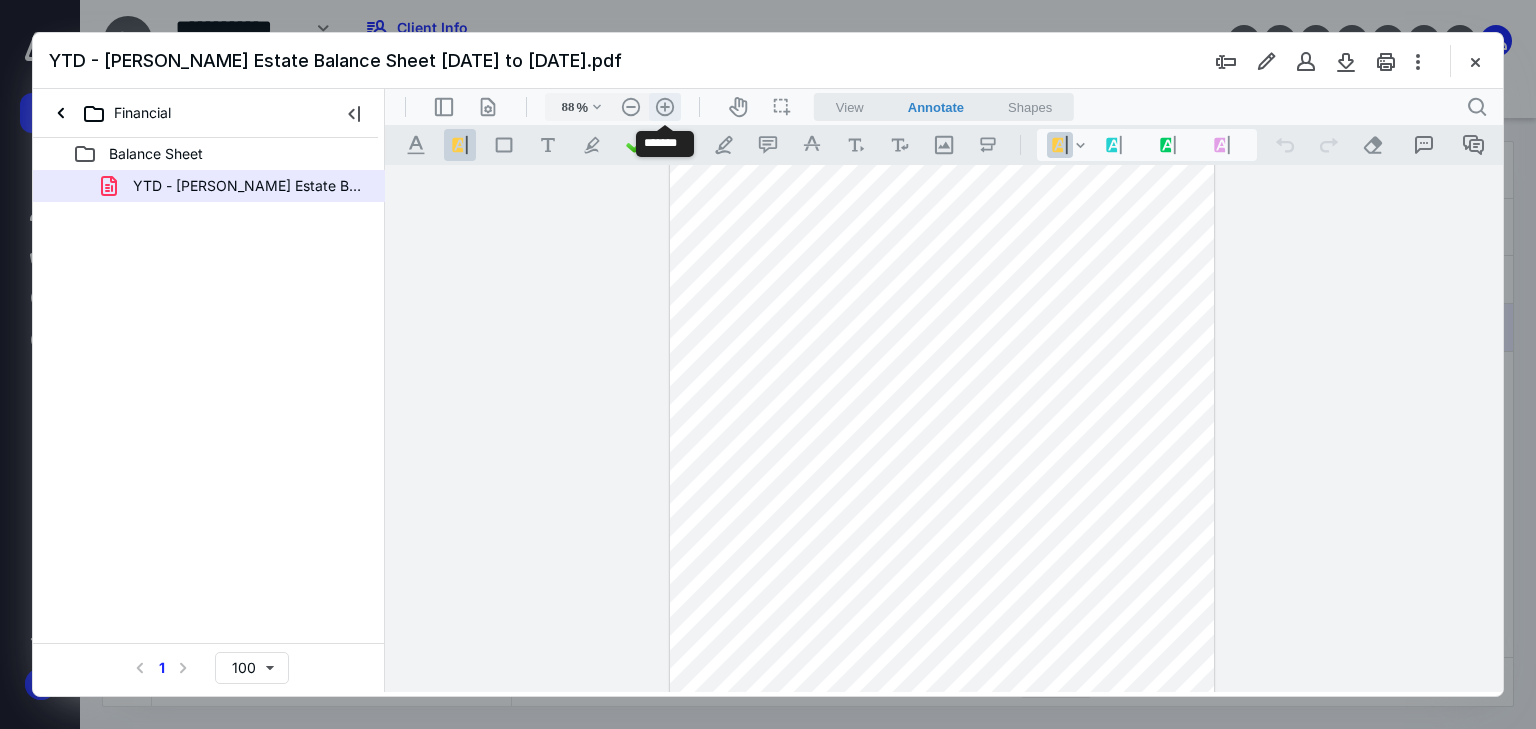 click on ".cls-1{fill:#abb0c4;} icon - header - zoom - in - line" at bounding box center [665, 107] 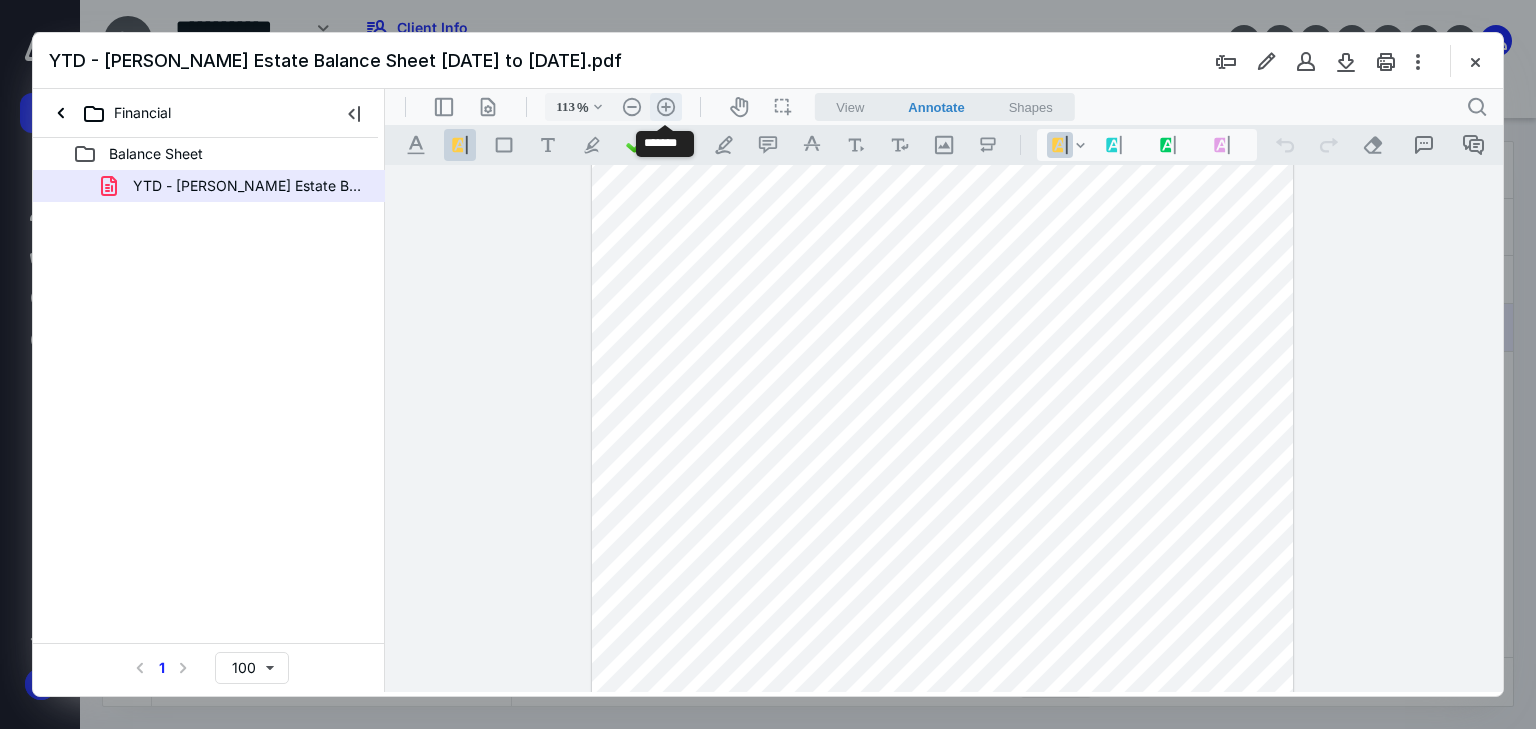 click on ".cls-1{fill:#abb0c4;} icon - header - zoom - in - line" at bounding box center (666, 107) 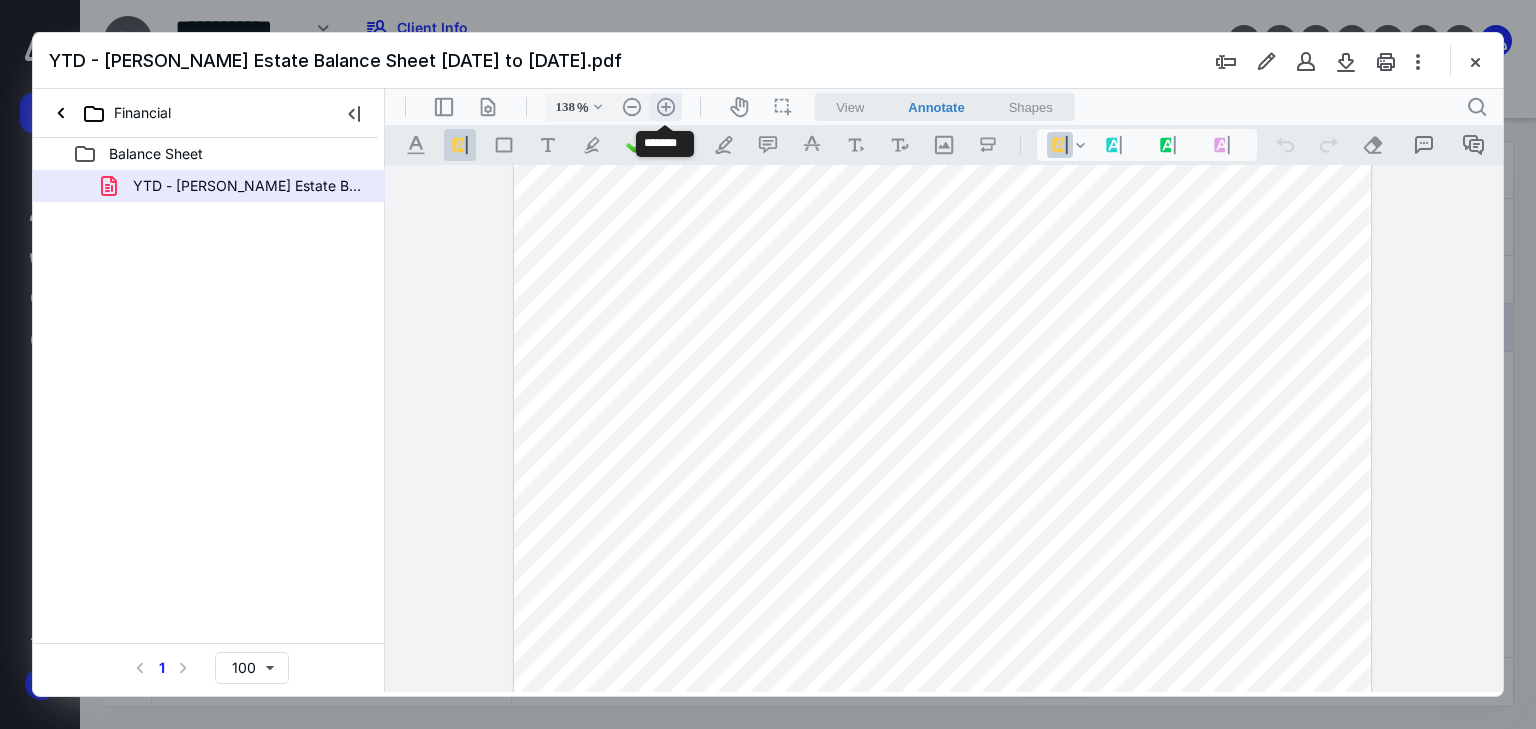 scroll, scrollTop: 254, scrollLeft: 0, axis: vertical 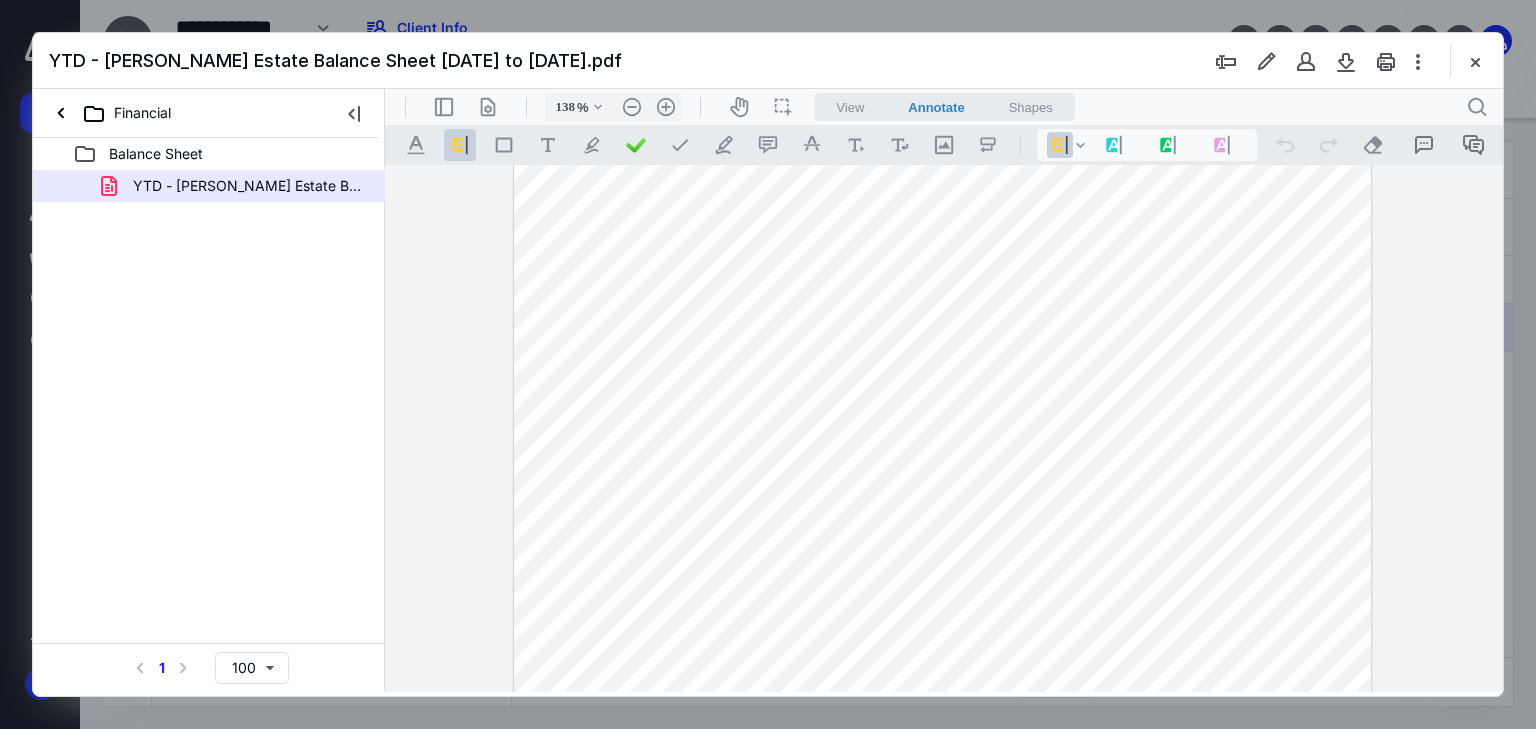 click at bounding box center [943, 471] 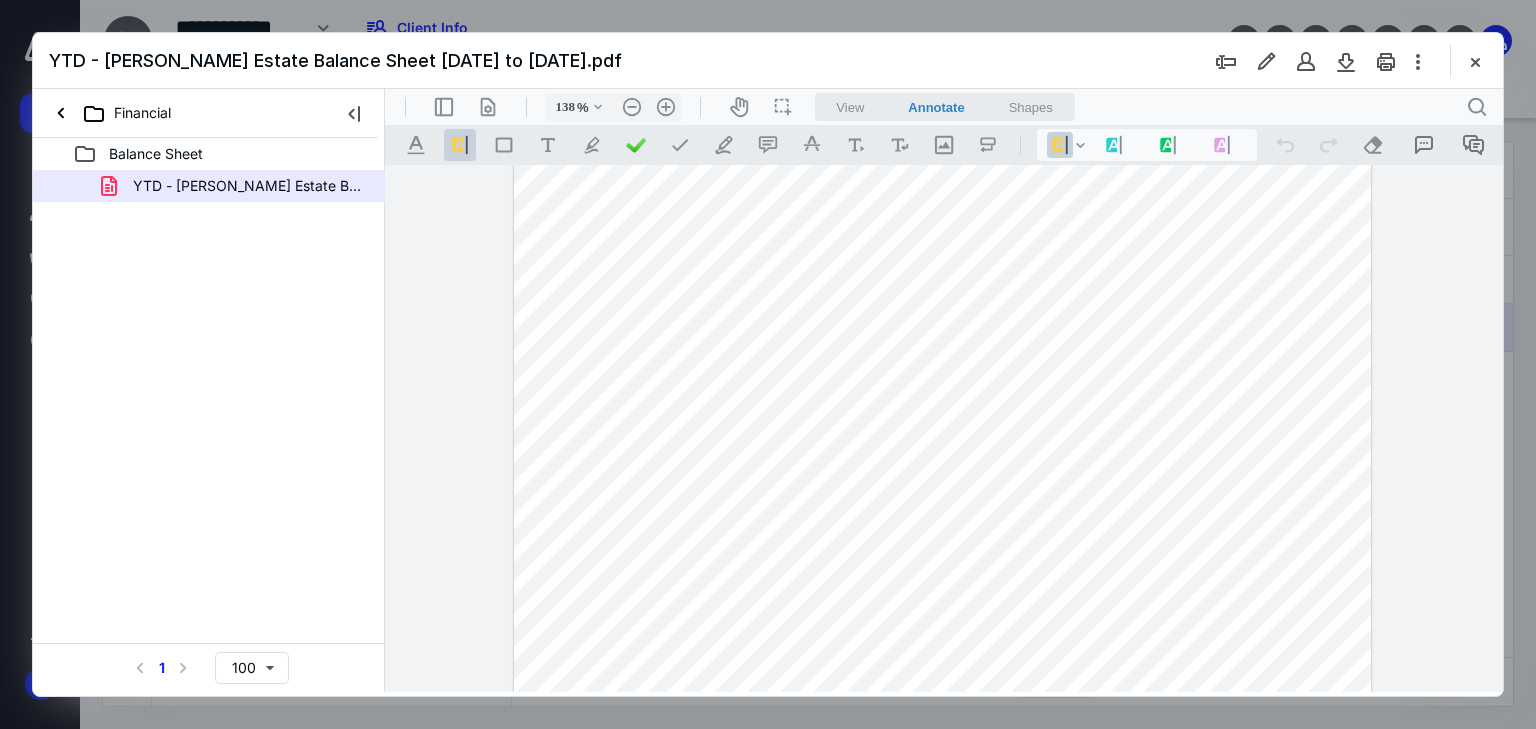 scroll, scrollTop: 294, scrollLeft: 0, axis: vertical 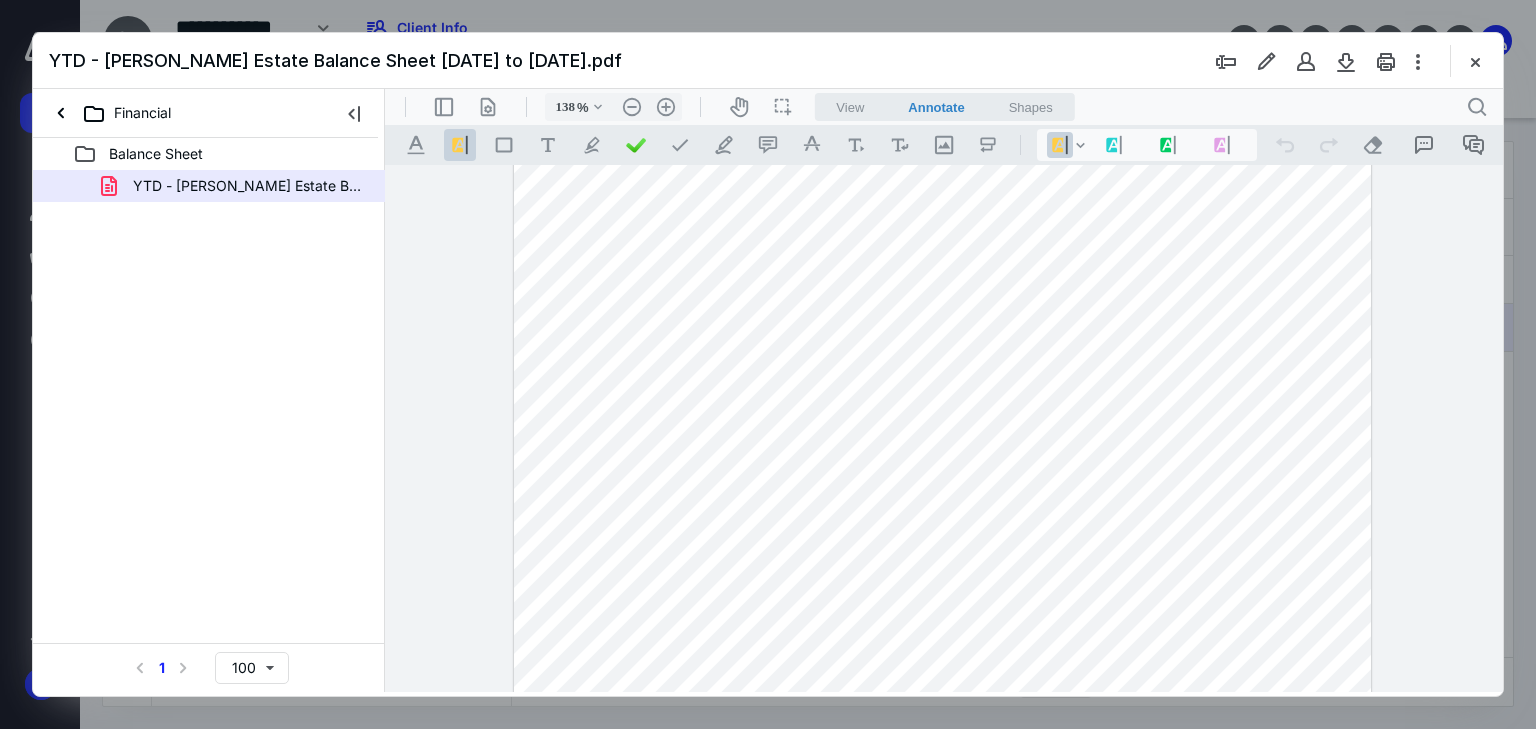 click at bounding box center (943, 431) 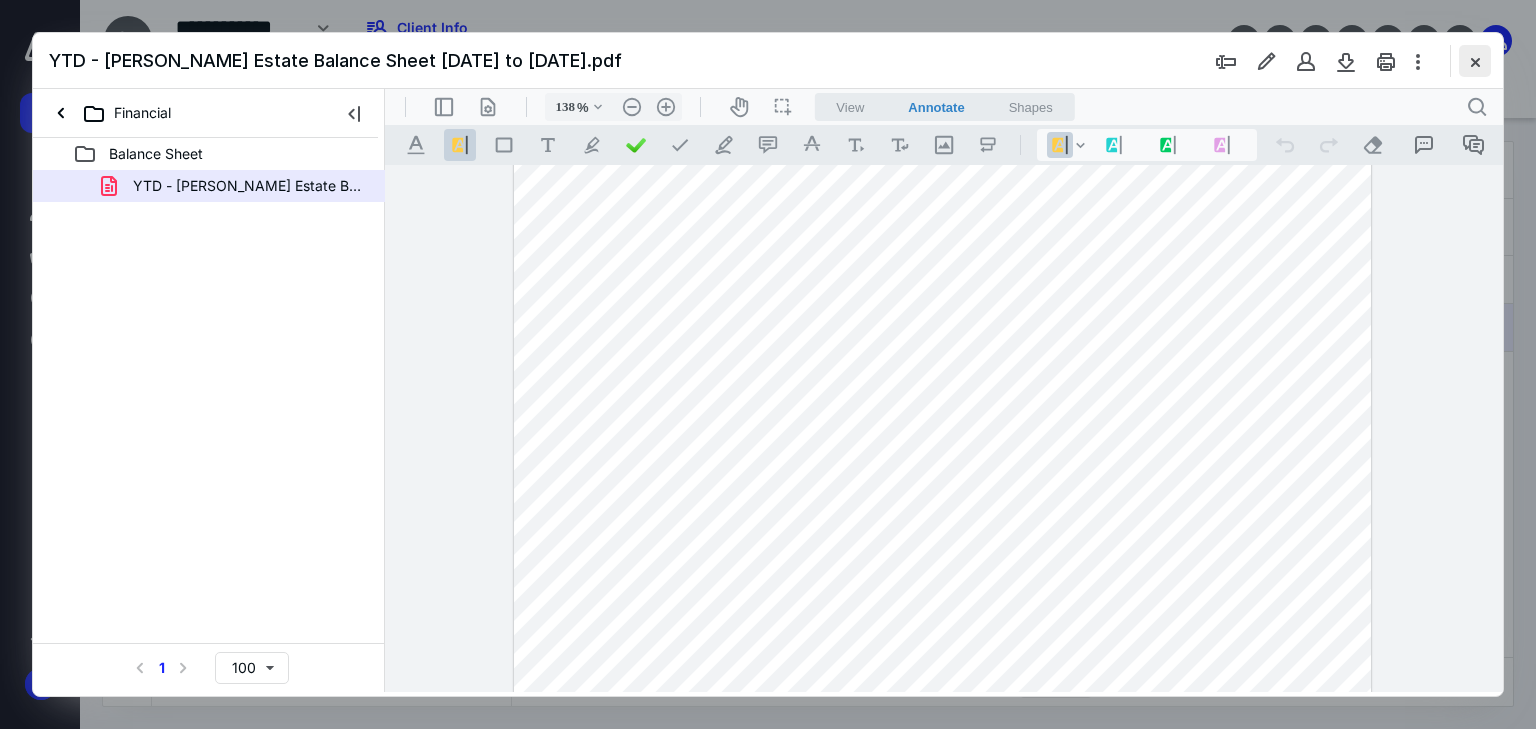 click at bounding box center (1475, 61) 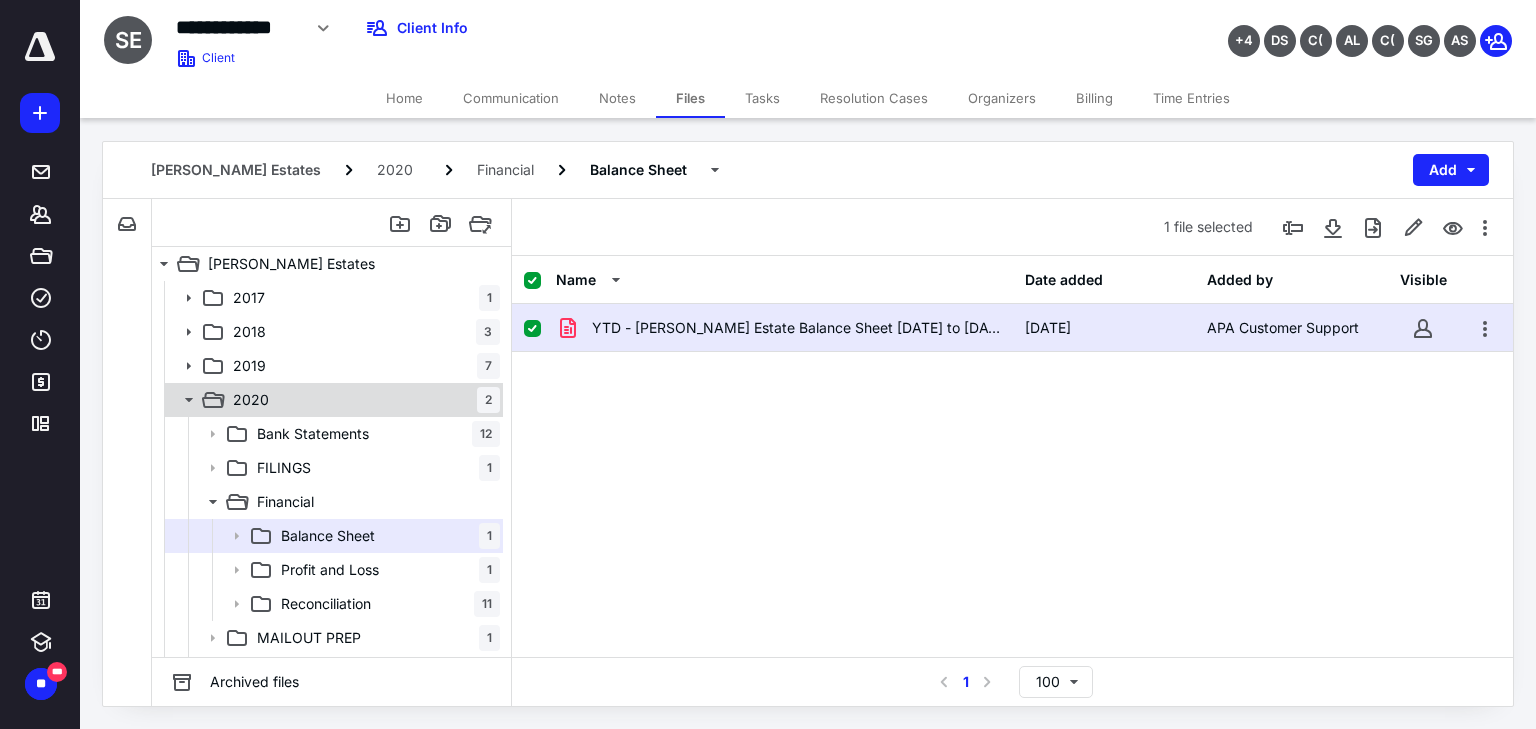 click on "2020 2" at bounding box center (362, 400) 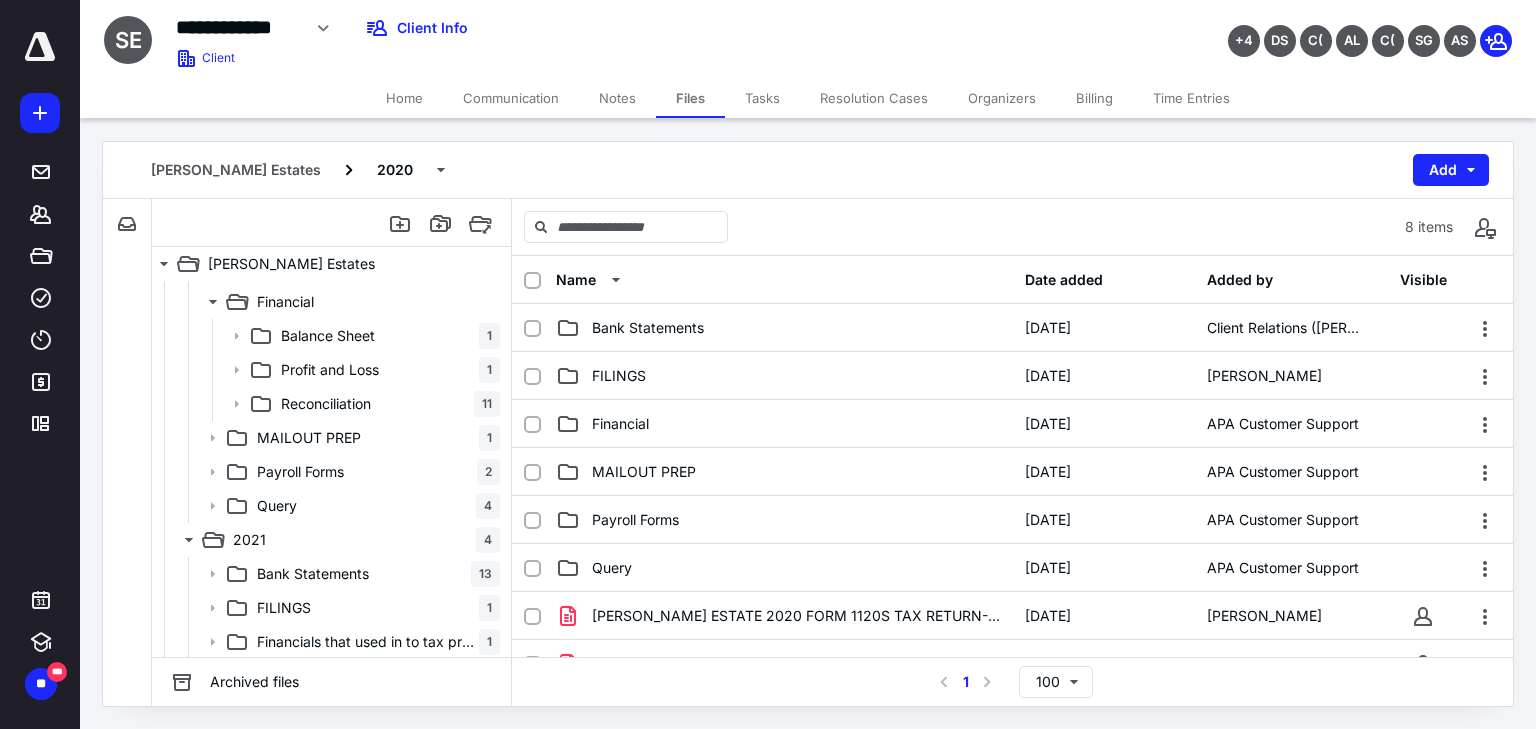 scroll, scrollTop: 204, scrollLeft: 0, axis: vertical 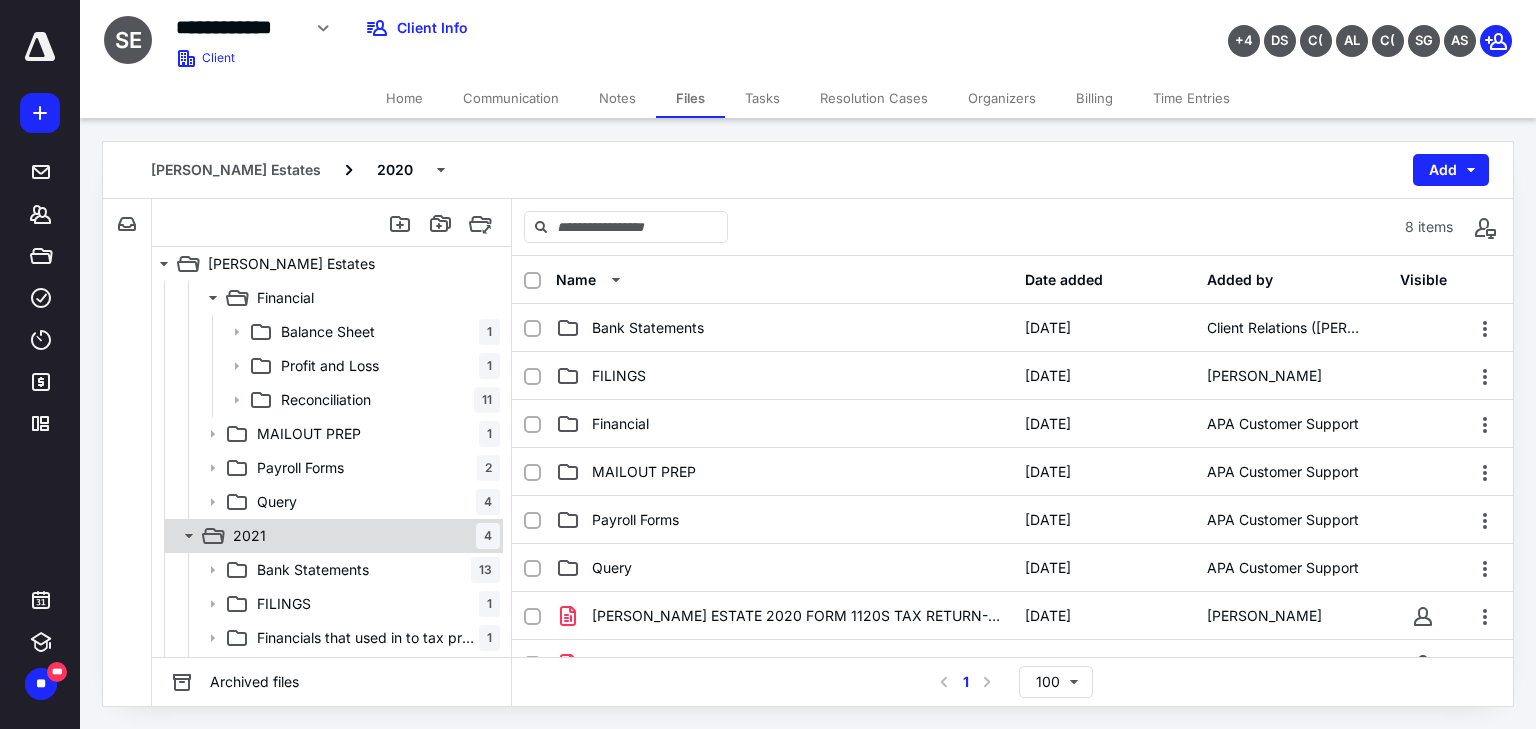 click on "2021 4" at bounding box center (362, 536) 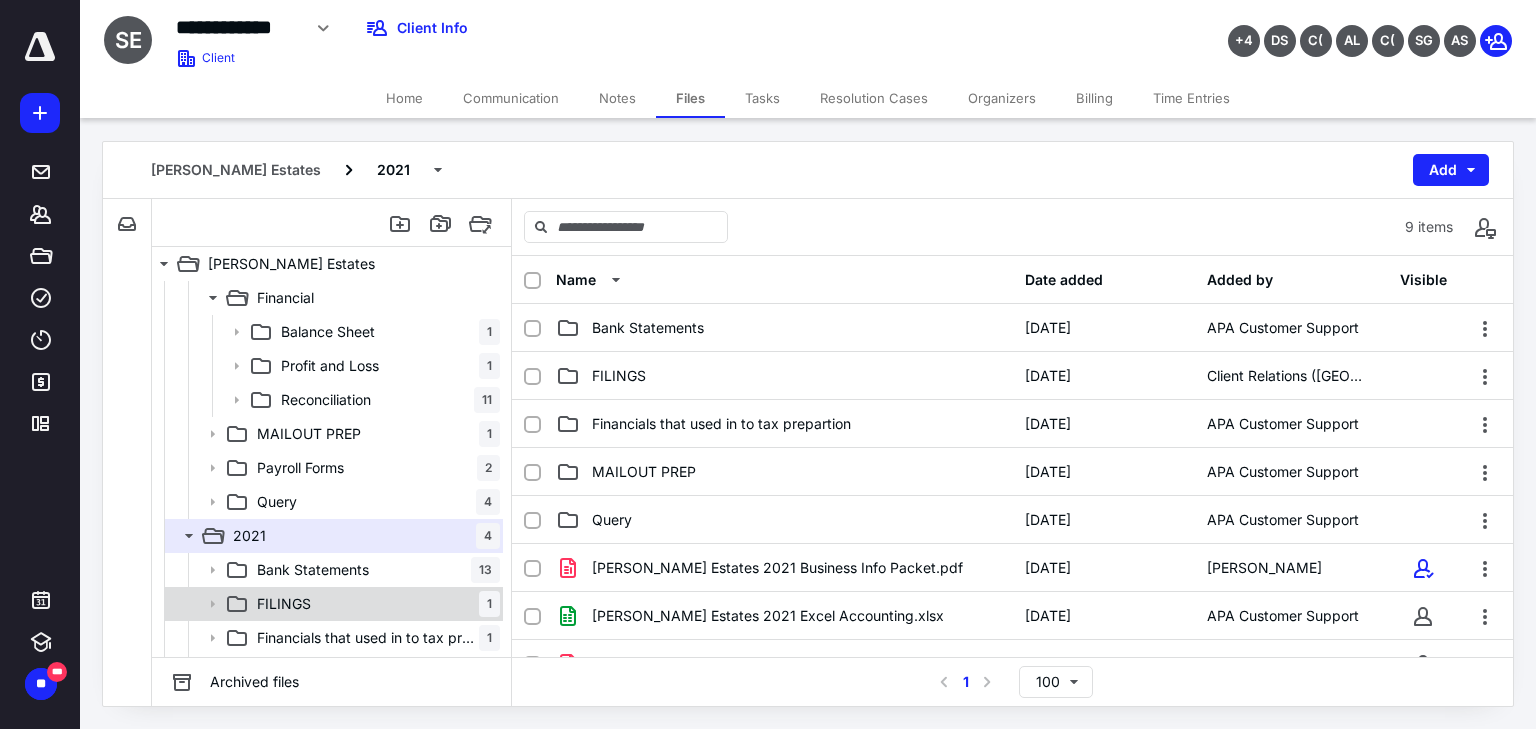 click on "FILINGS 1" at bounding box center [374, 604] 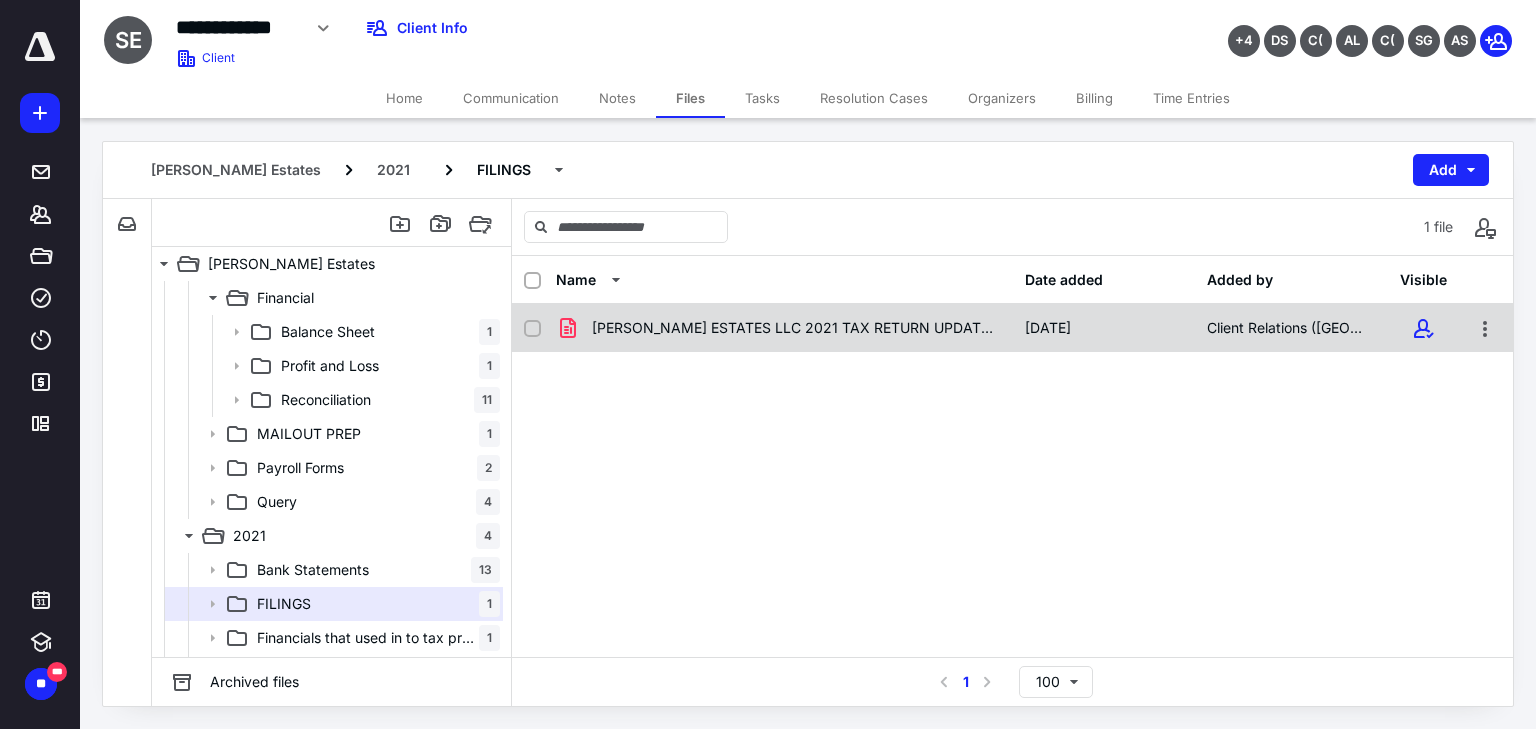 click on "[PERSON_NAME] ESTATES LLC 2021 TAX RETURN UPDATED_FOR SIGNATURES(signed_[DATE]).pdf [DATE] Client Relations ([GEOGRAPHIC_DATA])" at bounding box center (1012, 328) 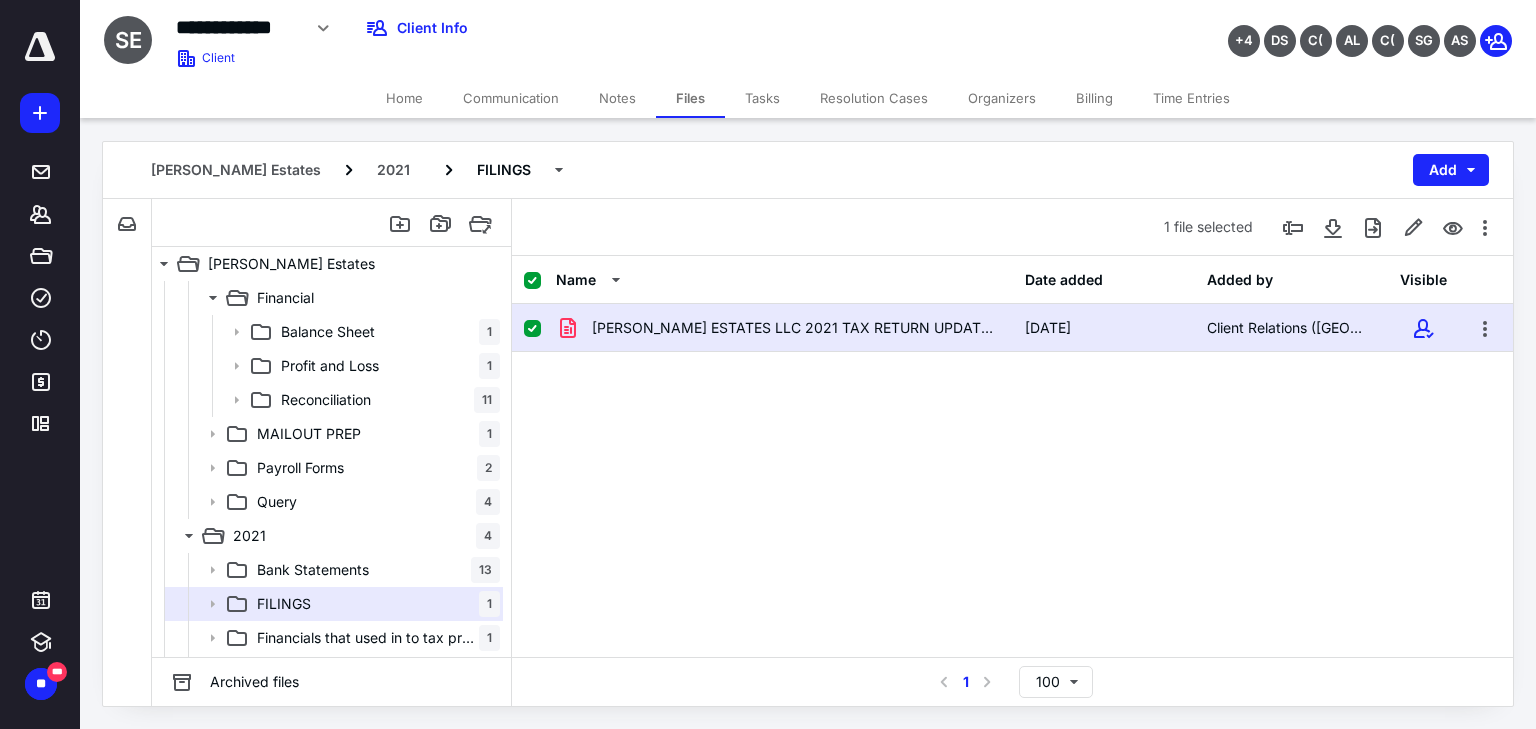 click on "[PERSON_NAME] ESTATES LLC 2021 TAX RETURN UPDATED_FOR SIGNATURES(signed_[DATE]).pdf [DATE] Client Relations ([GEOGRAPHIC_DATA])" at bounding box center (1012, 328) 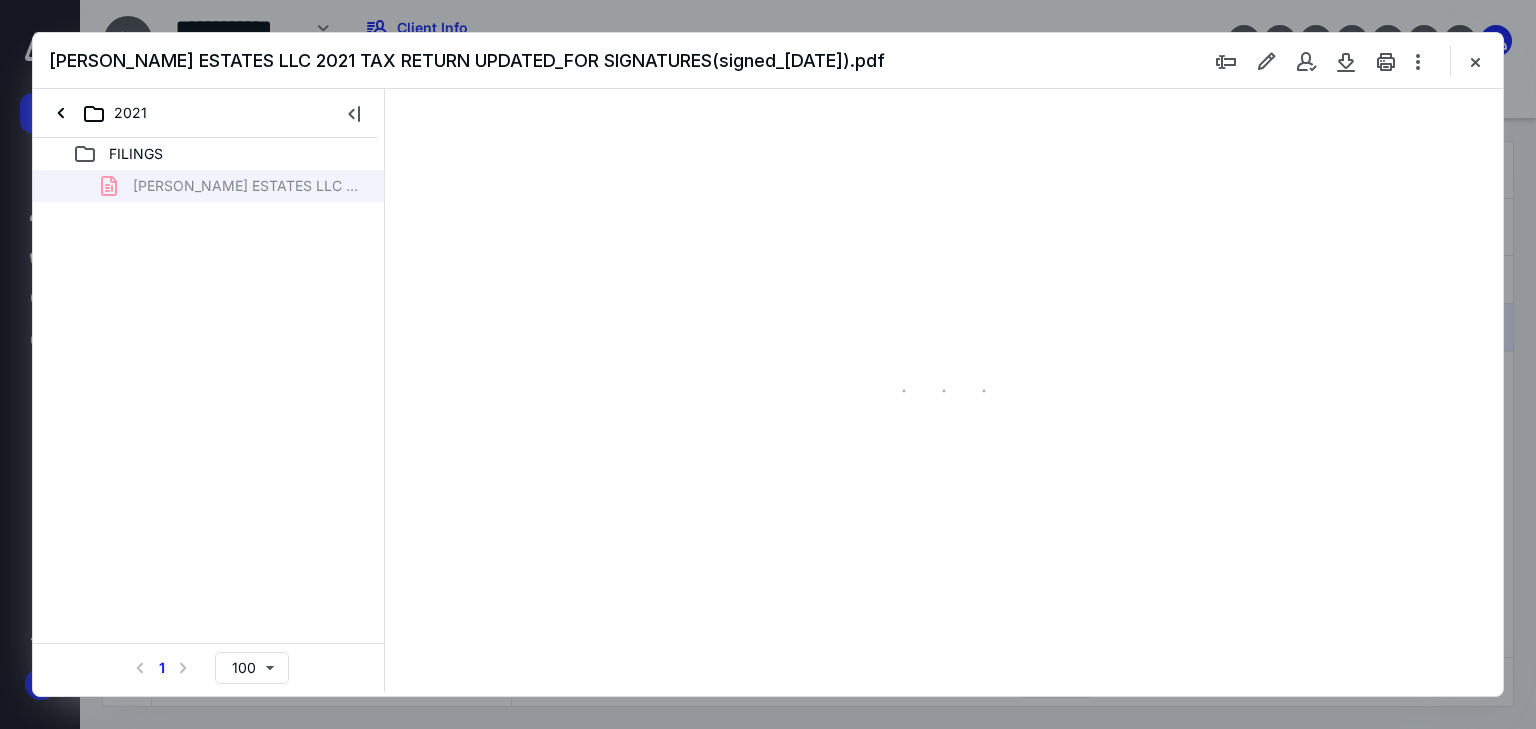 scroll, scrollTop: 0, scrollLeft: 0, axis: both 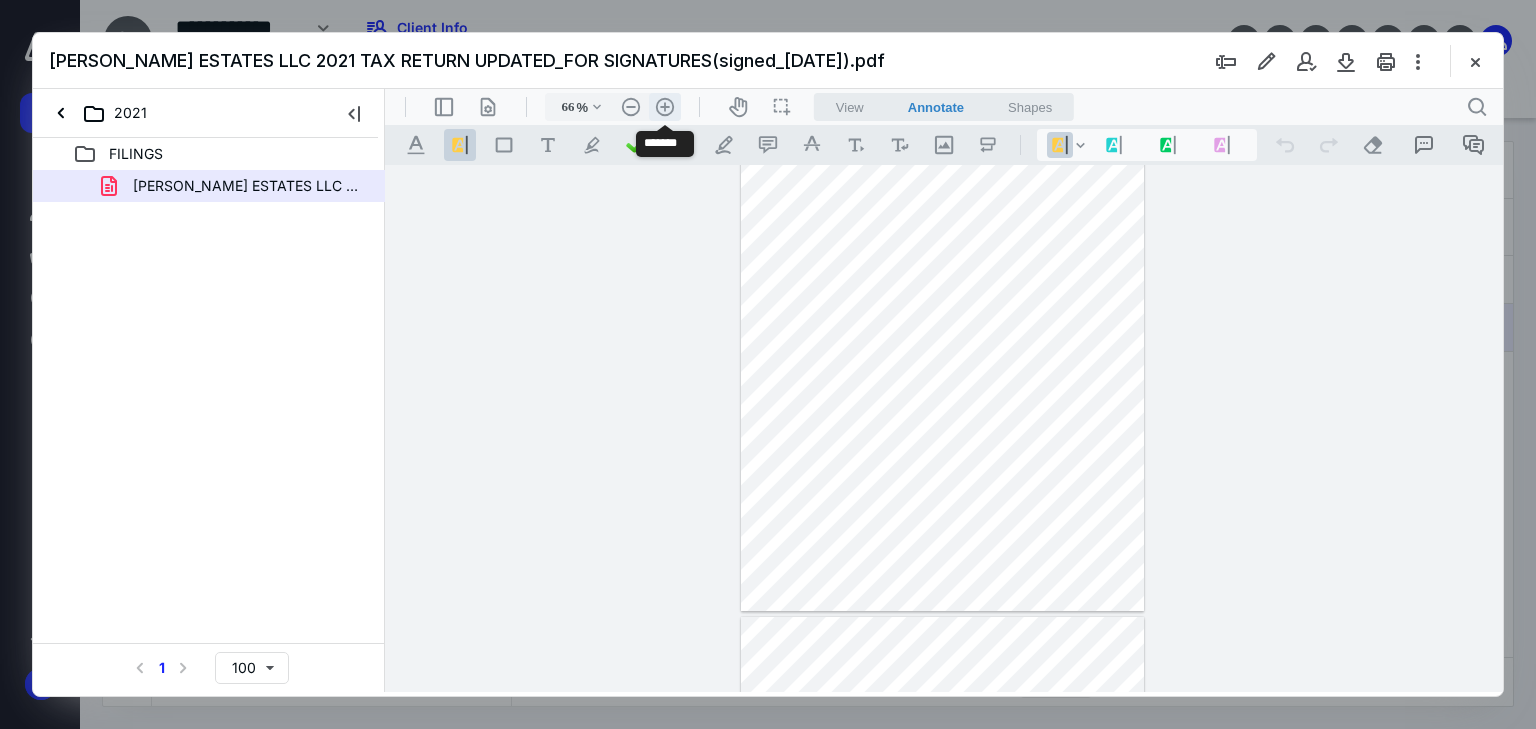 click on ".cls-1{fill:#abb0c4;} icon - header - zoom - in - line" at bounding box center (665, 107) 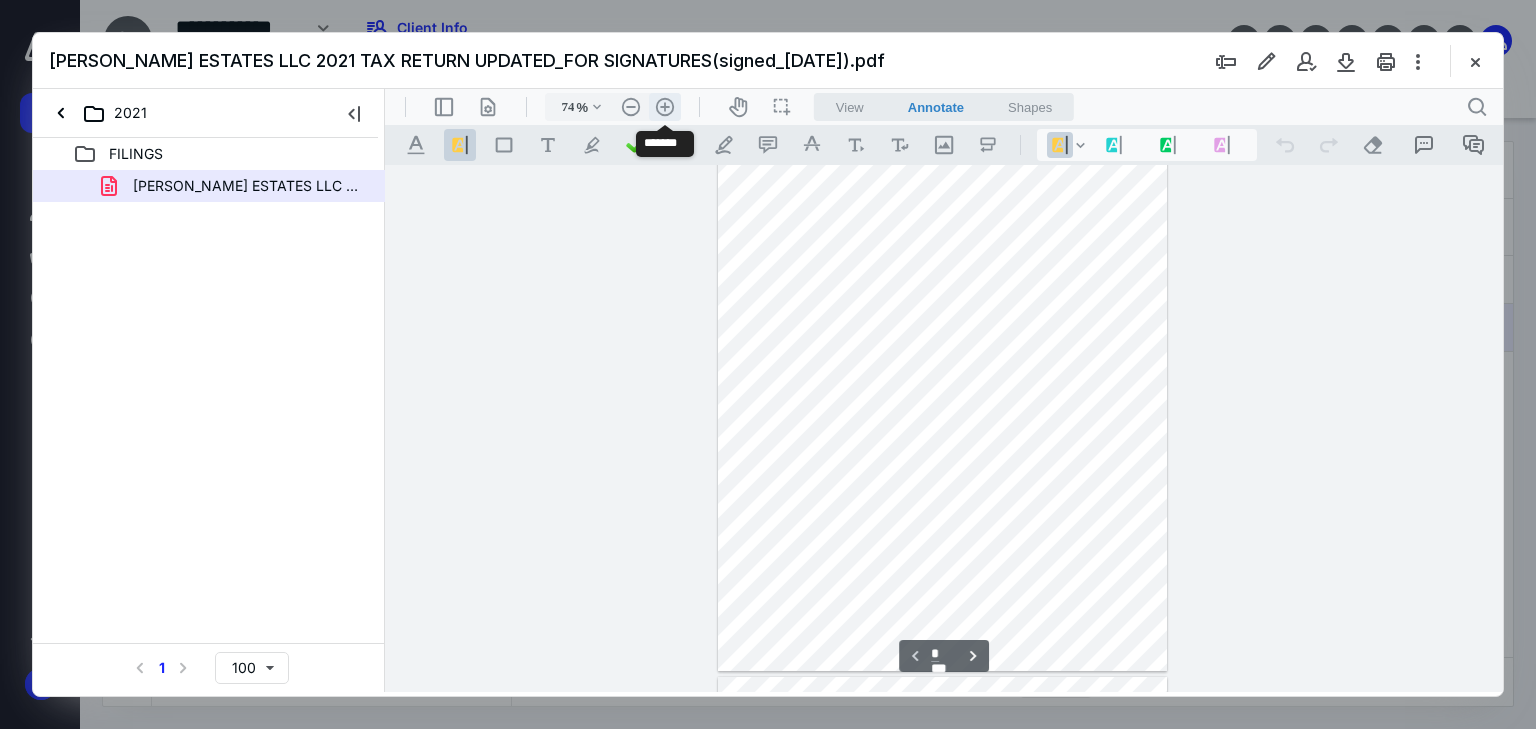 click on ".cls-1{fill:#abb0c4;} icon - header - zoom - in - line" at bounding box center (665, 107) 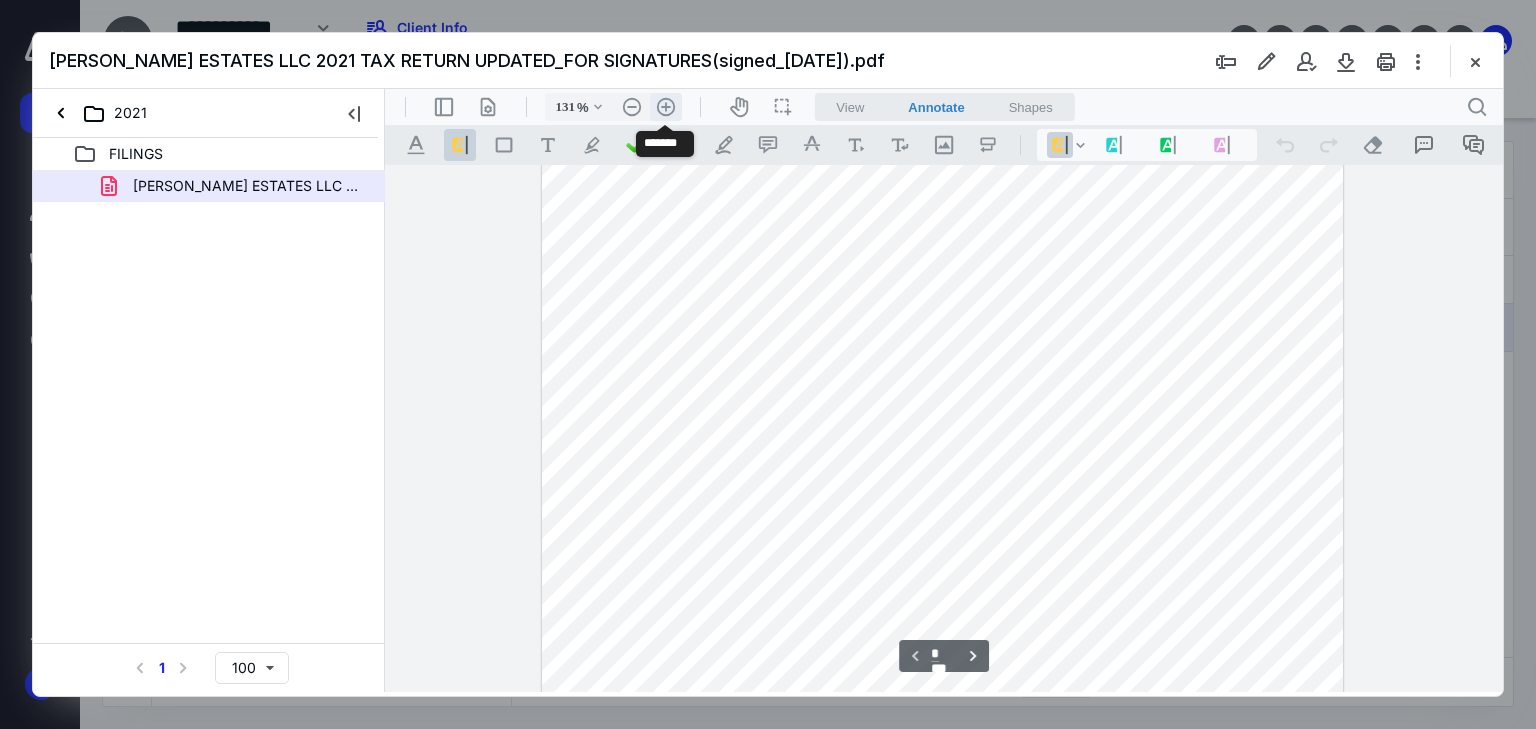 scroll, scrollTop: 380, scrollLeft: 0, axis: vertical 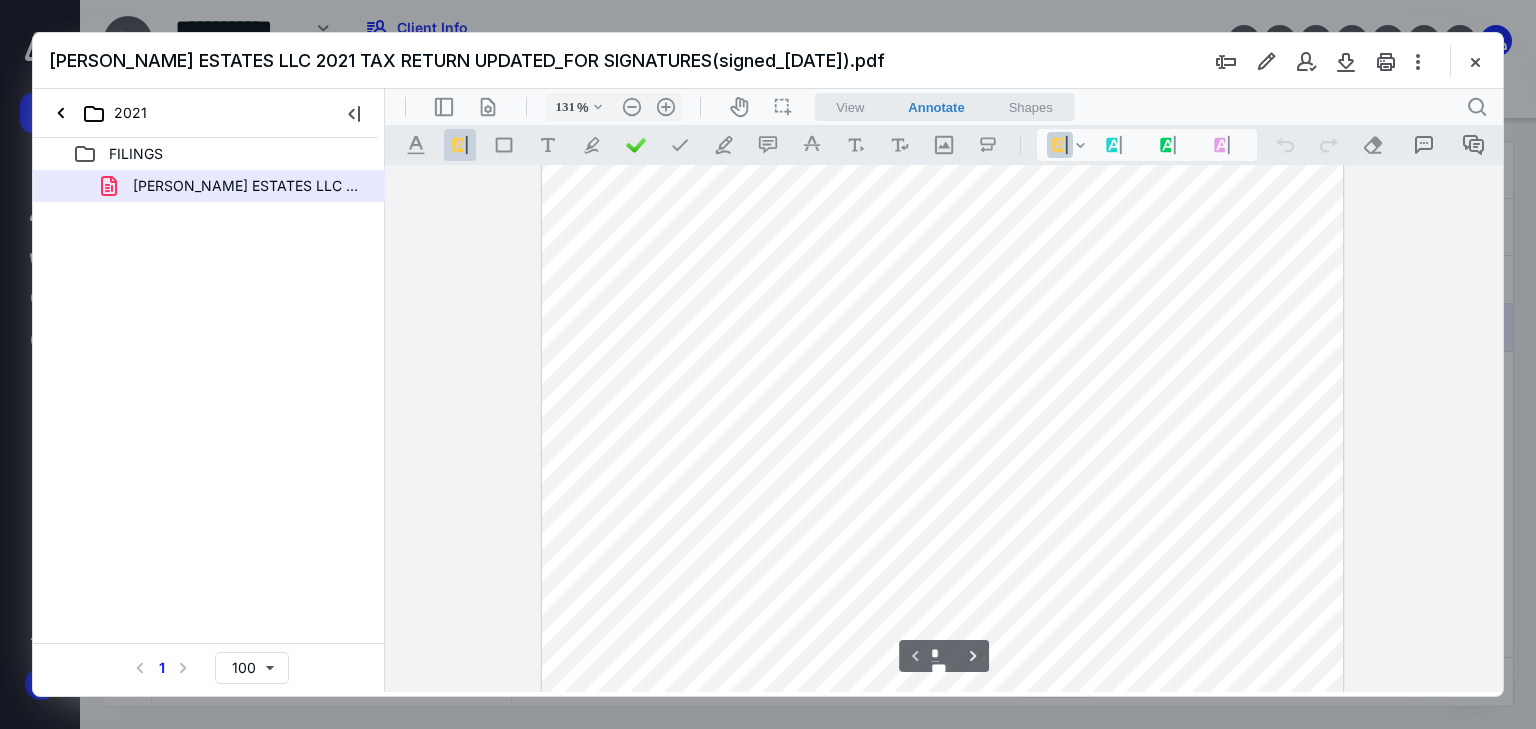 click at bounding box center [943, 309] 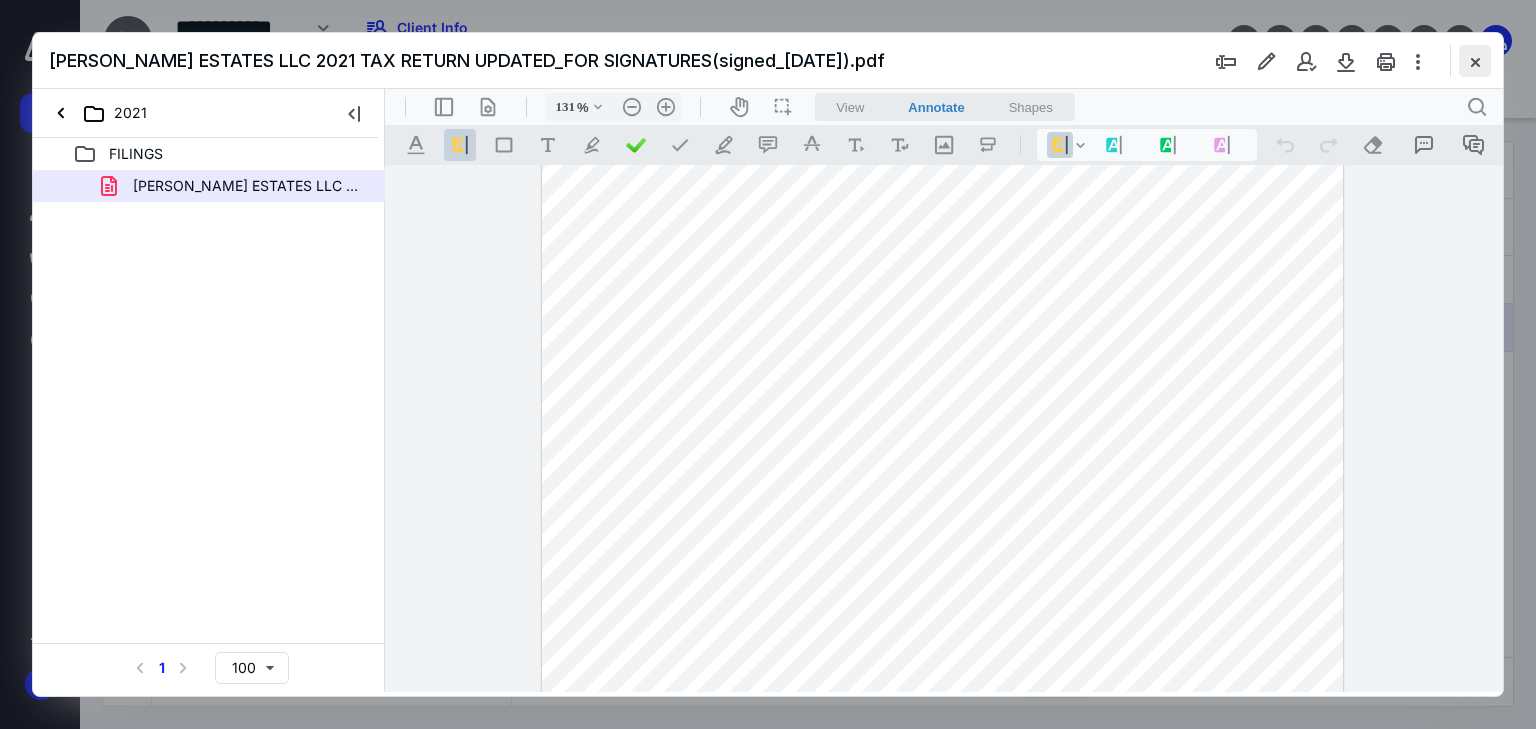 click at bounding box center (1475, 61) 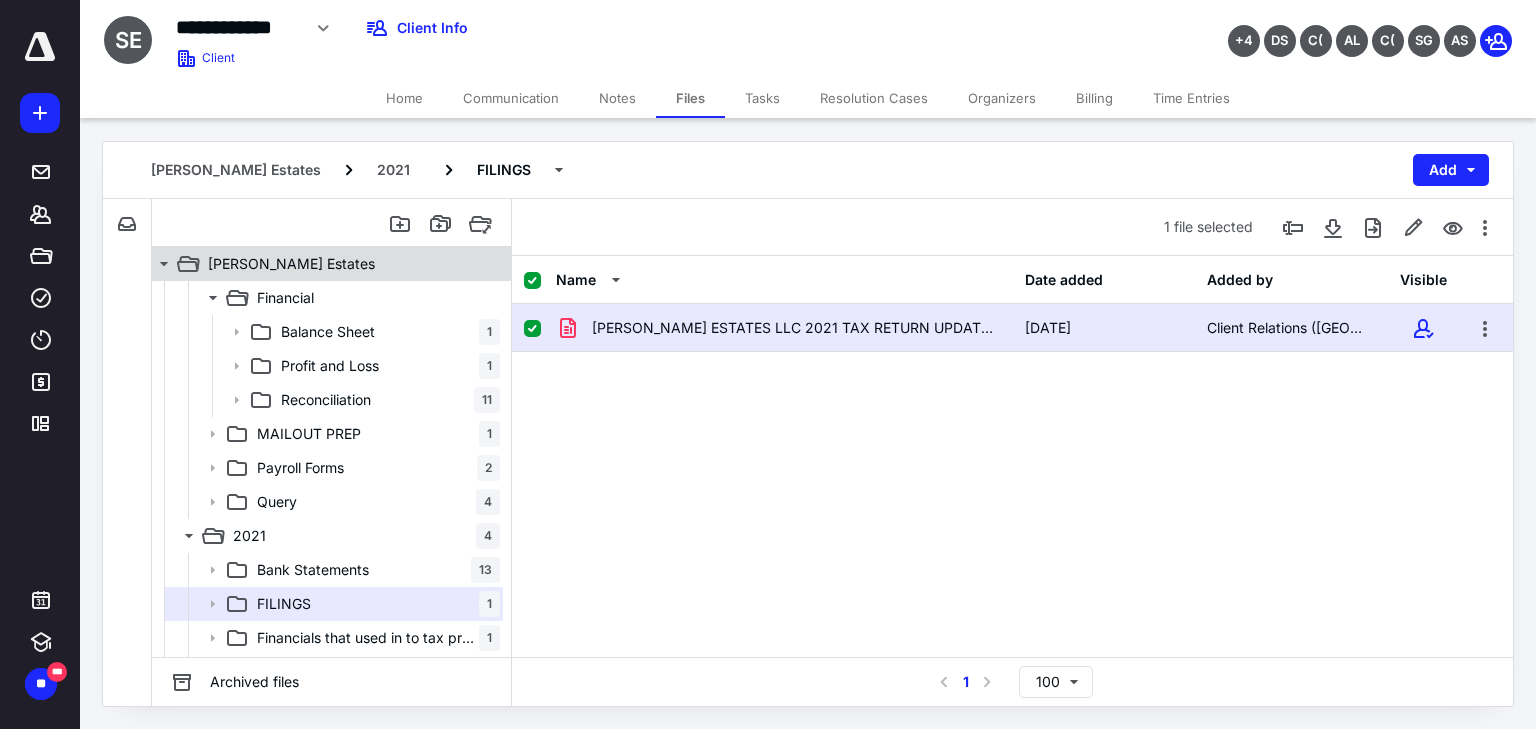 click on "[PERSON_NAME] Estates" at bounding box center (320, 264) 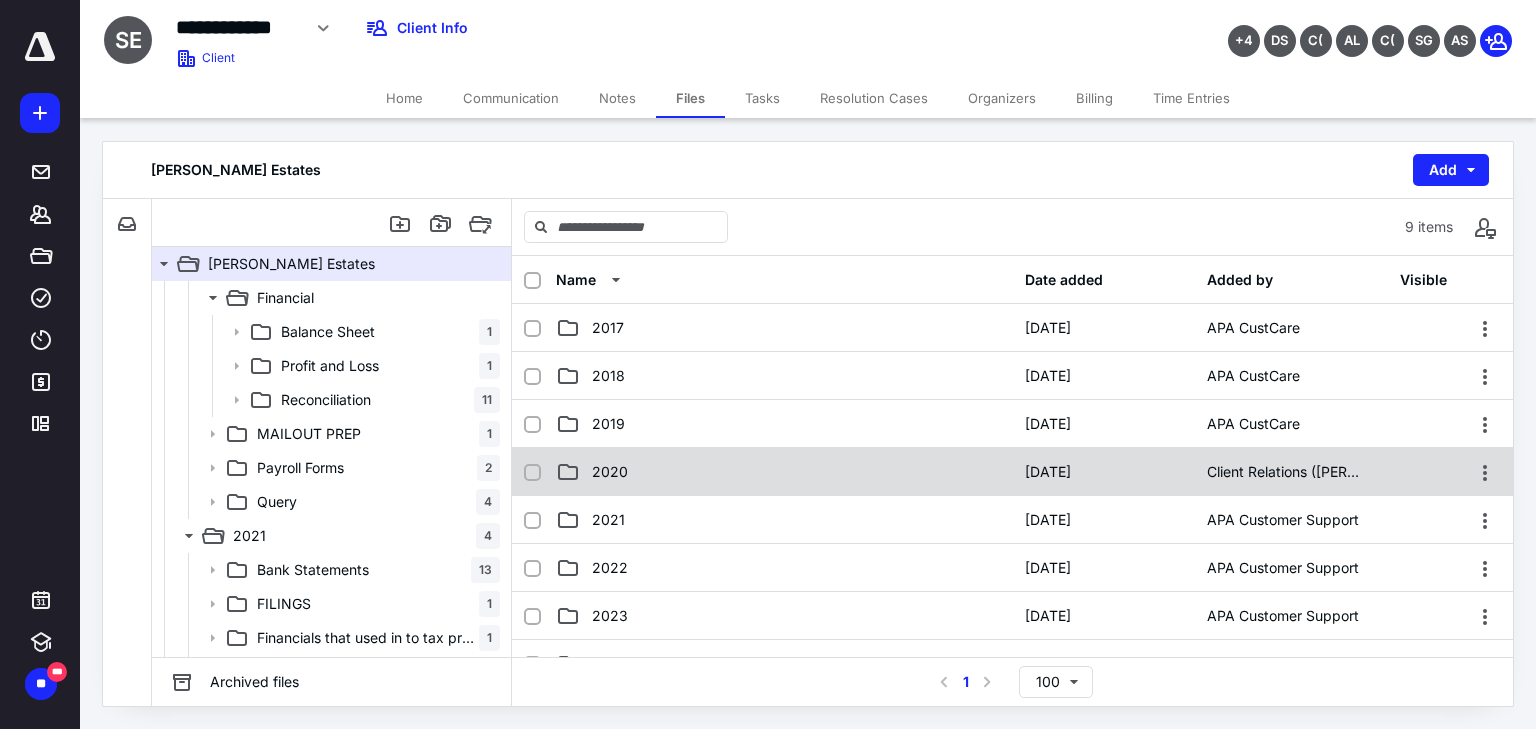 click on "2020" at bounding box center (784, 472) 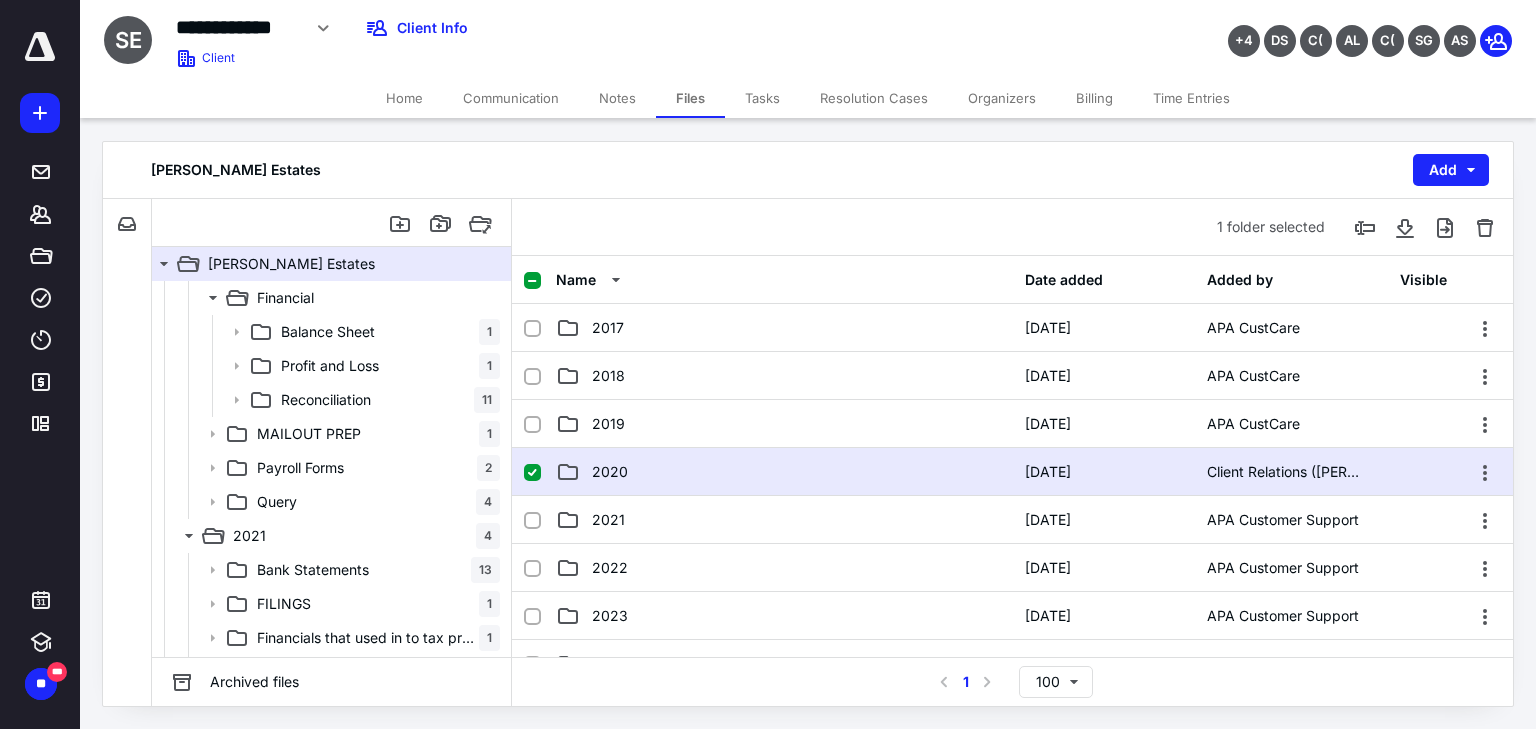 click on "2020" at bounding box center (784, 472) 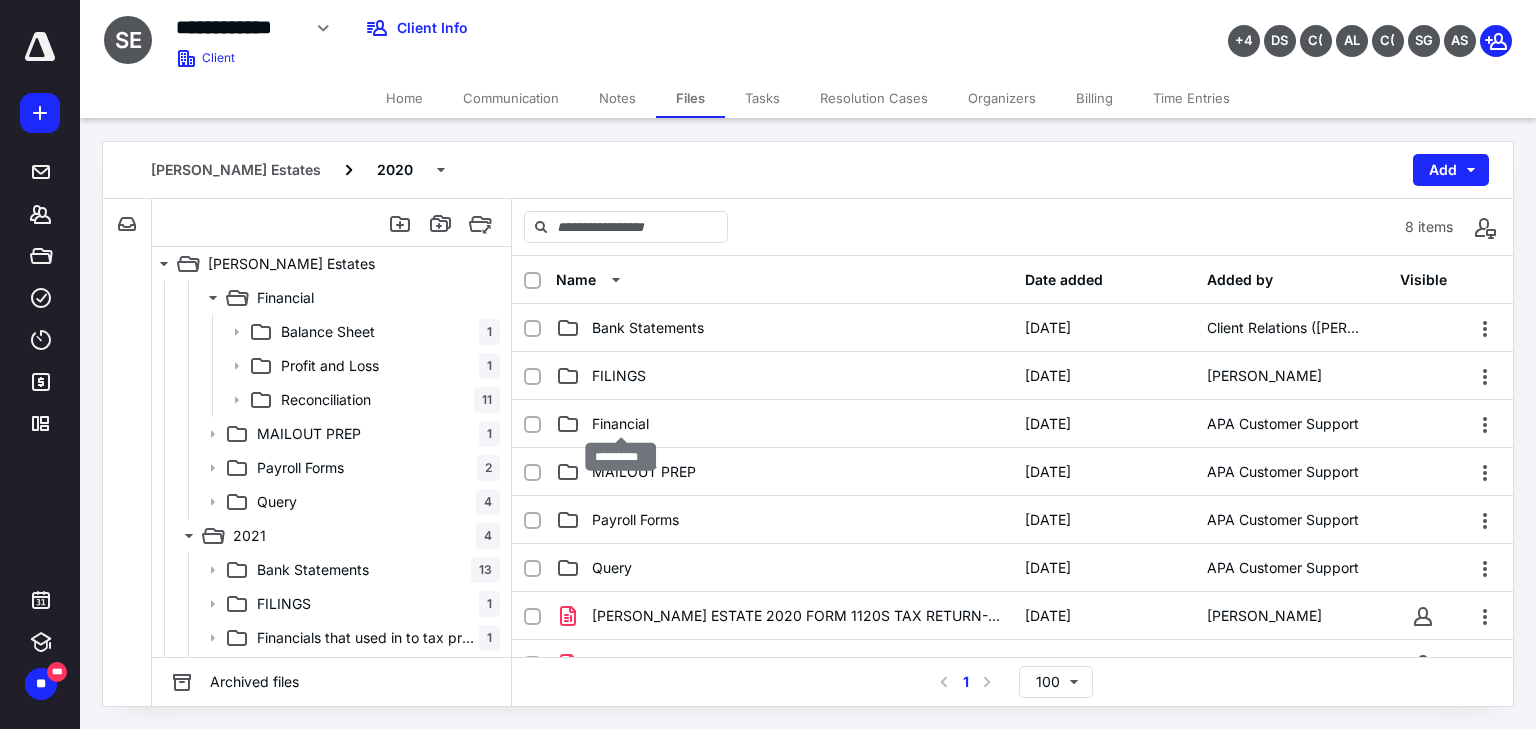 click on "Financial" at bounding box center (620, 424) 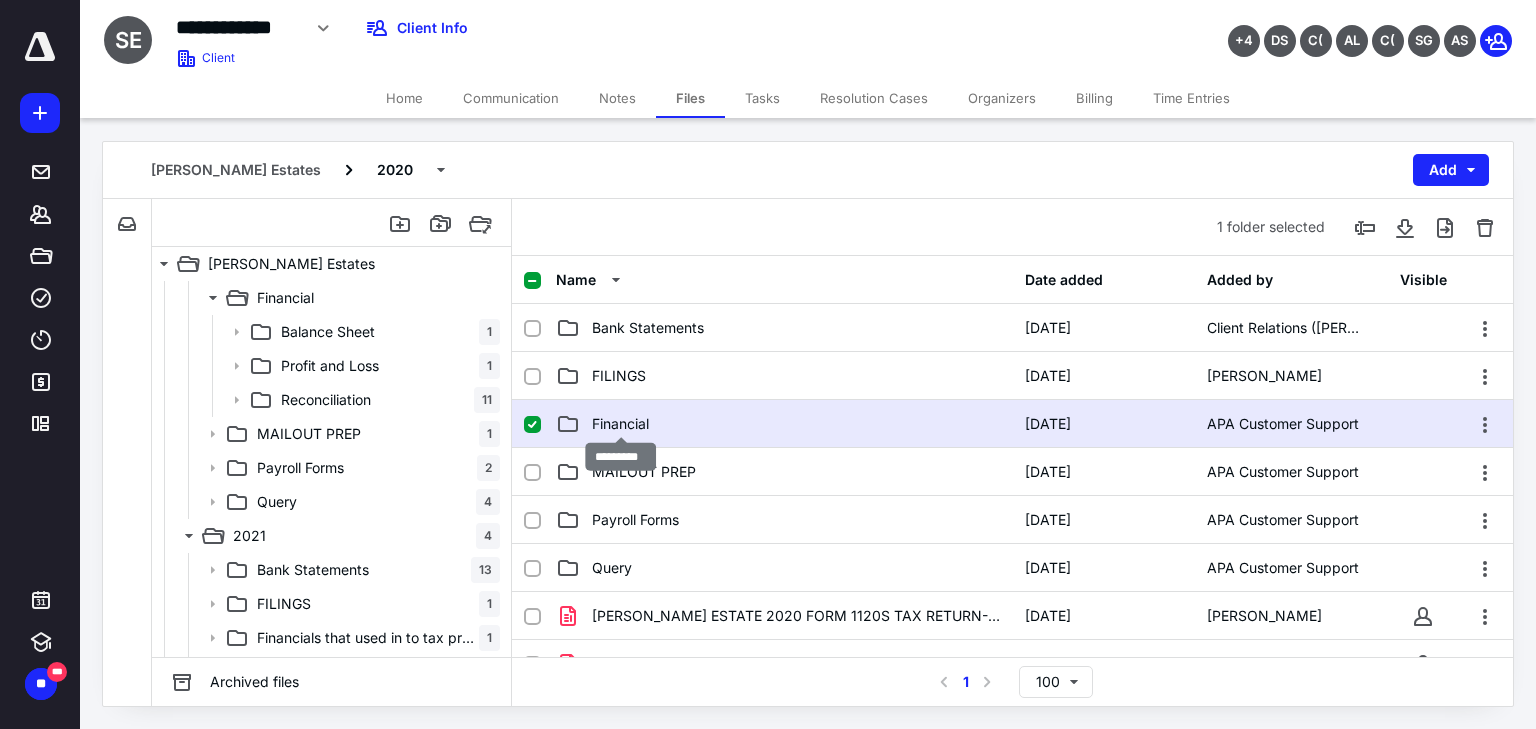 click on "Financial" at bounding box center [620, 424] 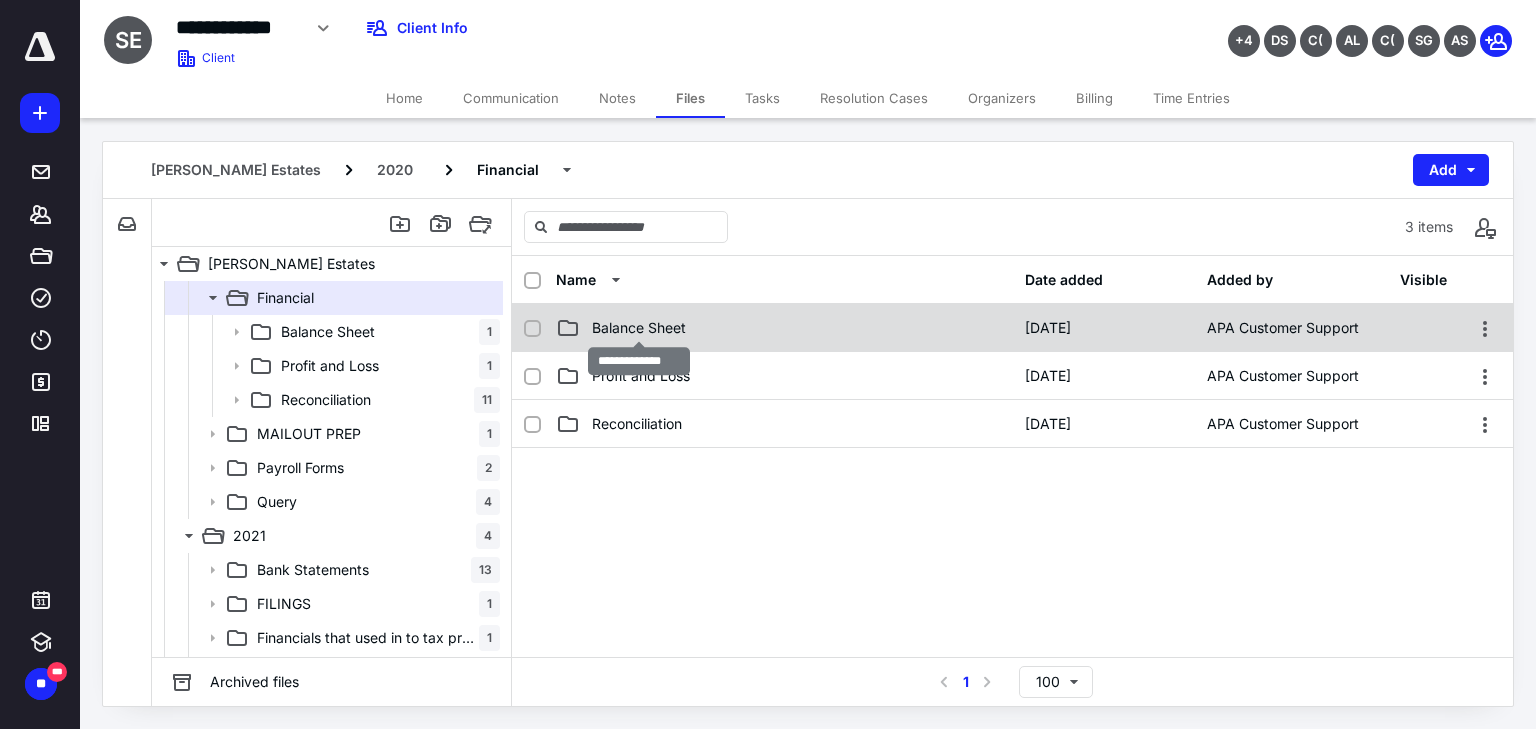 click on "Balance Sheet" at bounding box center (639, 328) 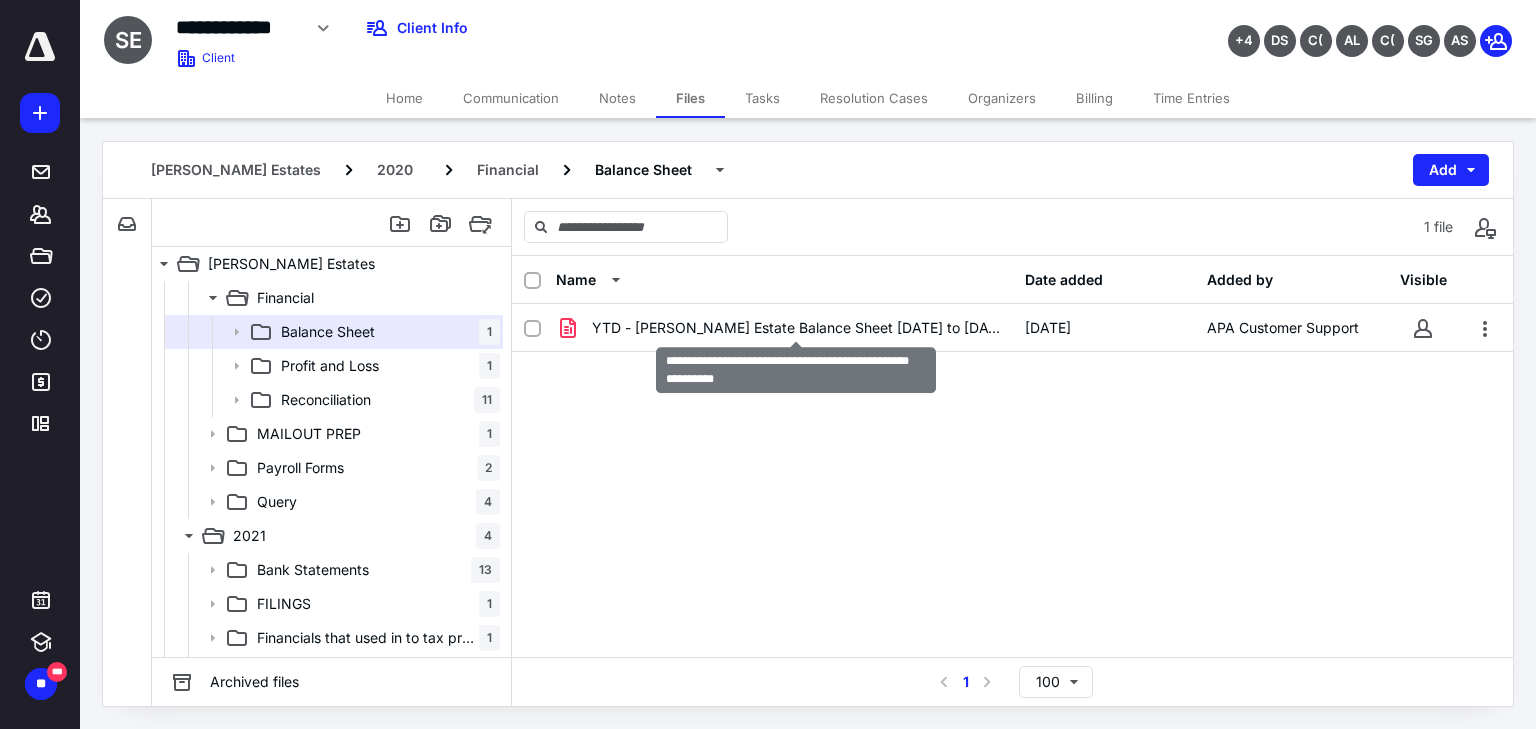 click on "YTD - [PERSON_NAME] Estate Balance Sheet [DATE] to [DATE].pdf" at bounding box center [796, 328] 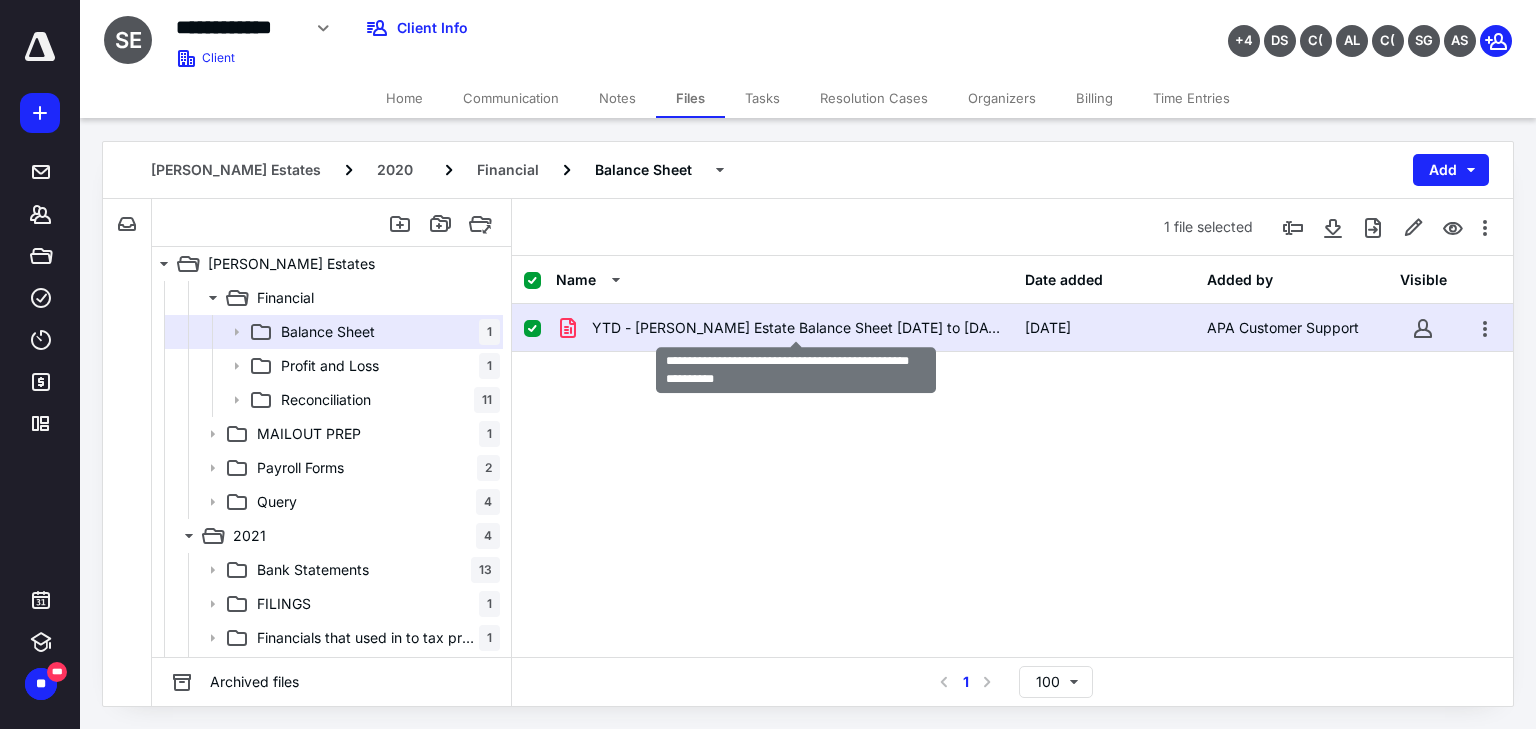 click on "YTD - [PERSON_NAME] Estate Balance Sheet [DATE] to [DATE].pdf" at bounding box center [796, 328] 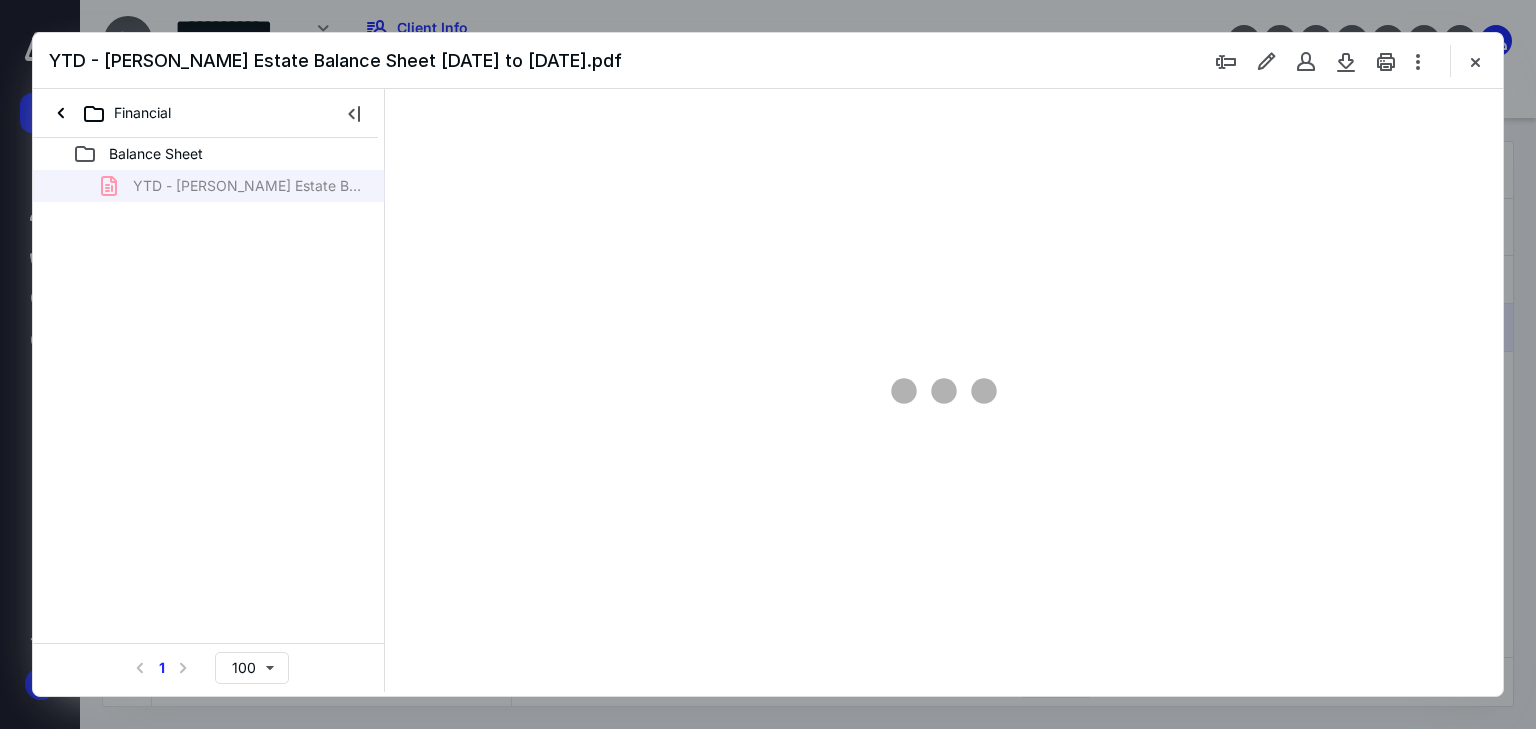 scroll, scrollTop: 0, scrollLeft: 0, axis: both 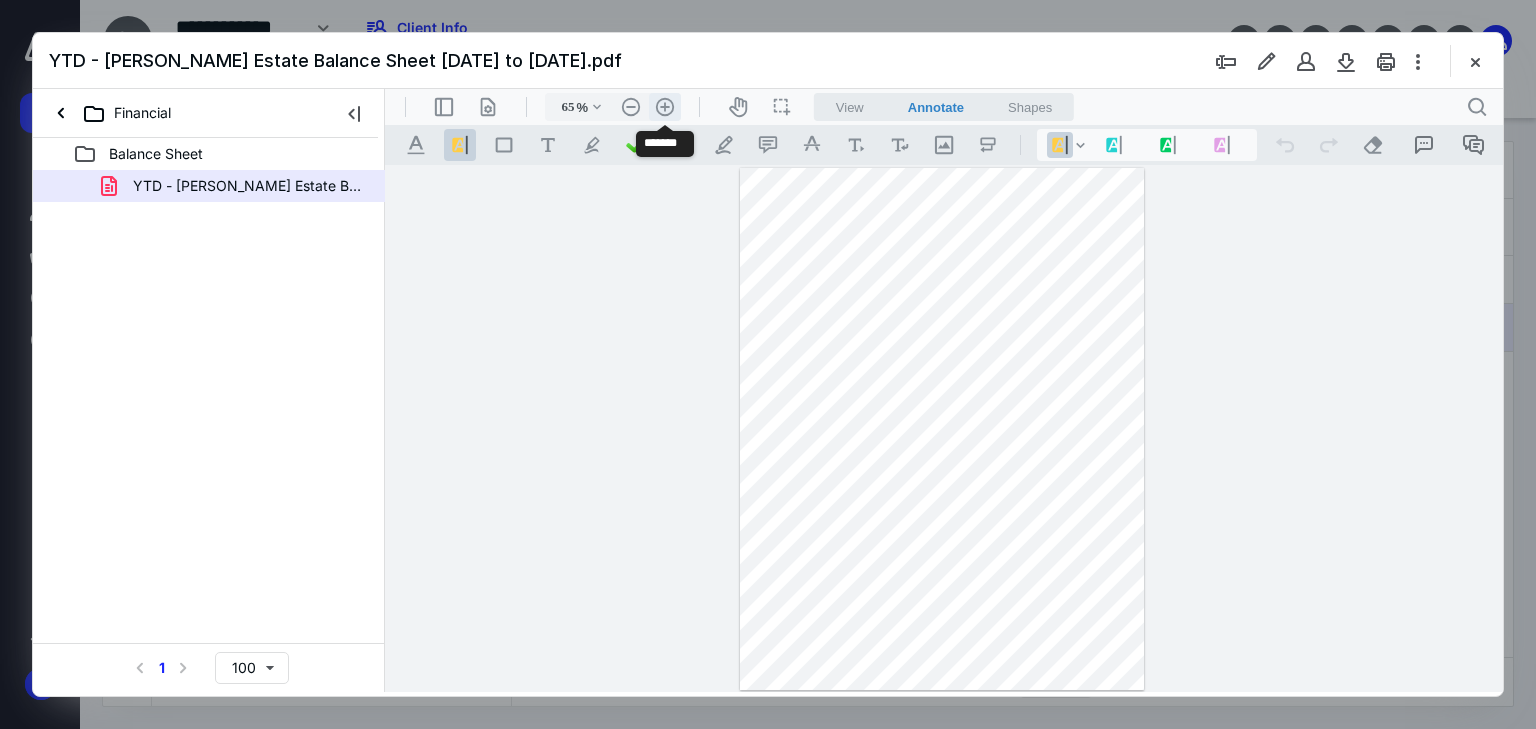 click on ".cls-1{fill:#abb0c4;} icon - header - zoom - in - line" at bounding box center (665, 107) 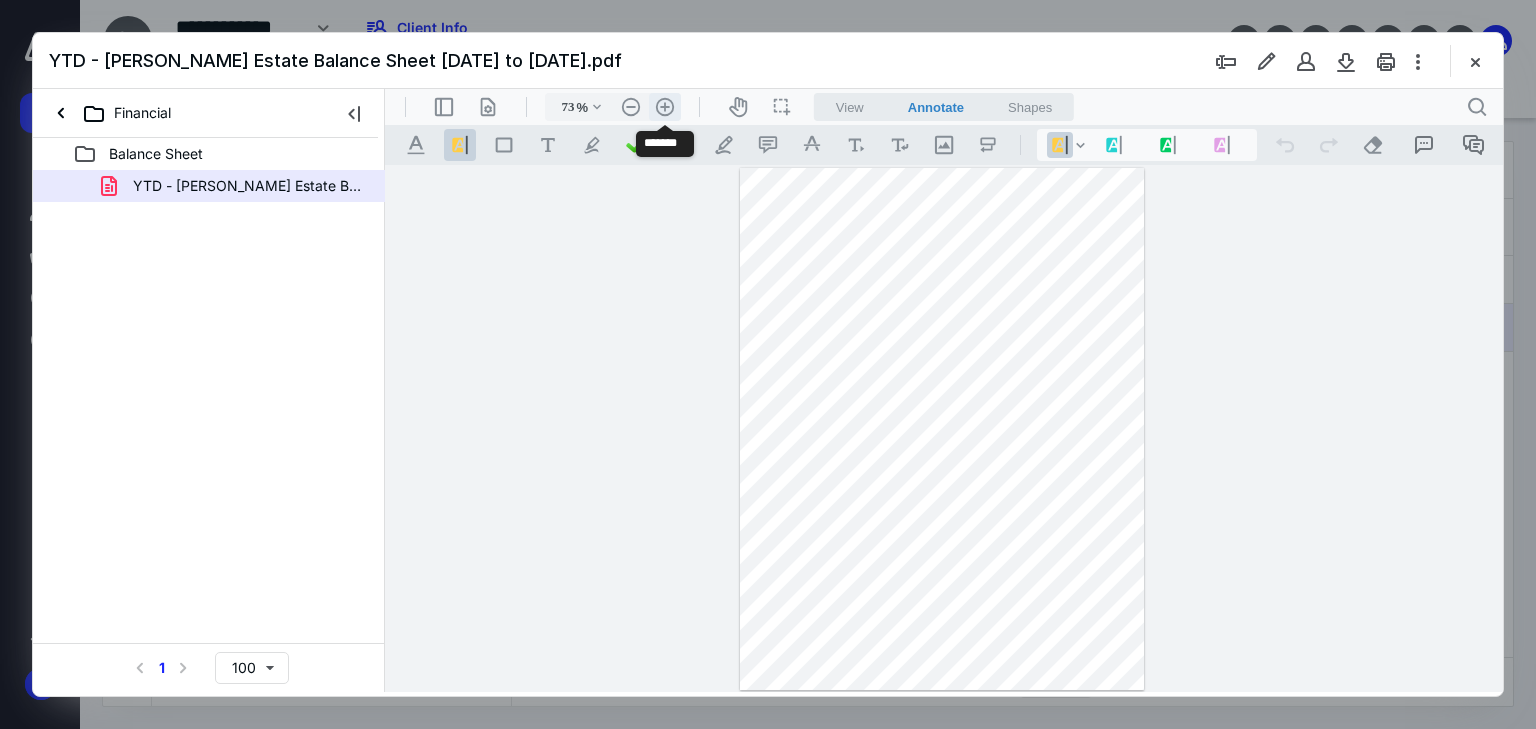 click on ".cls-1{fill:#abb0c4;} icon - header - zoom - in - line" at bounding box center (665, 107) 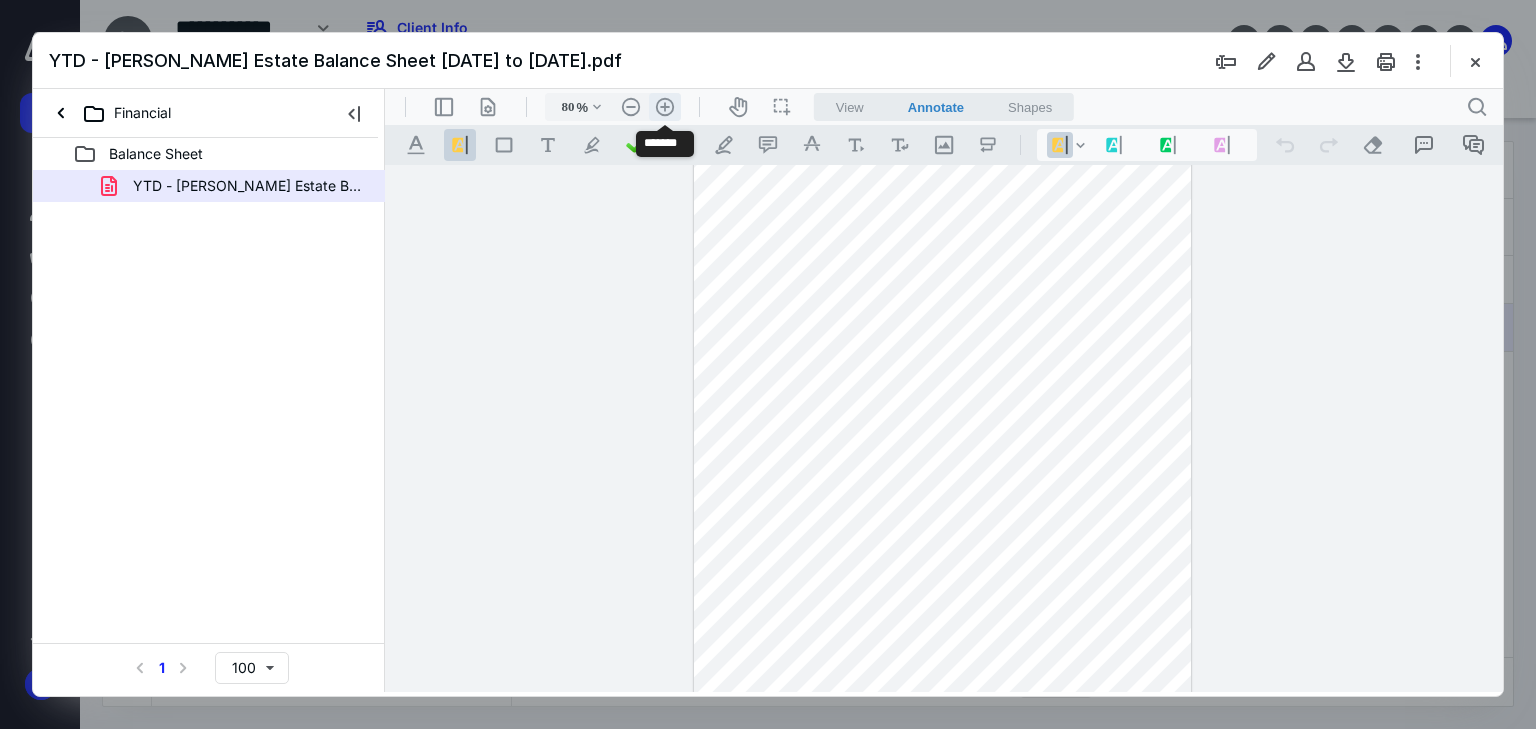 click on ".cls-1{fill:#abb0c4;} icon - header - zoom - in - line" at bounding box center [665, 107] 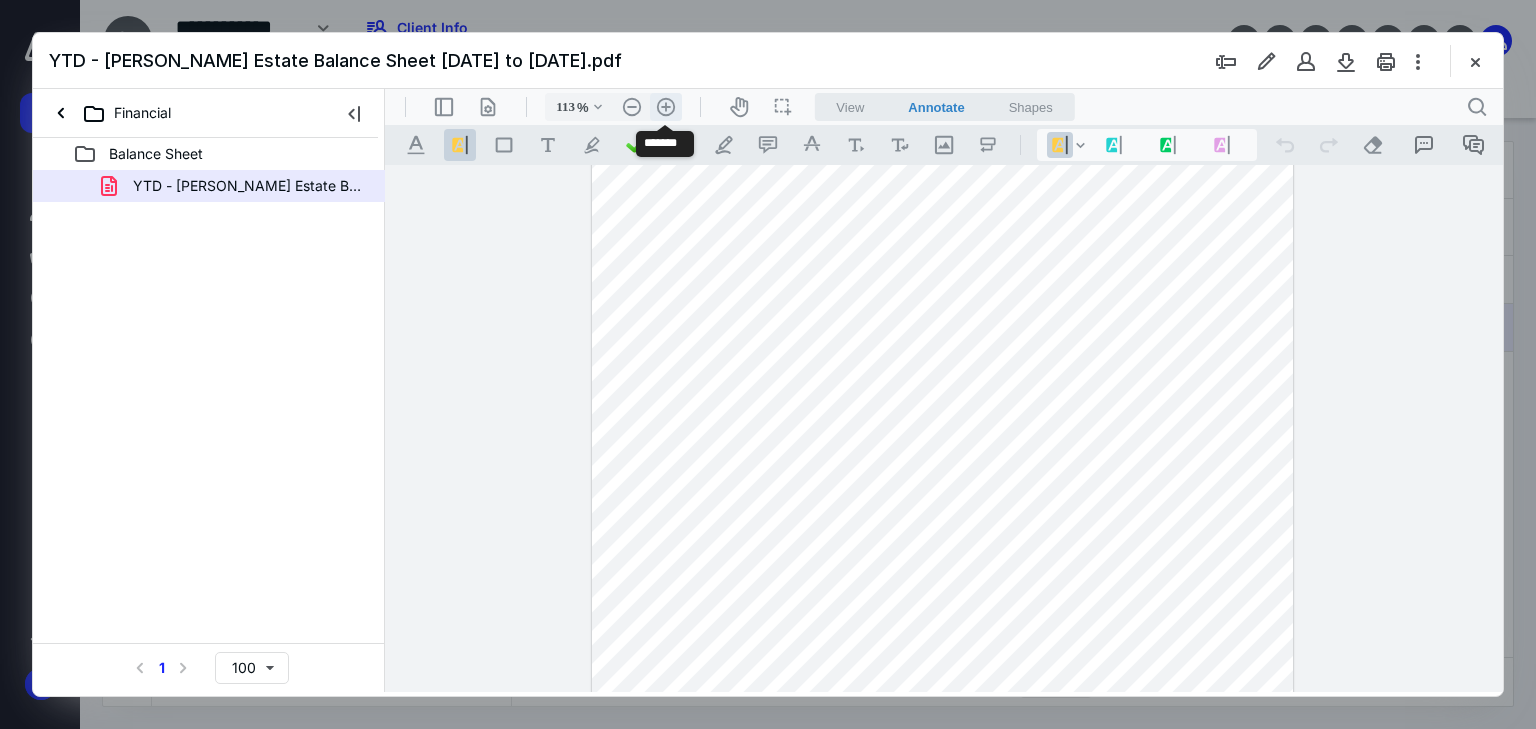 scroll, scrollTop: 166, scrollLeft: 0, axis: vertical 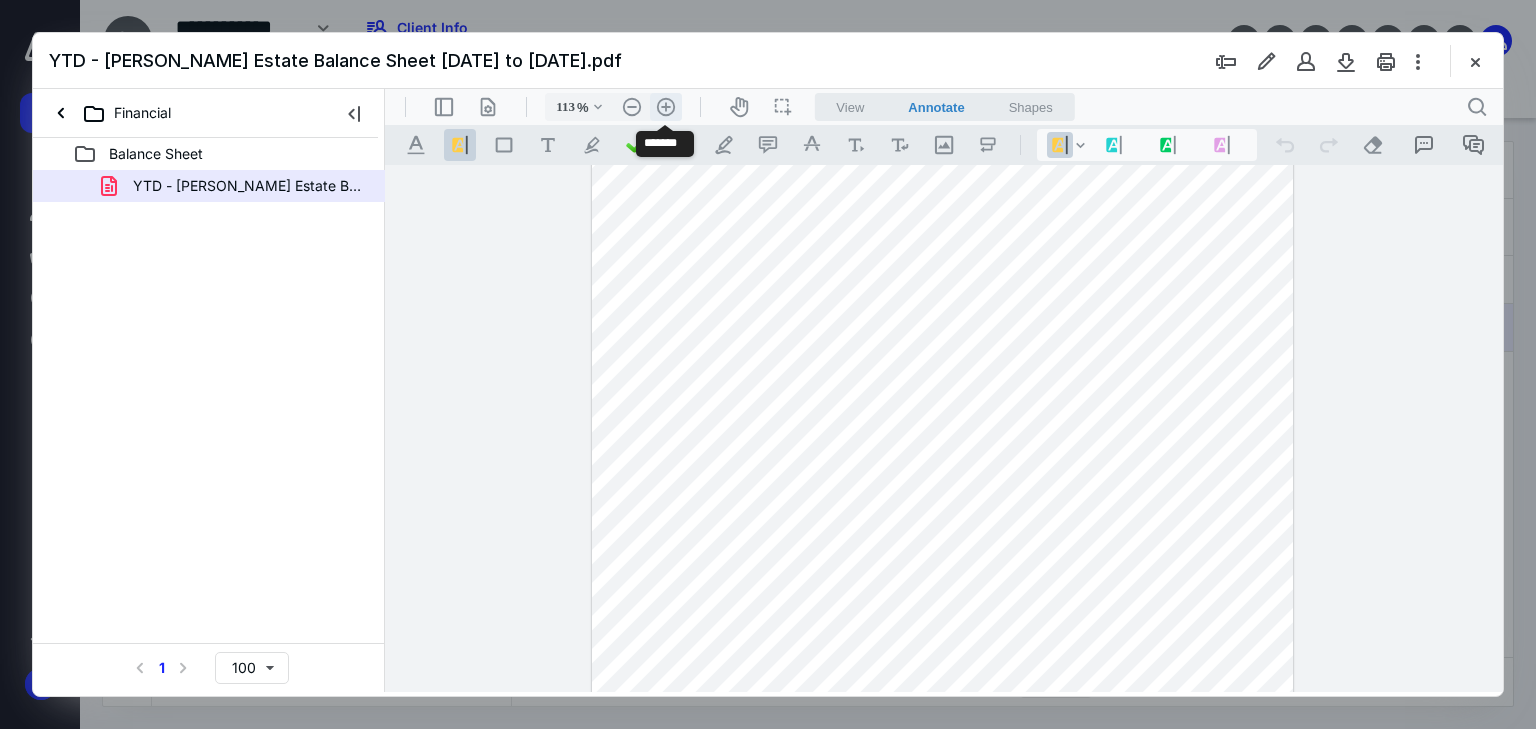click on ".cls-1{fill:#abb0c4;} icon - header - zoom - in - line" at bounding box center [666, 107] 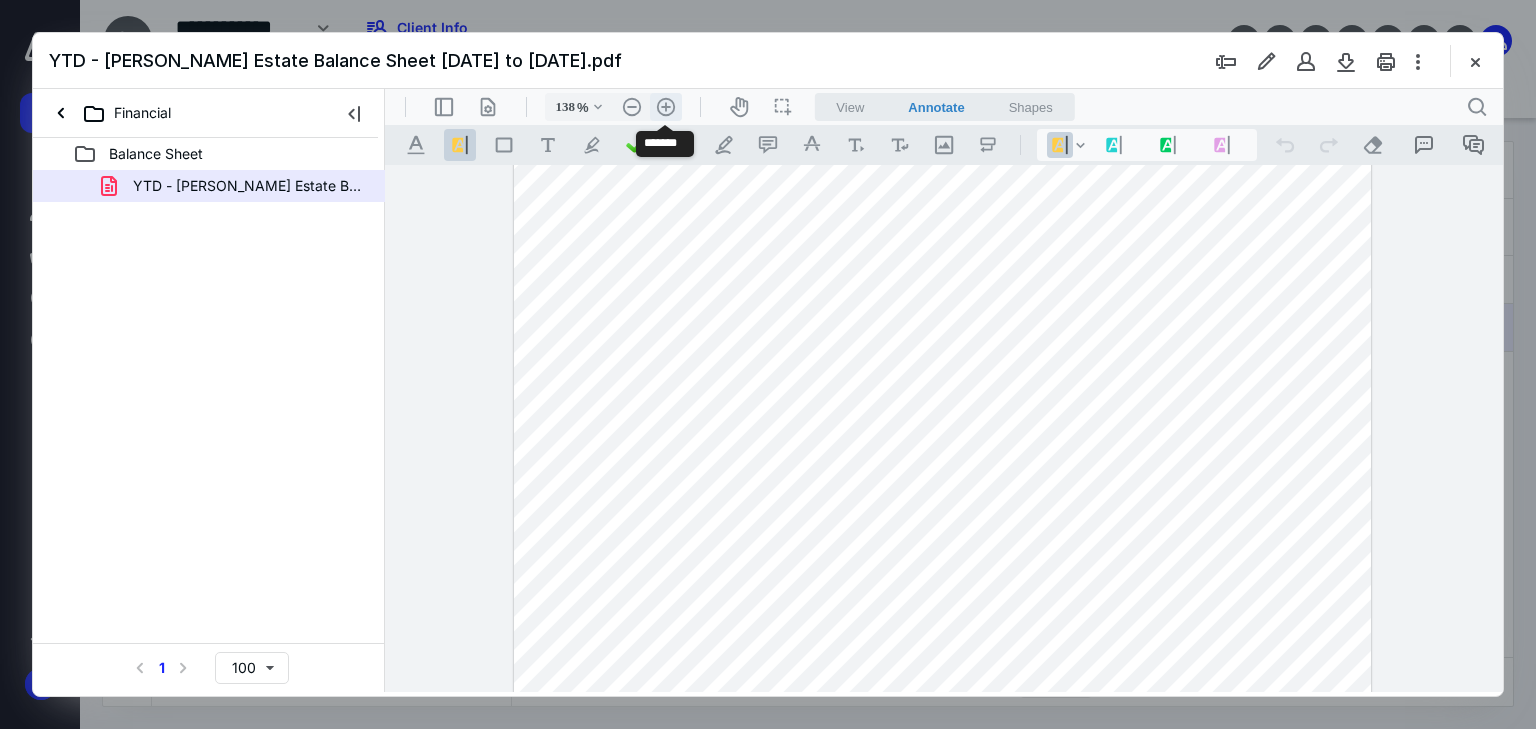 scroll, scrollTop: 254, scrollLeft: 0, axis: vertical 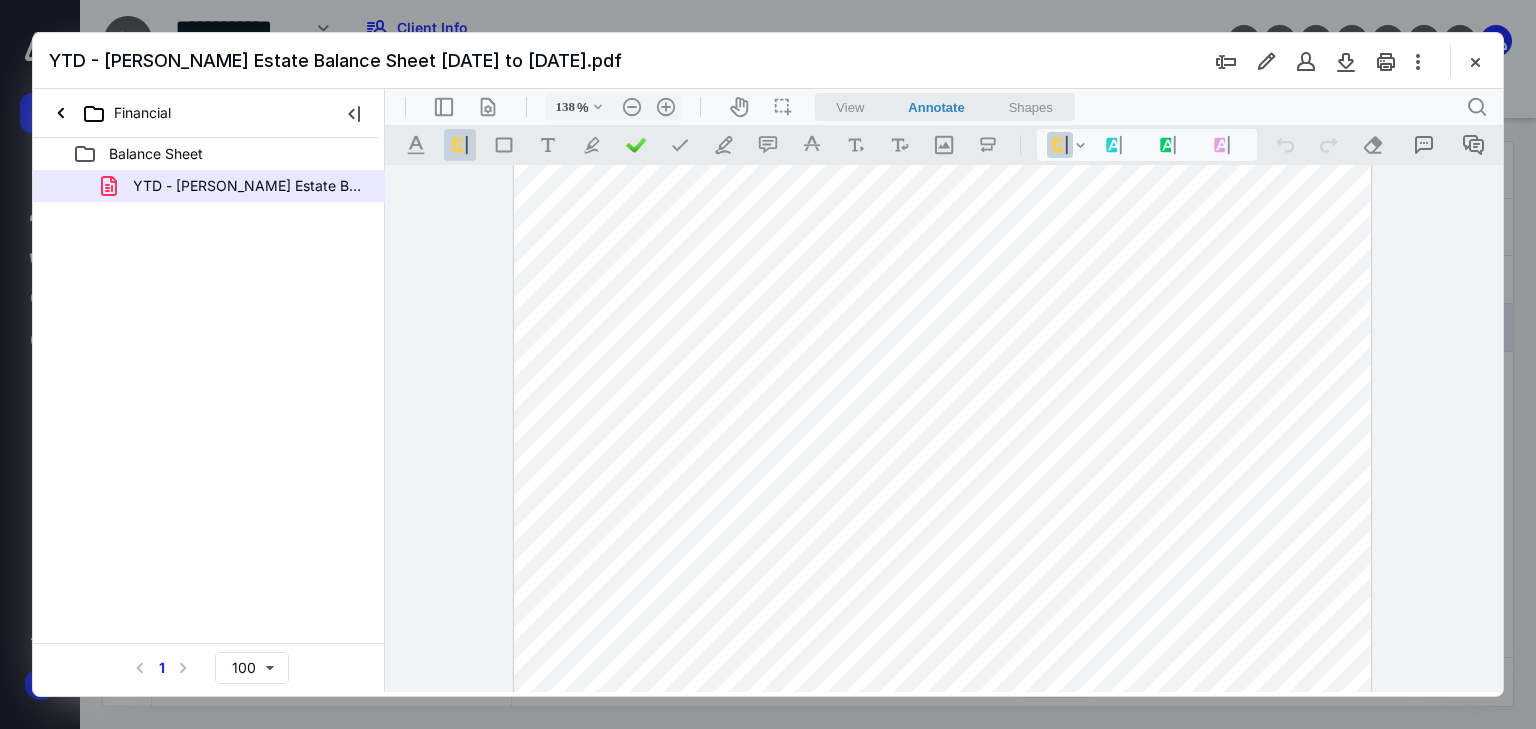 click at bounding box center [943, 471] 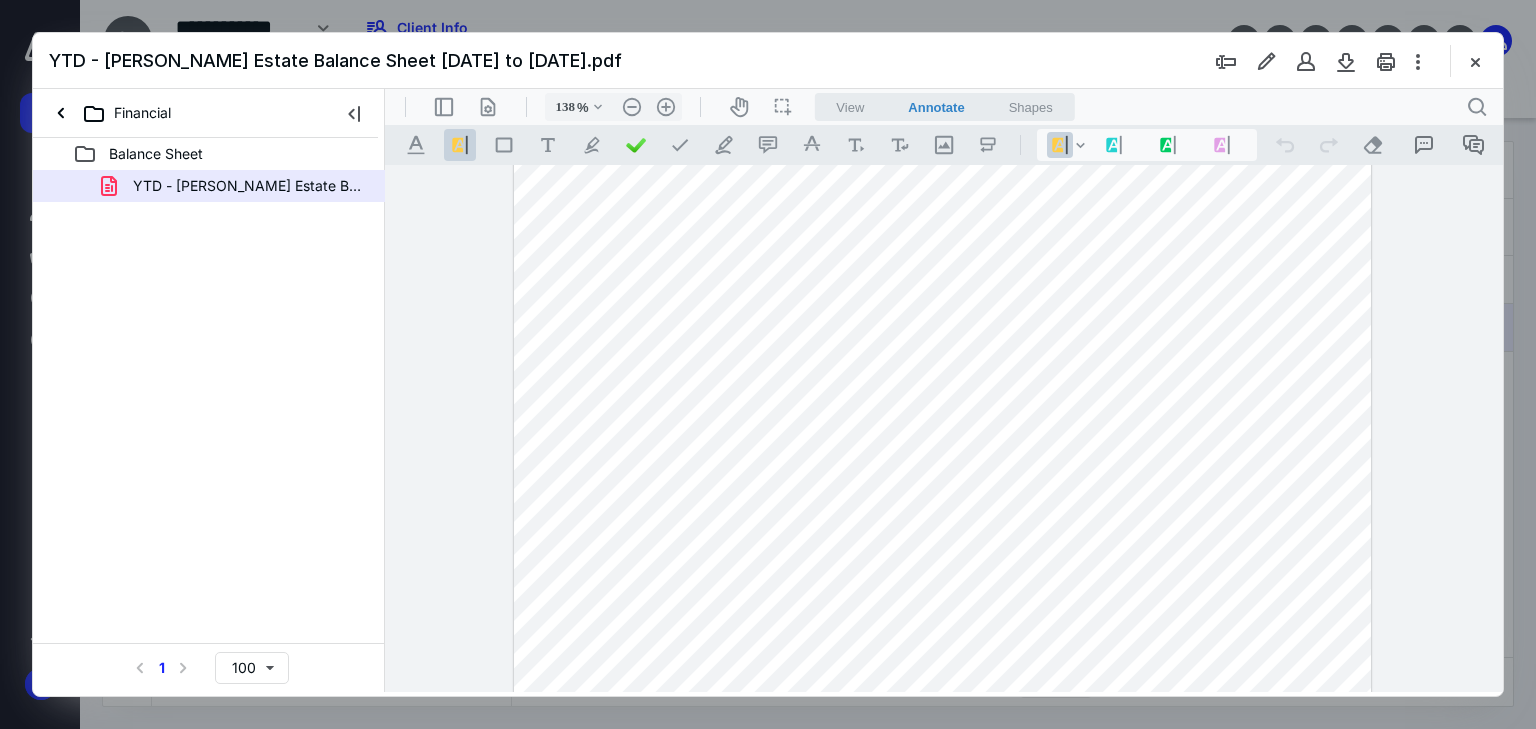 scroll, scrollTop: 334, scrollLeft: 0, axis: vertical 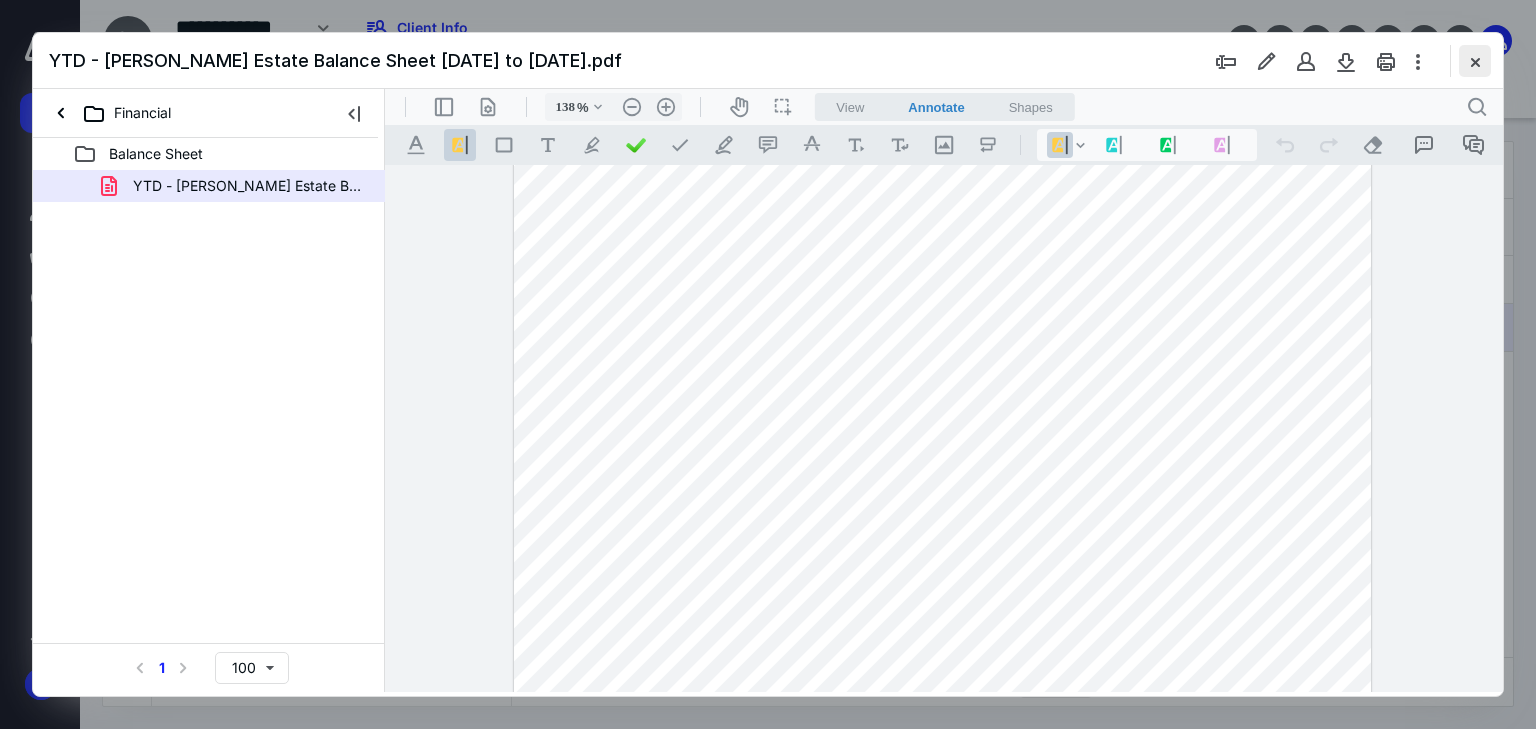 click at bounding box center (1475, 61) 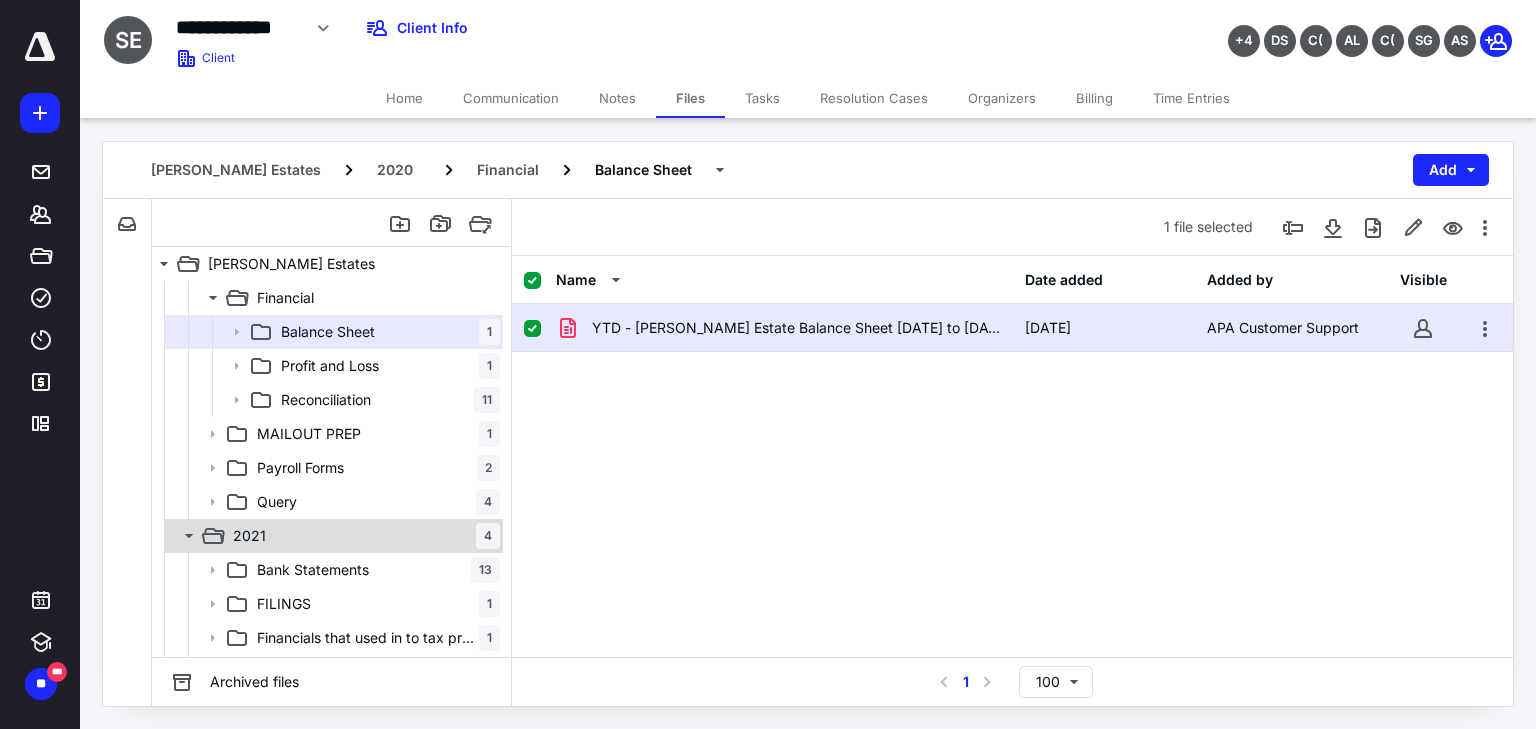 click on "2021 4" at bounding box center (362, 536) 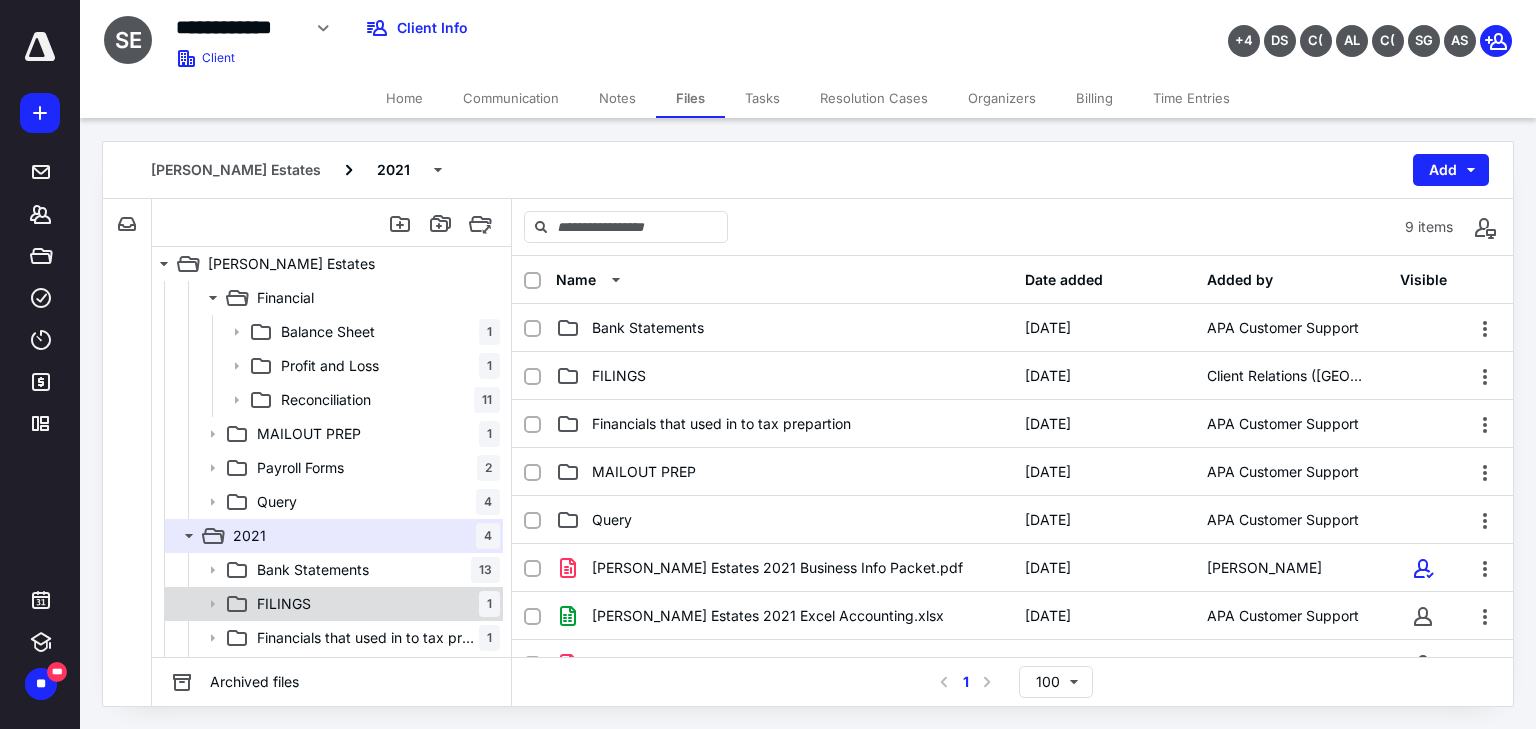 click on "FILINGS 1" at bounding box center [374, 604] 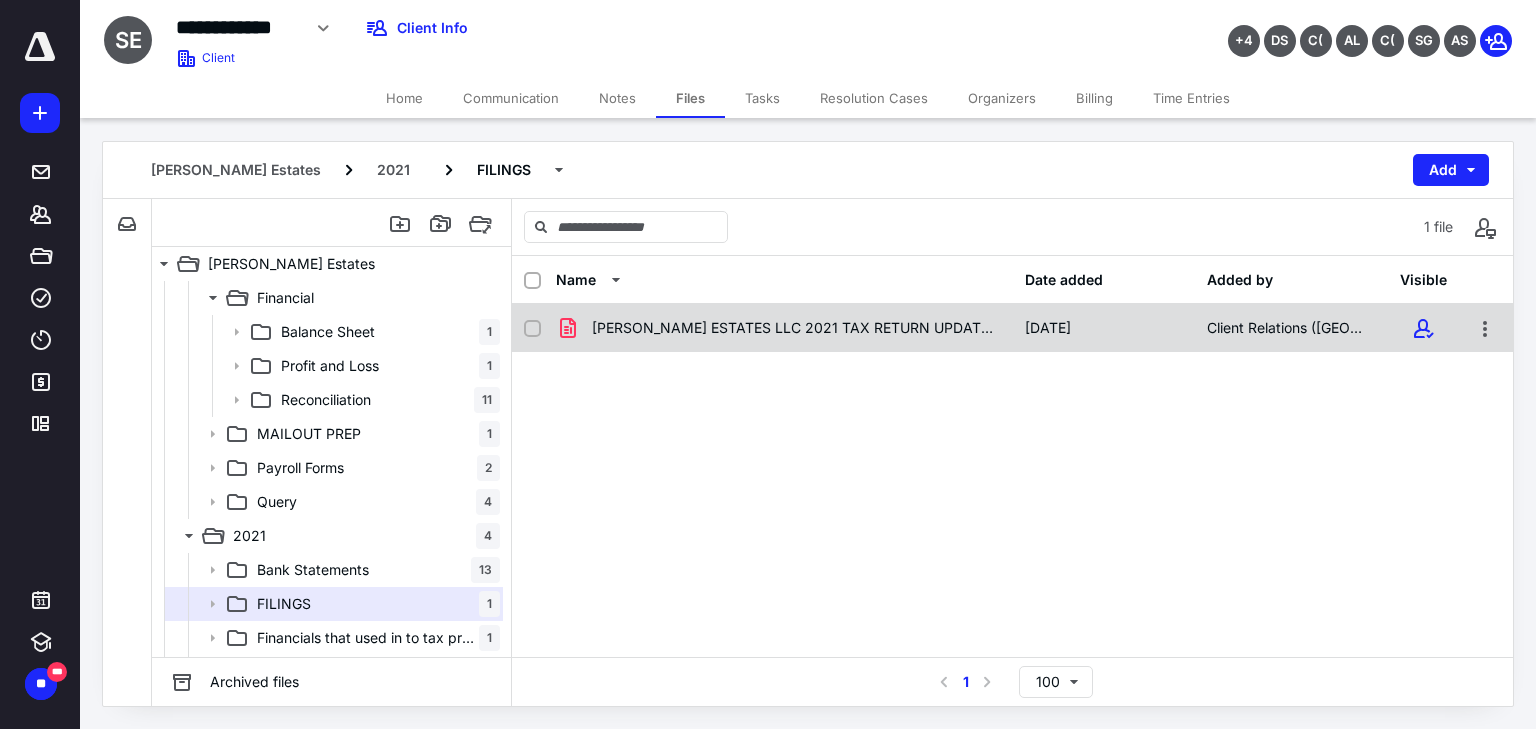 click on "[PERSON_NAME] ESTATES LLC 2021 TAX RETURN UPDATED_FOR SIGNATURES(signed_[DATE]).pdf [DATE] Client Relations ([GEOGRAPHIC_DATA])" at bounding box center (1012, 328) 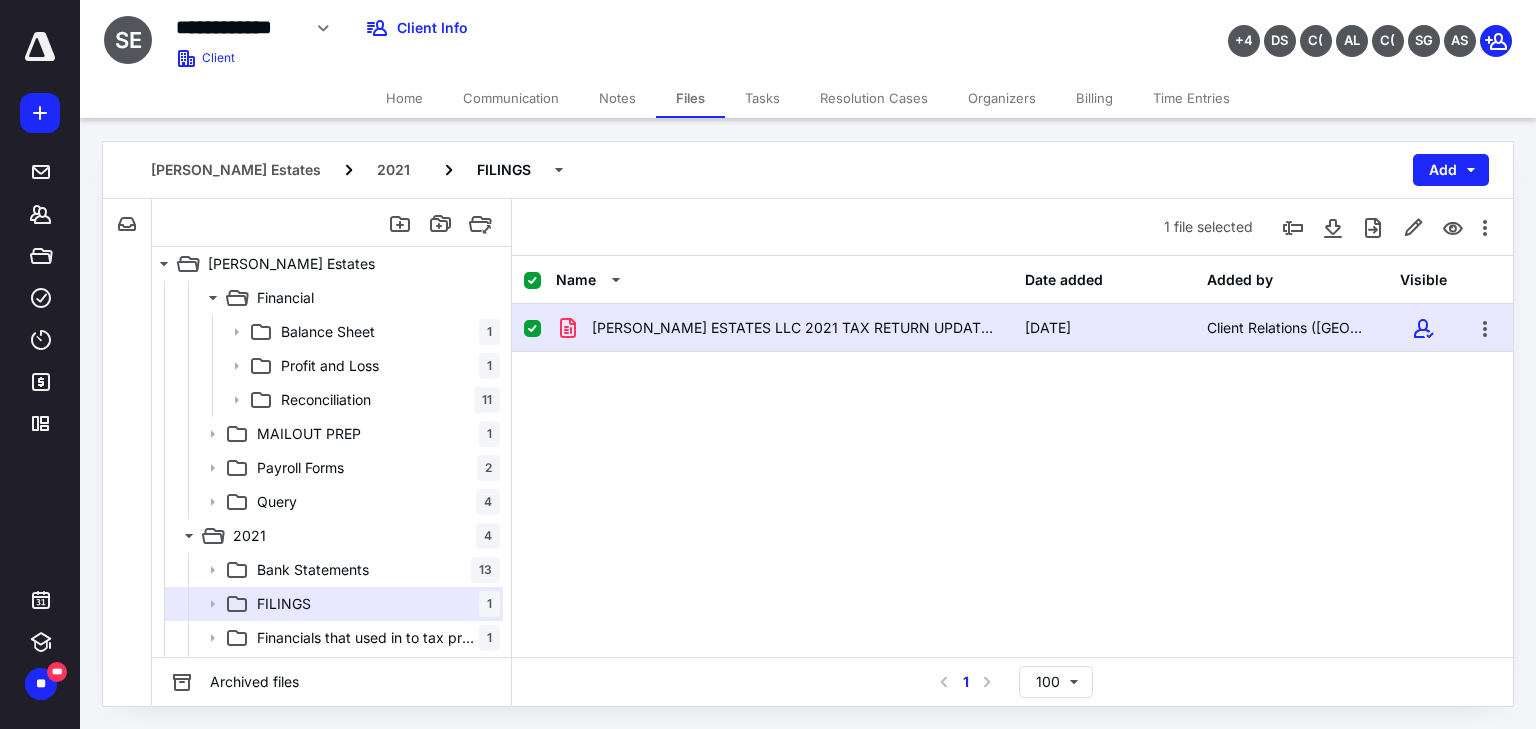 click on "[PERSON_NAME] ESTATES LLC 2021 TAX RETURN UPDATED_FOR SIGNATURES(signed_[DATE]).pdf [DATE] Client Relations ([GEOGRAPHIC_DATA])" at bounding box center (1012, 328) 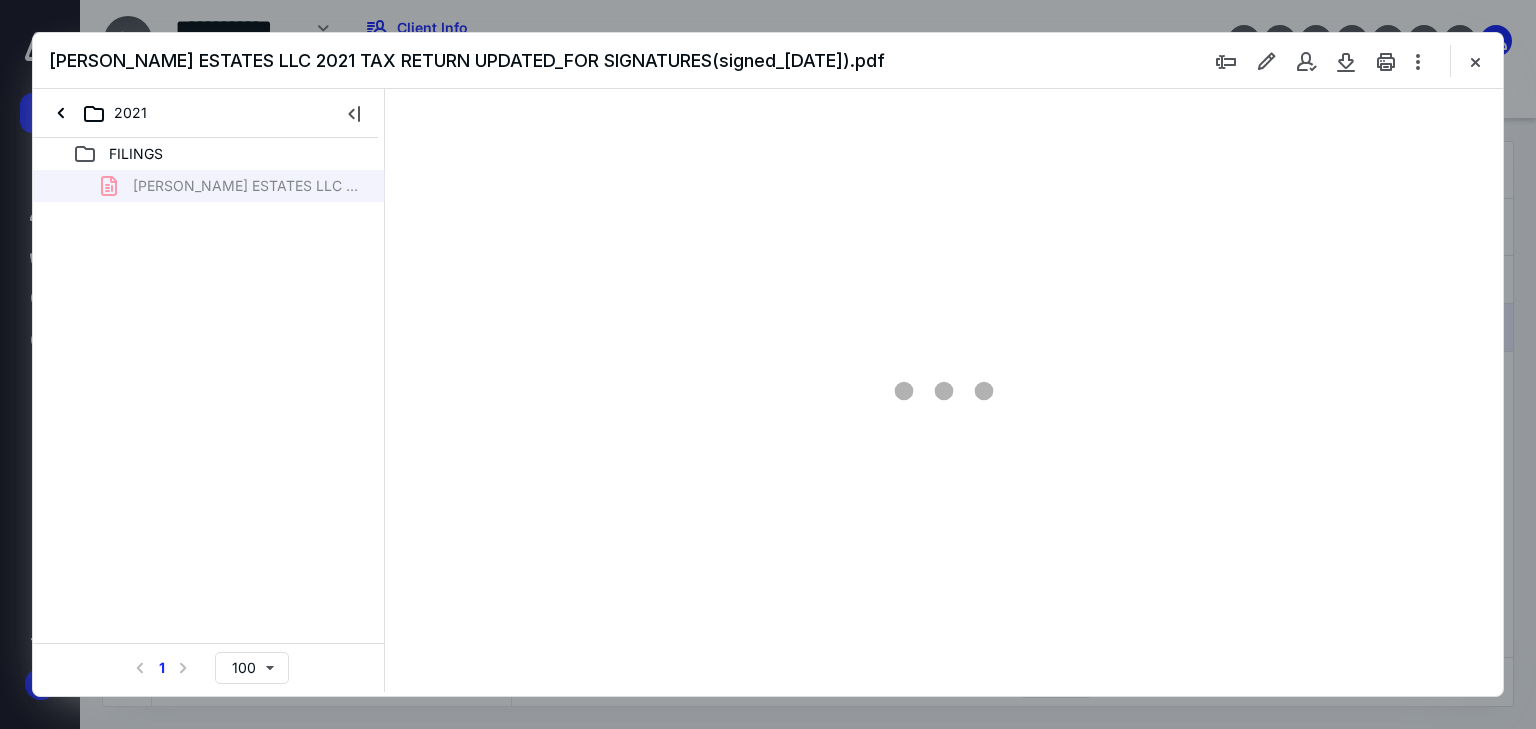 scroll, scrollTop: 0, scrollLeft: 0, axis: both 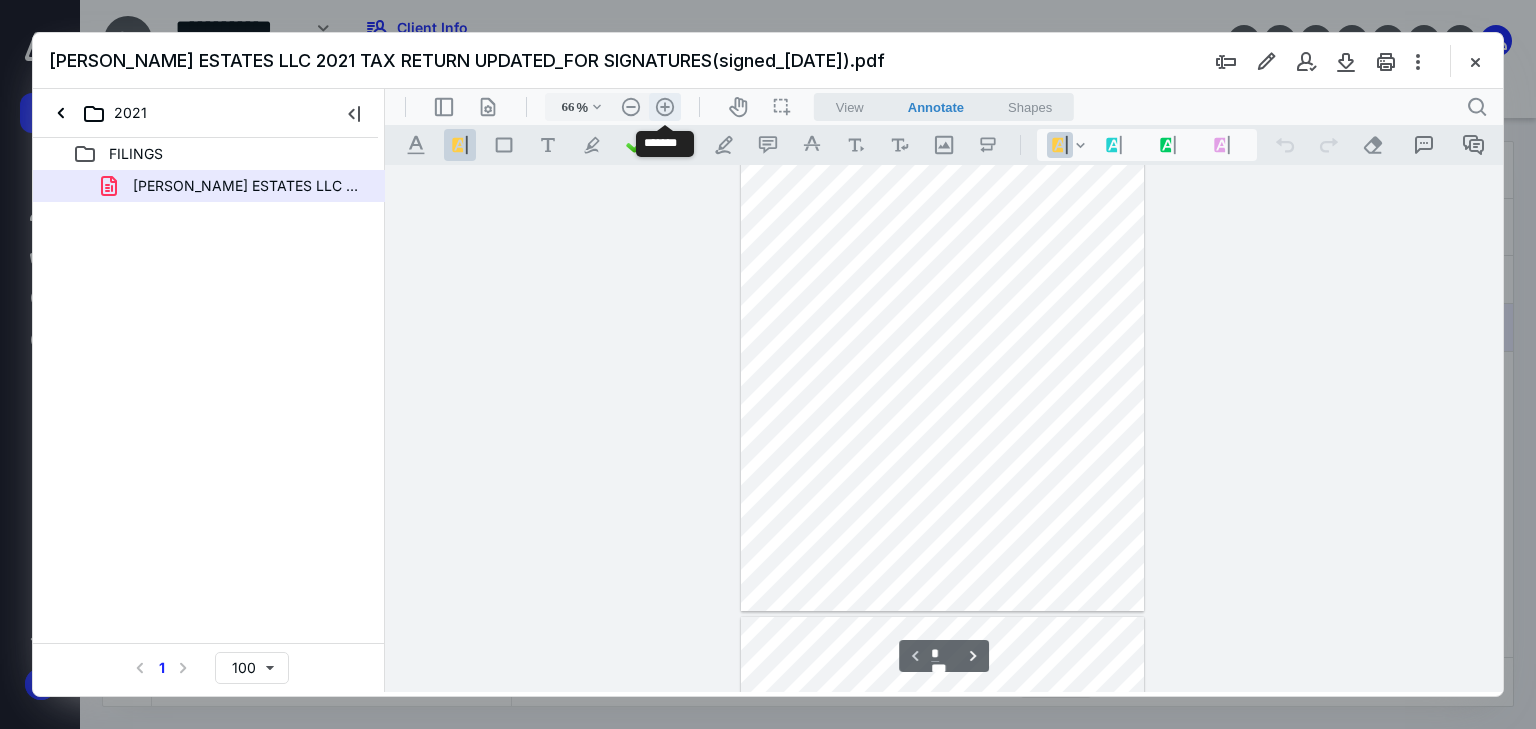 click on ".cls-1{fill:#abb0c4;} icon - header - zoom - in - line" at bounding box center [665, 107] 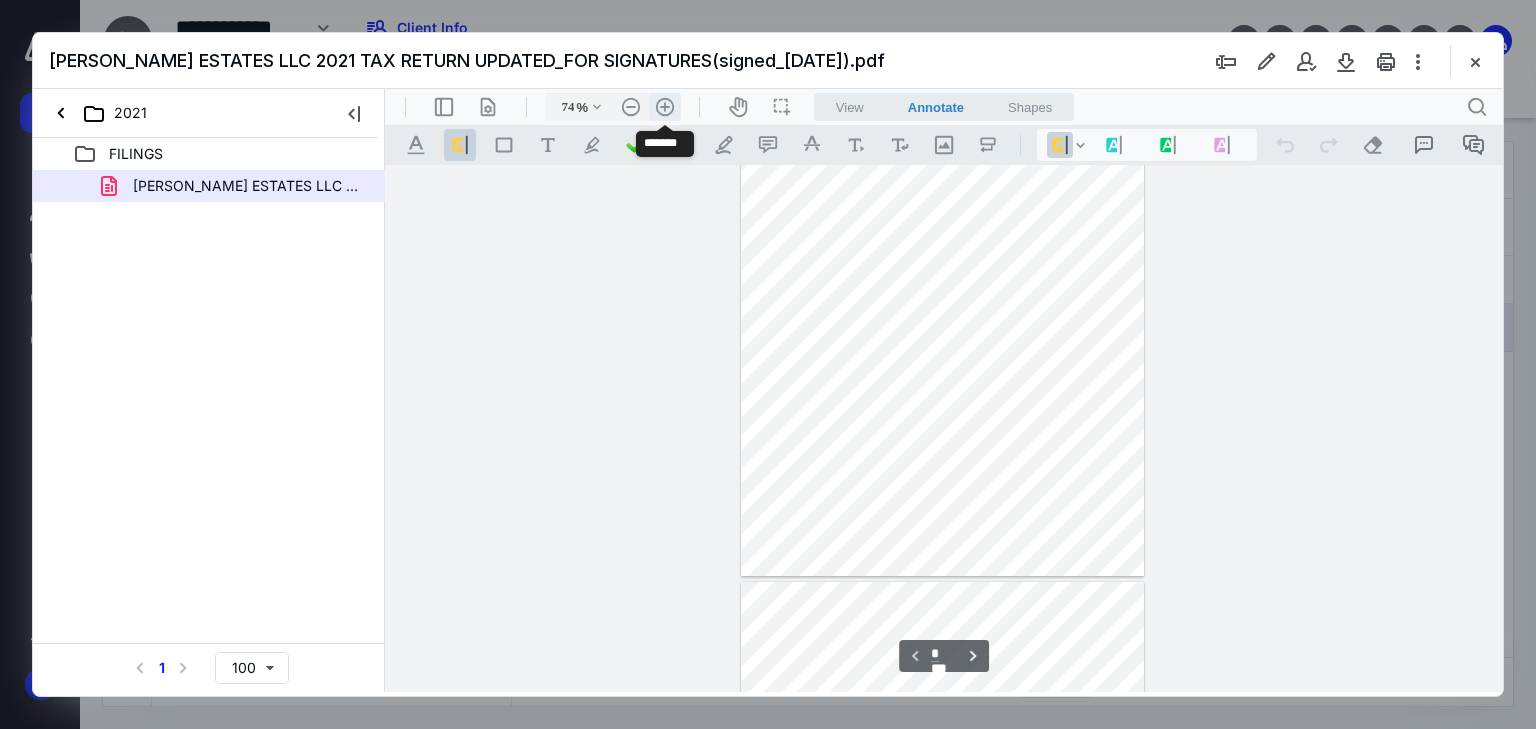 click on ".cls-1{fill:#abb0c4;} icon - header - zoom - in - line" at bounding box center (665, 107) 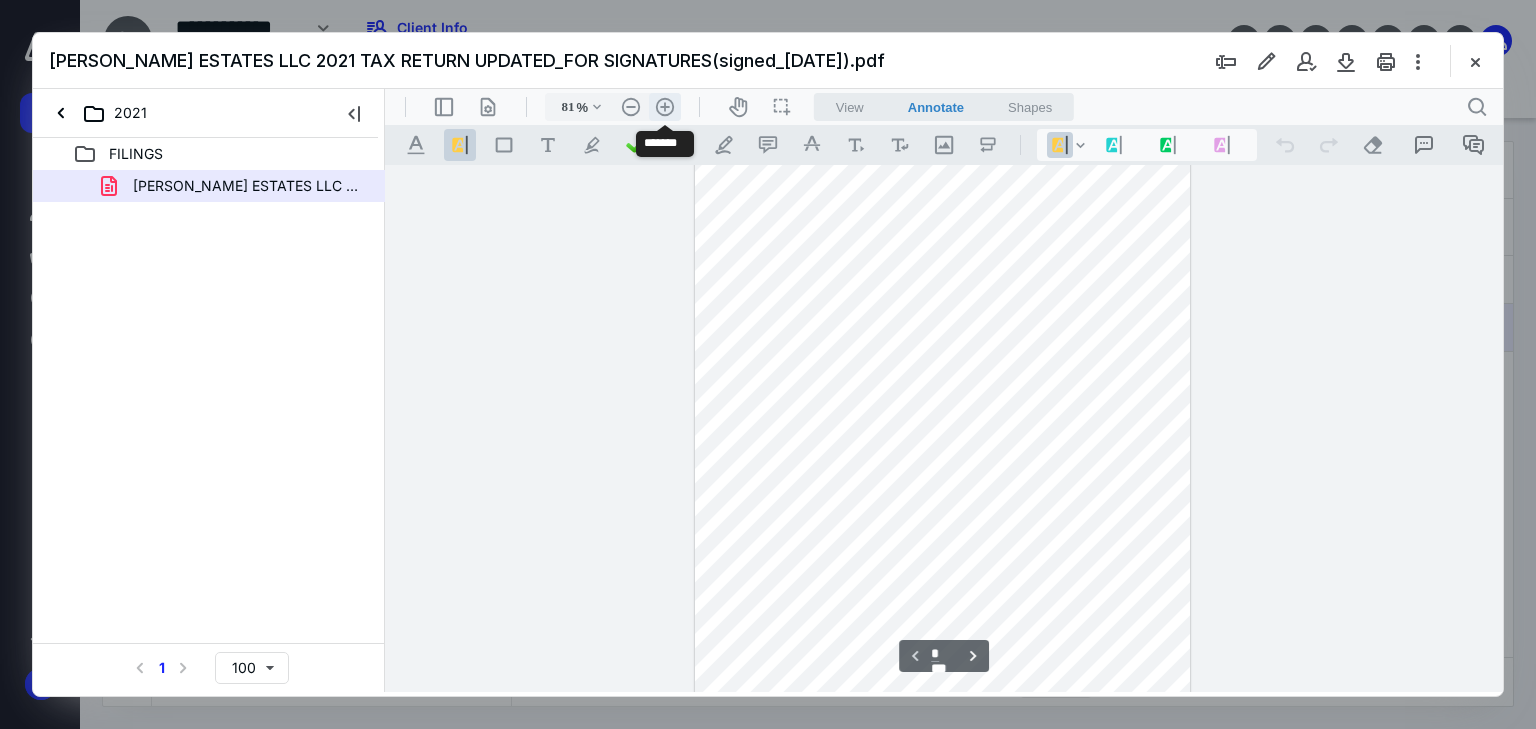 click on ".cls-1{fill:#abb0c4;} icon - header - zoom - in - line" at bounding box center [665, 107] 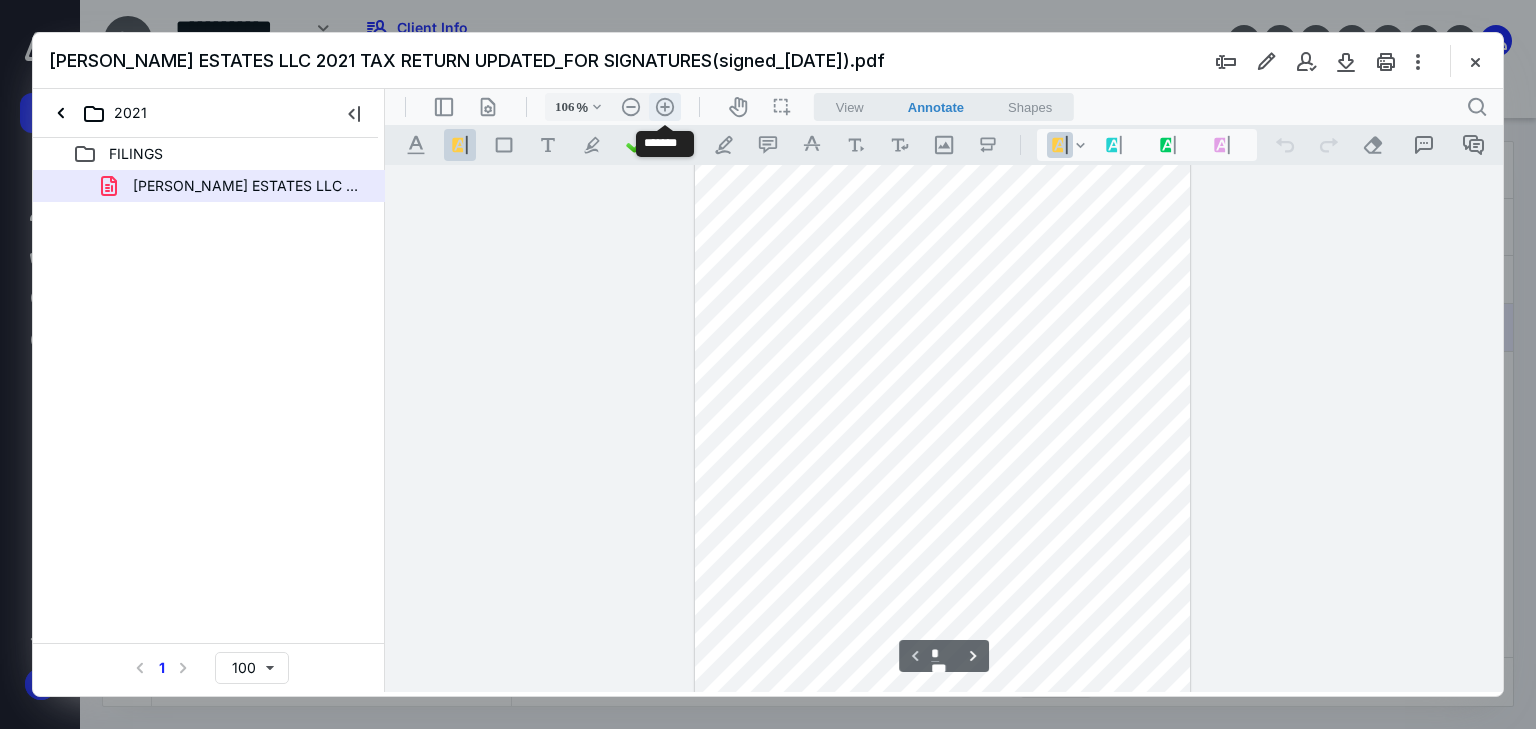 scroll, scrollTop: 264, scrollLeft: 0, axis: vertical 